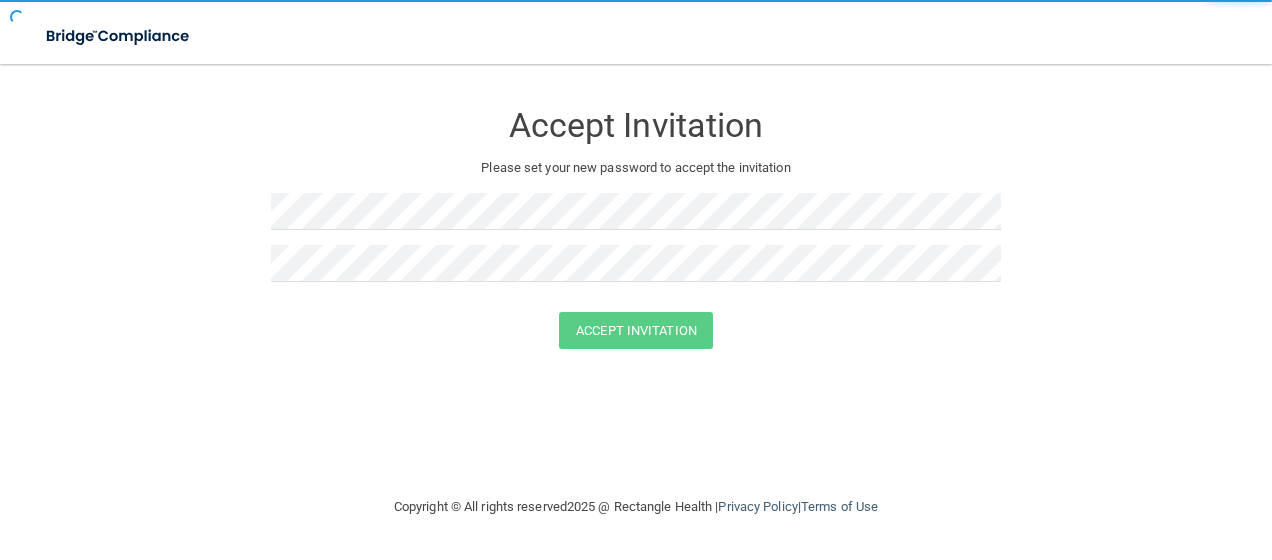 scroll, scrollTop: 0, scrollLeft: 0, axis: both 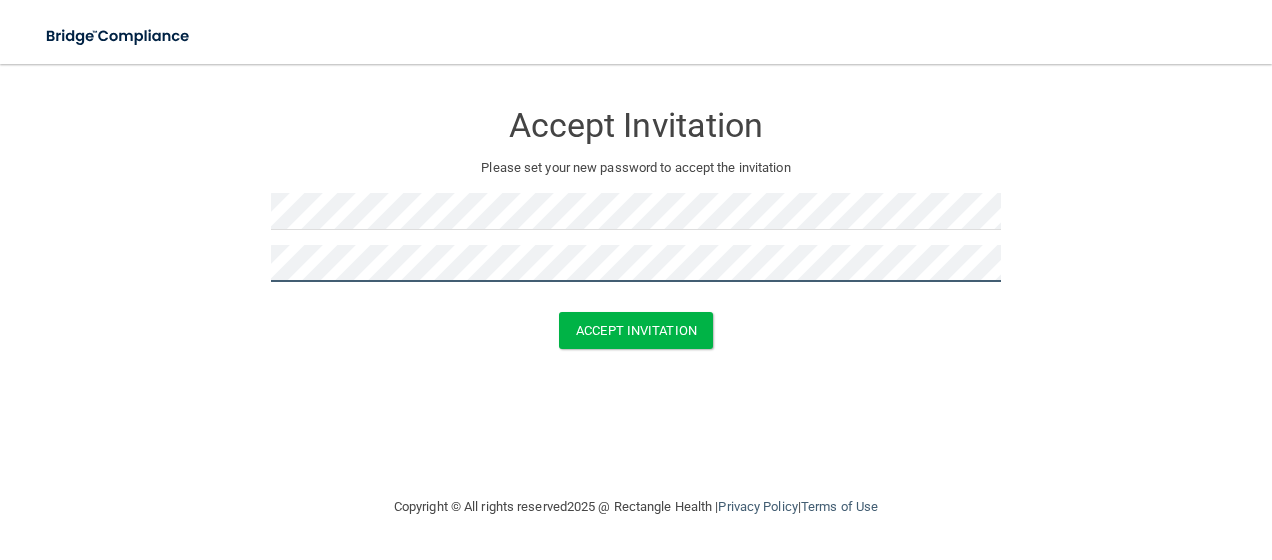 click on "Accept Invitation" at bounding box center (636, 330) 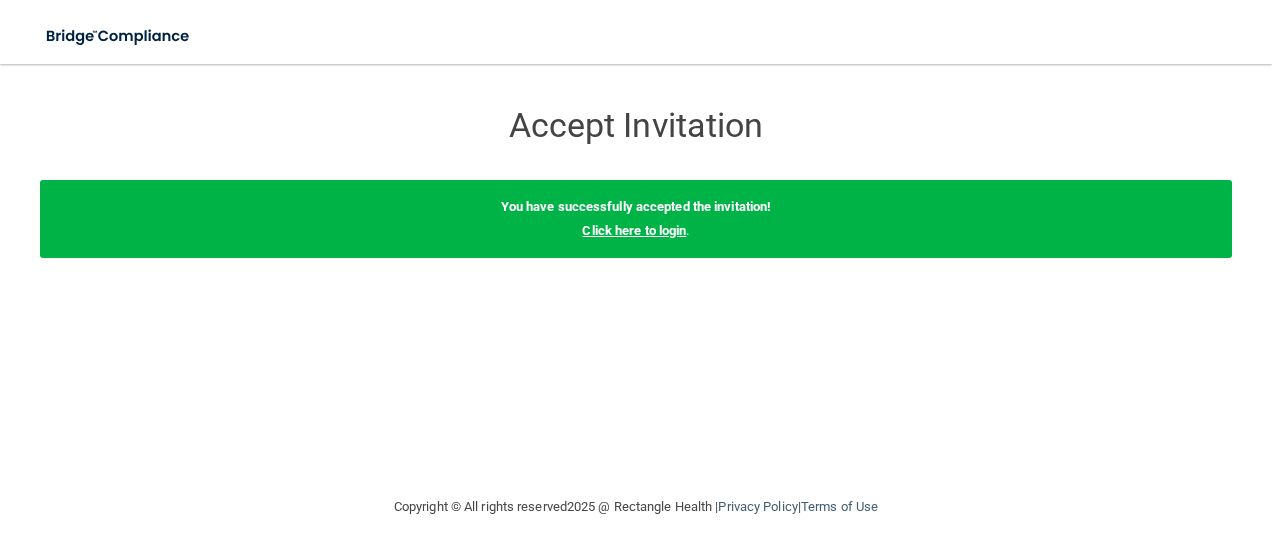 click on "Click here to login" at bounding box center [634, 230] 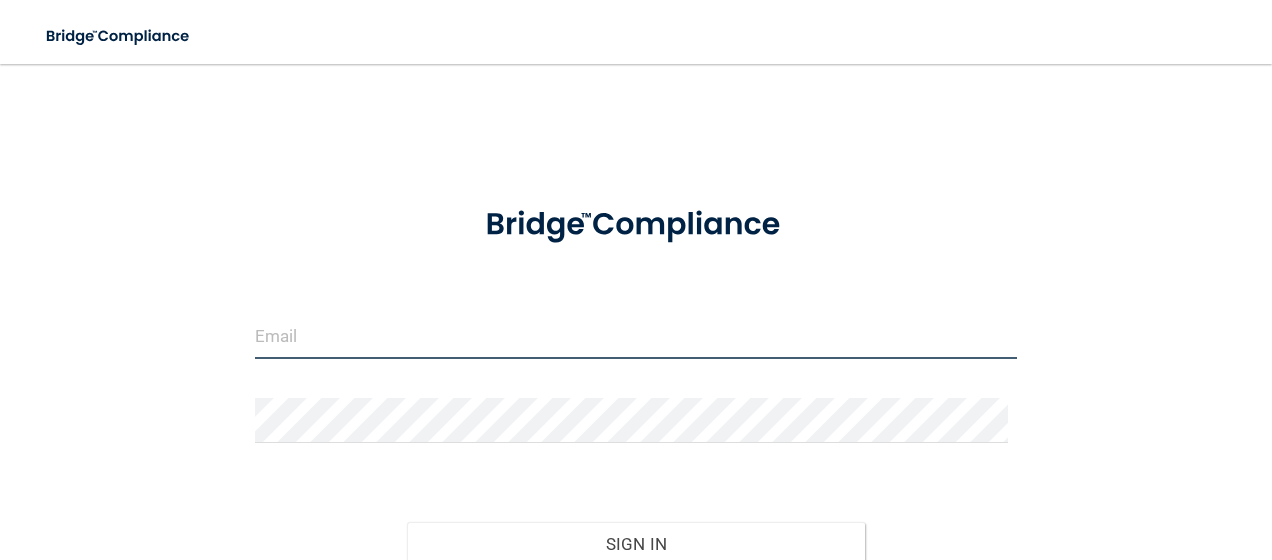 click at bounding box center [636, 336] 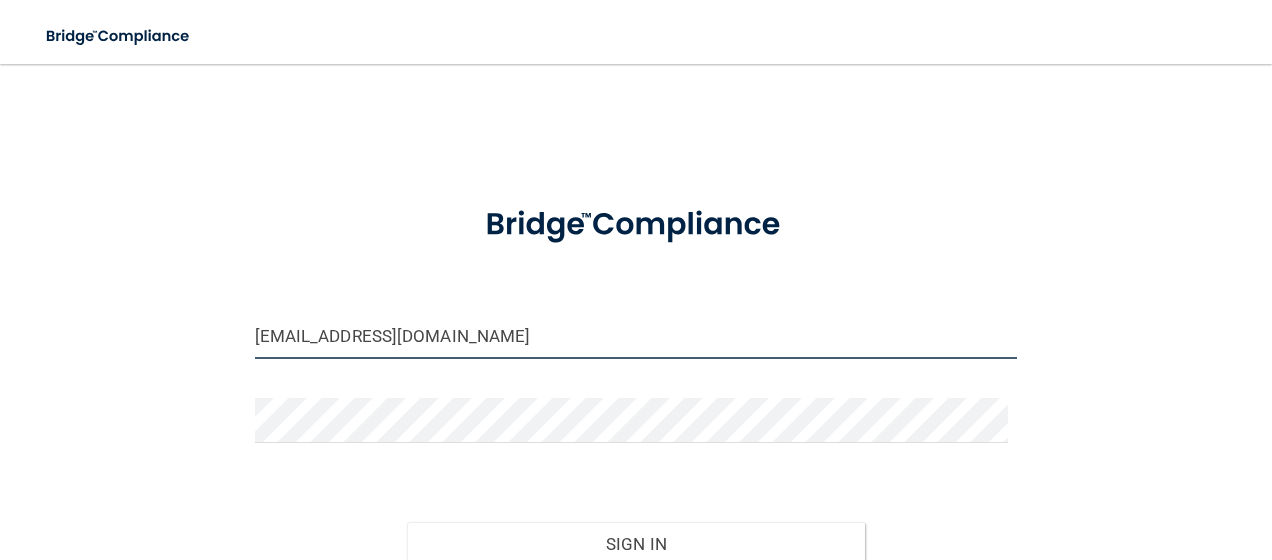 type on "[EMAIL_ADDRESS][DOMAIN_NAME]" 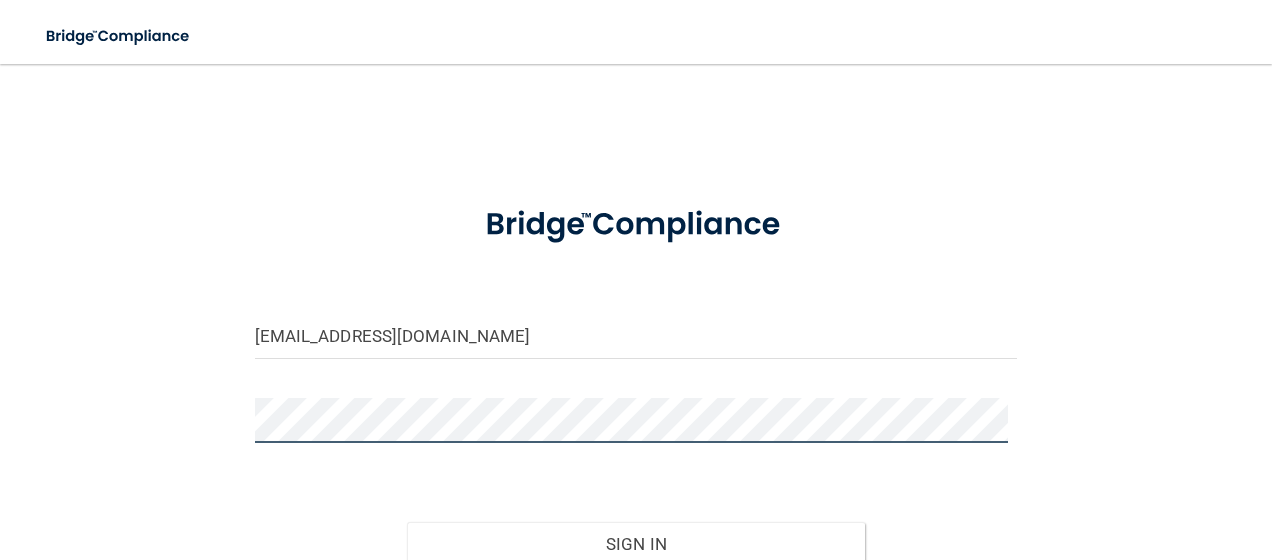 click on "Sign In" at bounding box center [636, 544] 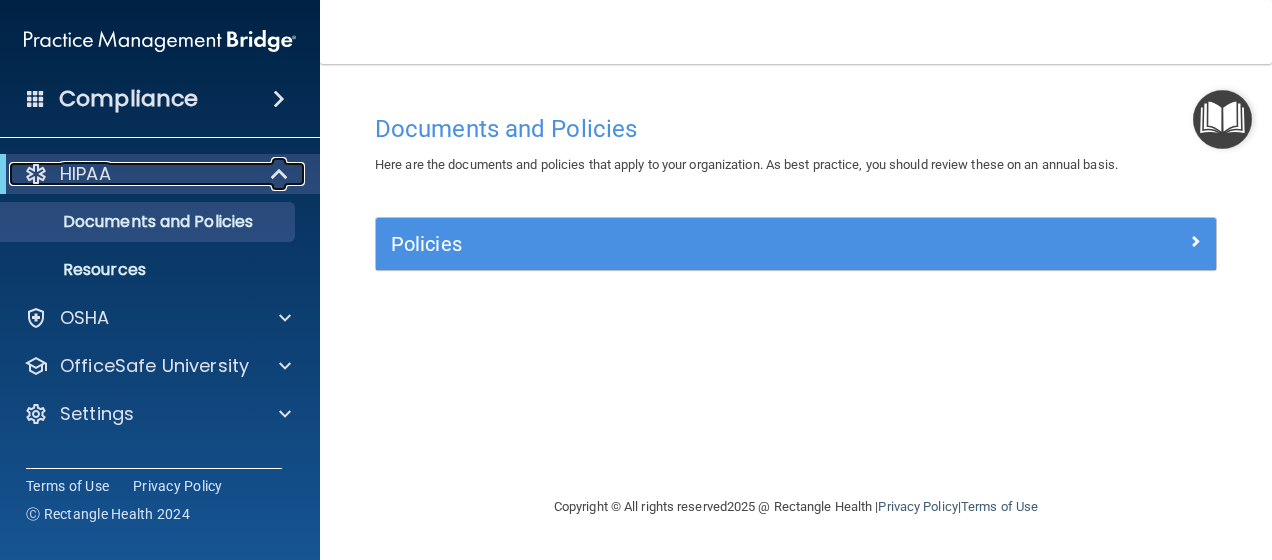 click on "HIPAA" at bounding box center (132, 174) 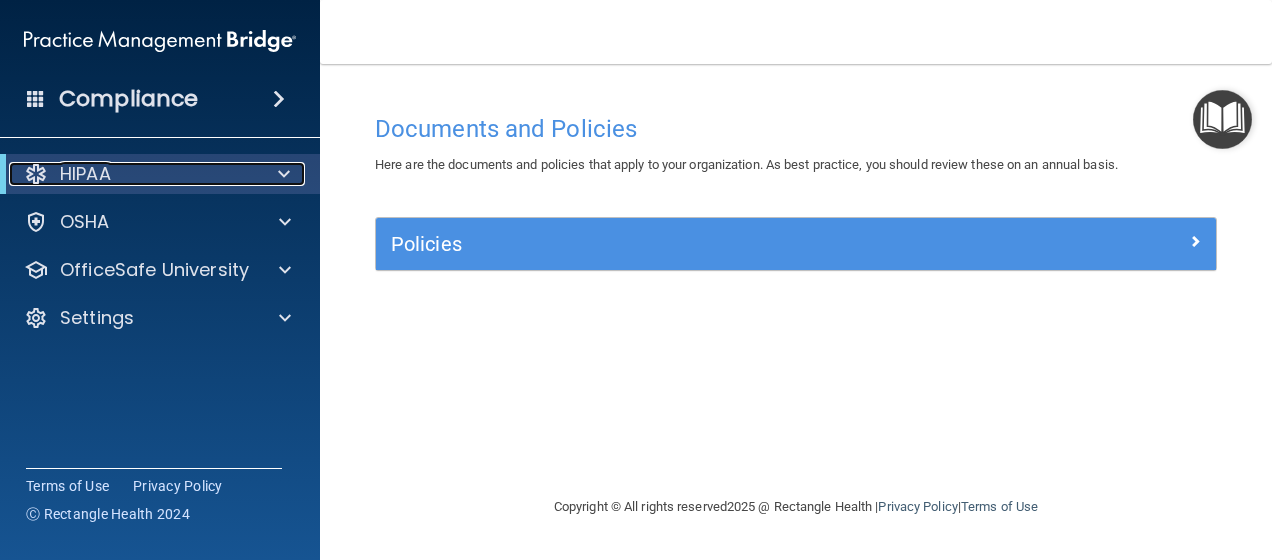 click on "HIPAA" at bounding box center [132, 174] 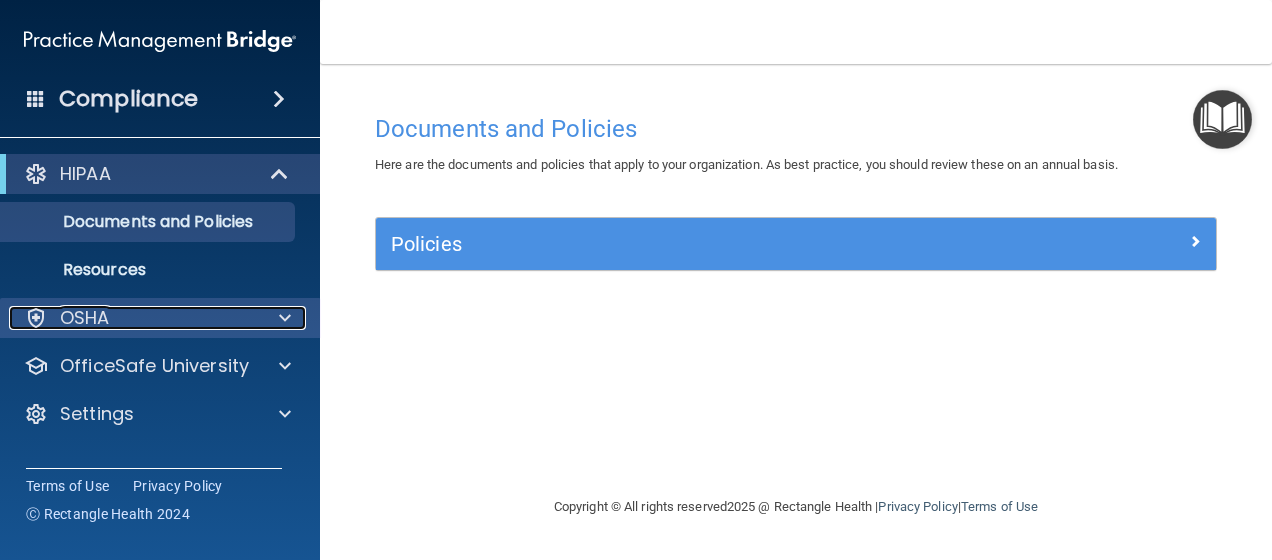 click on "OSHA" at bounding box center [133, 318] 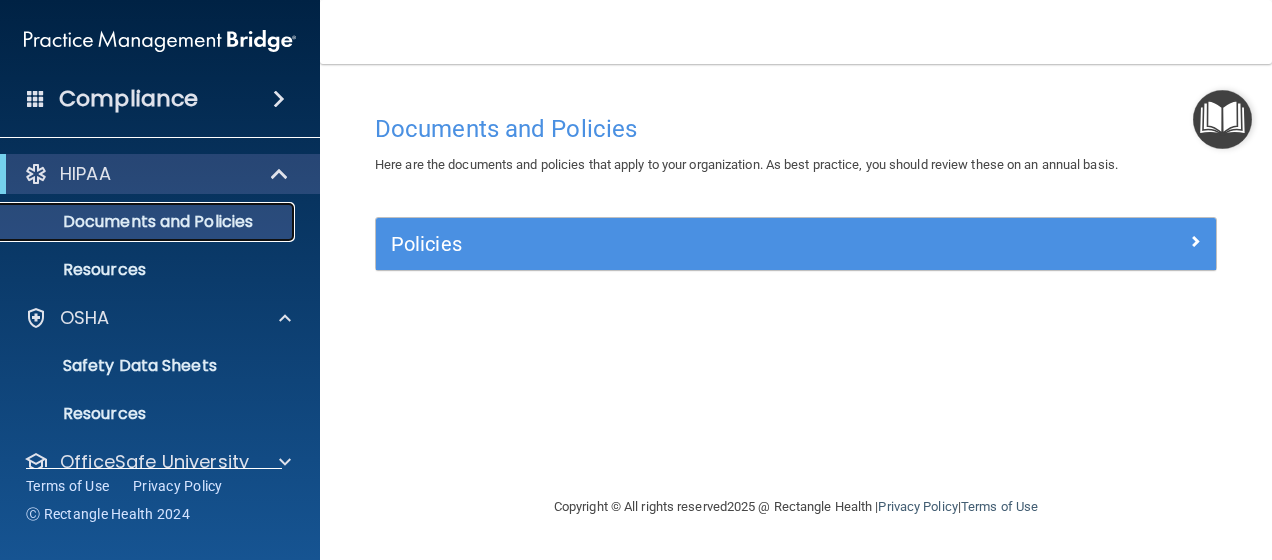 click on "Documents and Policies" at bounding box center [149, 222] 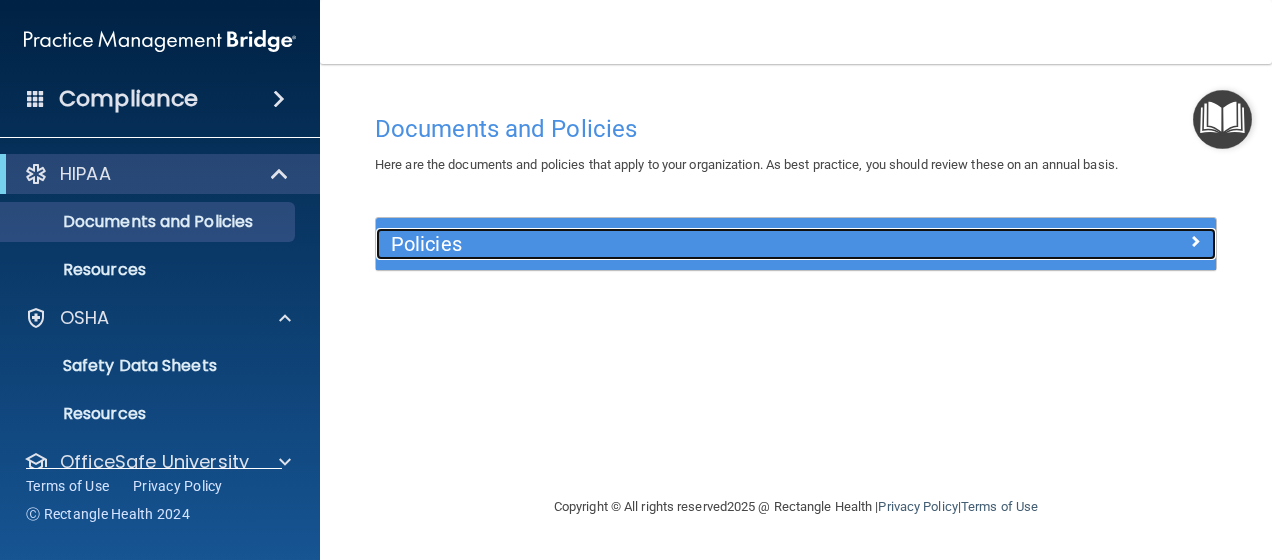 click at bounding box center (1111, 240) 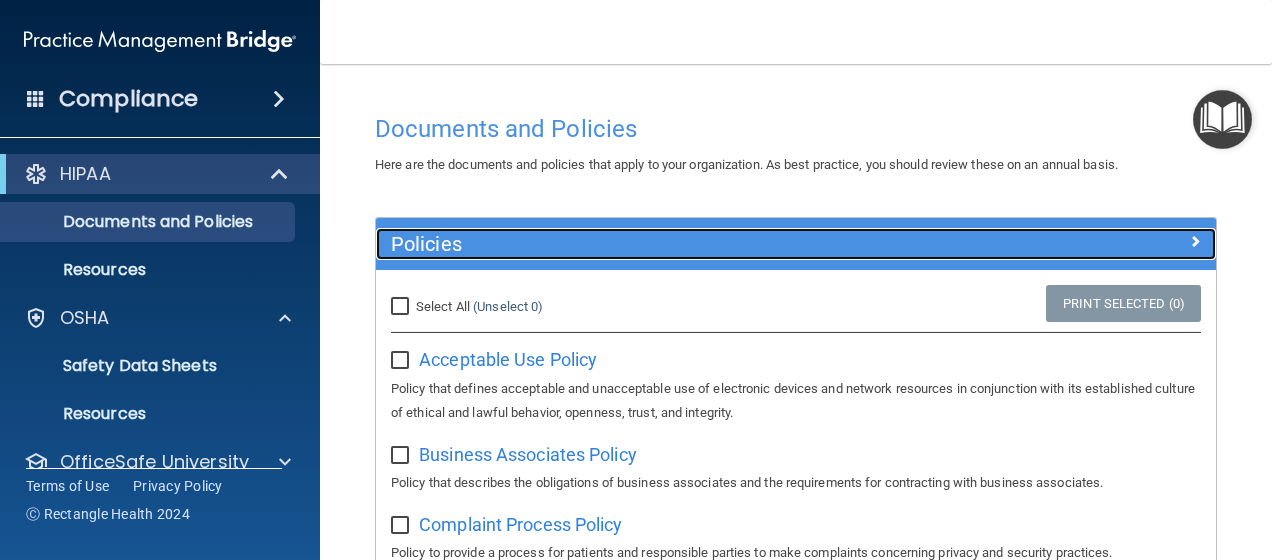 scroll, scrollTop: 200, scrollLeft: 0, axis: vertical 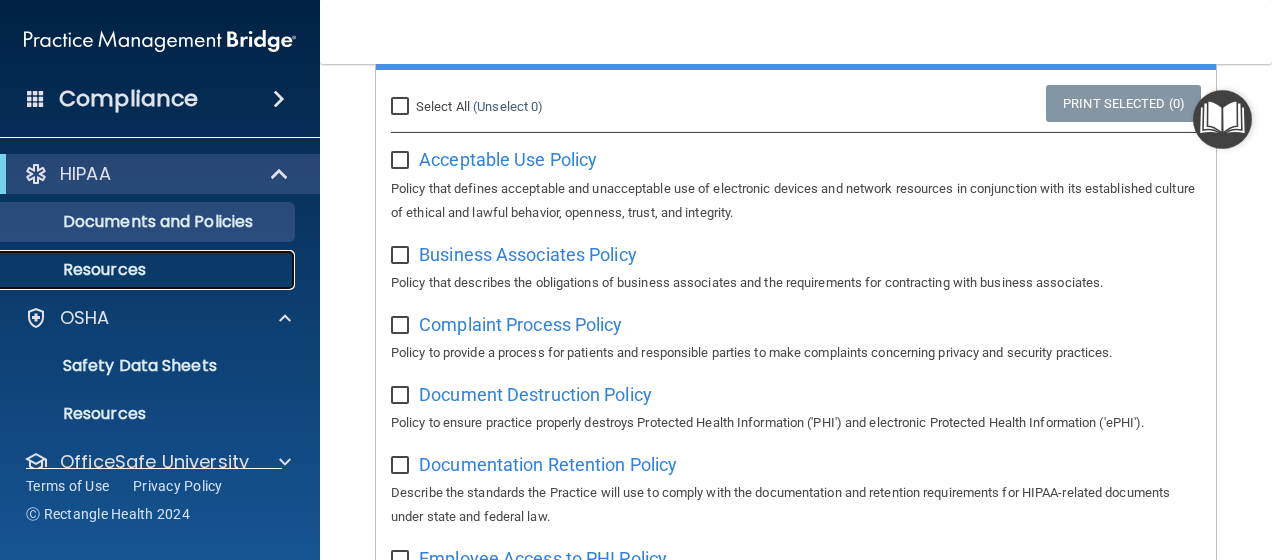 click on "Resources" at bounding box center [149, 270] 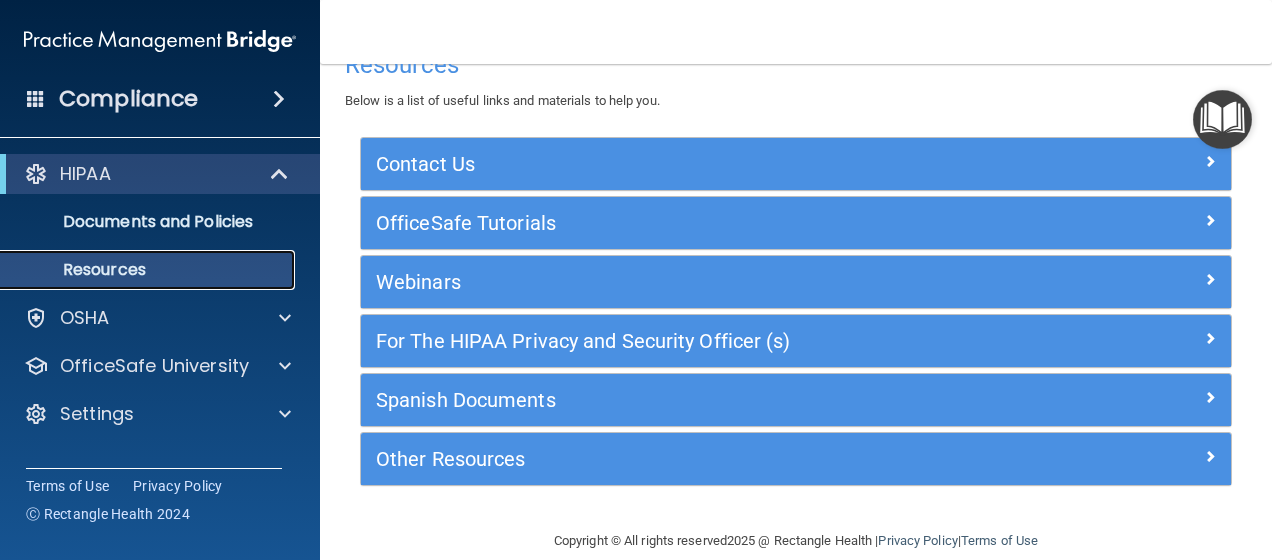 scroll, scrollTop: 69, scrollLeft: 0, axis: vertical 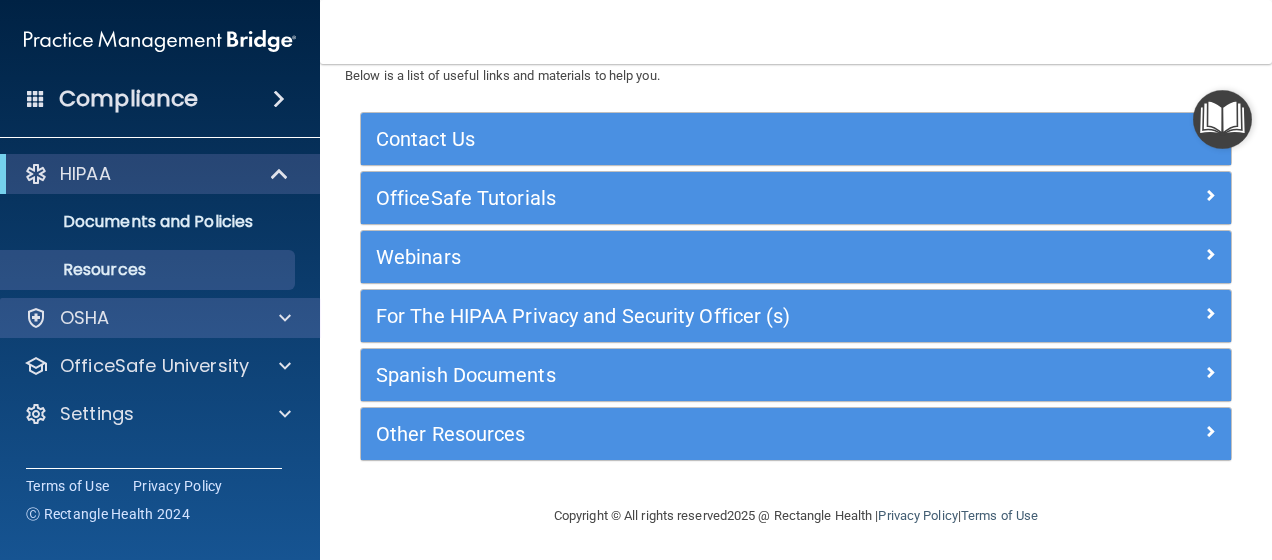 click on "OSHA" at bounding box center (160, 318) 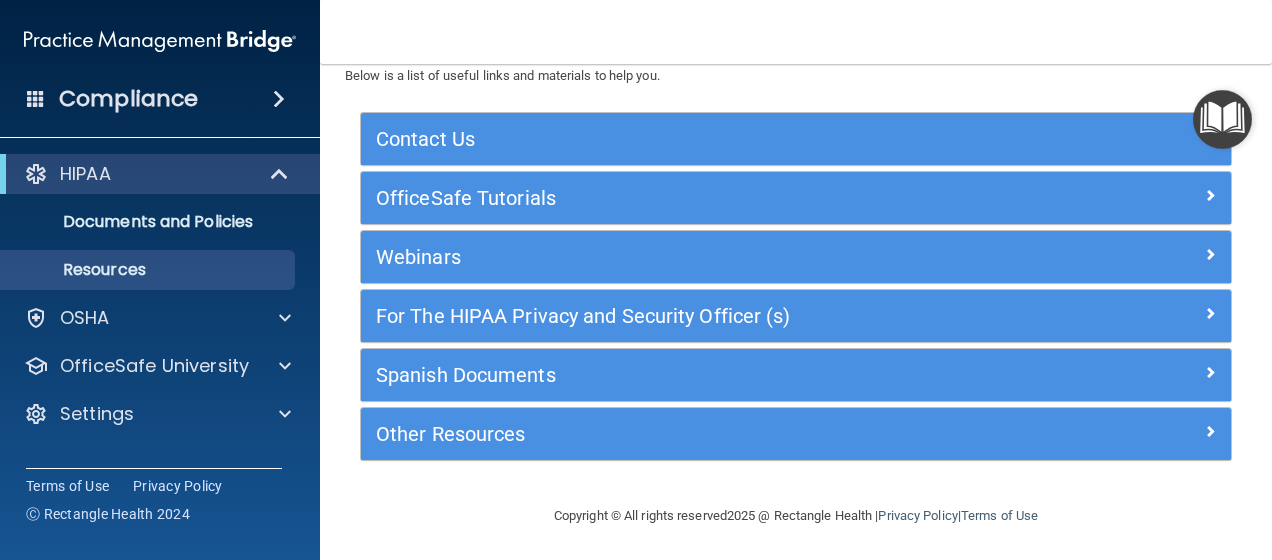 click at bounding box center (279, 99) 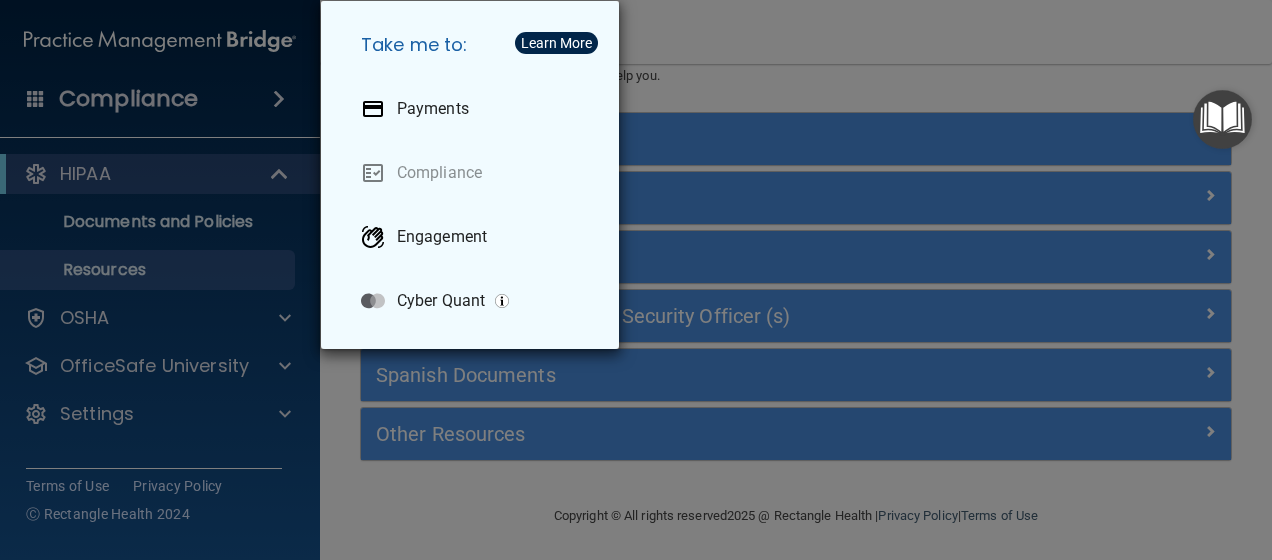 click on "Take me to:             Payments                   Compliance                     Engagement                     Cyber Quant" at bounding box center [636, 280] 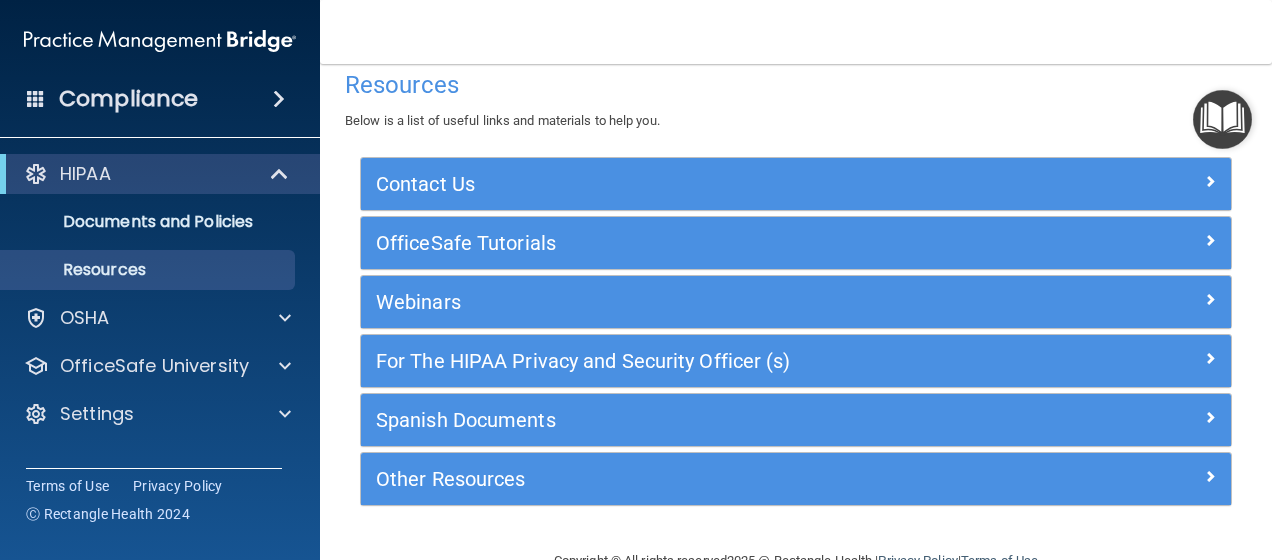scroll, scrollTop: 0, scrollLeft: 0, axis: both 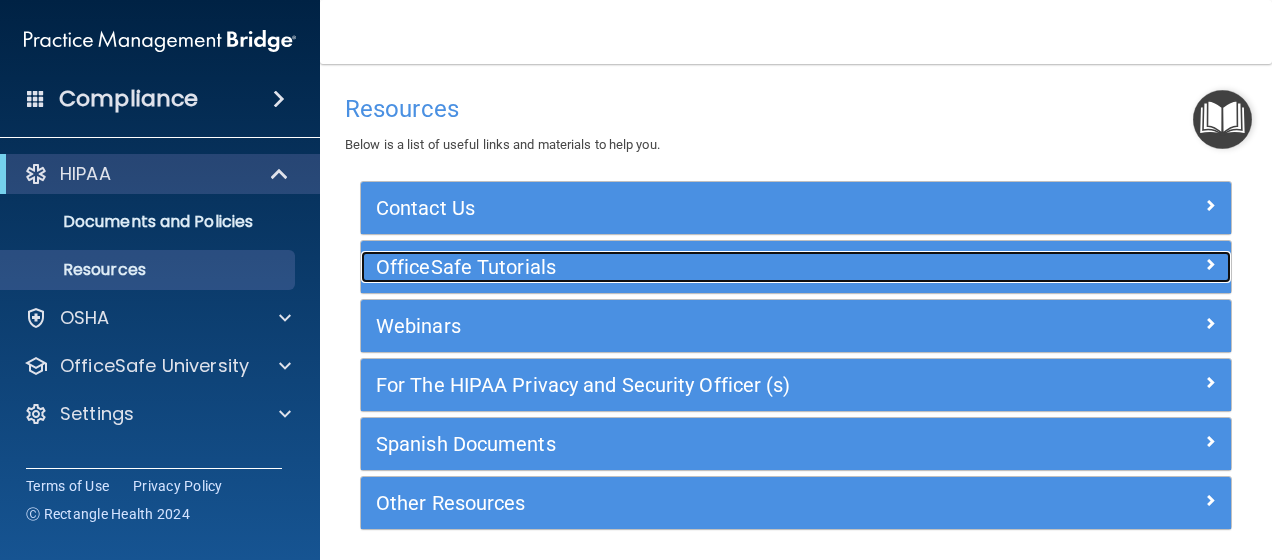 click on "OfficeSafe Tutorials" at bounding box center [687, 267] 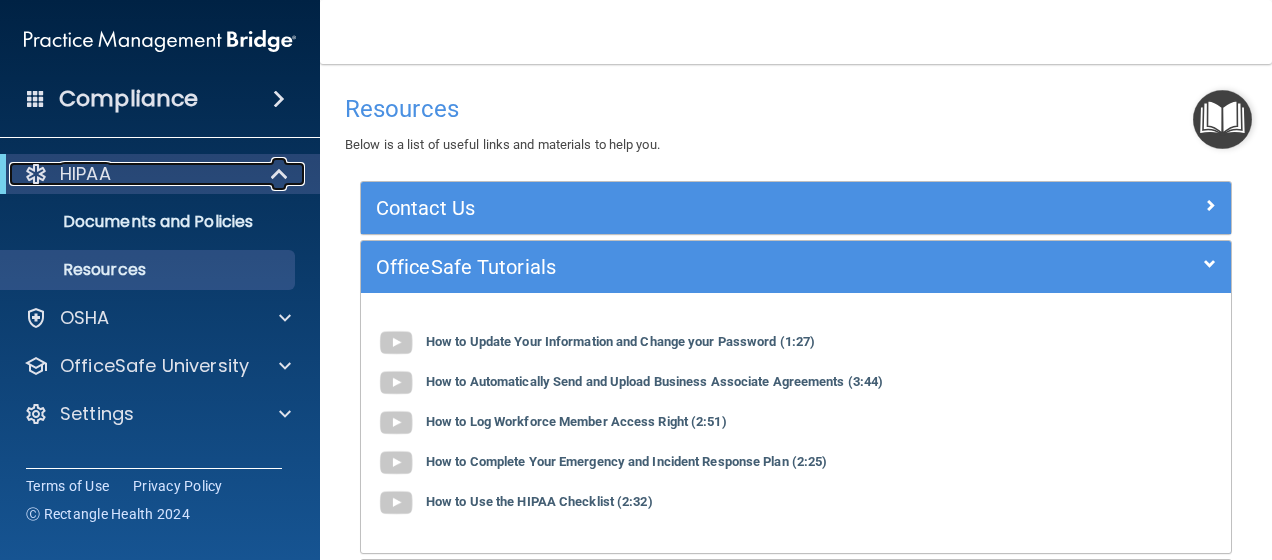 click on "HIPAA" at bounding box center (132, 174) 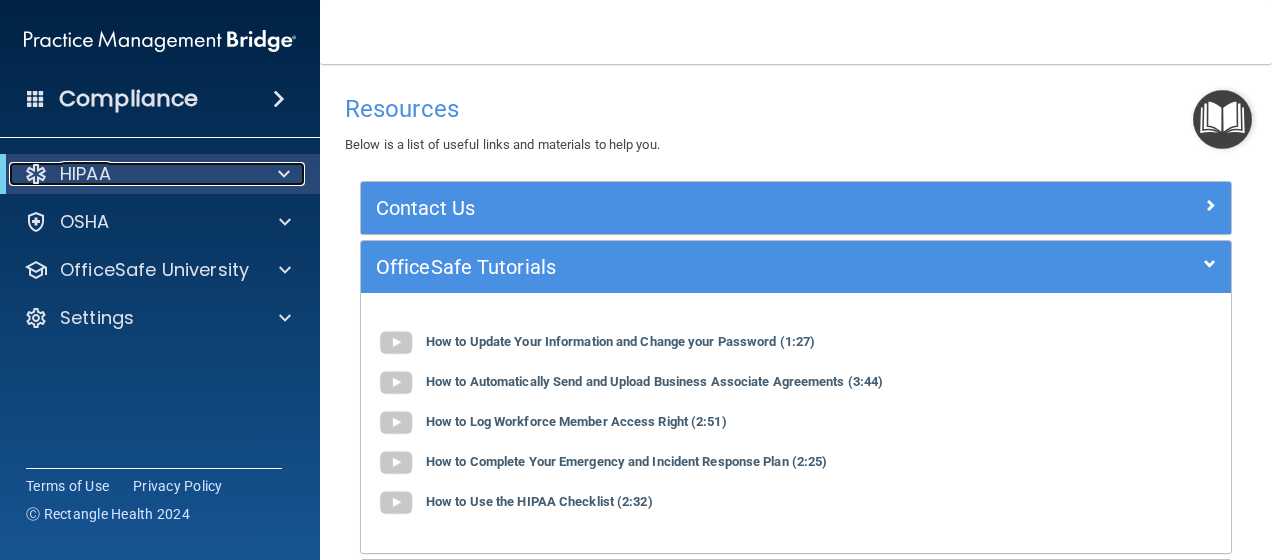 click on "HIPAA" at bounding box center [132, 174] 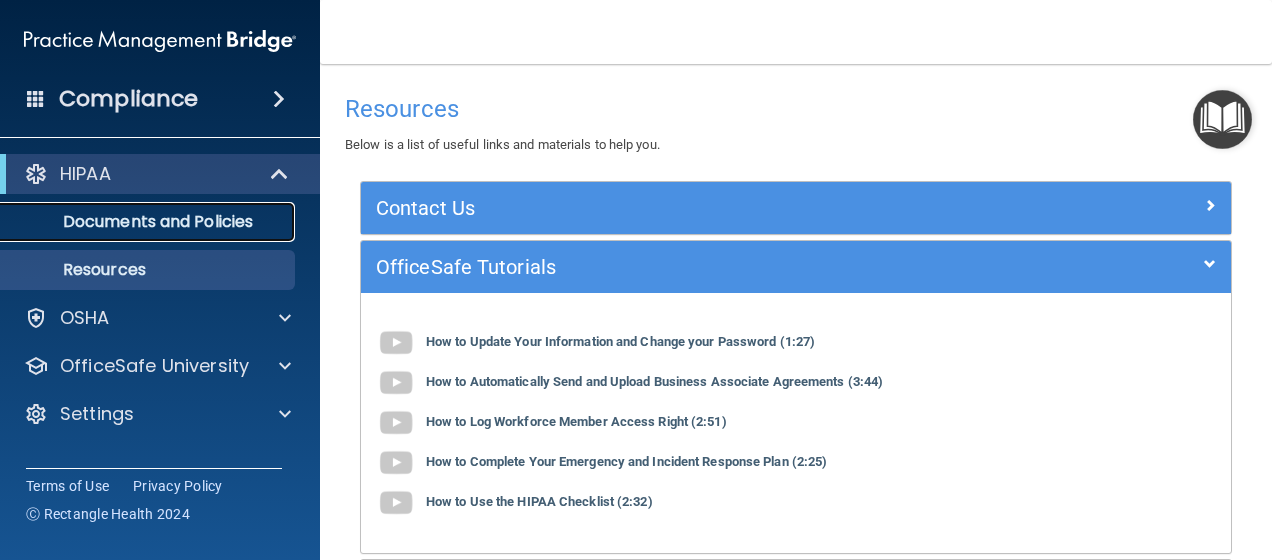click on "Documents and Policies" at bounding box center [149, 222] 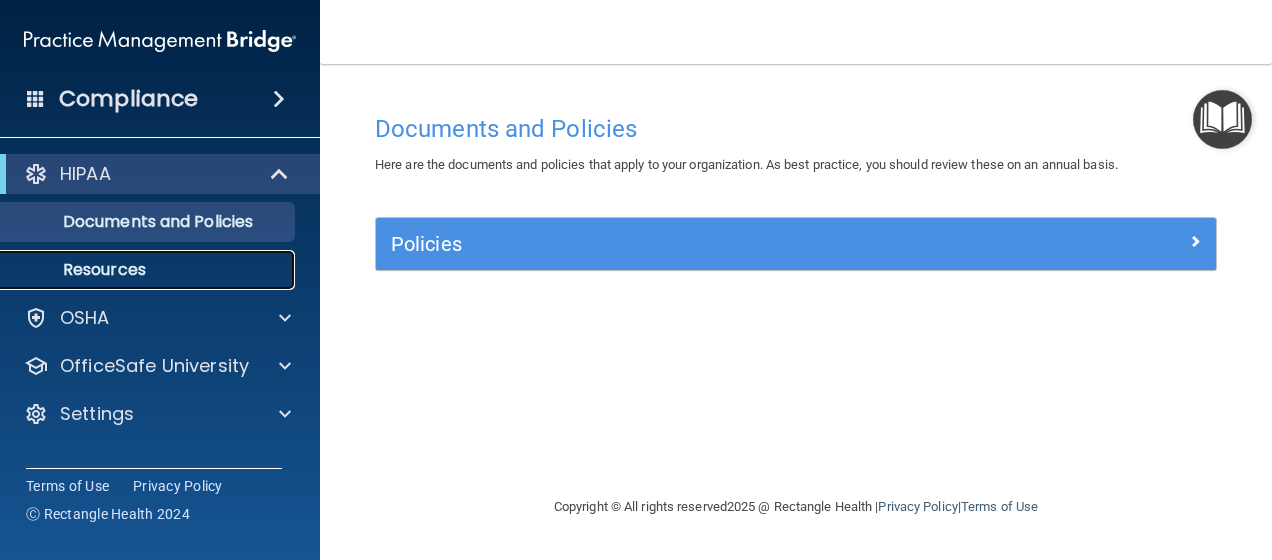 click on "Resources" at bounding box center (137, 270) 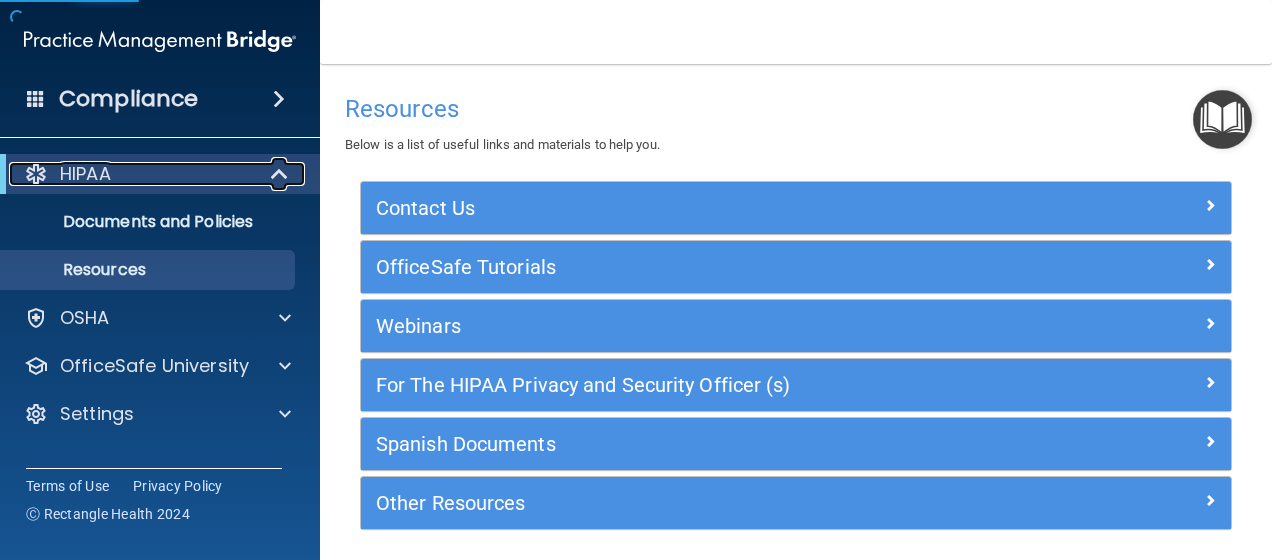 click at bounding box center (36, 174) 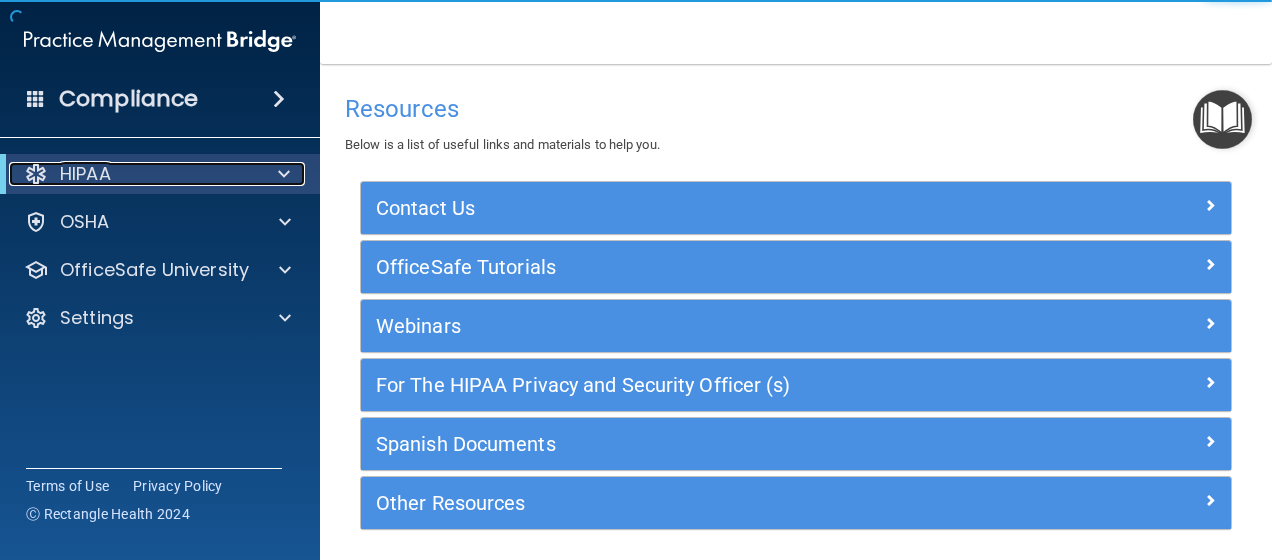 click at bounding box center [36, 174] 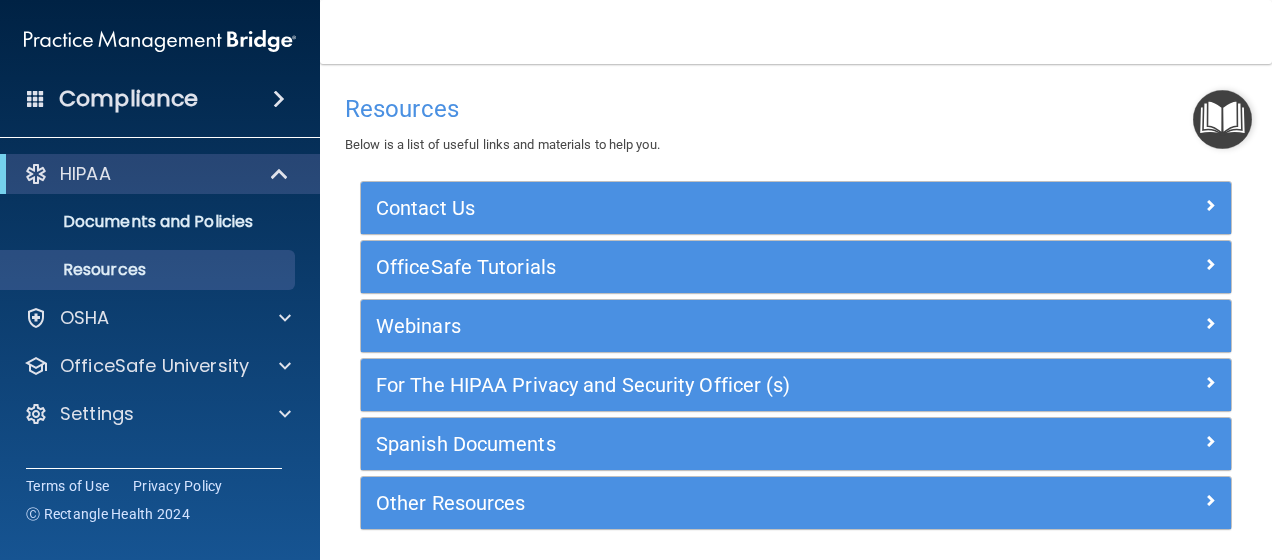 click on "Compliance" at bounding box center (160, 99) 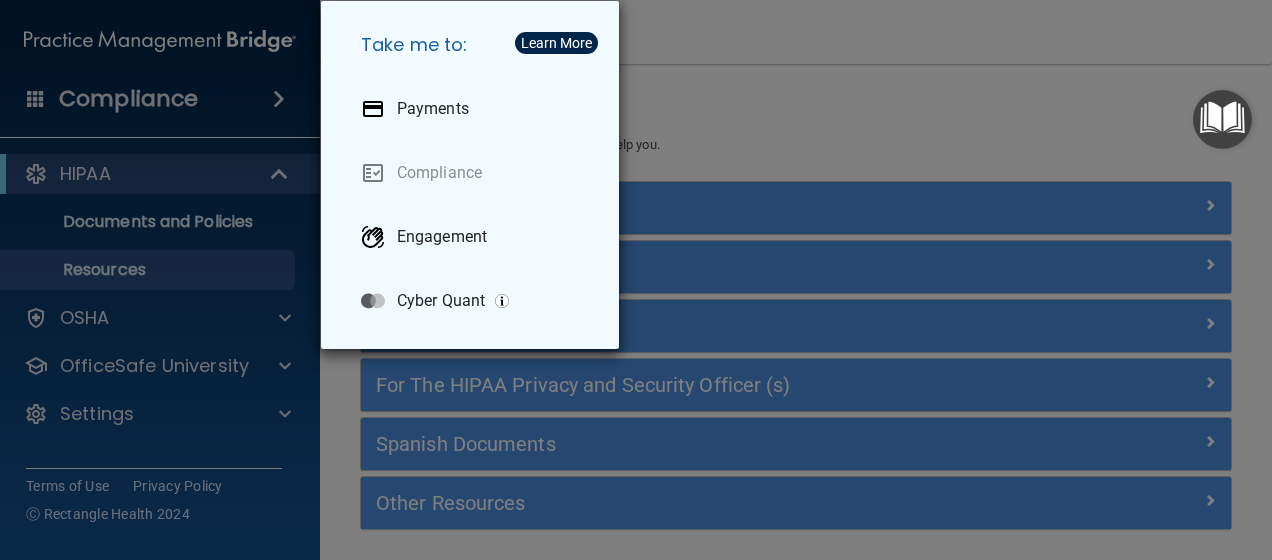 click on "Take me to:             Payments                   Compliance                     Engagement                     Cyber Quant" at bounding box center (636, 280) 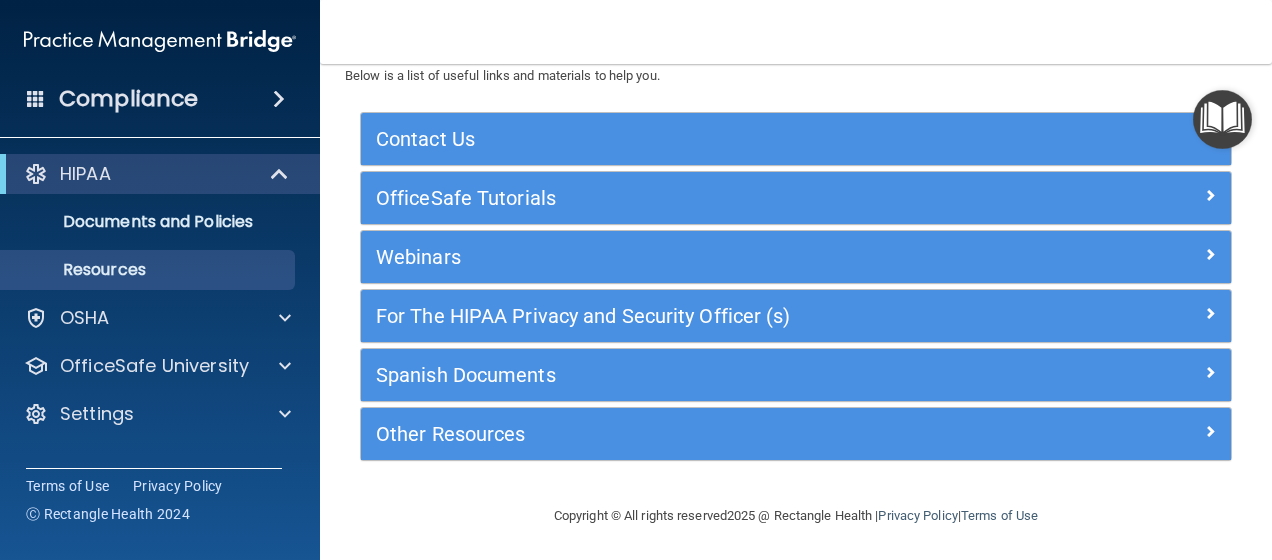 scroll, scrollTop: 0, scrollLeft: 0, axis: both 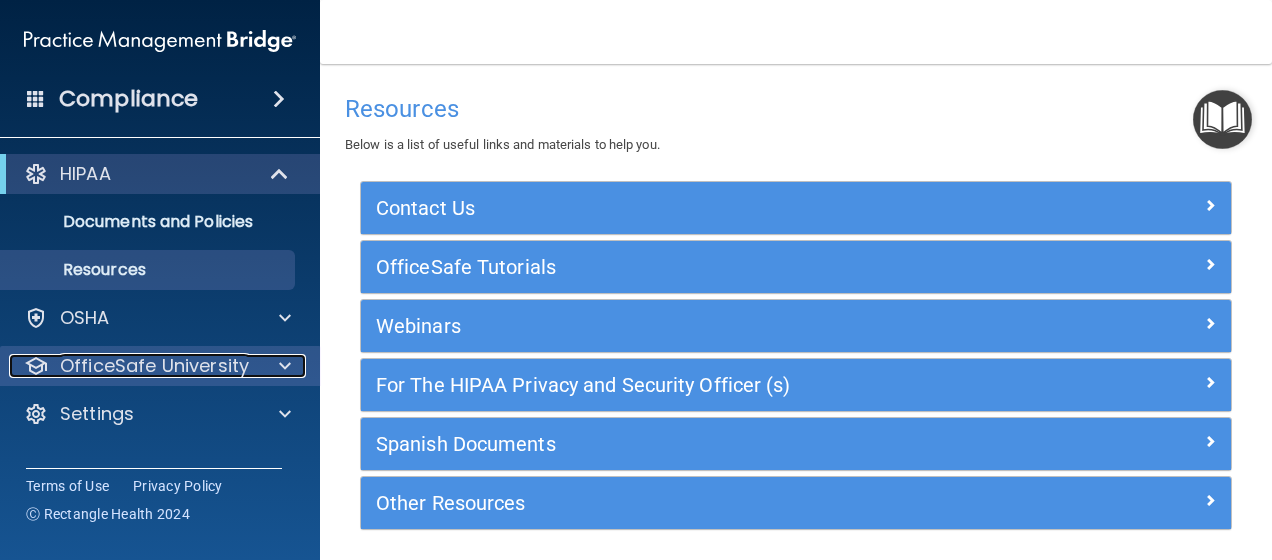 click on "OfficeSafe University" at bounding box center [154, 366] 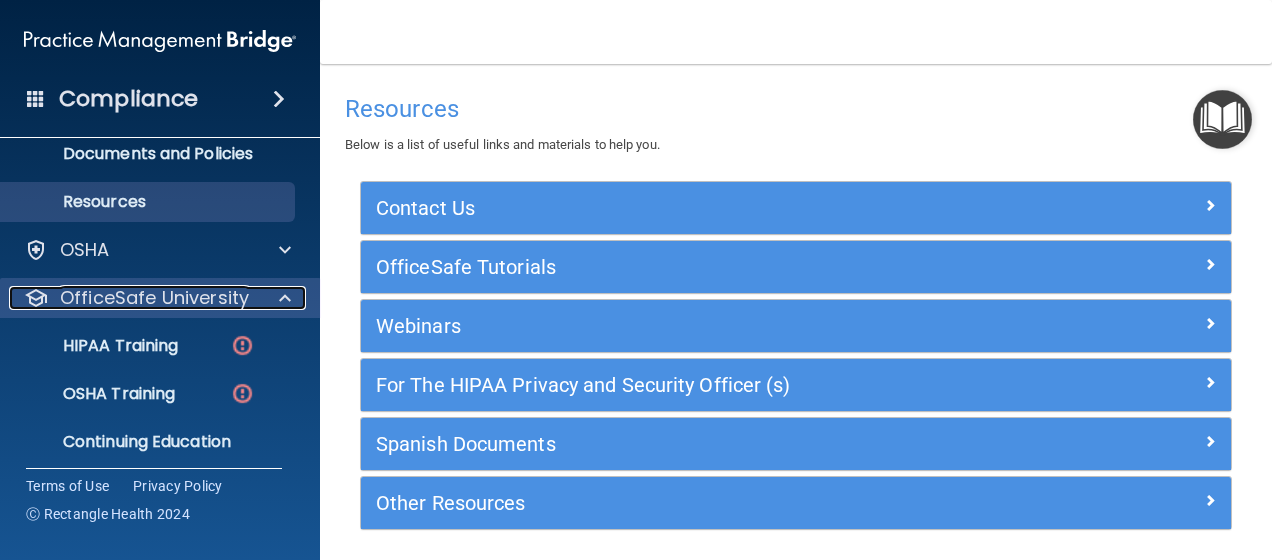 scroll, scrollTop: 100, scrollLeft: 0, axis: vertical 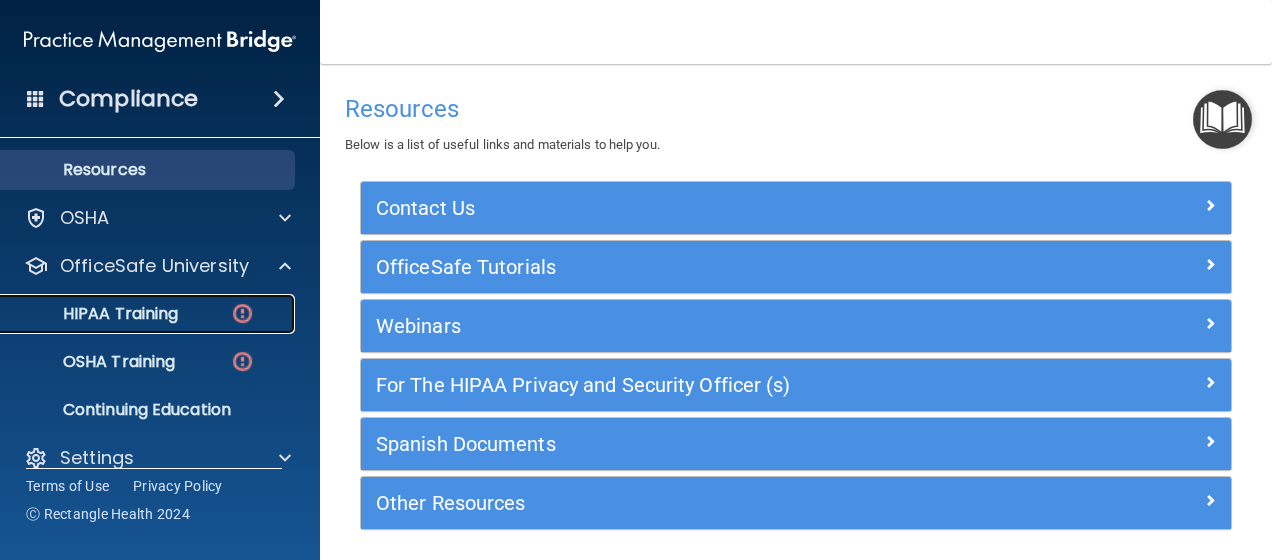 click on "HIPAA Training" at bounding box center (95, 314) 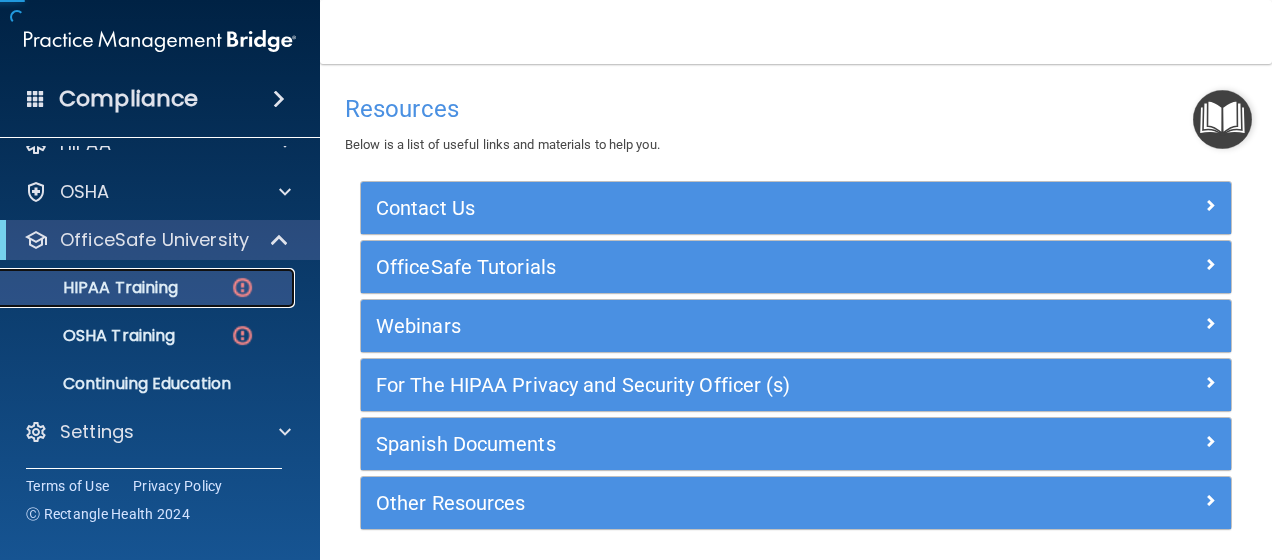 scroll, scrollTop: 30, scrollLeft: 0, axis: vertical 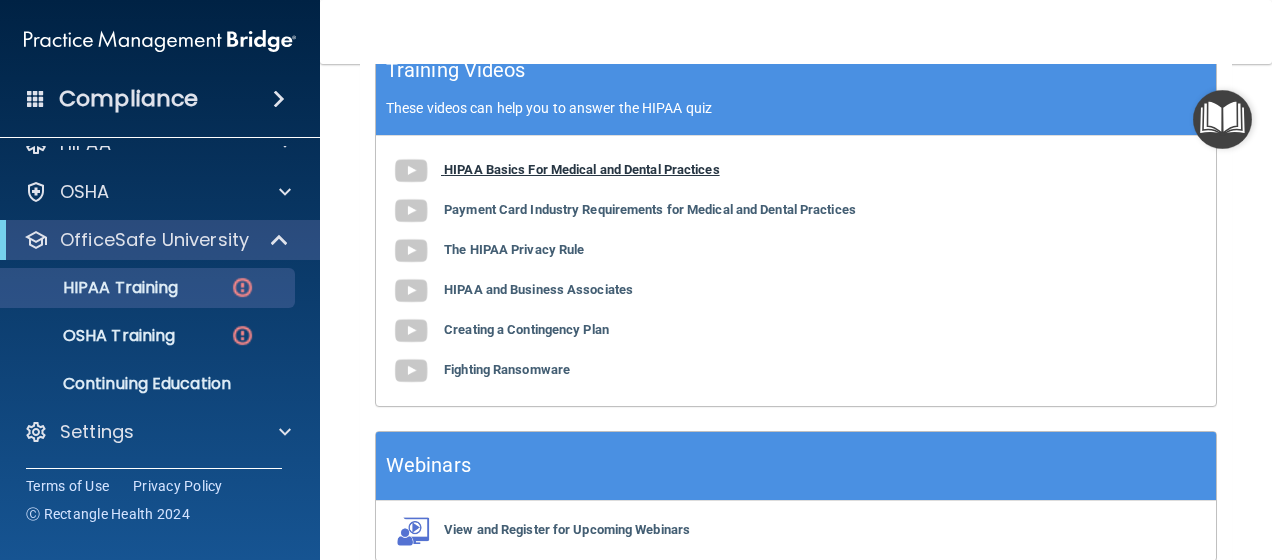 click at bounding box center (411, 171) 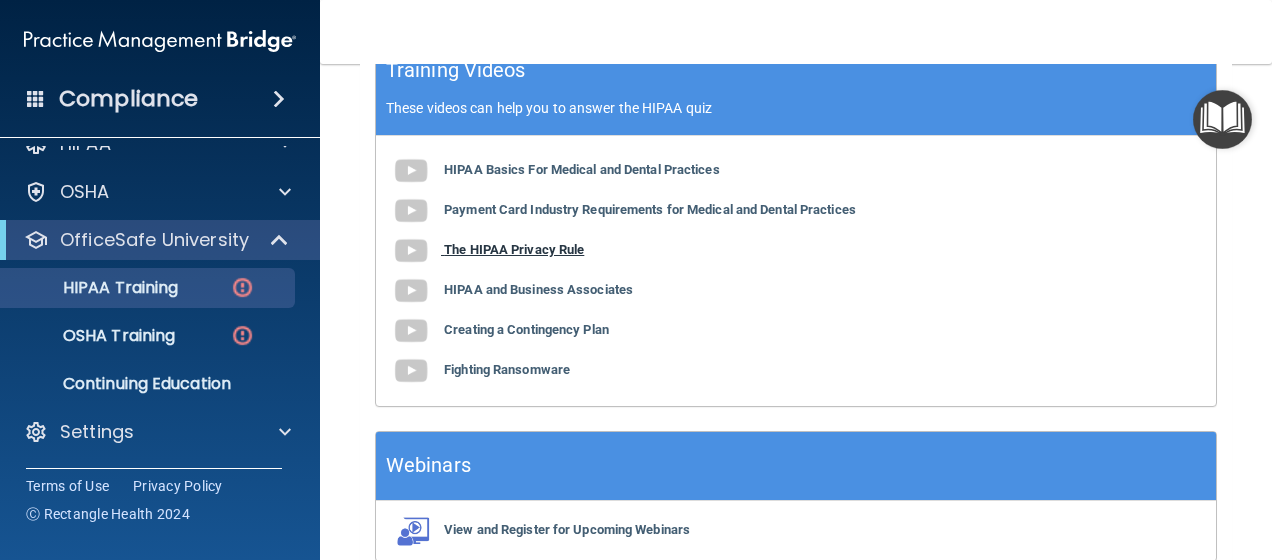 click on "The HIPAA Privacy Rule" at bounding box center [514, 249] 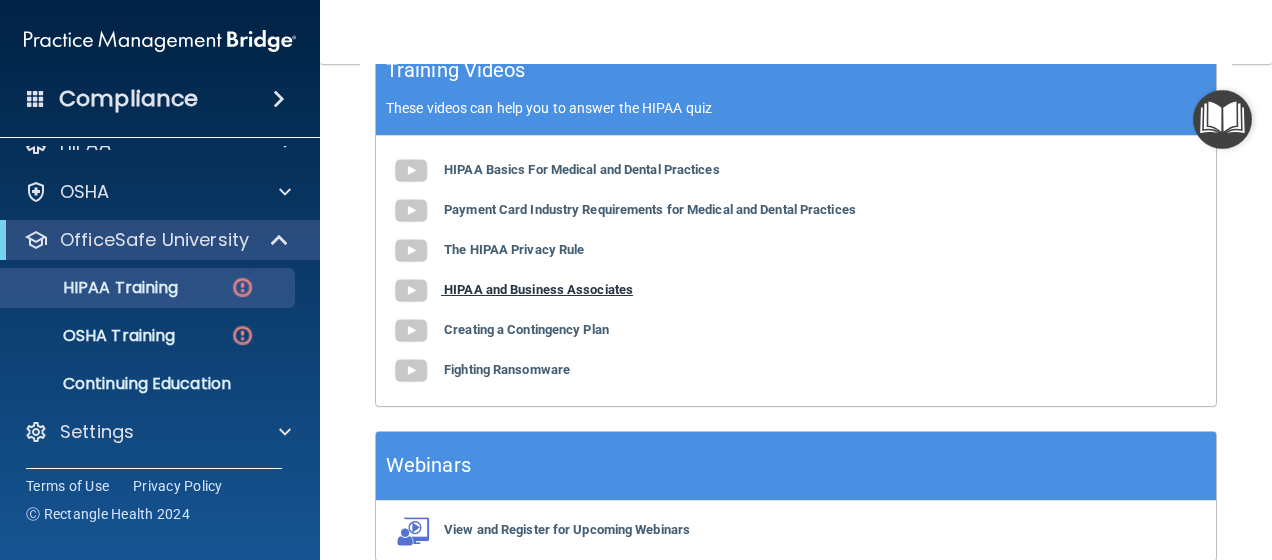 click on "HIPAA and Business Associates" at bounding box center [538, 289] 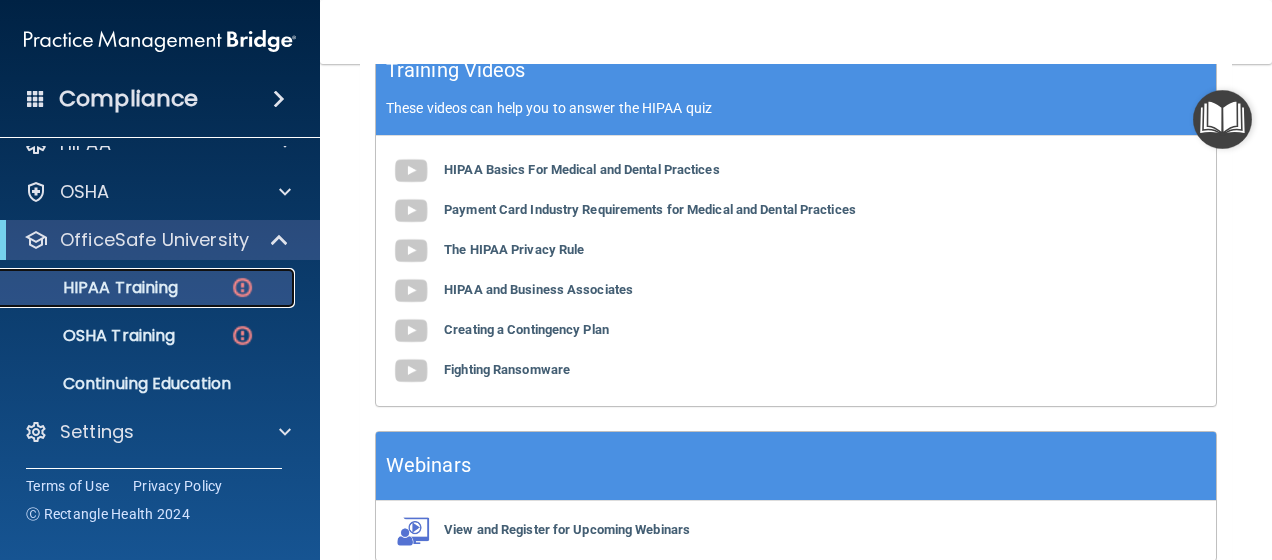 click on "HIPAA Training" at bounding box center [95, 288] 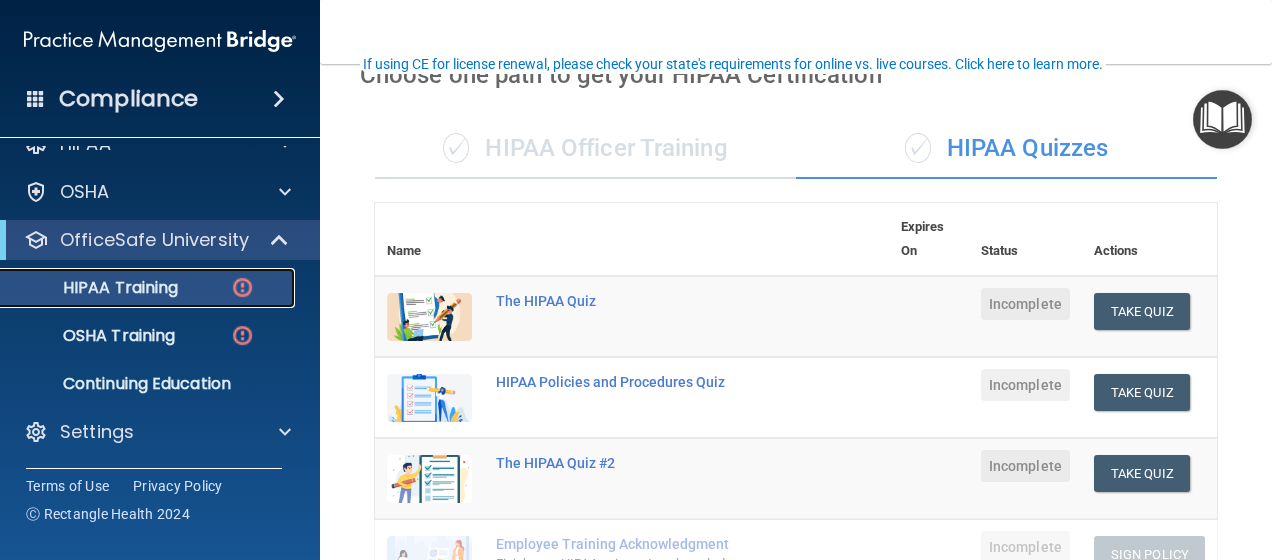 scroll, scrollTop: 200, scrollLeft: 0, axis: vertical 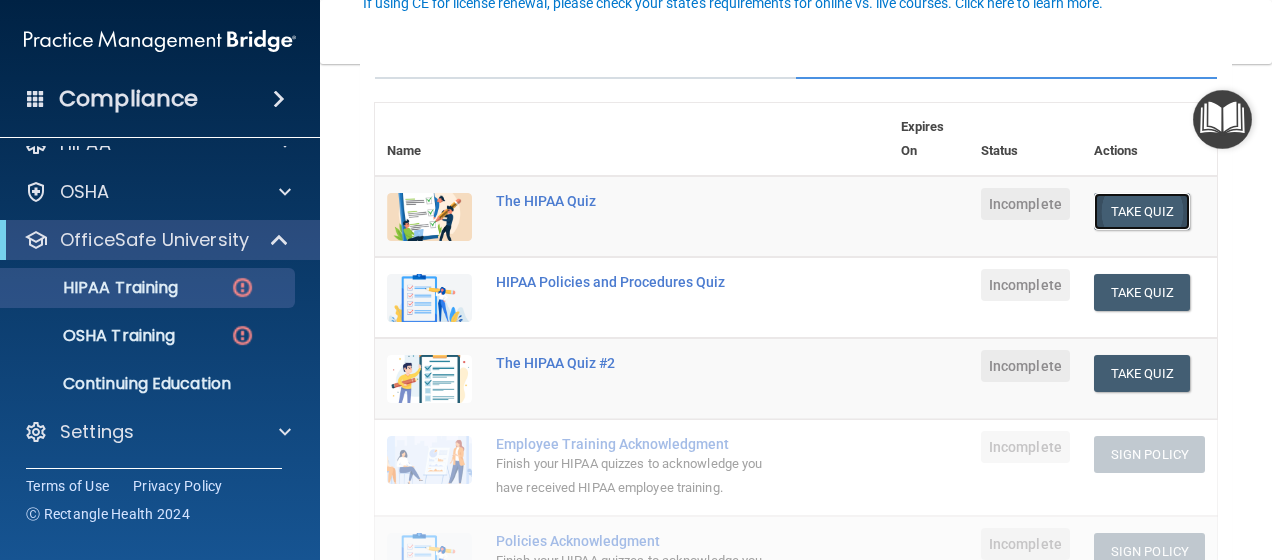 click on "Take Quiz" at bounding box center [1142, 211] 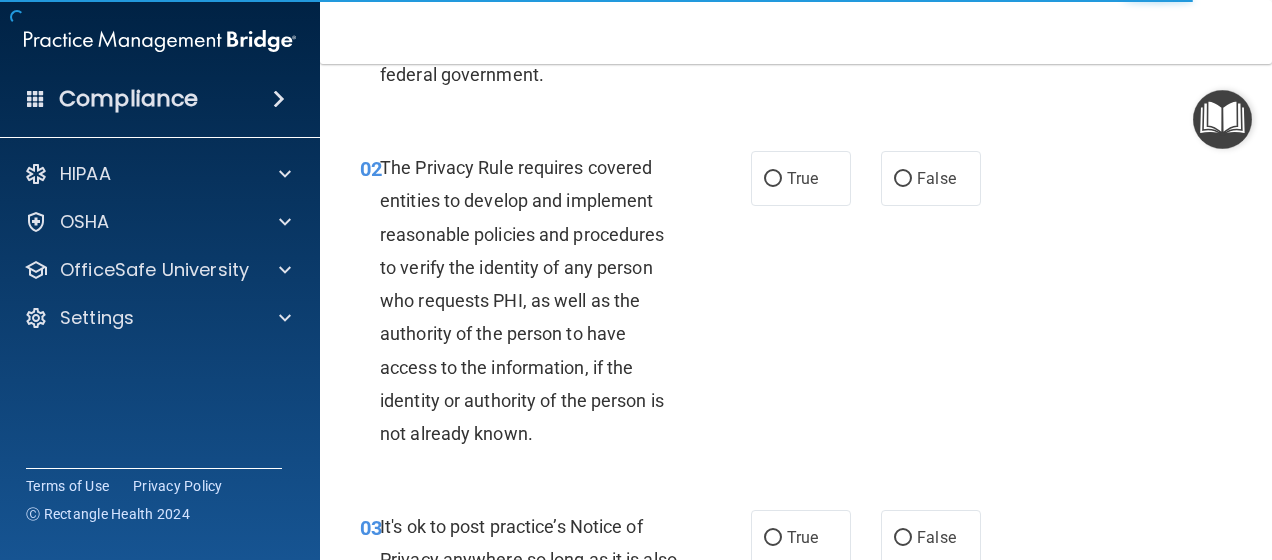 scroll, scrollTop: 0, scrollLeft: 0, axis: both 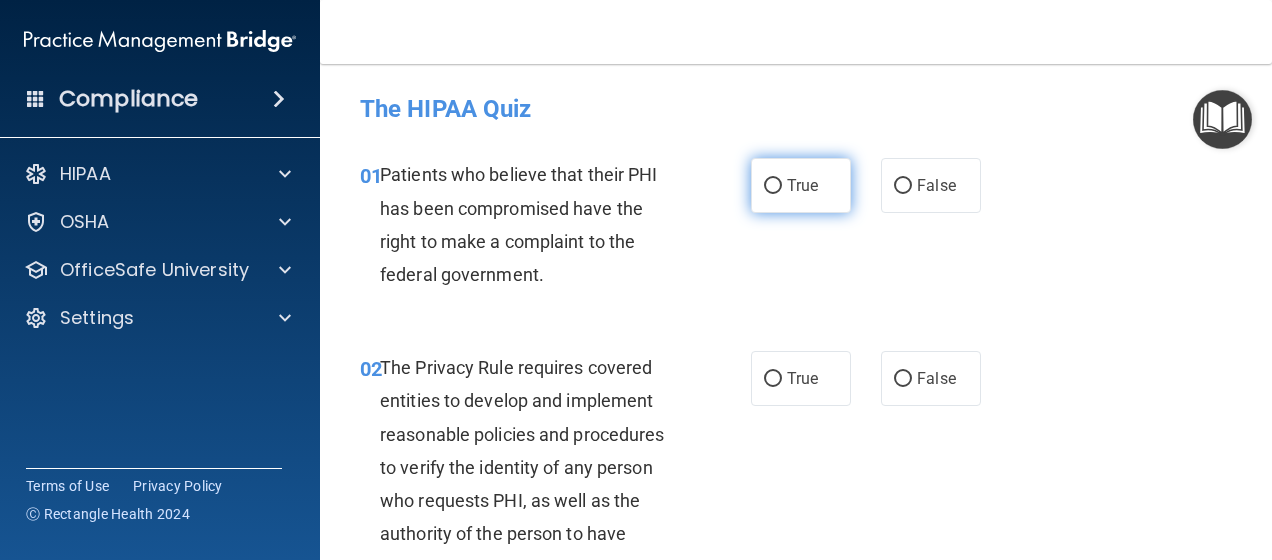 click on "True" at bounding box center [801, 185] 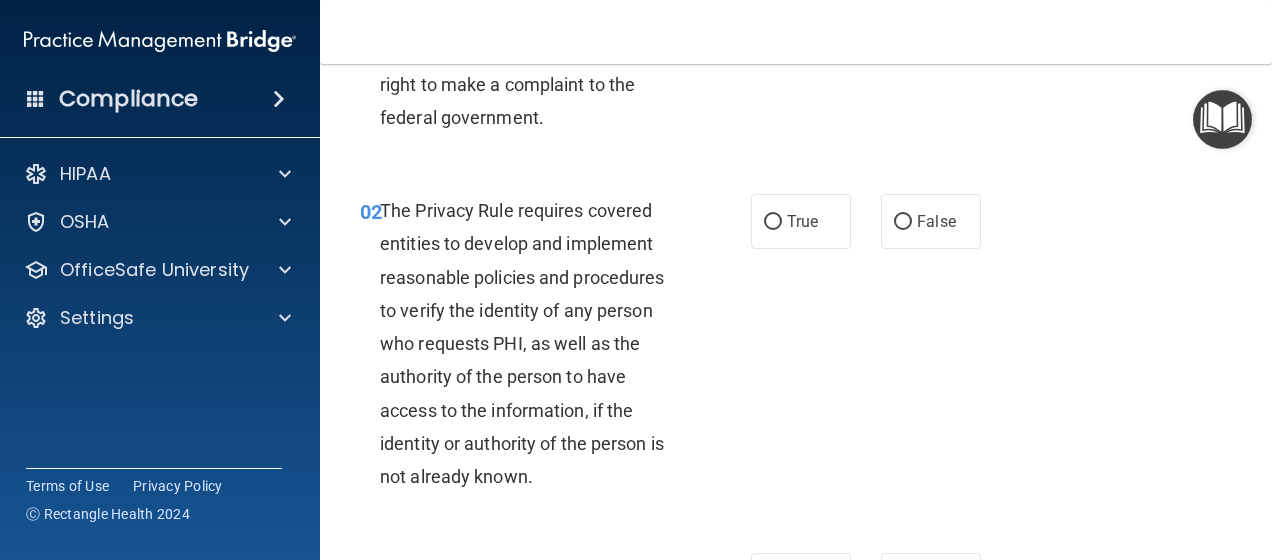 scroll, scrollTop: 200, scrollLeft: 0, axis: vertical 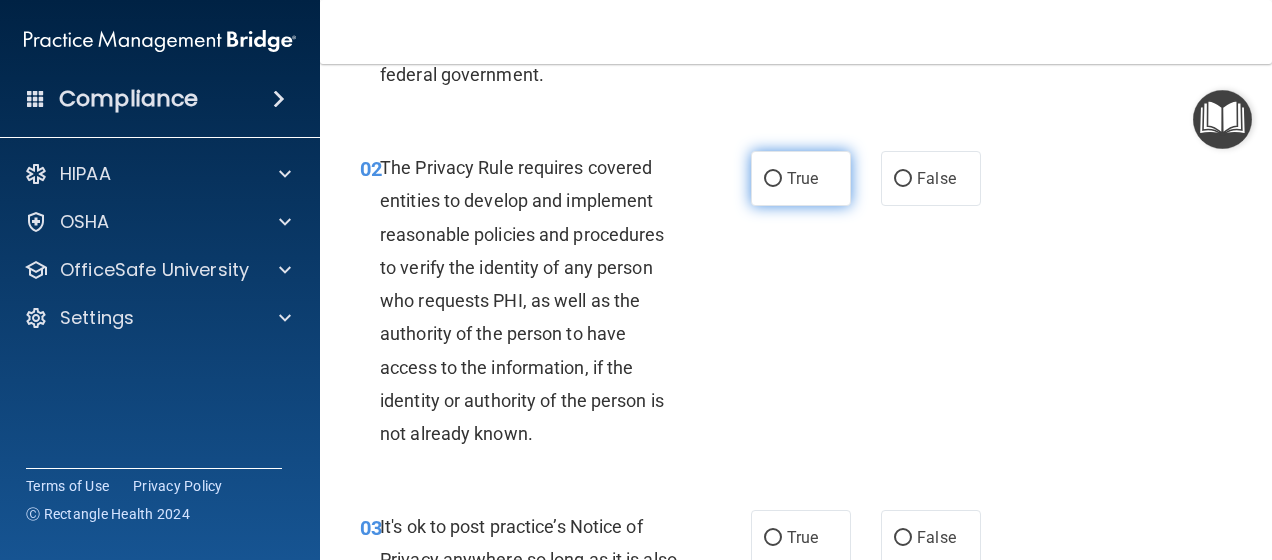 click on "True" at bounding box center (773, 179) 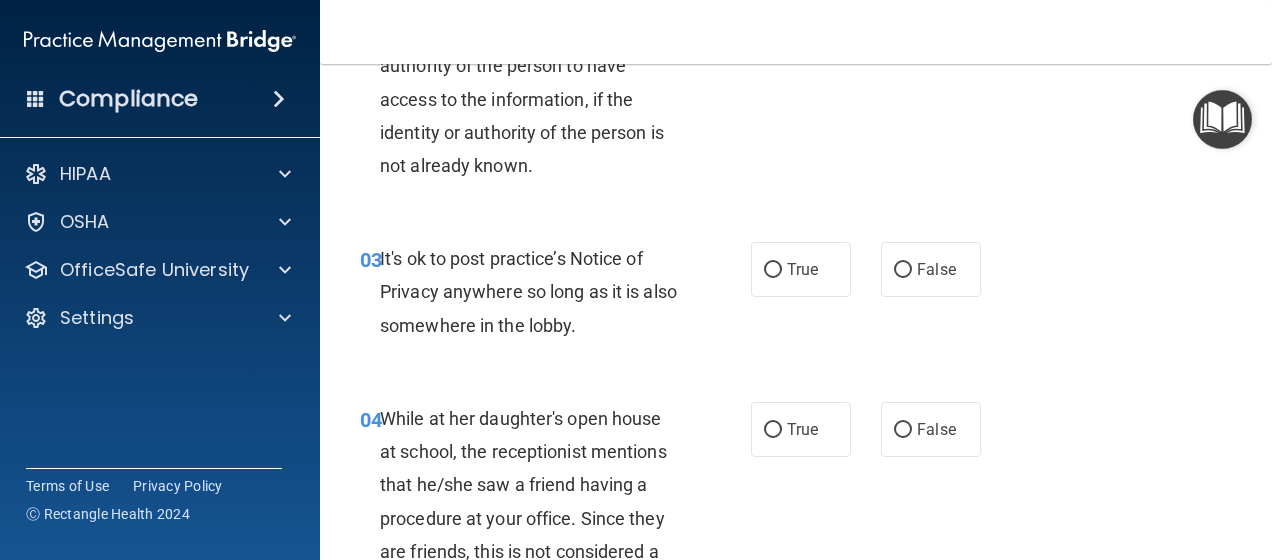 scroll, scrollTop: 500, scrollLeft: 0, axis: vertical 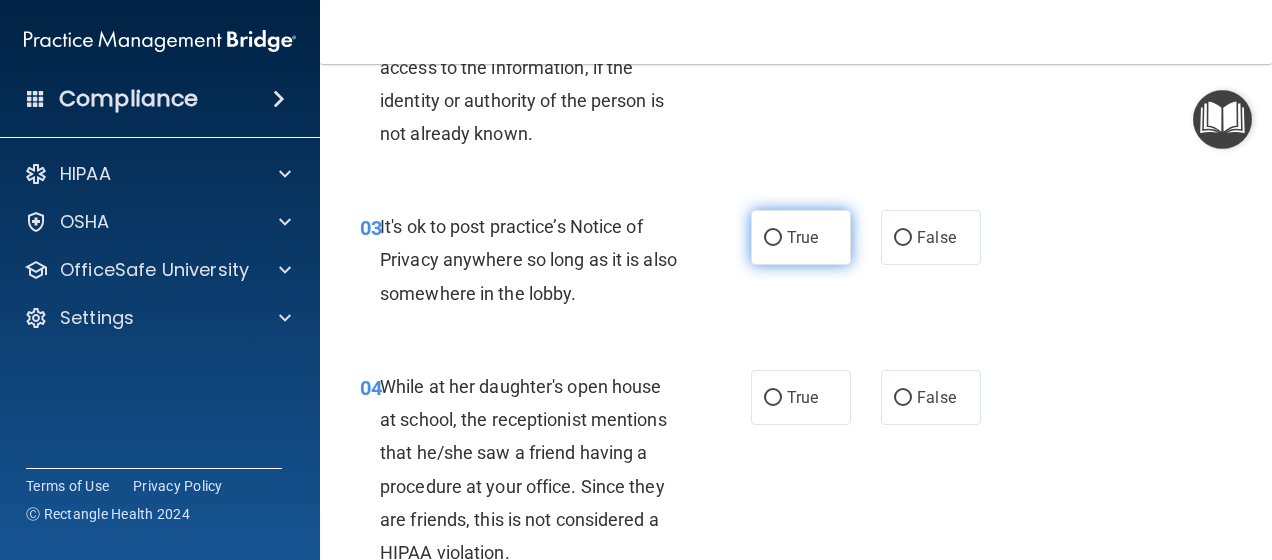 click on "True" at bounding box center (802, 237) 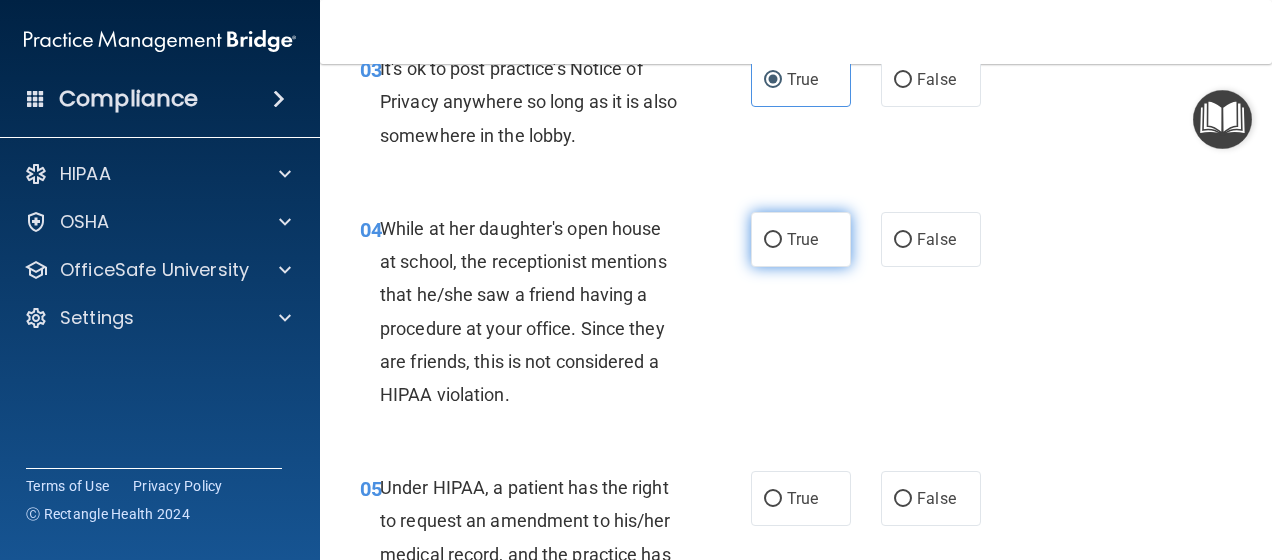 scroll, scrollTop: 700, scrollLeft: 0, axis: vertical 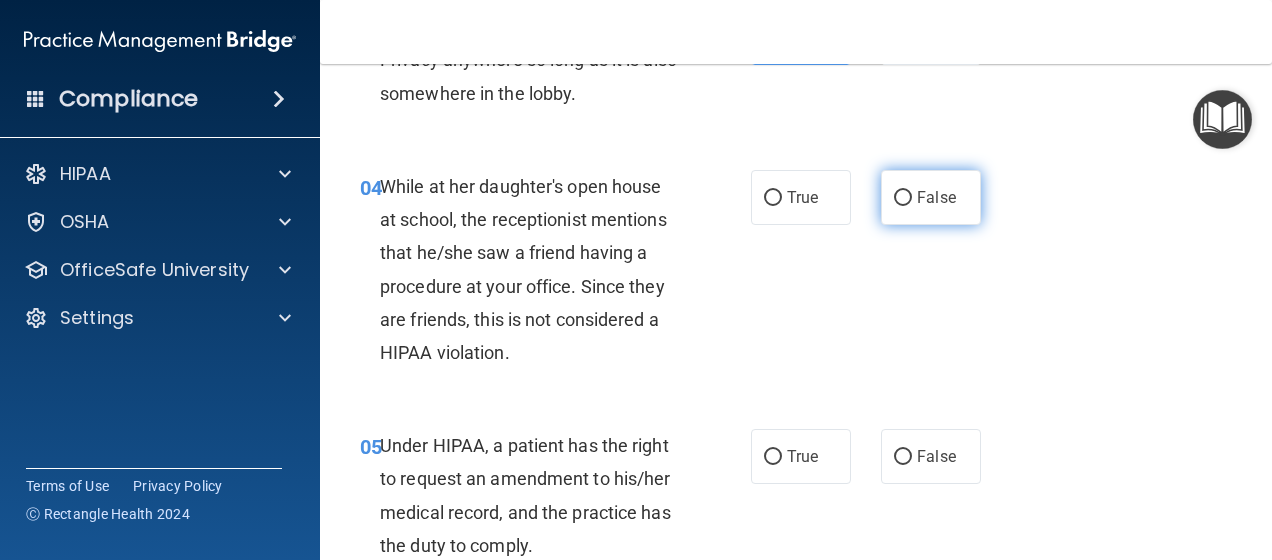 click on "False" at bounding box center [931, 197] 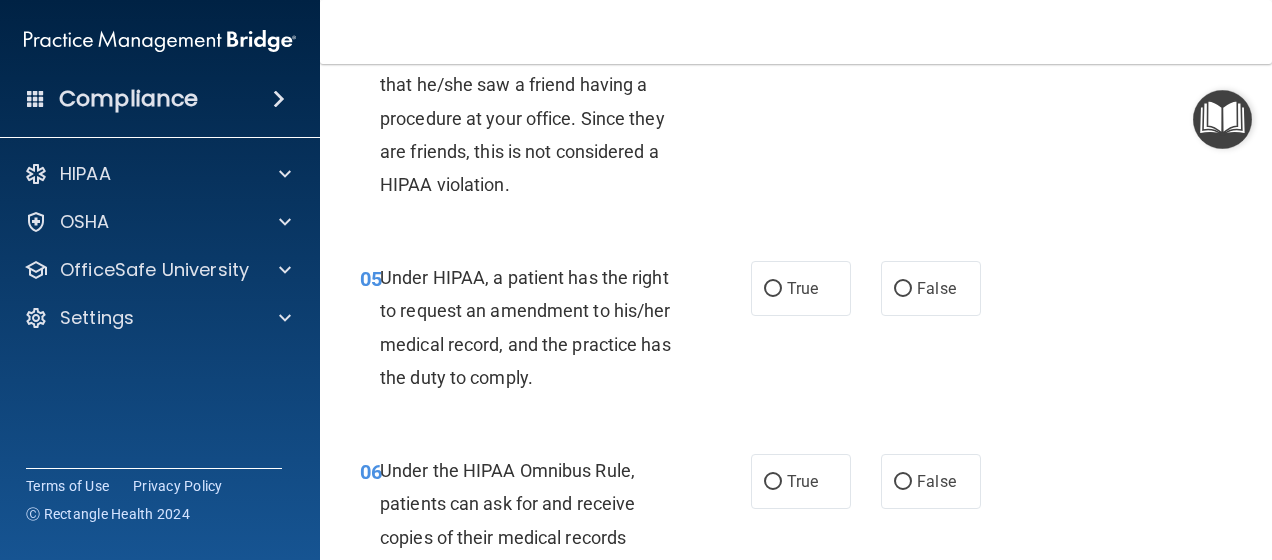 scroll, scrollTop: 900, scrollLeft: 0, axis: vertical 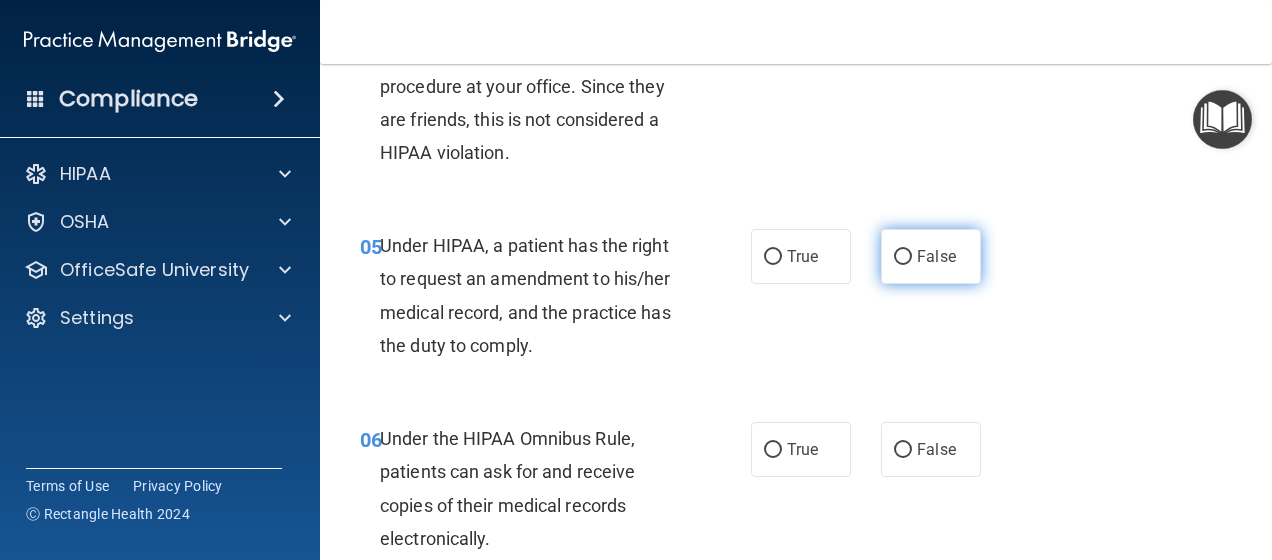 click on "False" at bounding box center [931, 256] 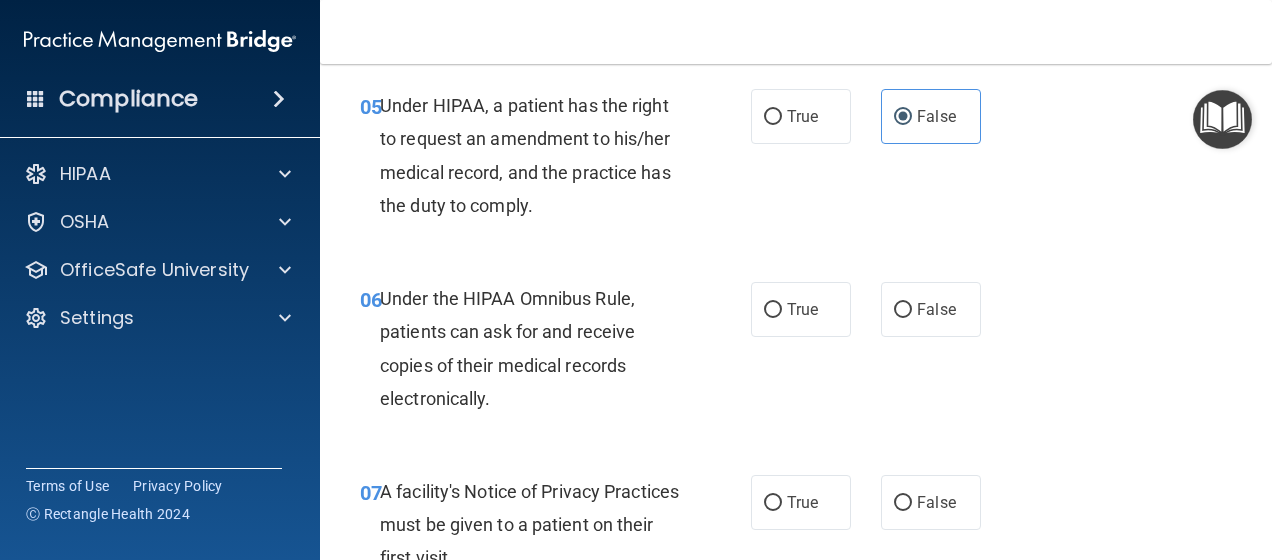 scroll, scrollTop: 1000, scrollLeft: 0, axis: vertical 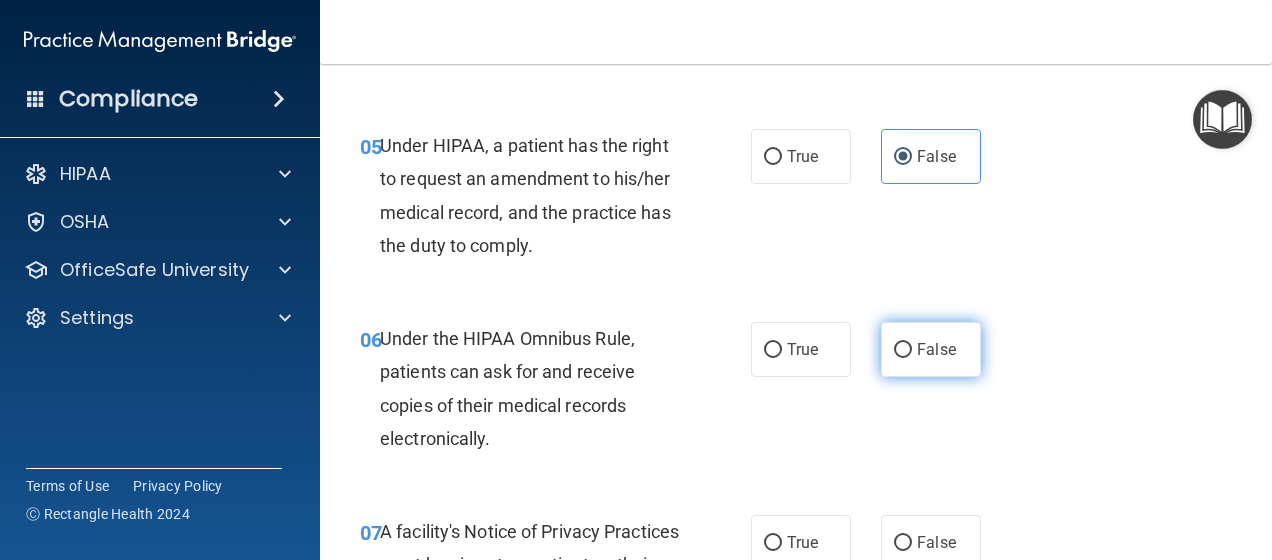 click on "False" at bounding box center (931, 349) 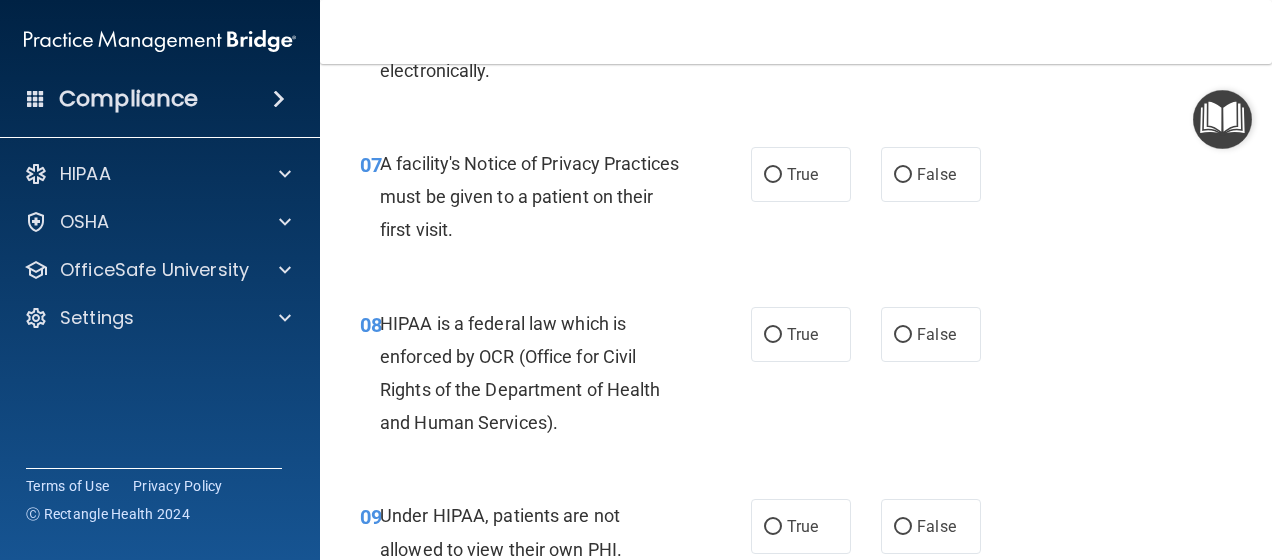 scroll, scrollTop: 1400, scrollLeft: 0, axis: vertical 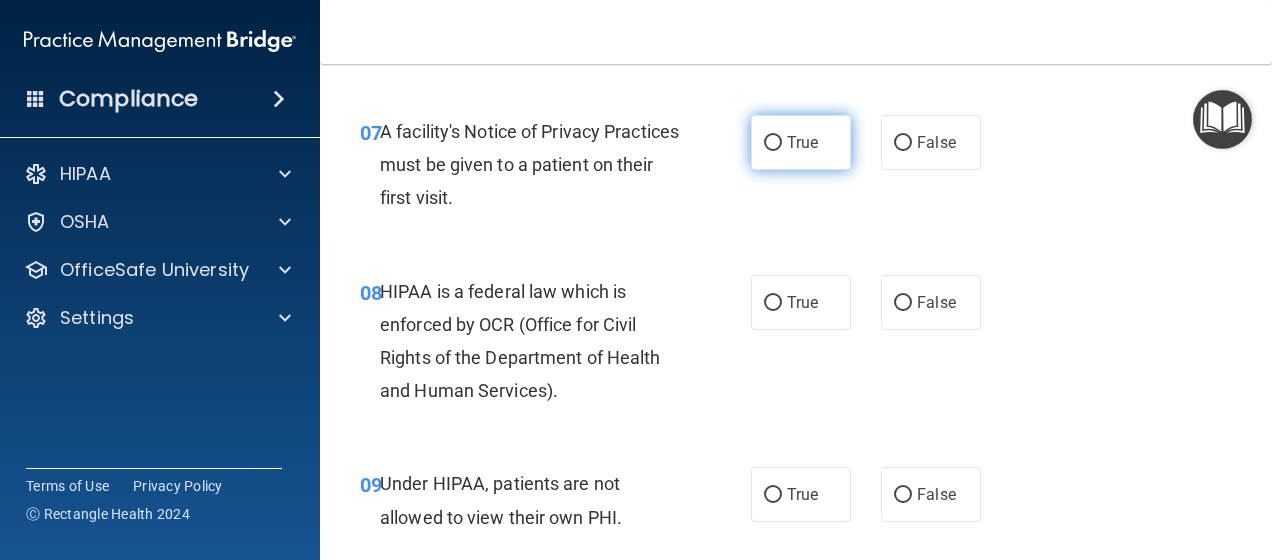 click on "True" at bounding box center (801, 142) 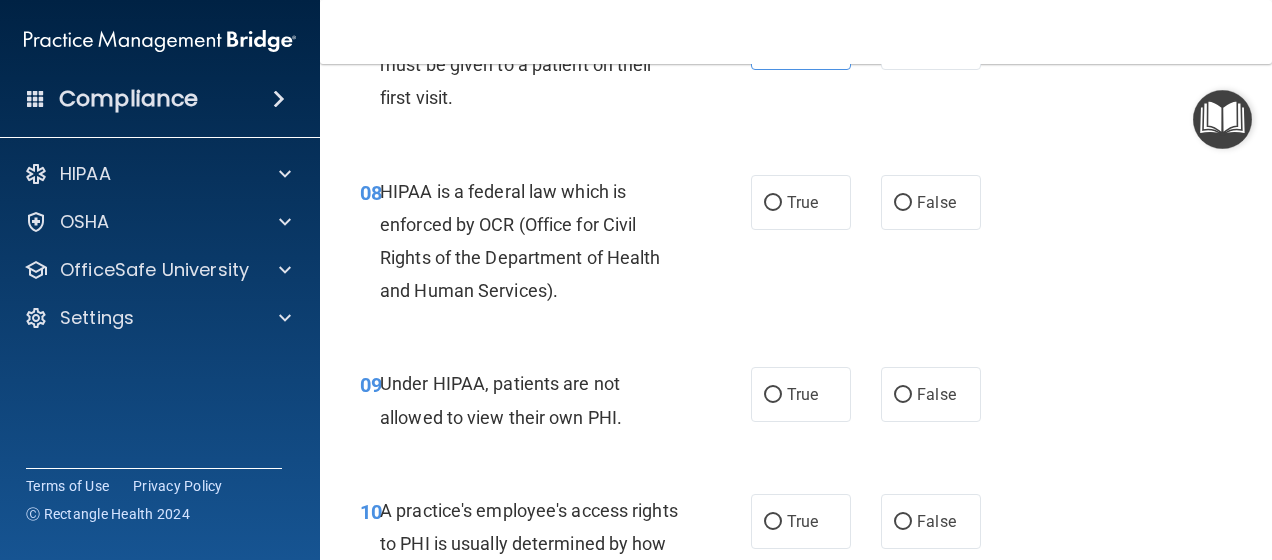scroll, scrollTop: 1600, scrollLeft: 0, axis: vertical 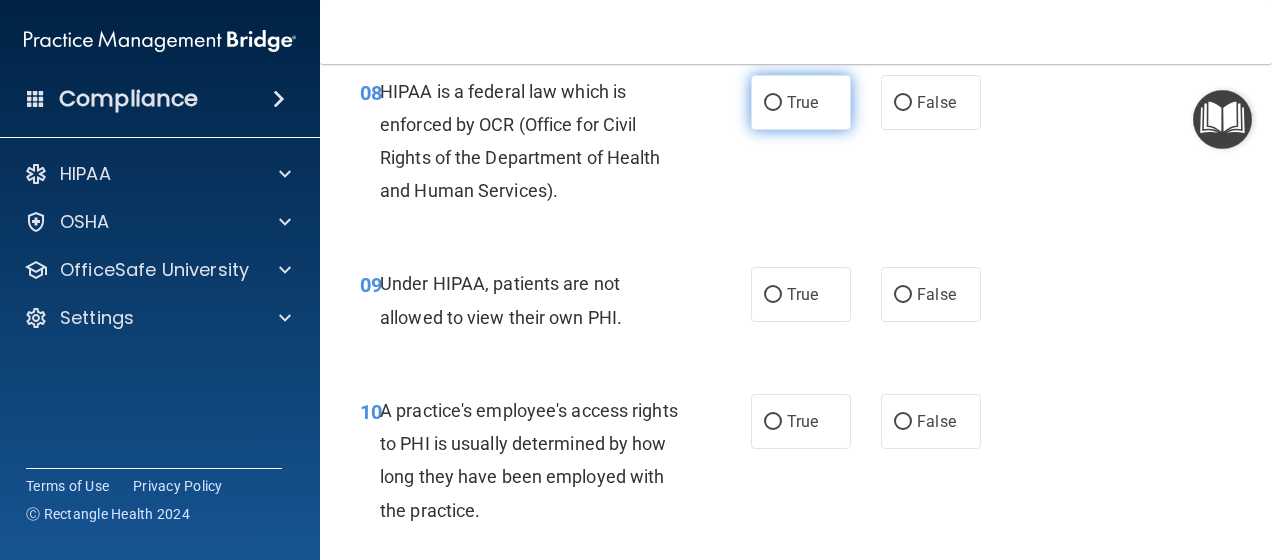 click on "True" at bounding box center [802, 102] 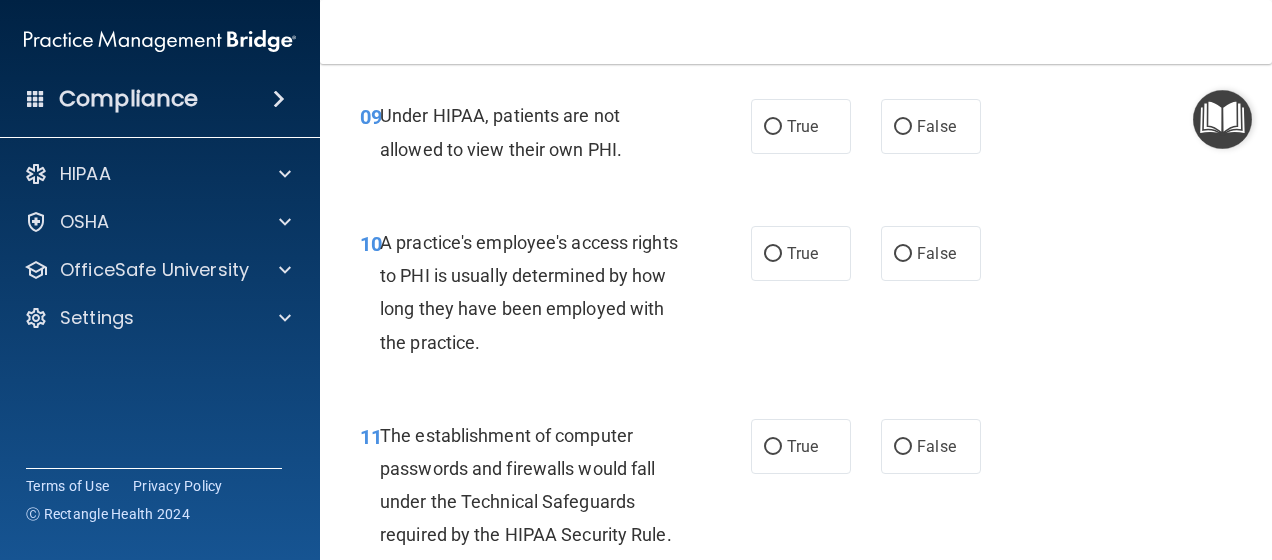 scroll, scrollTop: 1800, scrollLeft: 0, axis: vertical 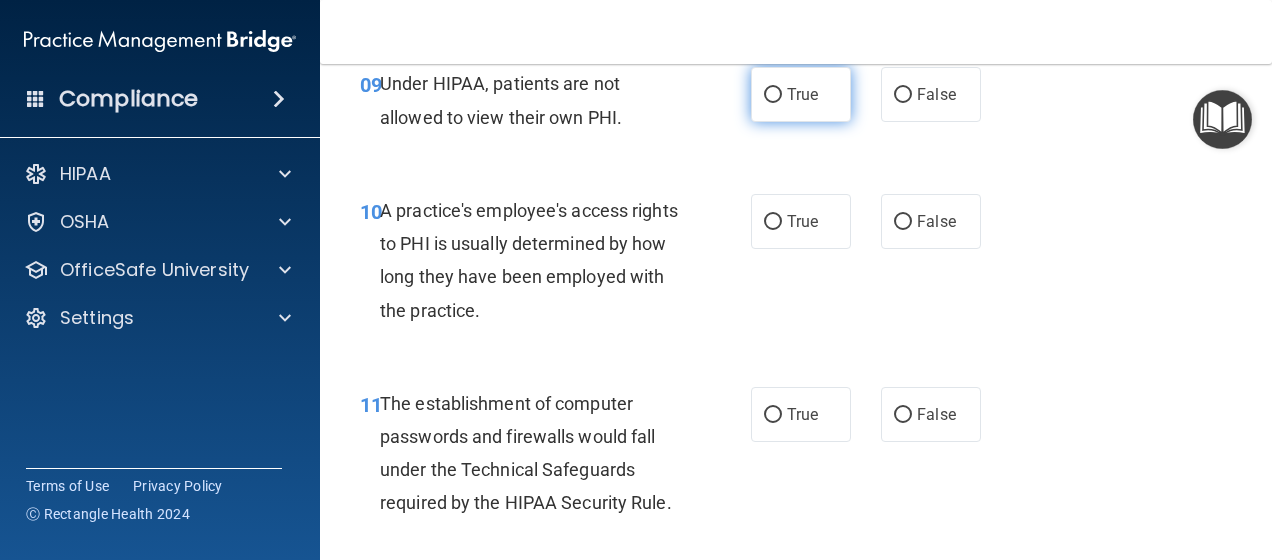 click on "True" at bounding box center [801, 94] 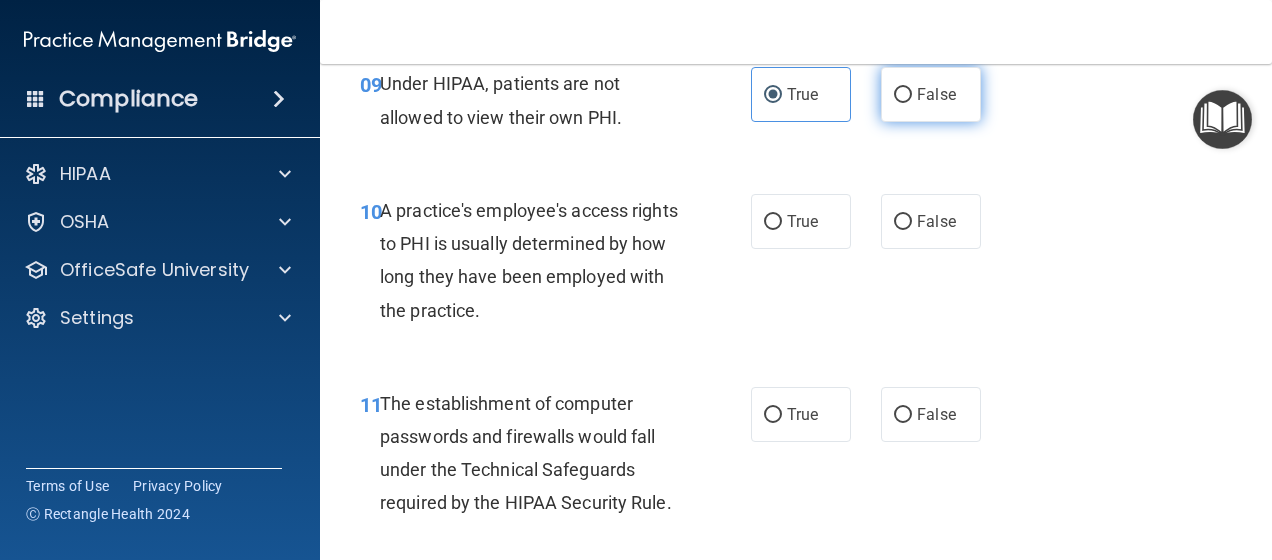 click on "False" at bounding box center (931, 94) 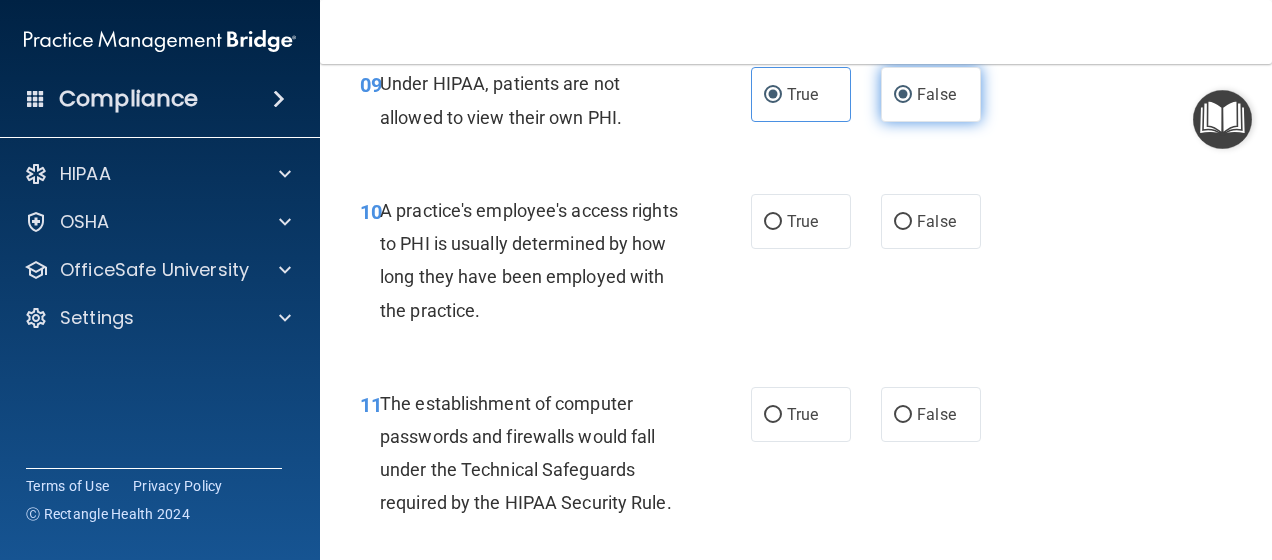 radio on "false" 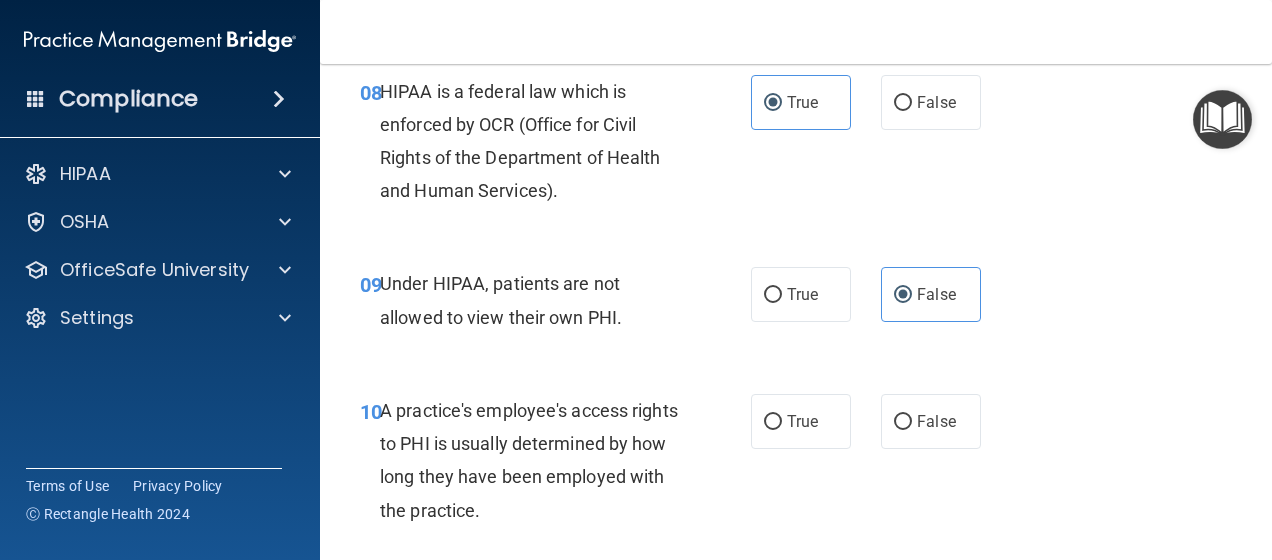 scroll, scrollTop: 1500, scrollLeft: 0, axis: vertical 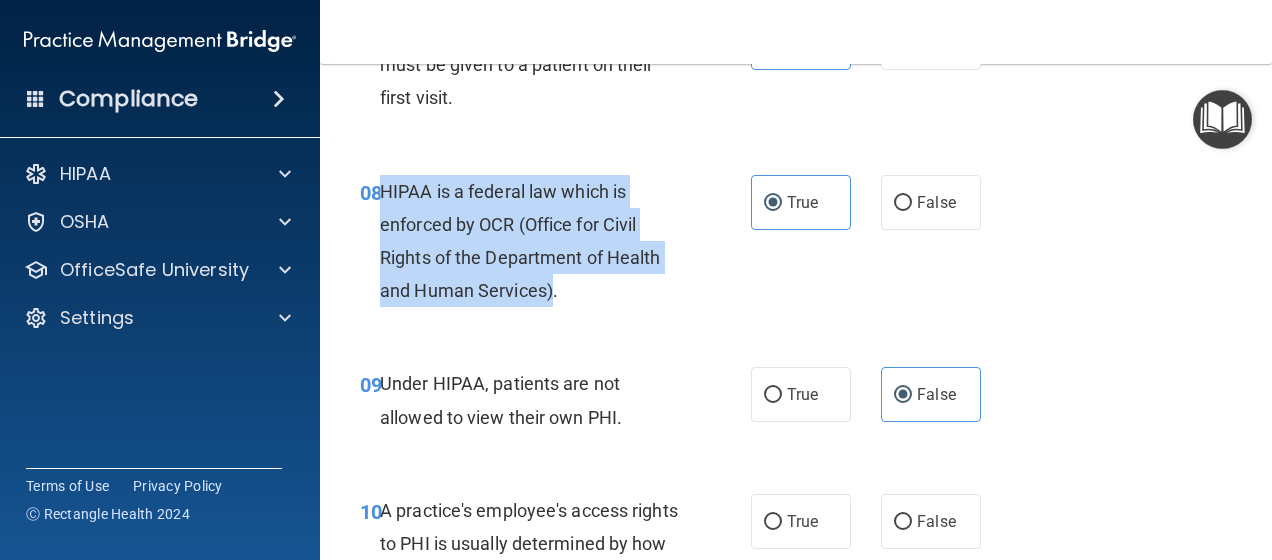 drag, startPoint x: 380, startPoint y: 189, endPoint x: 554, endPoint y: 296, distance: 204.26698 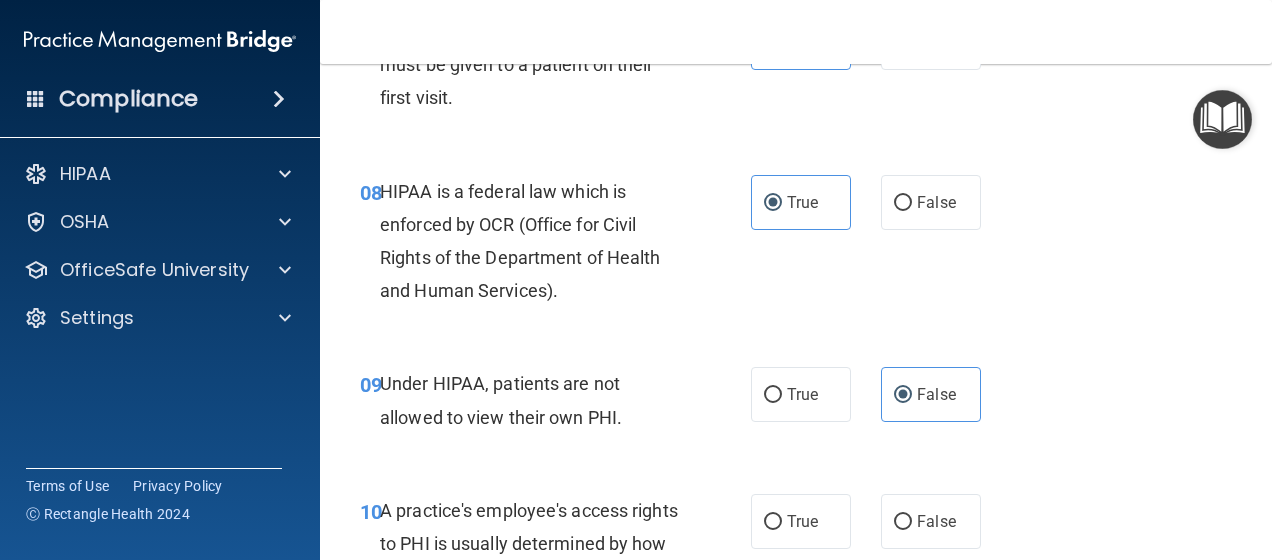 click on "08       HIPAA is a federal law which is enforced by OCR (Office for Civil Rights of the Department of Health and Human Services).                 True           False" at bounding box center (796, 246) 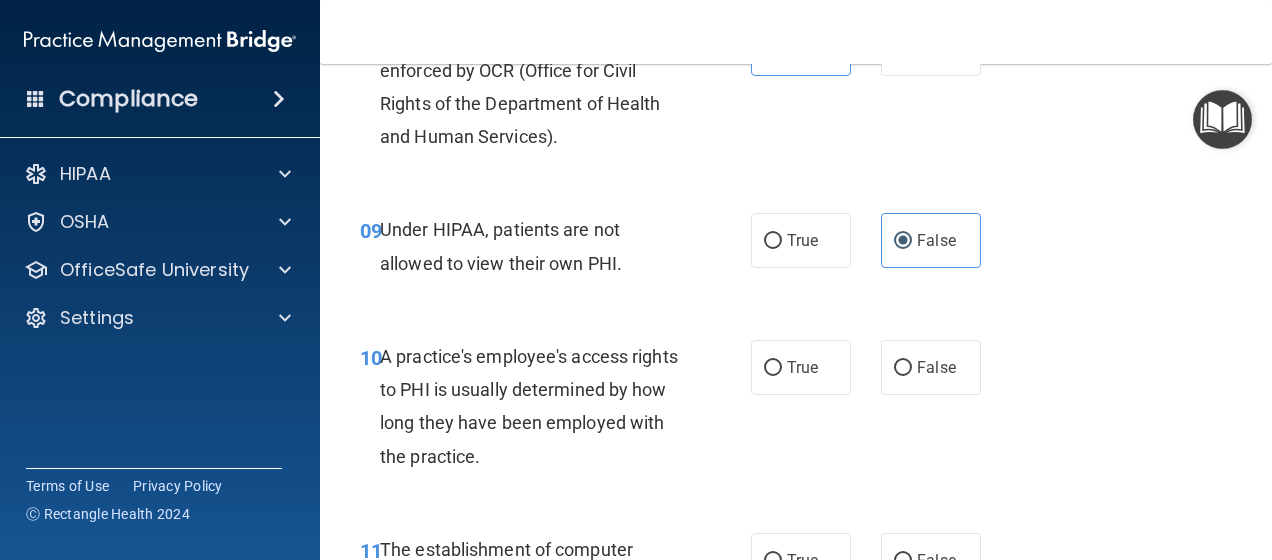 scroll, scrollTop: 1700, scrollLeft: 0, axis: vertical 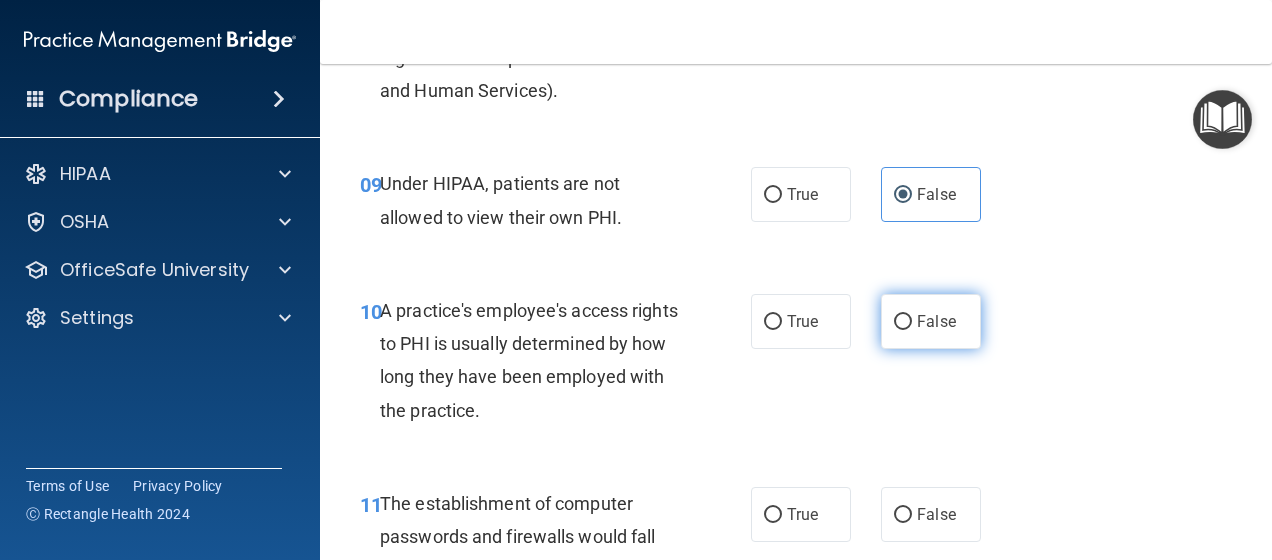 click on "False" at bounding box center [931, 321] 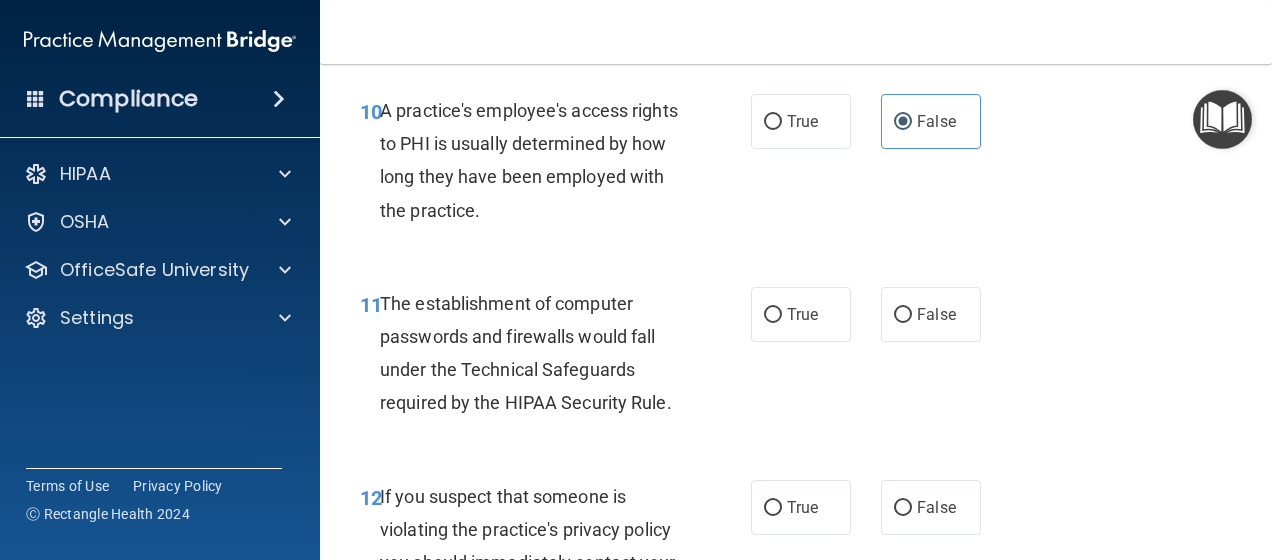 scroll, scrollTop: 2000, scrollLeft: 0, axis: vertical 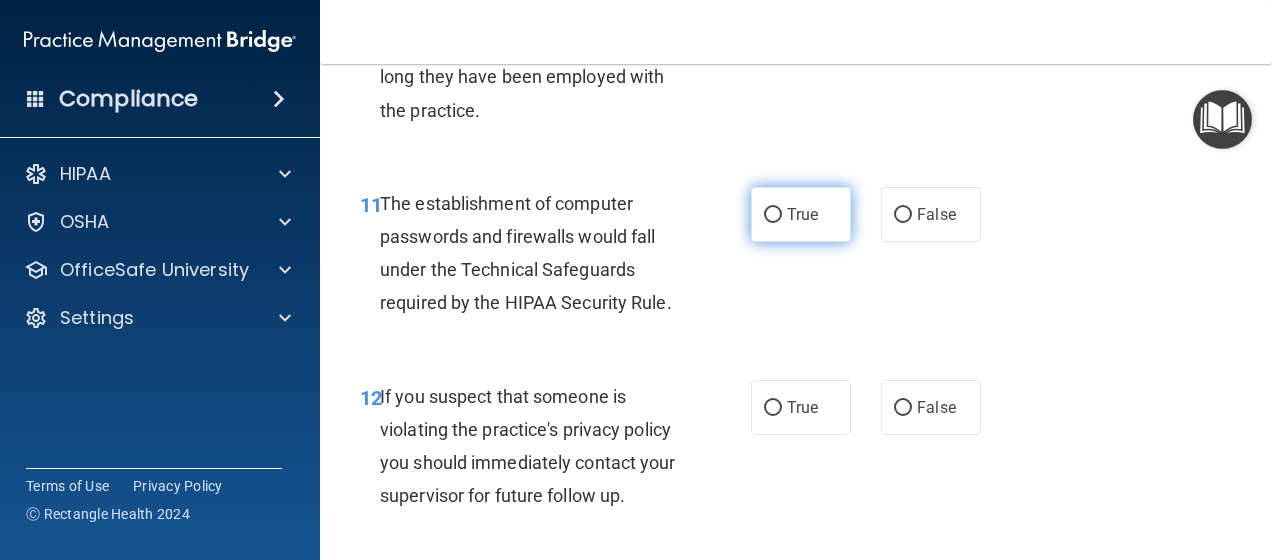 click on "True" at bounding box center [801, 214] 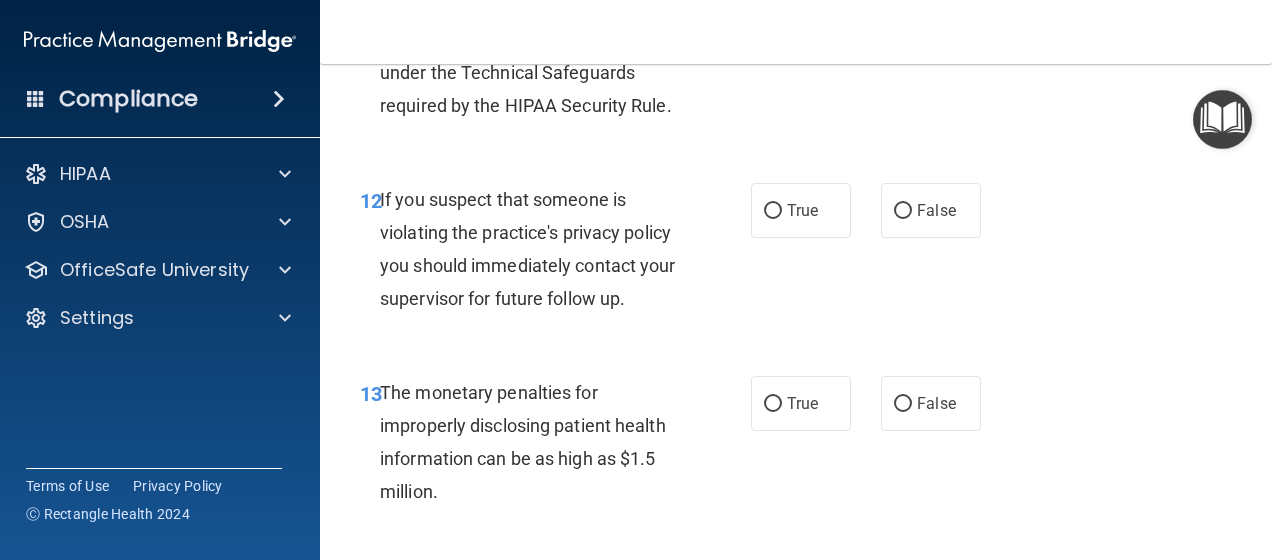 scroll, scrollTop: 2200, scrollLeft: 0, axis: vertical 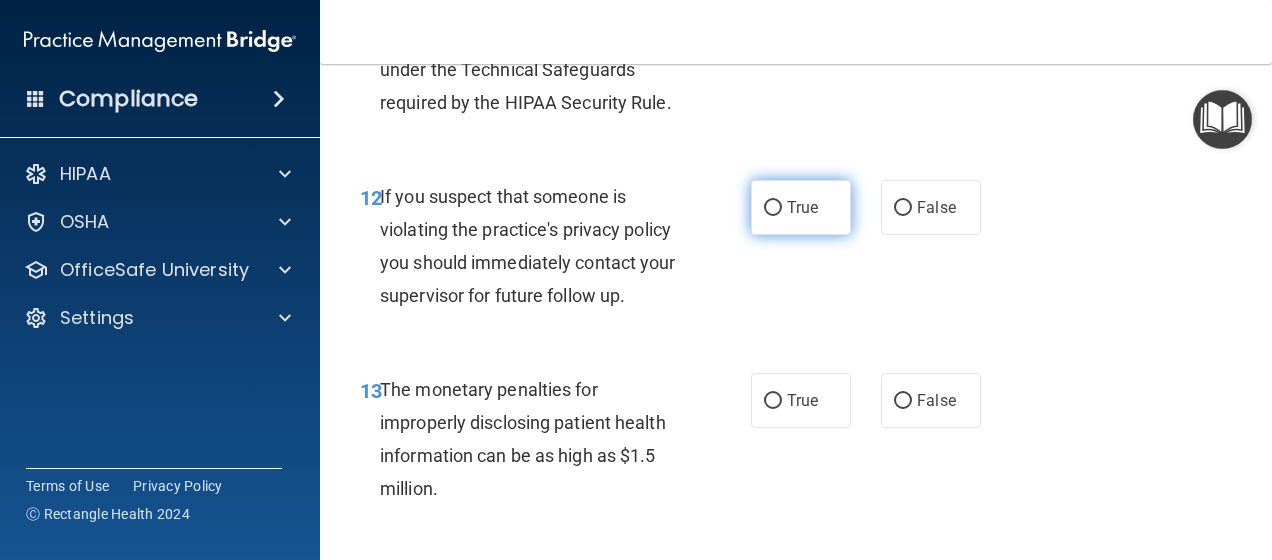 click on "True" at bounding box center (801, 207) 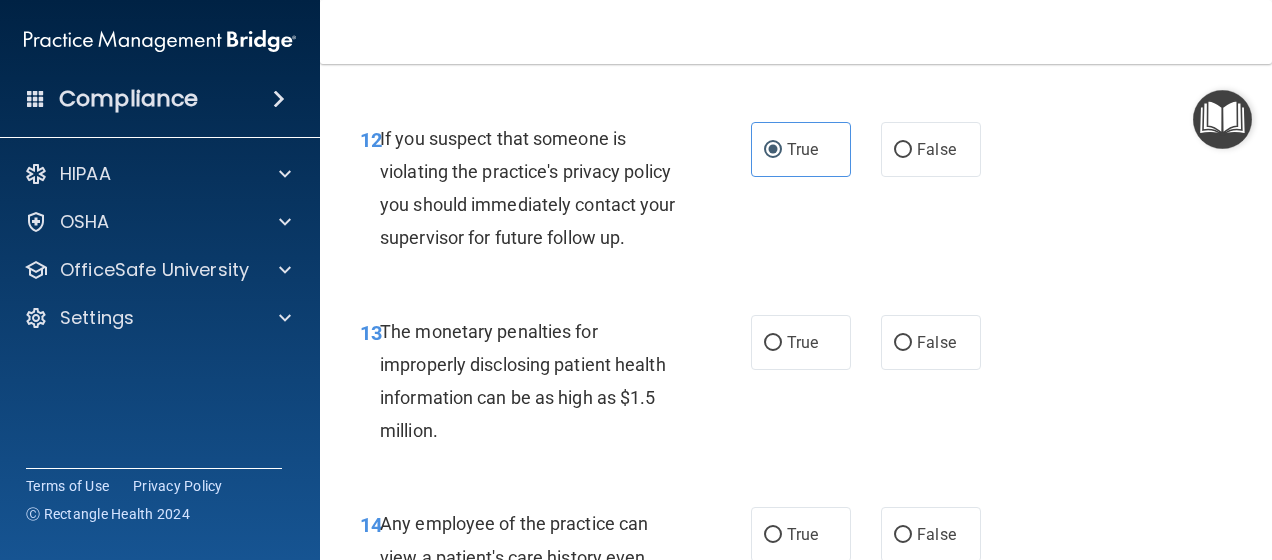 scroll, scrollTop: 2400, scrollLeft: 0, axis: vertical 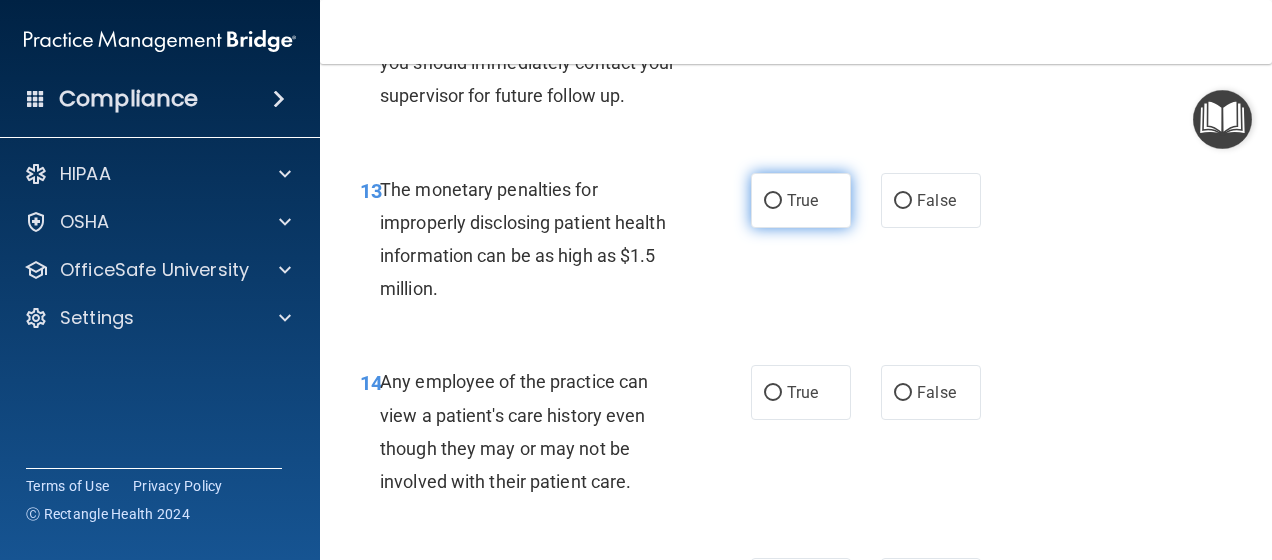 click on "True" at bounding box center (802, 200) 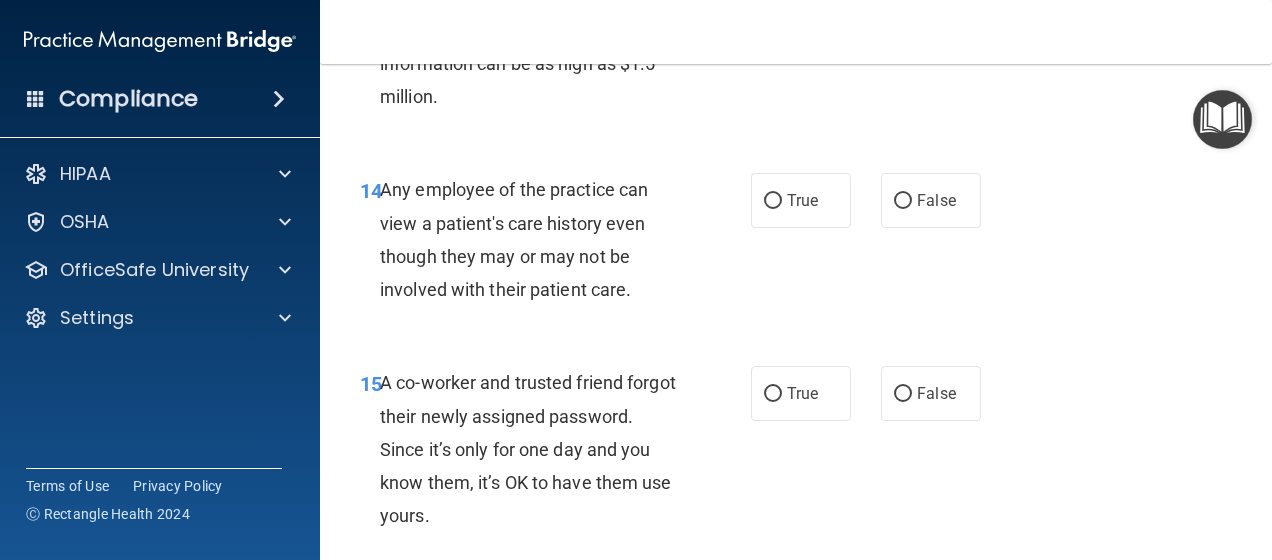 scroll, scrollTop: 2600, scrollLeft: 0, axis: vertical 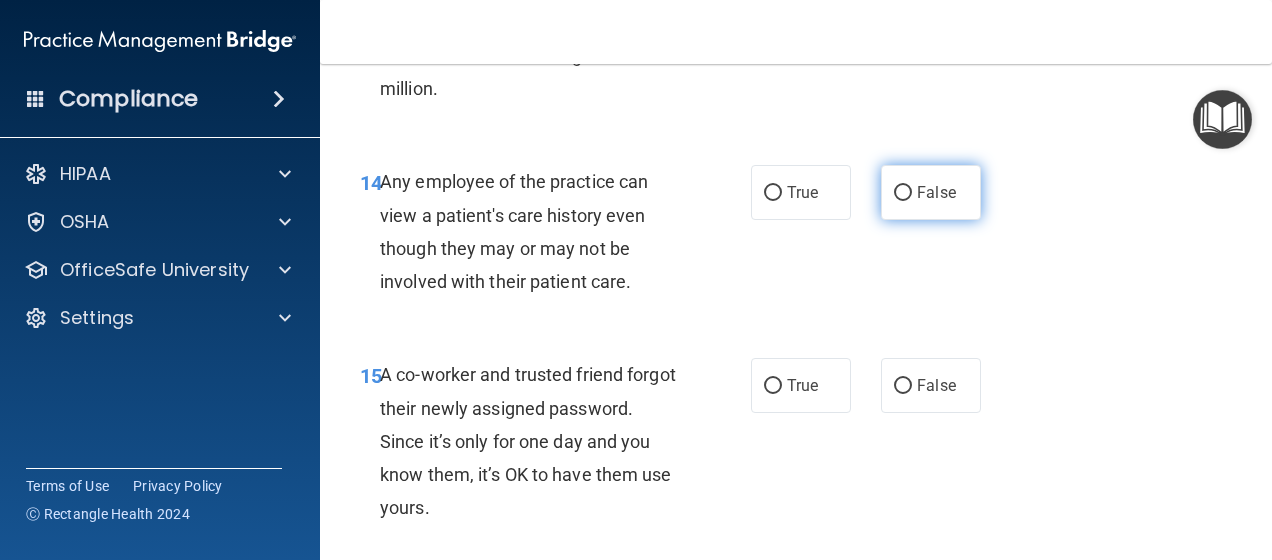 click on "False" at bounding box center (936, 192) 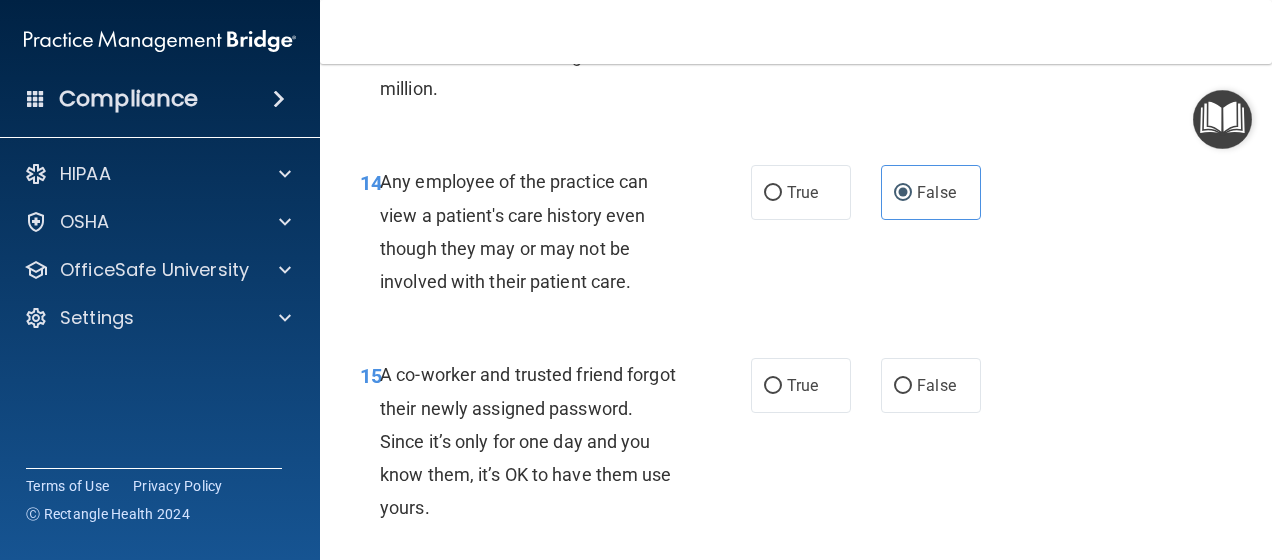 click on "Any employee of the practice can view a patient's care history even though they may or may not be involved with their patient care." at bounding box center [514, 231] 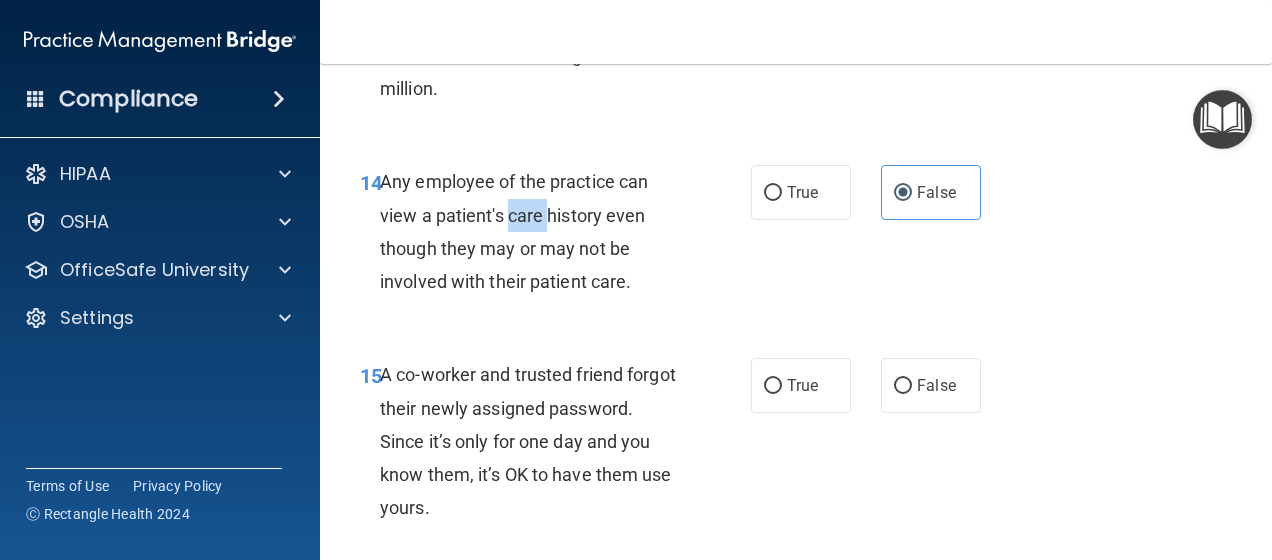 click on "Any employee of the practice can view a patient's care history even though they may or may not be involved with their patient care." at bounding box center [514, 231] 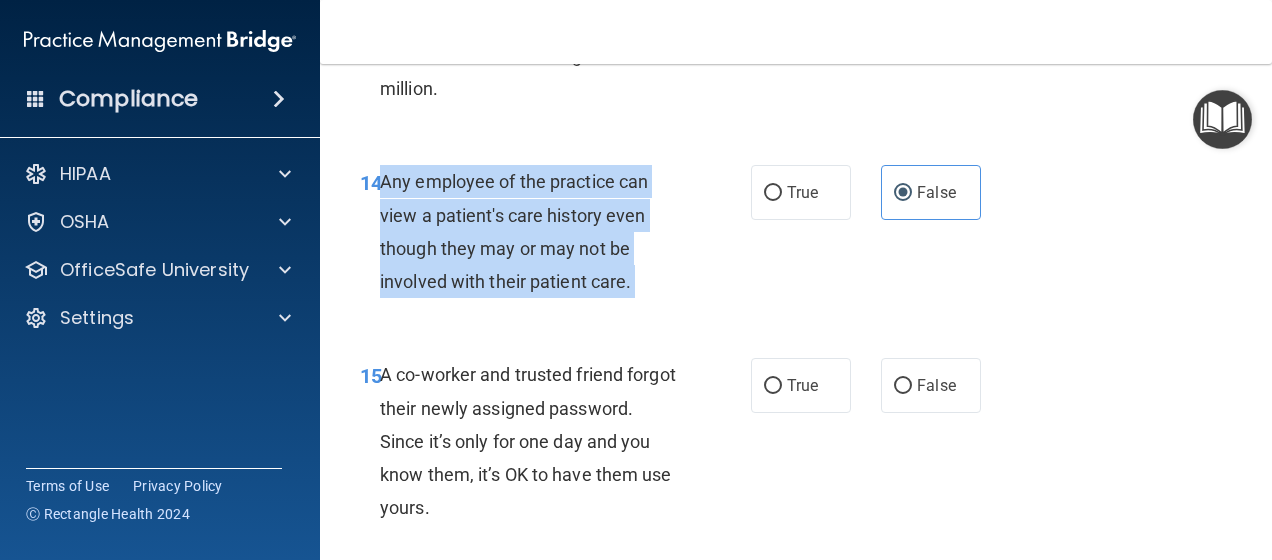 click on "Any employee of the practice can view a patient's care history even though they may or may not be involved with their patient care." at bounding box center (514, 231) 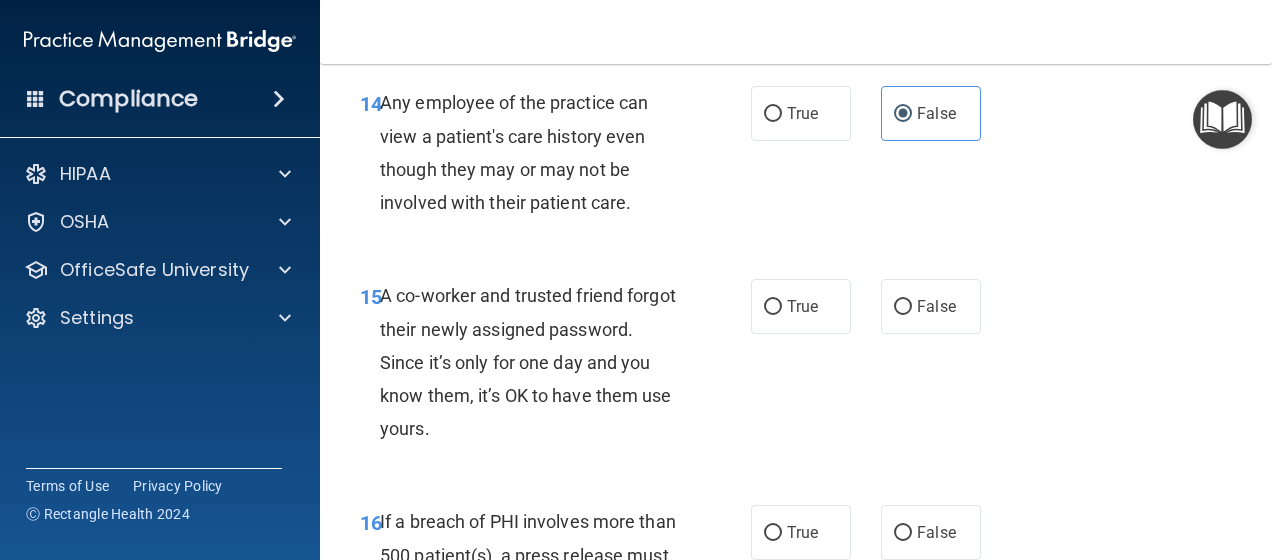 scroll, scrollTop: 2800, scrollLeft: 0, axis: vertical 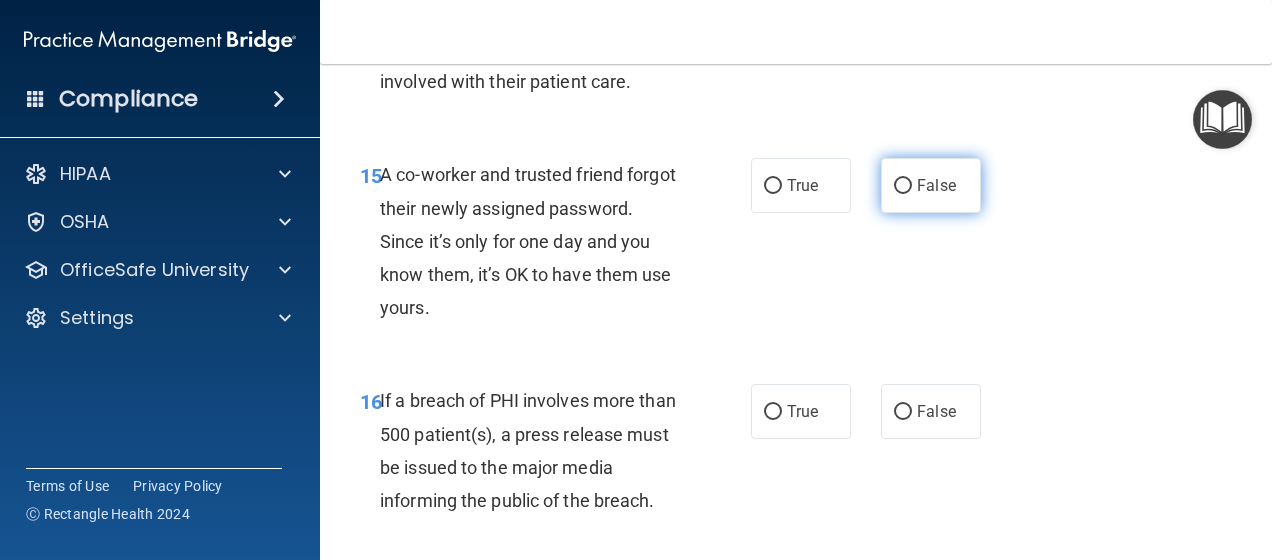 click on "False" at bounding box center [931, 185] 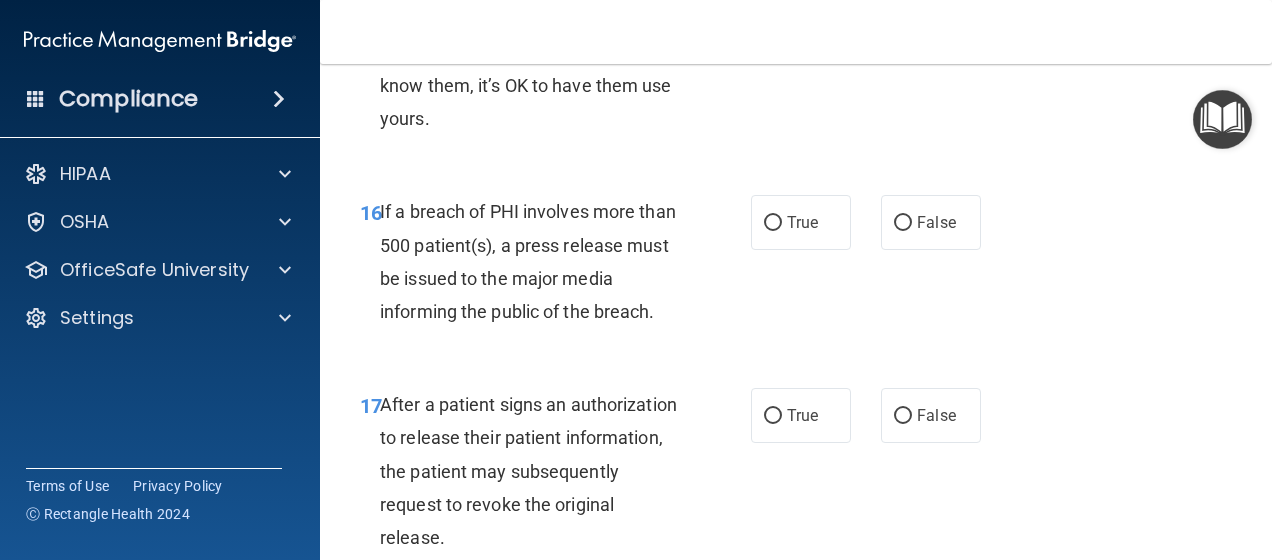 scroll, scrollTop: 3000, scrollLeft: 0, axis: vertical 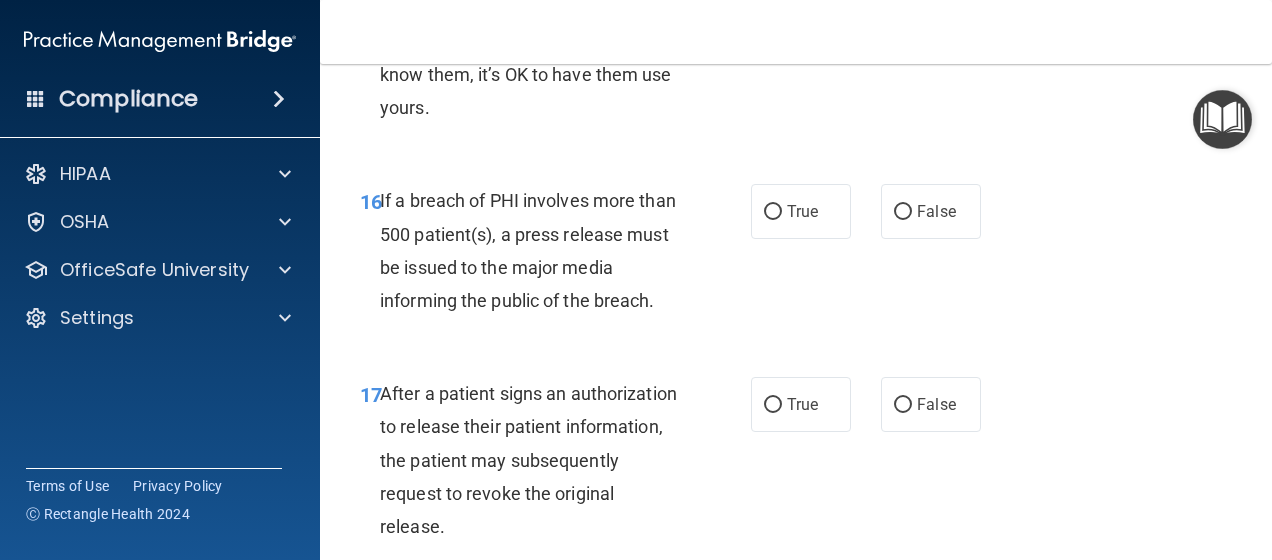 click on "16       If a breach of PHI involves more than 500 patient(s), a press release must be issued to the major media informing the public of the breach.                 True           False" at bounding box center [796, 255] 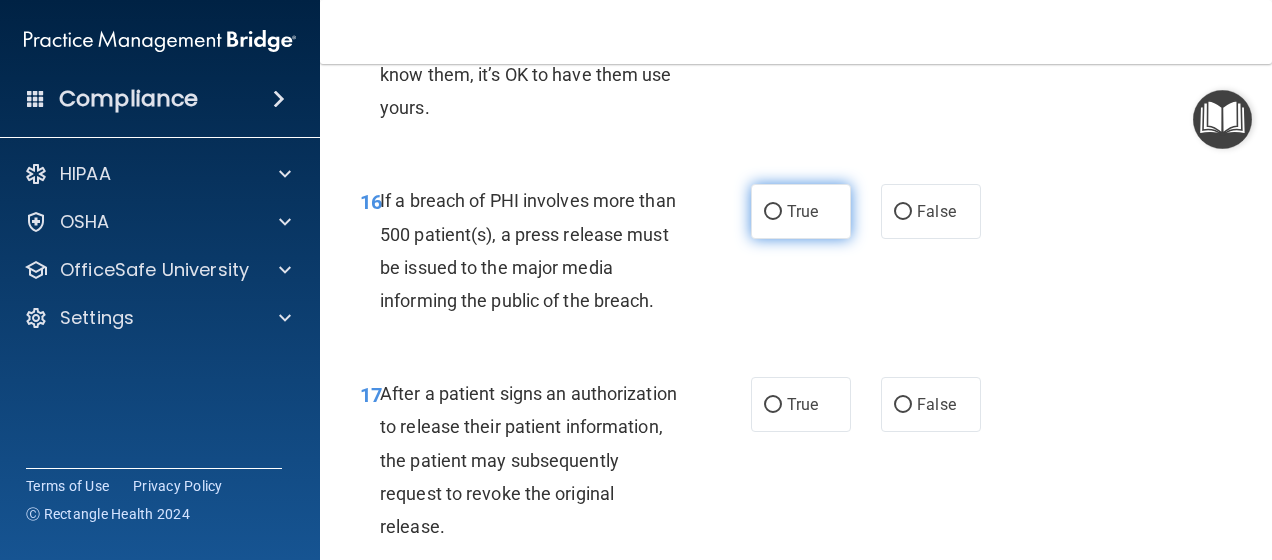 click on "True" at bounding box center (773, 212) 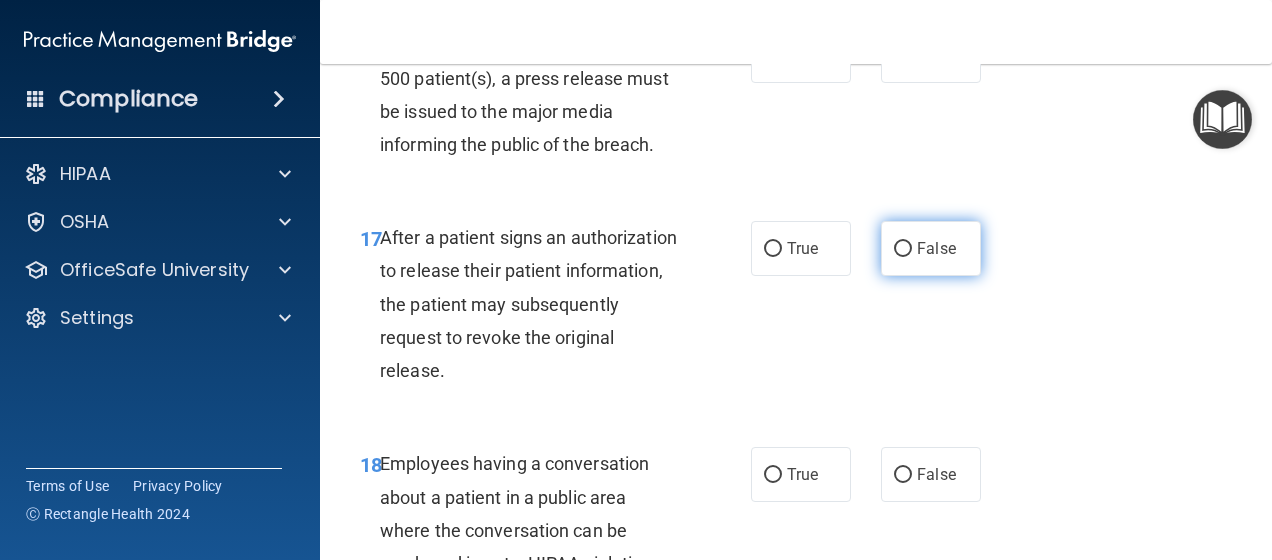 scroll, scrollTop: 3200, scrollLeft: 0, axis: vertical 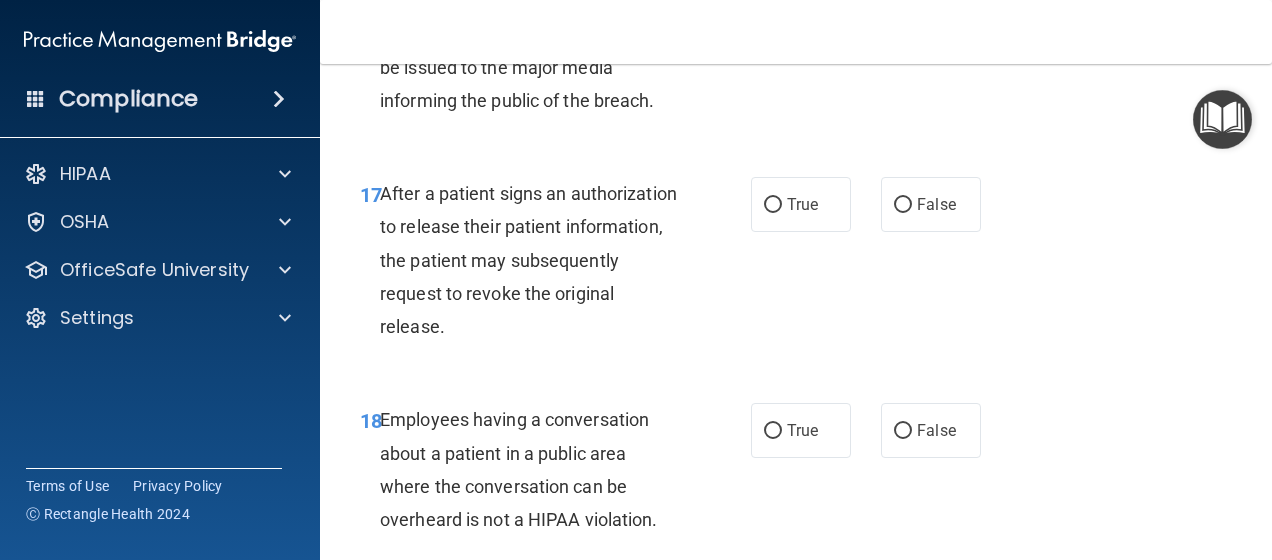 click on "After a patient signs an authorization to release their patient information, the patient may subsequently request to revoke the original release." at bounding box center (528, 260) 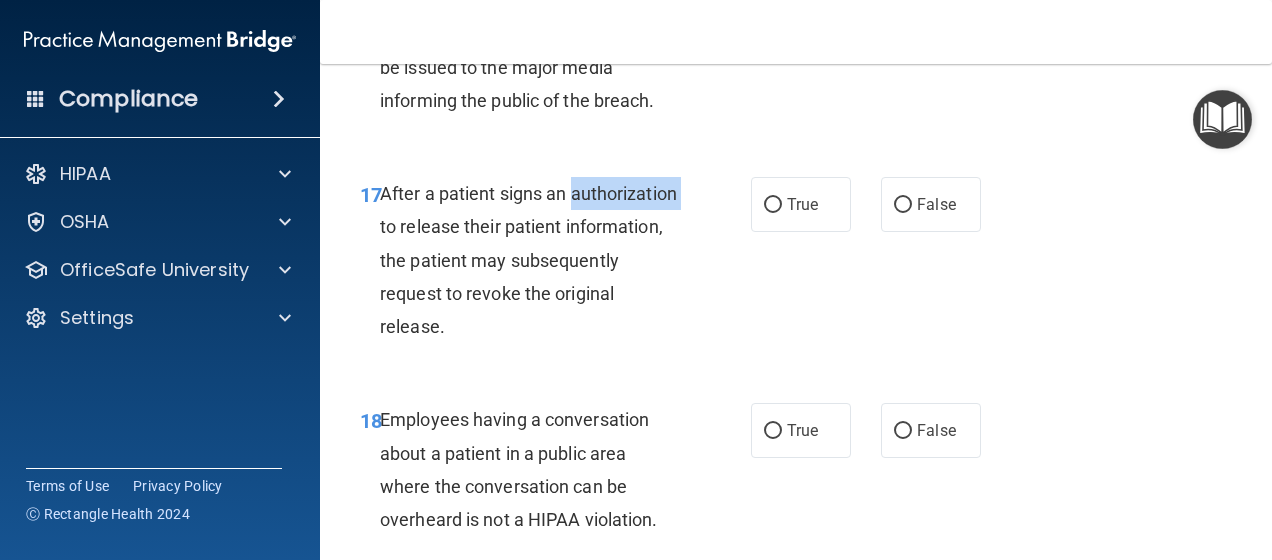 click on "After a patient signs an authorization to release their patient information, the patient may subsequently request to revoke the original release." at bounding box center (528, 260) 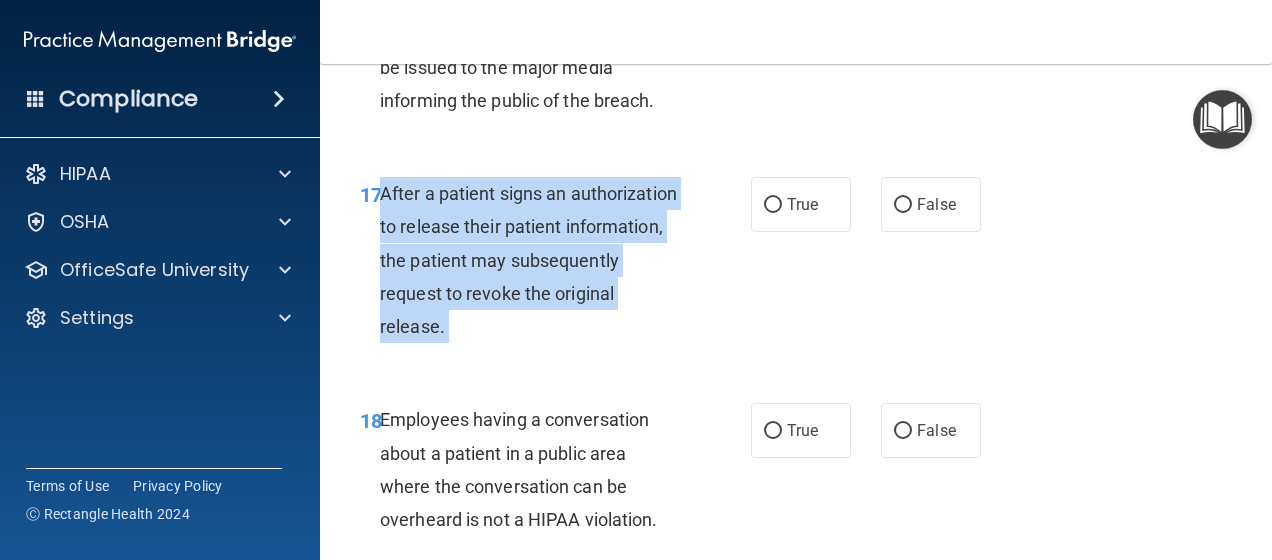 click on "After a patient signs an authorization to release their patient information, the patient may subsequently request to revoke the original release." at bounding box center (528, 260) 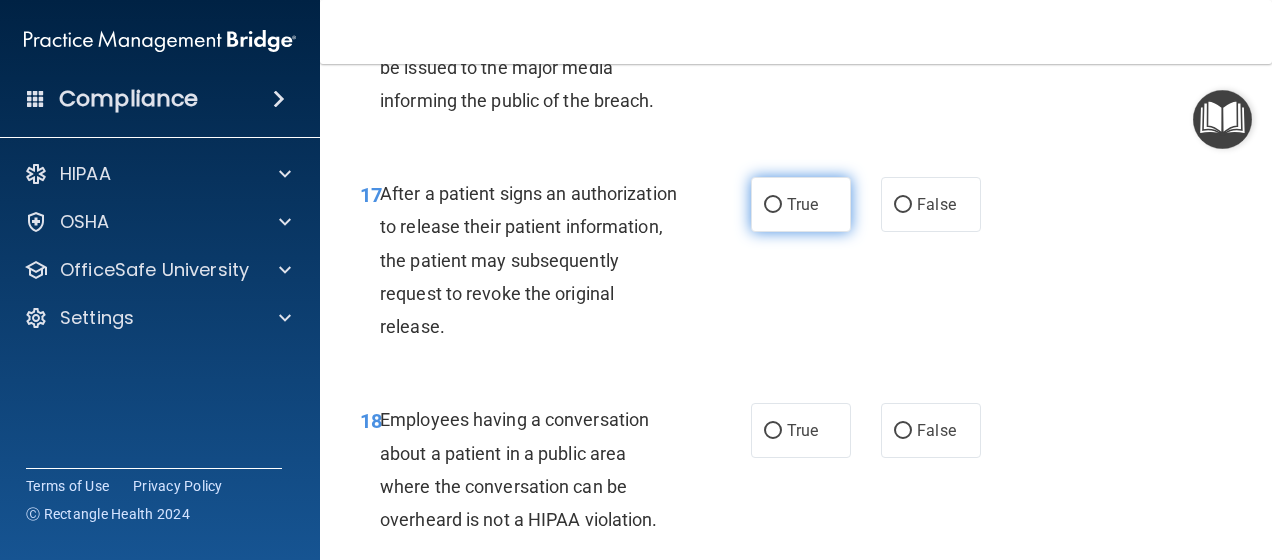 click on "True" at bounding box center [801, 204] 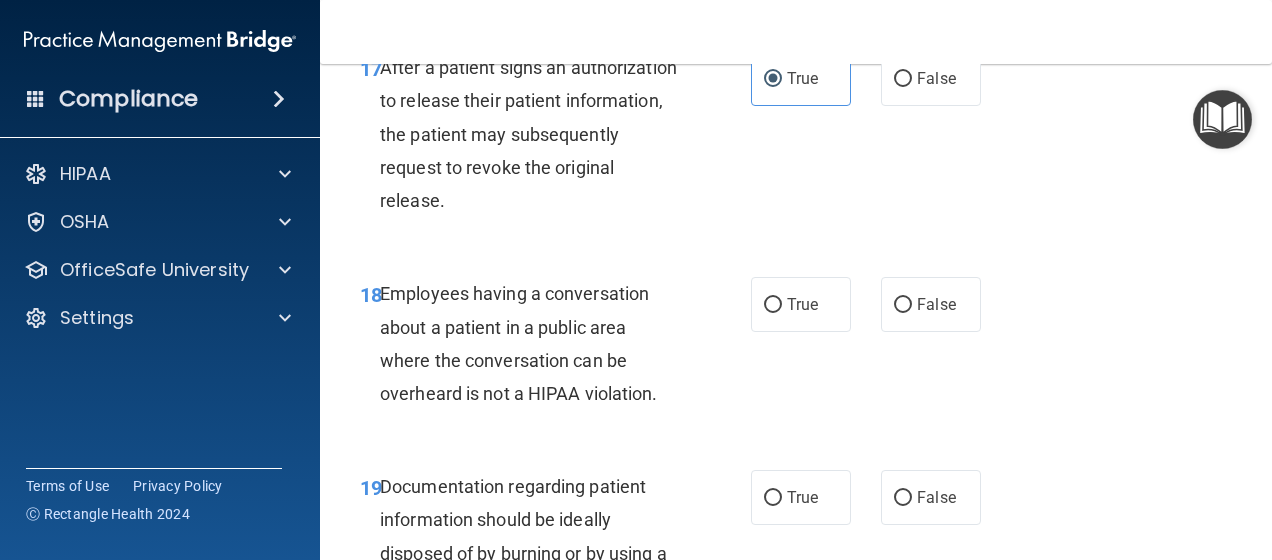 scroll, scrollTop: 3400, scrollLeft: 0, axis: vertical 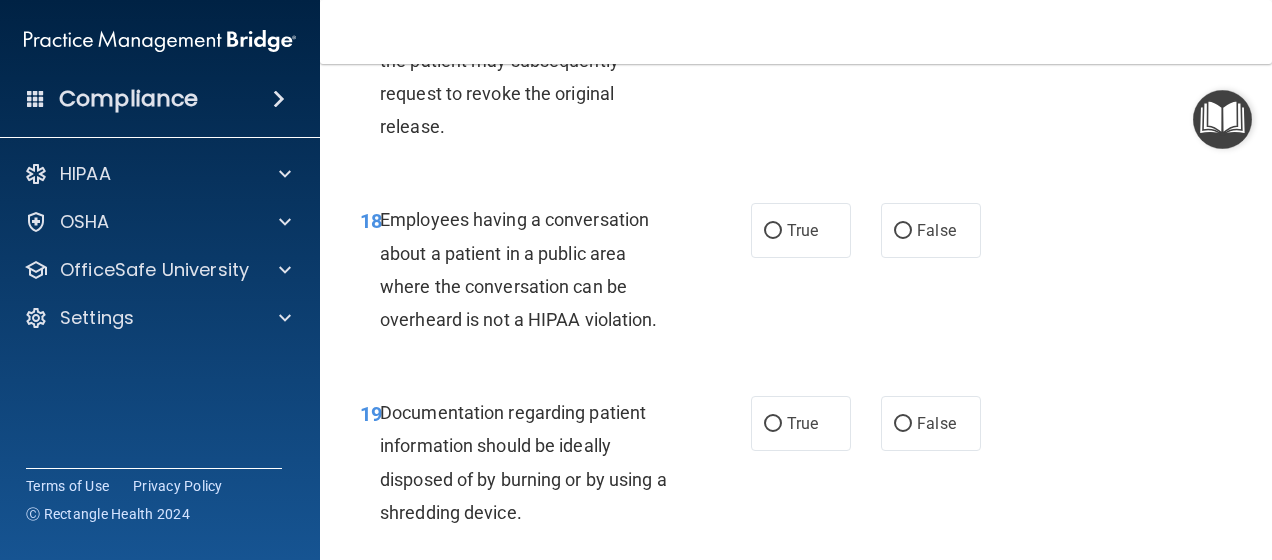 click on "Employees having a conversation about a patient in a public area where the conversation can be overheard is not a HIPAA violation." at bounding box center [519, 269] 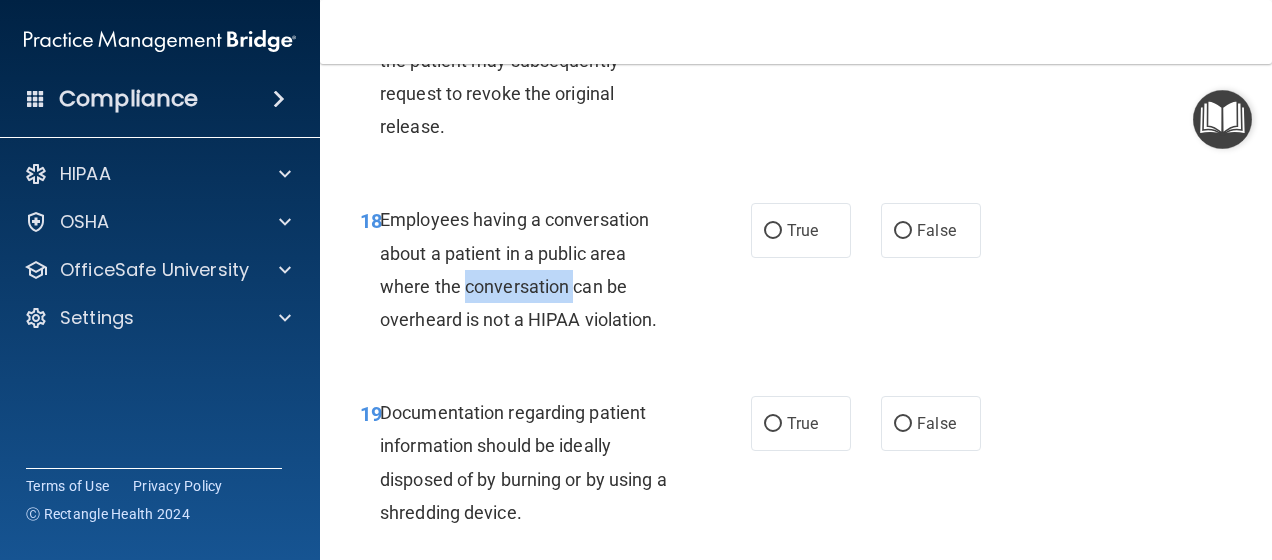 click on "Employees having a conversation about a patient in a public area where the conversation can be overheard is not a HIPAA violation." at bounding box center [519, 269] 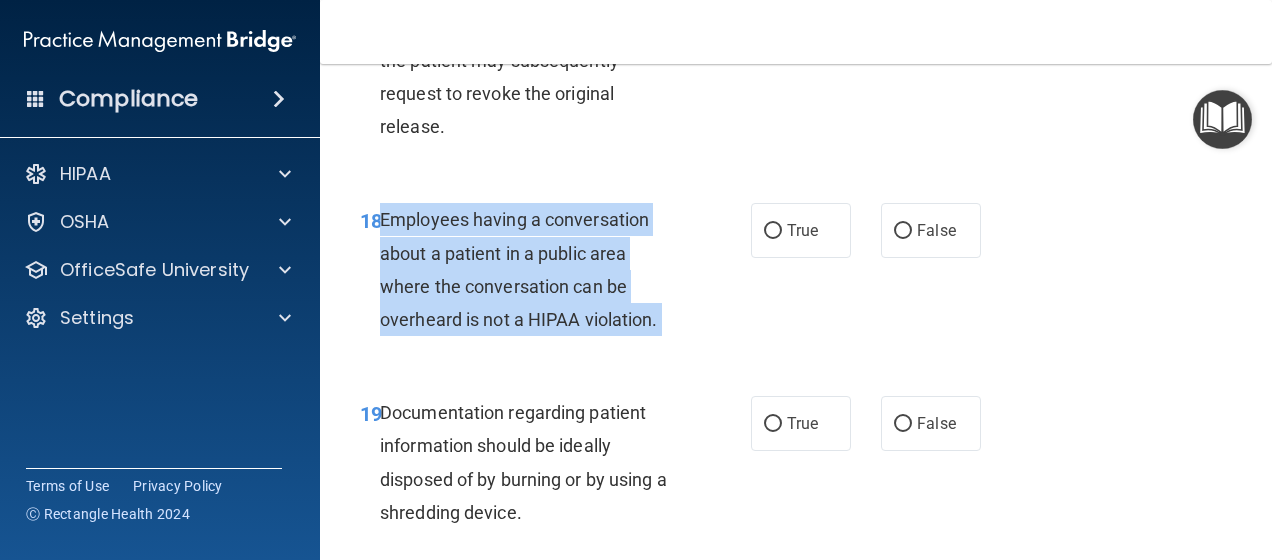click on "Employees having a conversation about a patient in a public area where the conversation can be overheard is not a HIPAA violation." at bounding box center [538, 269] 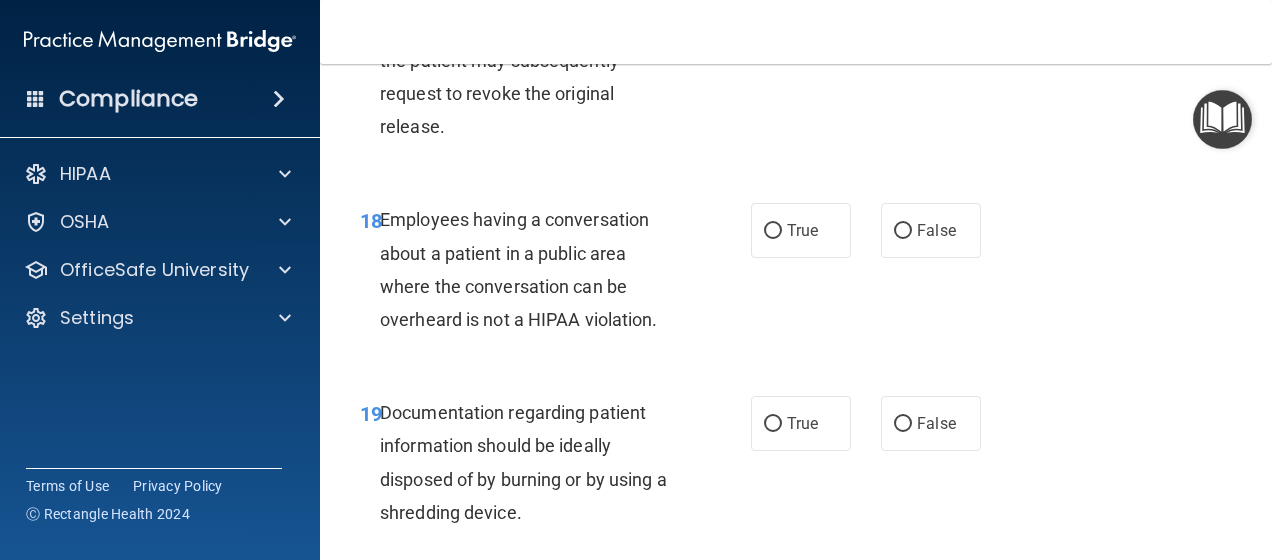 click on "After a patient signs an authorization to release their patient information, the patient may subsequently request to revoke the original release." at bounding box center [538, 60] 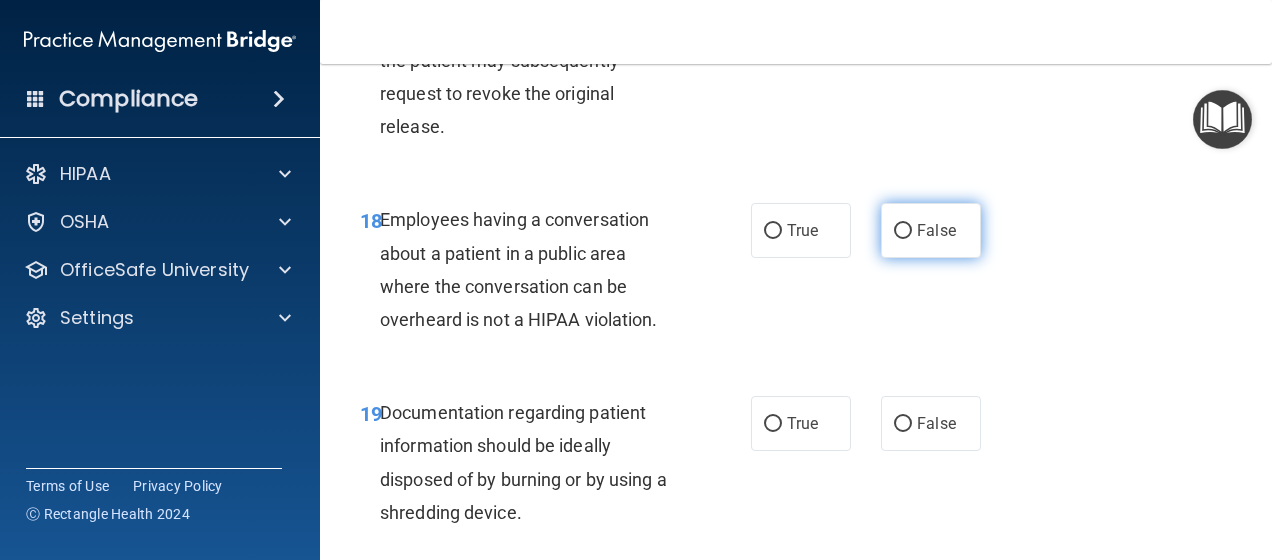 click on "False" at bounding box center (903, 231) 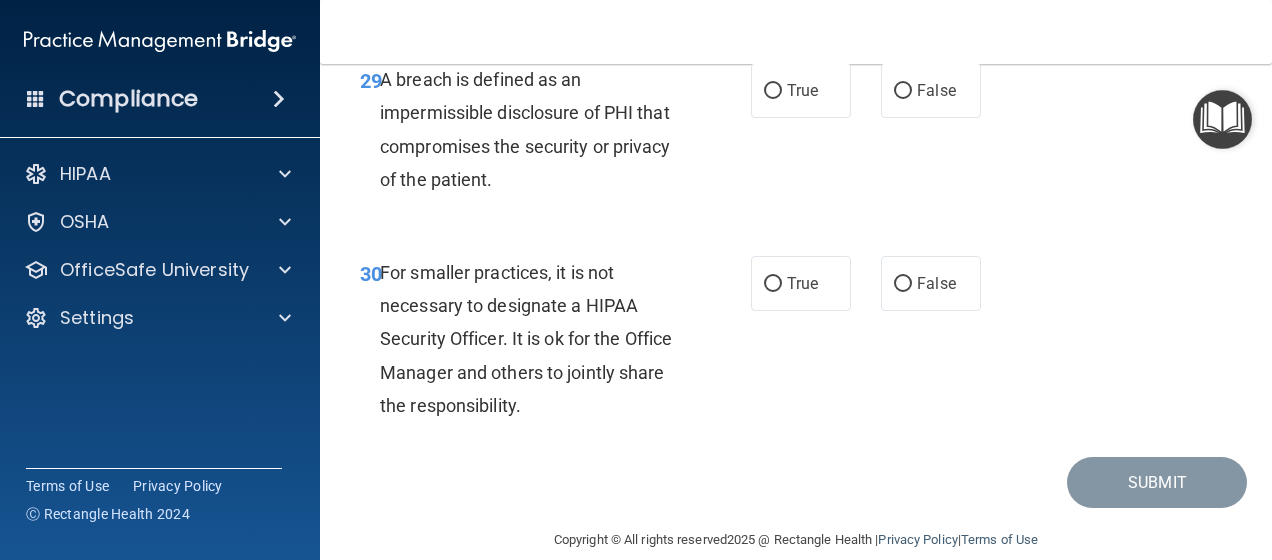 scroll, scrollTop: 6054, scrollLeft: 0, axis: vertical 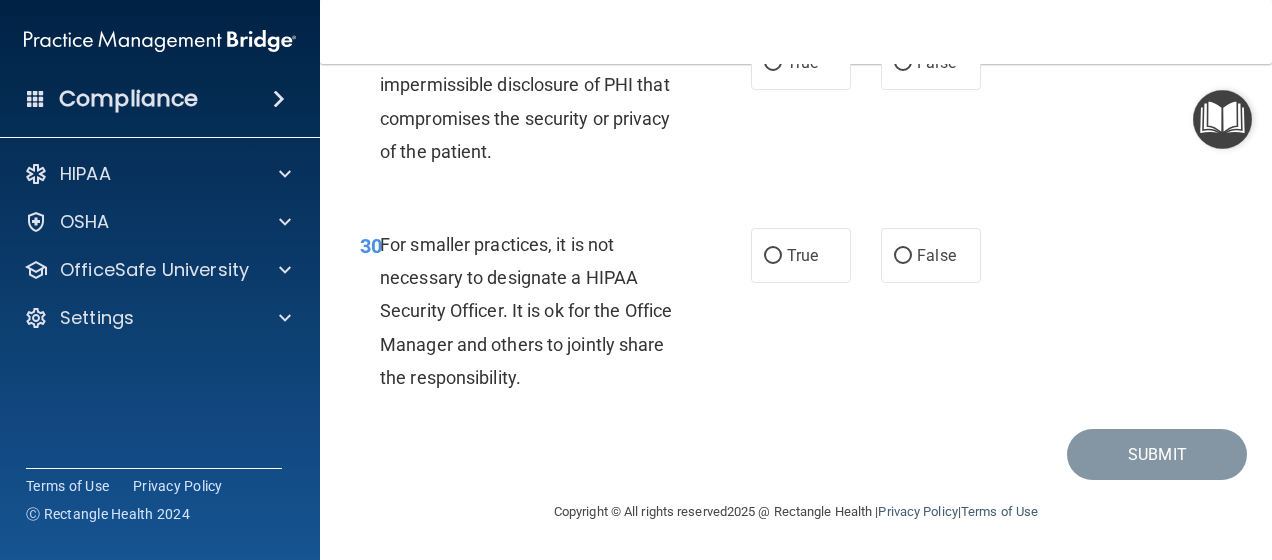 click on "For smaller practices, it is not necessary to designate a HIPAA Security Officer.  It is ok for the Office Manager and others to jointly share the responsibility." at bounding box center [526, 311] 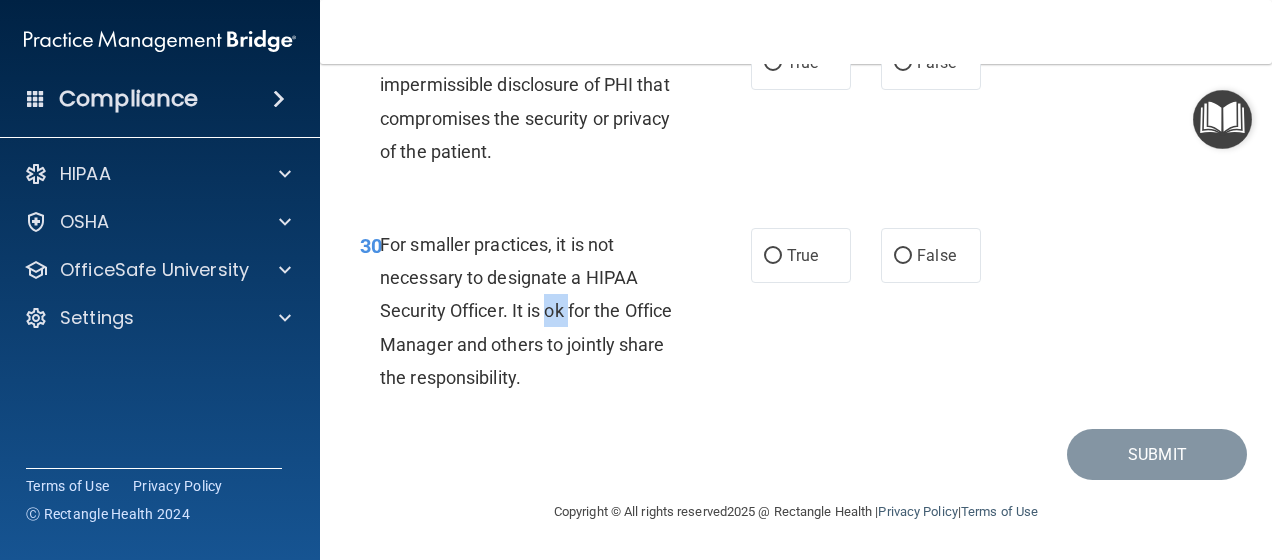 click on "For smaller practices, it is not necessary to designate a HIPAA Security Officer.  It is ok for the Office Manager and others to jointly share the responsibility." at bounding box center (526, 311) 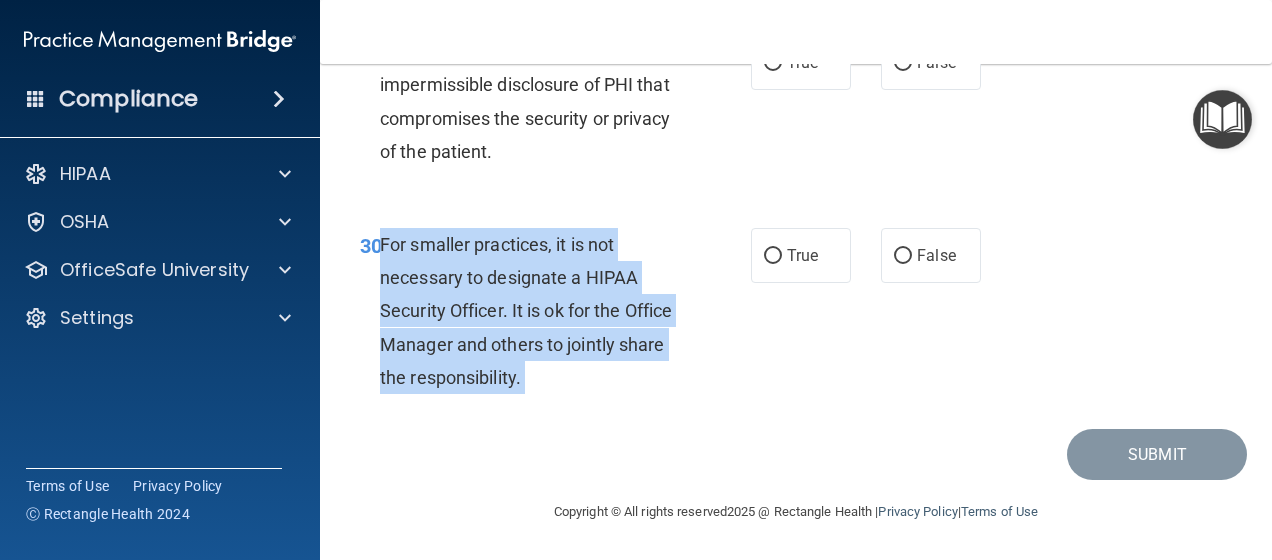 click on "For smaller practices, it is not necessary to designate a HIPAA Security Officer.  It is ok for the Office Manager and others to jointly share the responsibility." at bounding box center [526, 311] 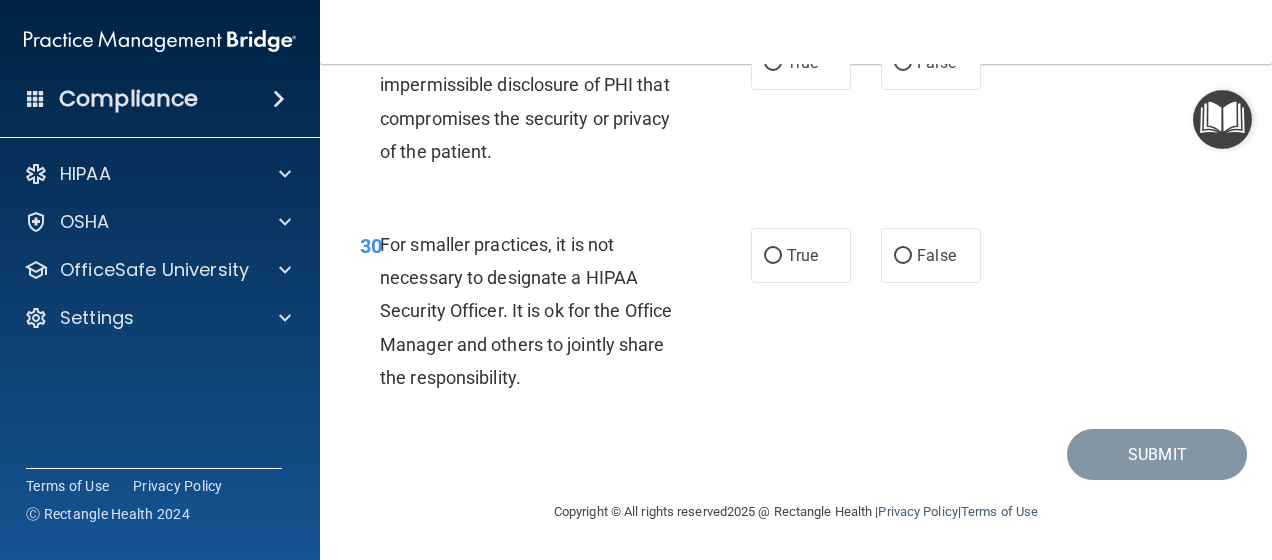 drag, startPoint x: 556, startPoint y: 225, endPoint x: 556, endPoint y: 184, distance: 41 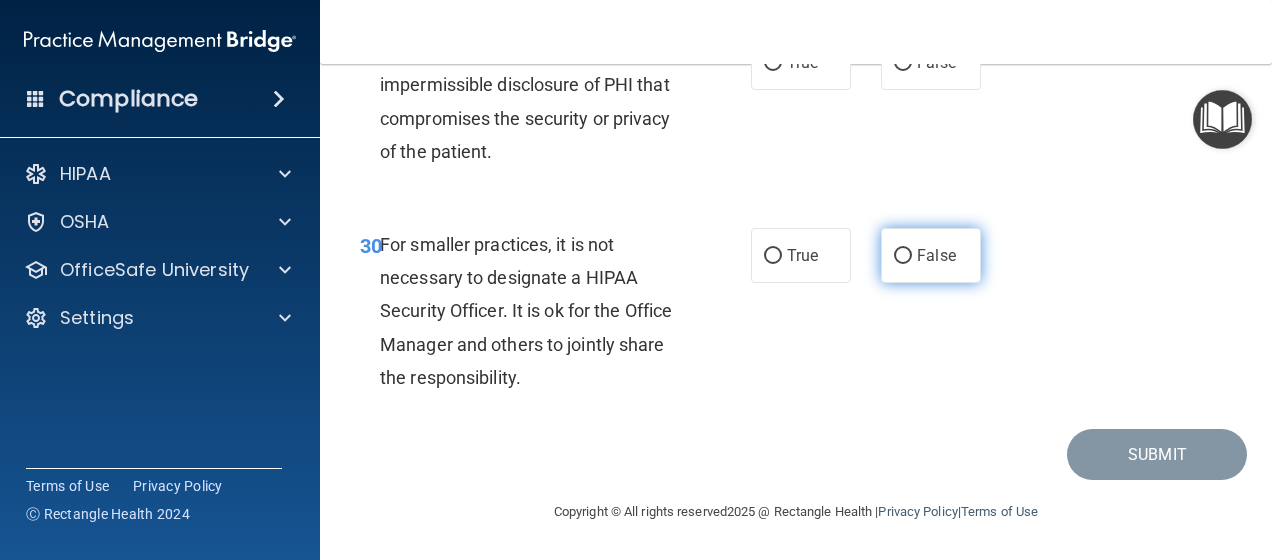 click on "False" at bounding box center (936, 255) 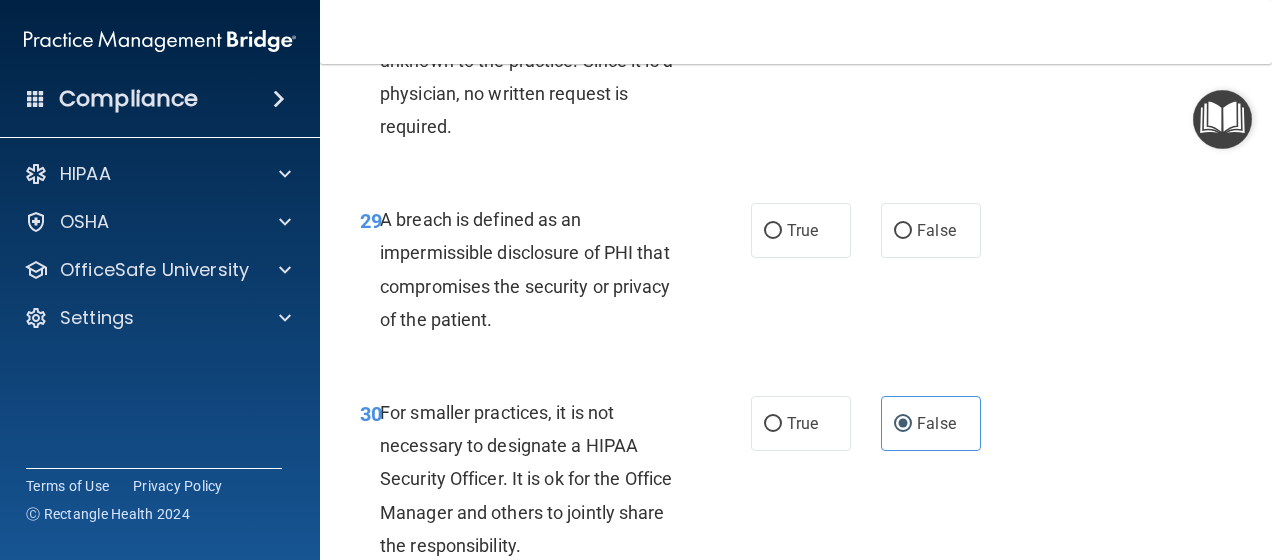 scroll, scrollTop: 5754, scrollLeft: 0, axis: vertical 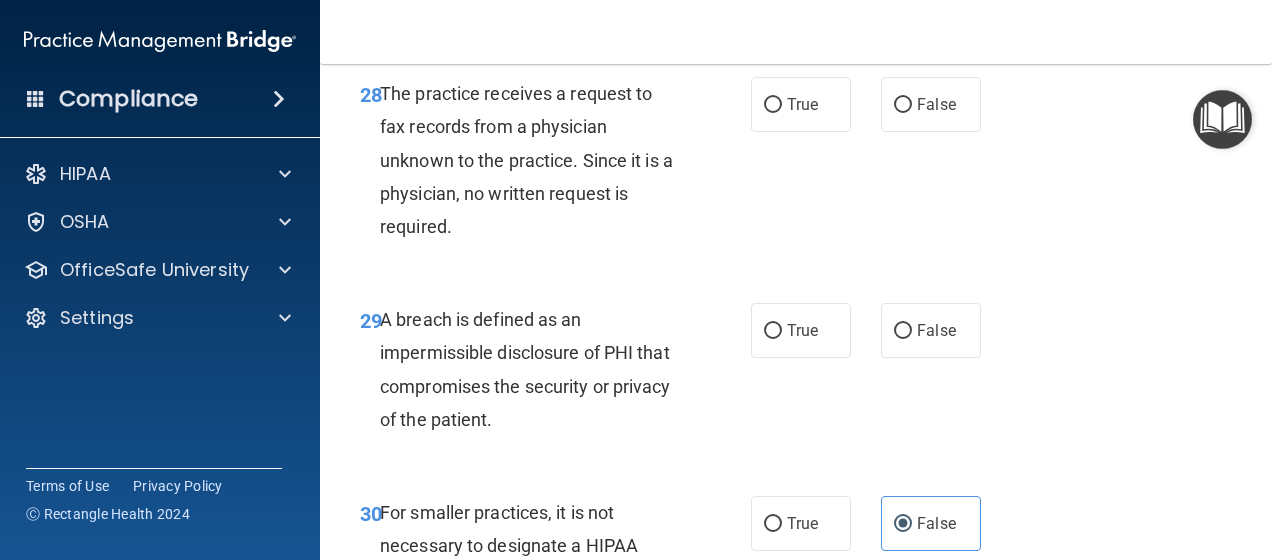click on "A breach is defined as an impermissible disclosure of PHI that compromises the security or privacy of the patient." at bounding box center (525, 369) 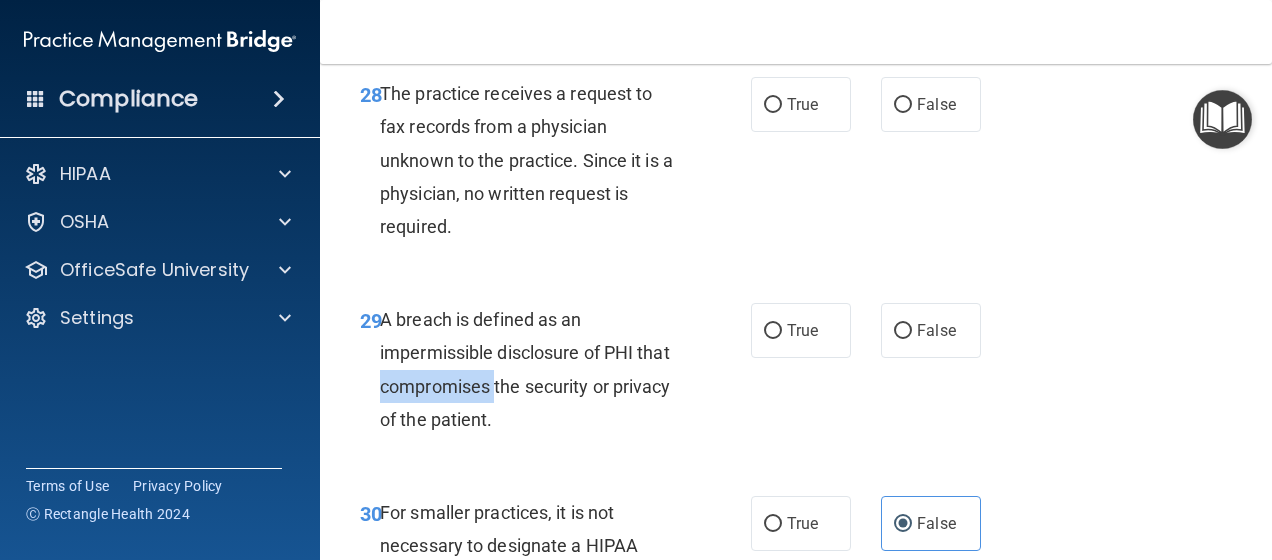 click on "A breach is defined as an impermissible disclosure of PHI that compromises the security or privacy of the patient." at bounding box center [525, 369] 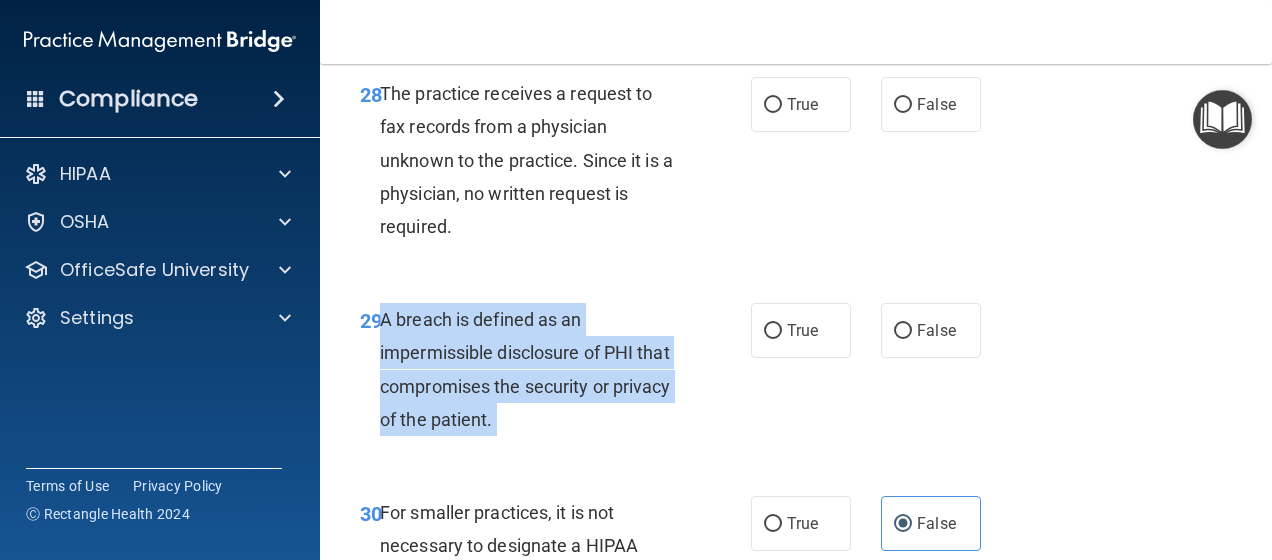 click on "A breach is defined as an impermissible disclosure of PHI that compromises the security or privacy of the patient." at bounding box center [525, 369] 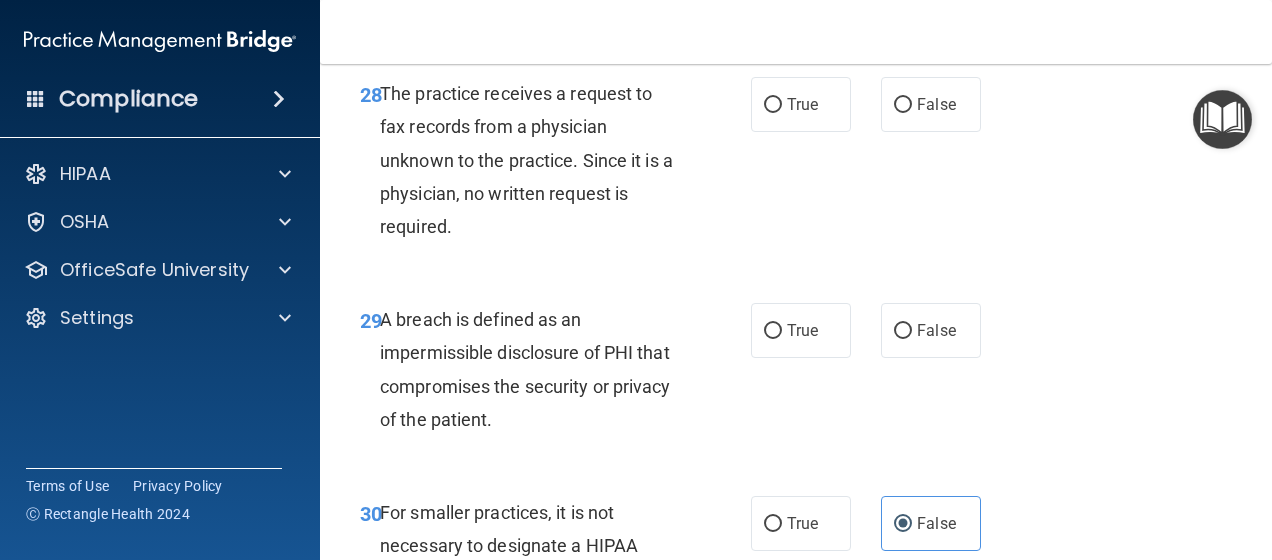click on "29       A breach is defined as an impermissible disclosure of PHI that compromises the security or privacy of the patient.                 True           False" at bounding box center [796, 374] 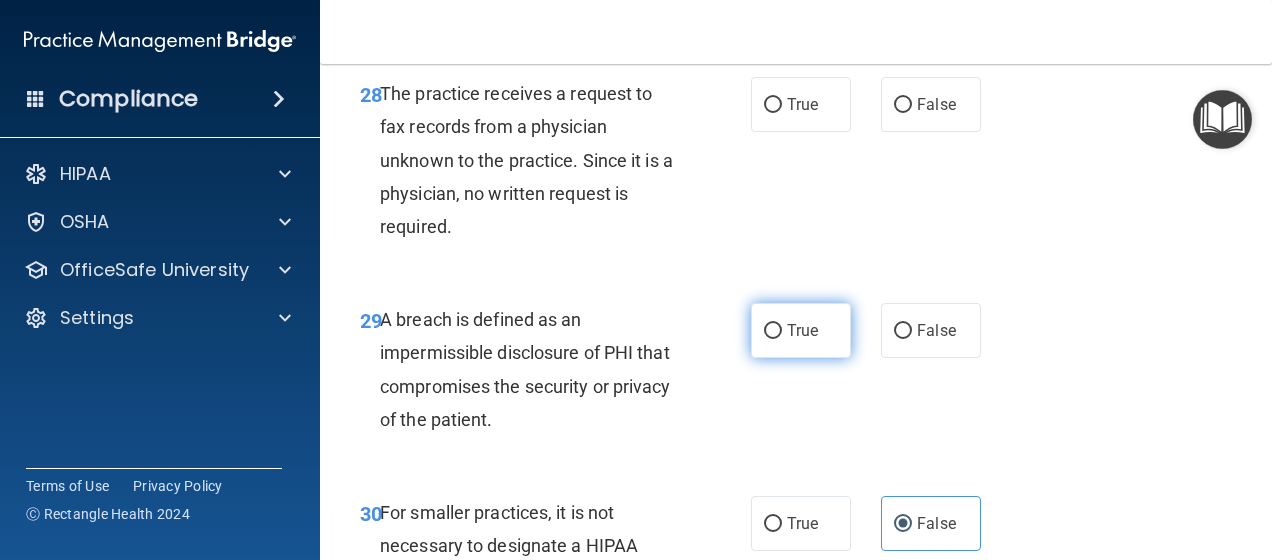 click on "True" at bounding box center (773, 331) 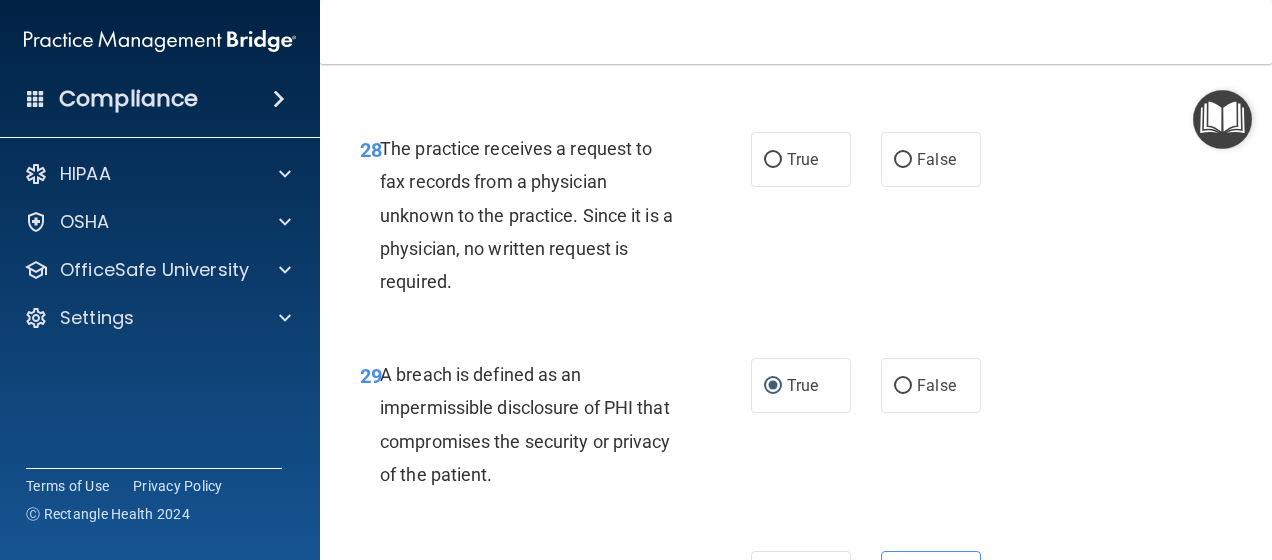 scroll, scrollTop: 5654, scrollLeft: 0, axis: vertical 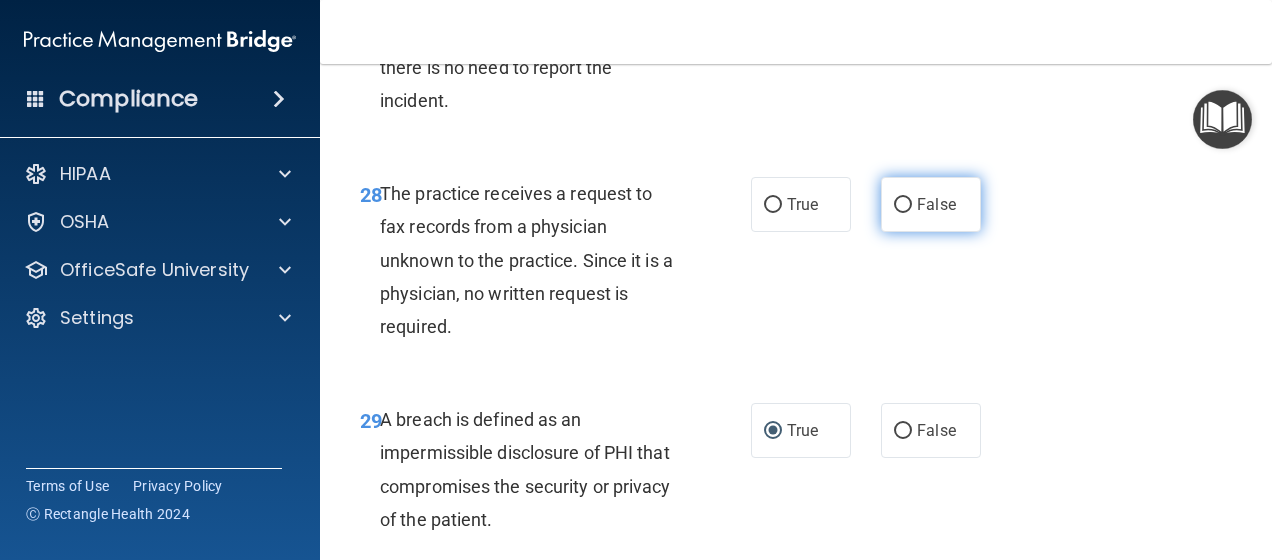 click on "False" at bounding box center (931, 204) 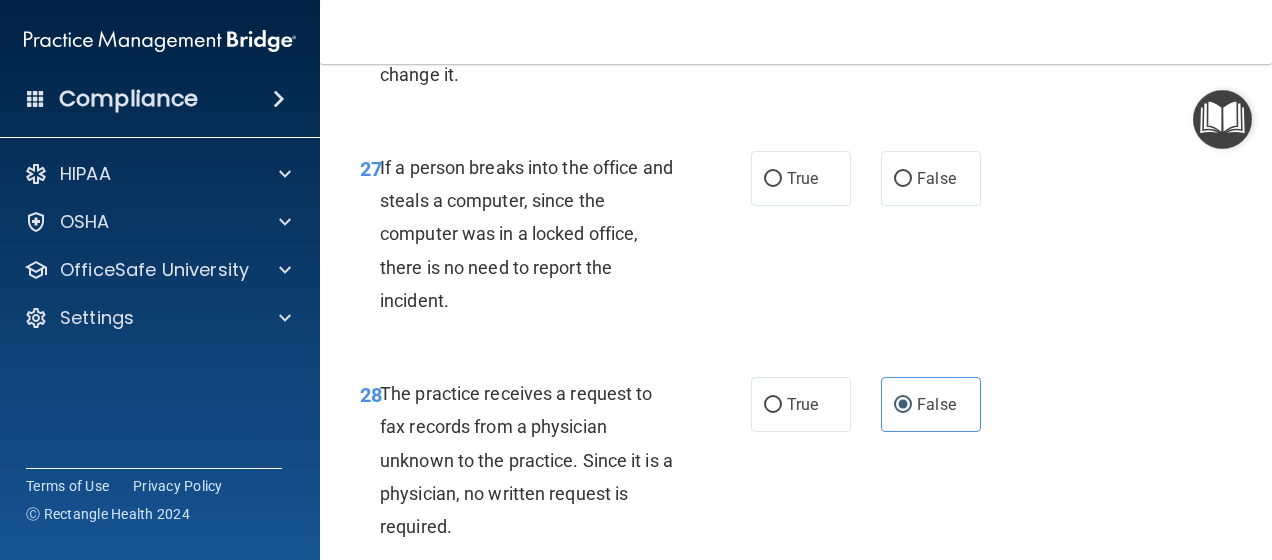 scroll, scrollTop: 5354, scrollLeft: 0, axis: vertical 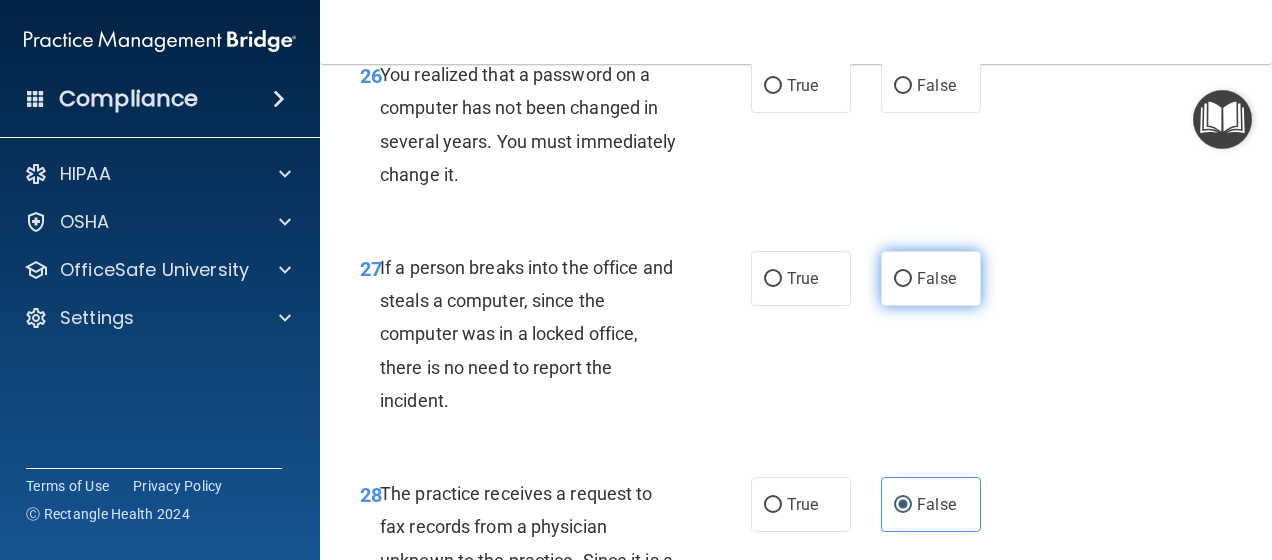 click on "False" at bounding box center [931, 278] 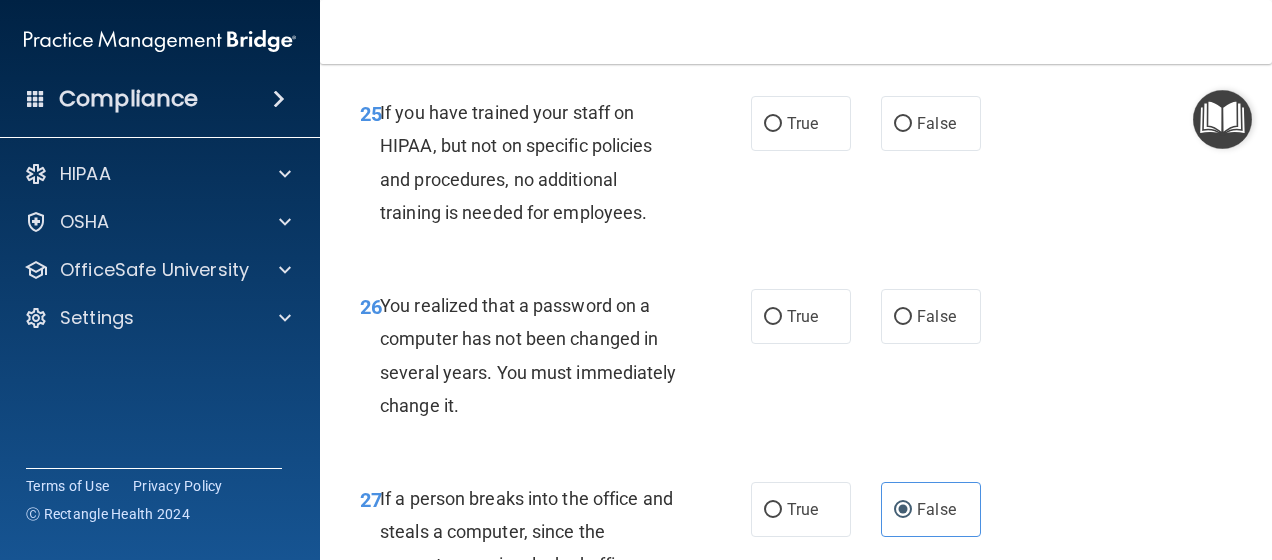 scroll, scrollTop: 5154, scrollLeft: 0, axis: vertical 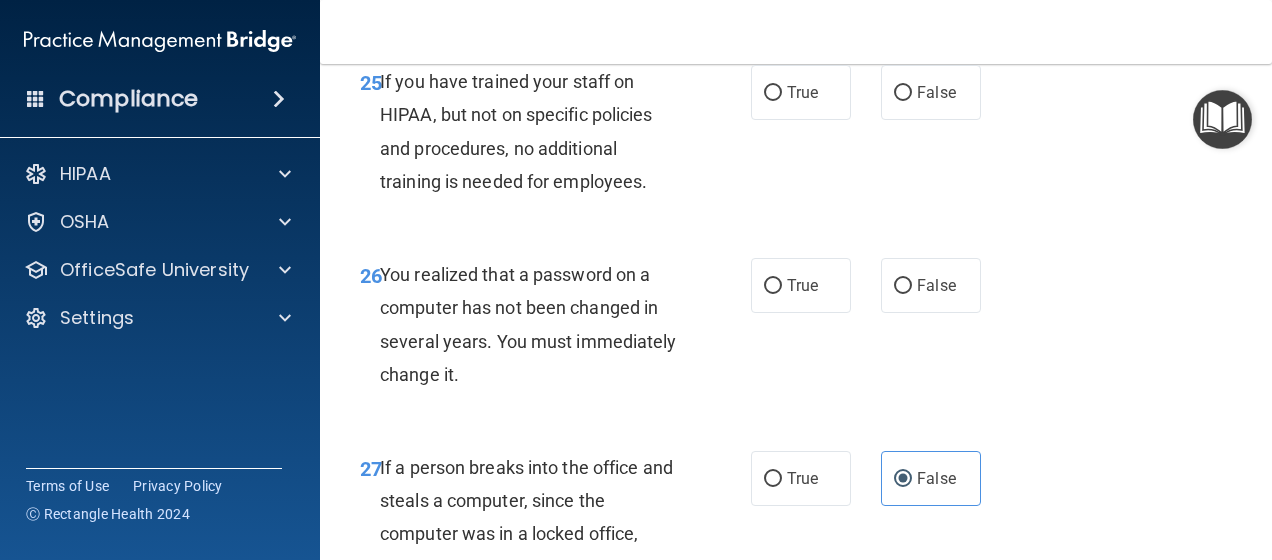 click on "You realized that a password on a computer has not been changed in several years.  You must immediately change it." at bounding box center (528, 324) 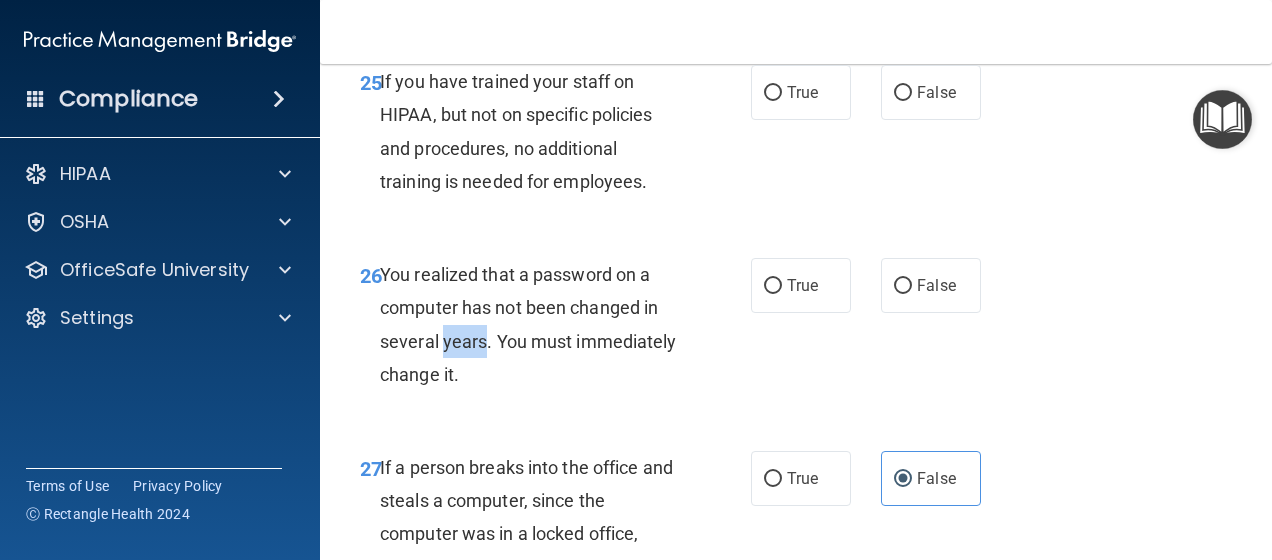 click on "You realized that a password on a computer has not been changed in several years.  You must immediately change it." at bounding box center (528, 324) 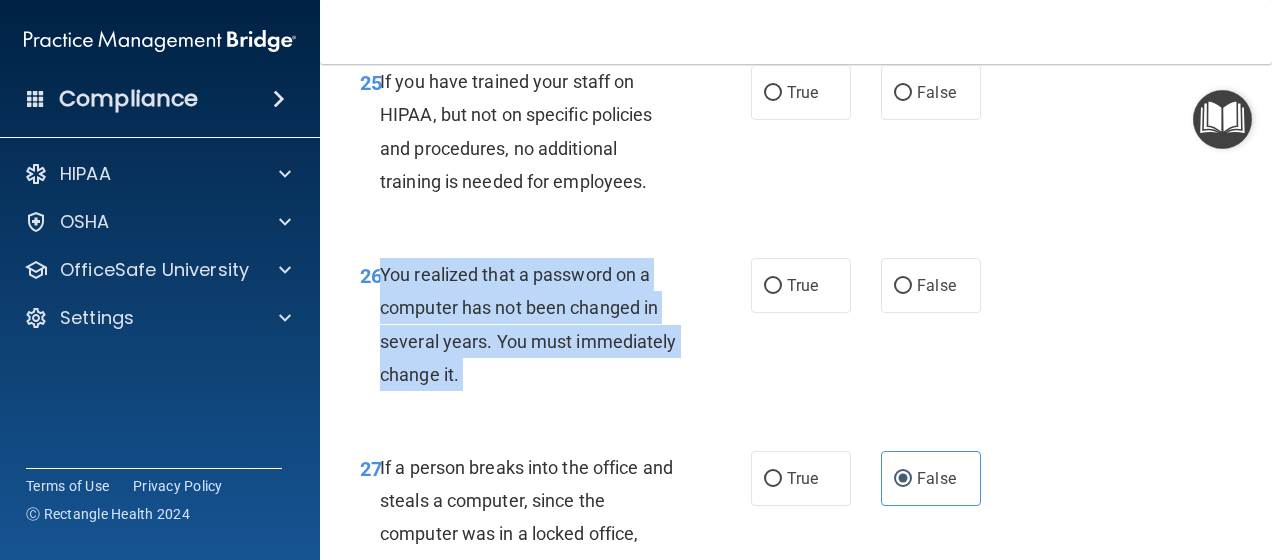click on "You realized that a password on a computer has not been changed in several years.  You must immediately change it." at bounding box center (528, 324) 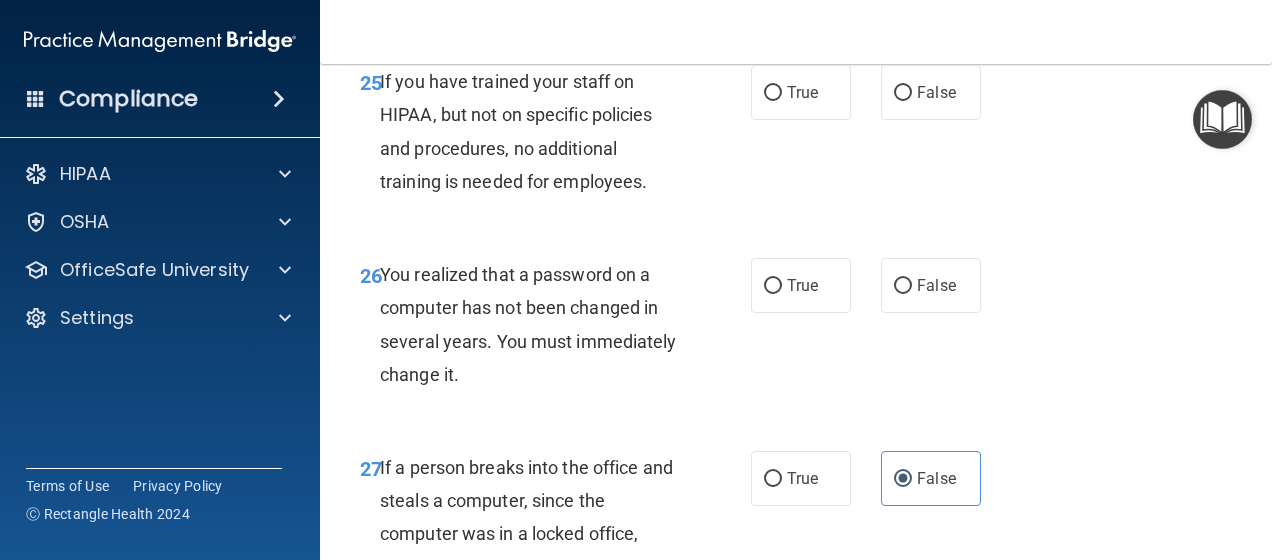 click on "If you have trained your staff on HIPAA, but not on specific policies and procedures, no additional training is needed for employees." at bounding box center [516, 131] 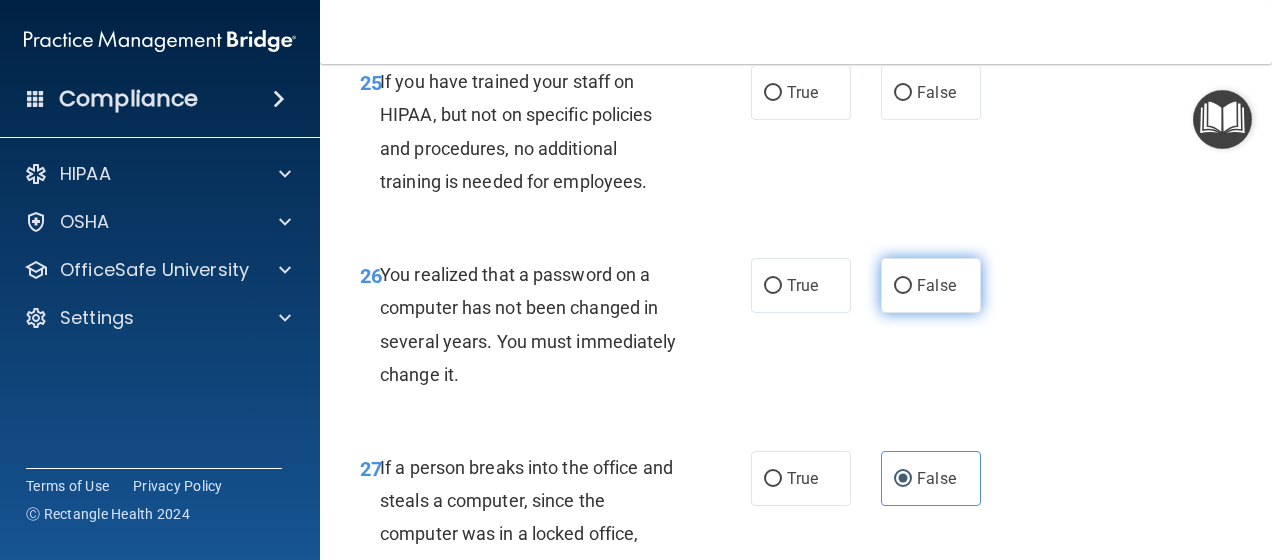 click on "False" at bounding box center [936, 285] 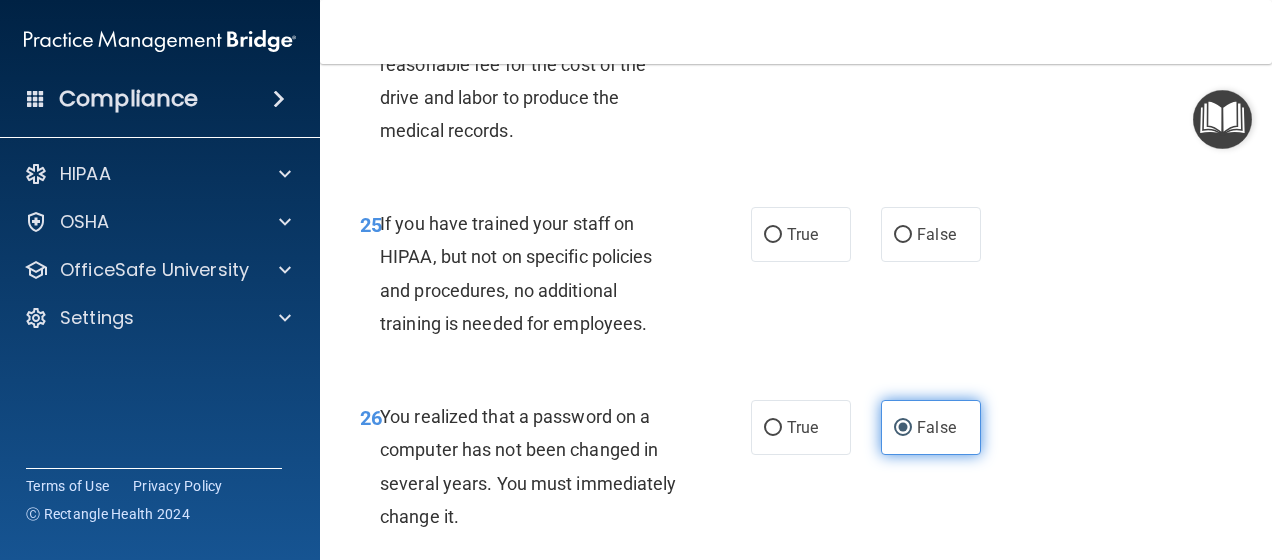 scroll, scrollTop: 4954, scrollLeft: 0, axis: vertical 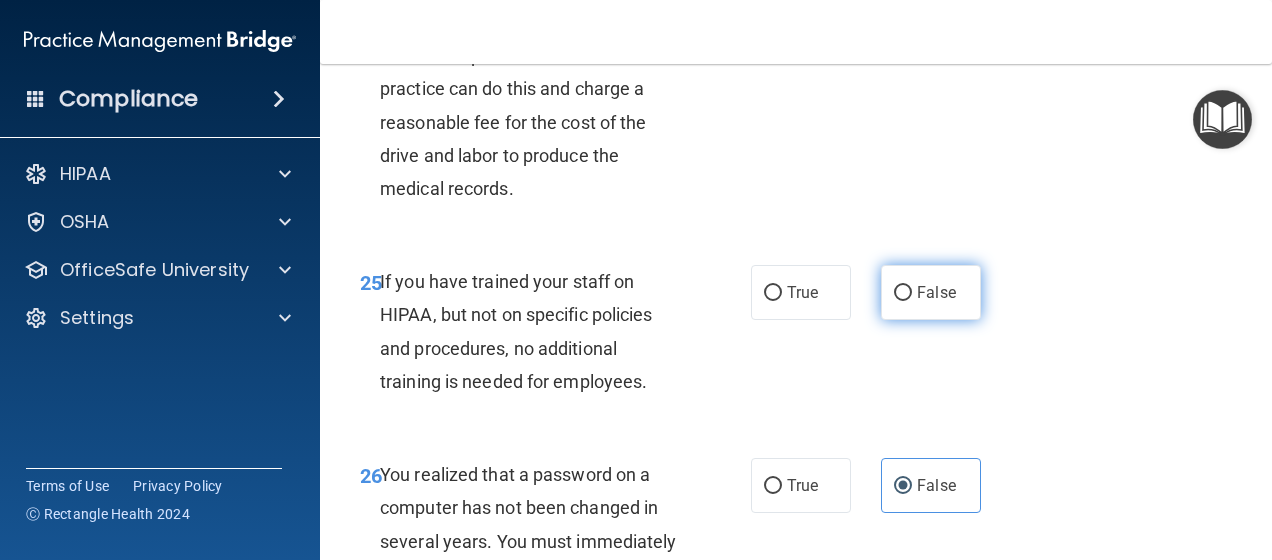 click on "False" at bounding box center [931, 292] 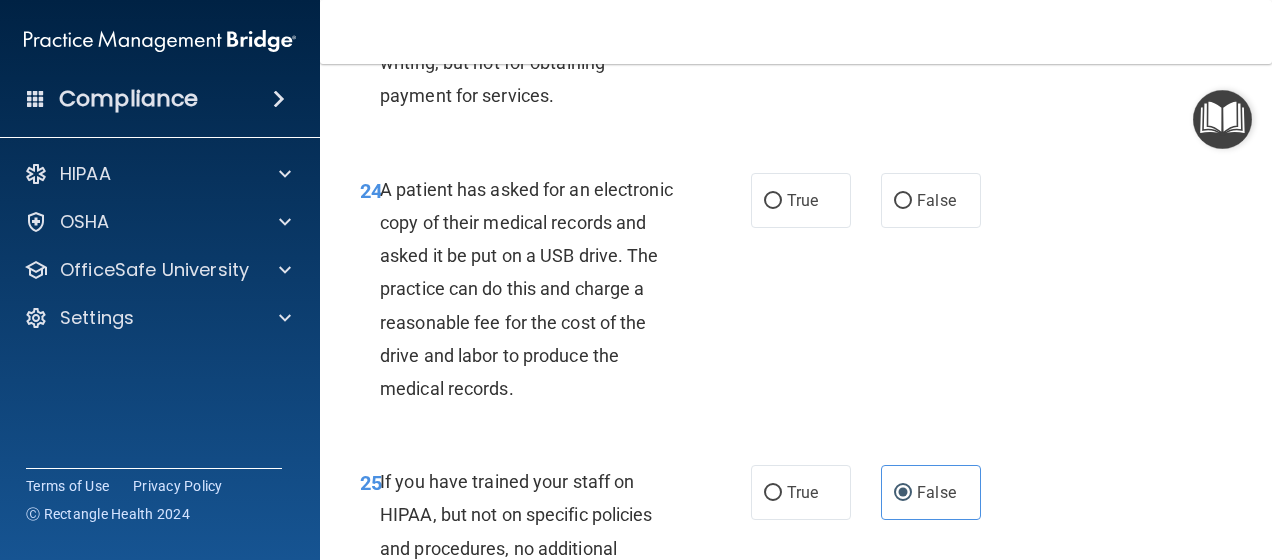 scroll, scrollTop: 4654, scrollLeft: 0, axis: vertical 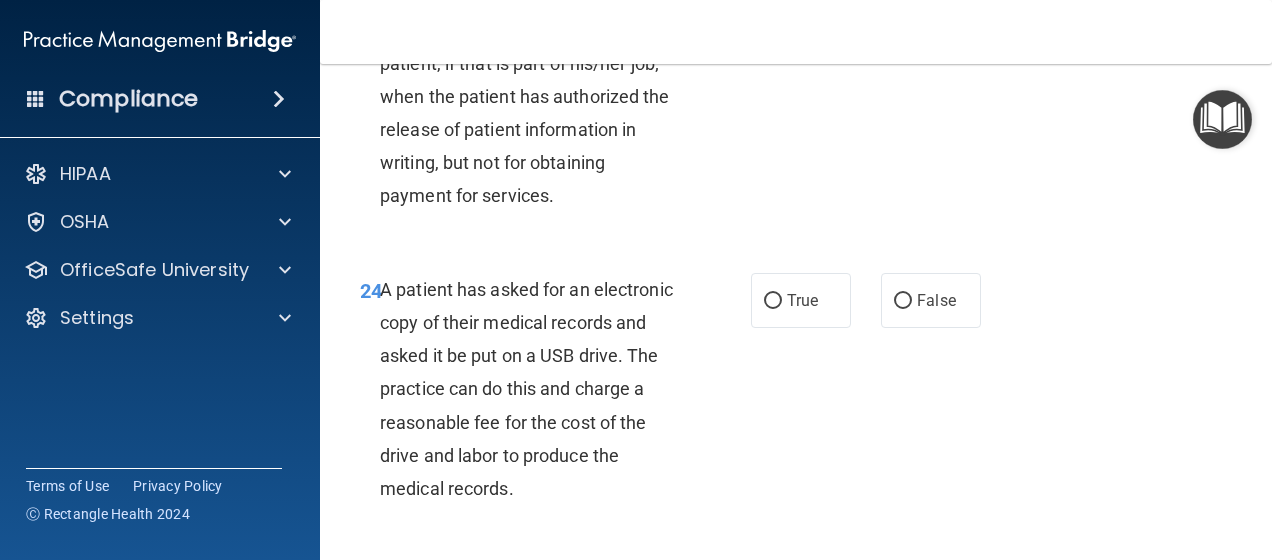 click on "A patient has asked for an electronic copy of their medical records and asked it be put on a USB drive.  The practice can do this and charge a reasonable fee for the cost of the drive and labor to produce the medical records." at bounding box center [526, 389] 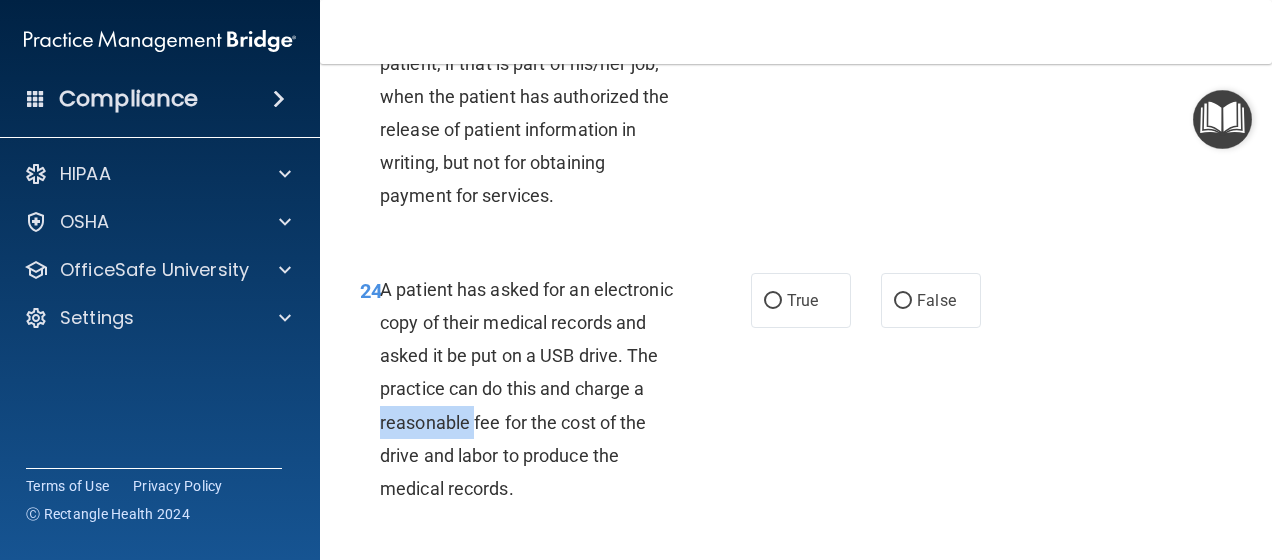 click on "A patient has asked for an electronic copy of their medical records and asked it be put on a USB drive.  The practice can do this and charge a reasonable fee for the cost of the drive and labor to produce the medical records." at bounding box center [526, 389] 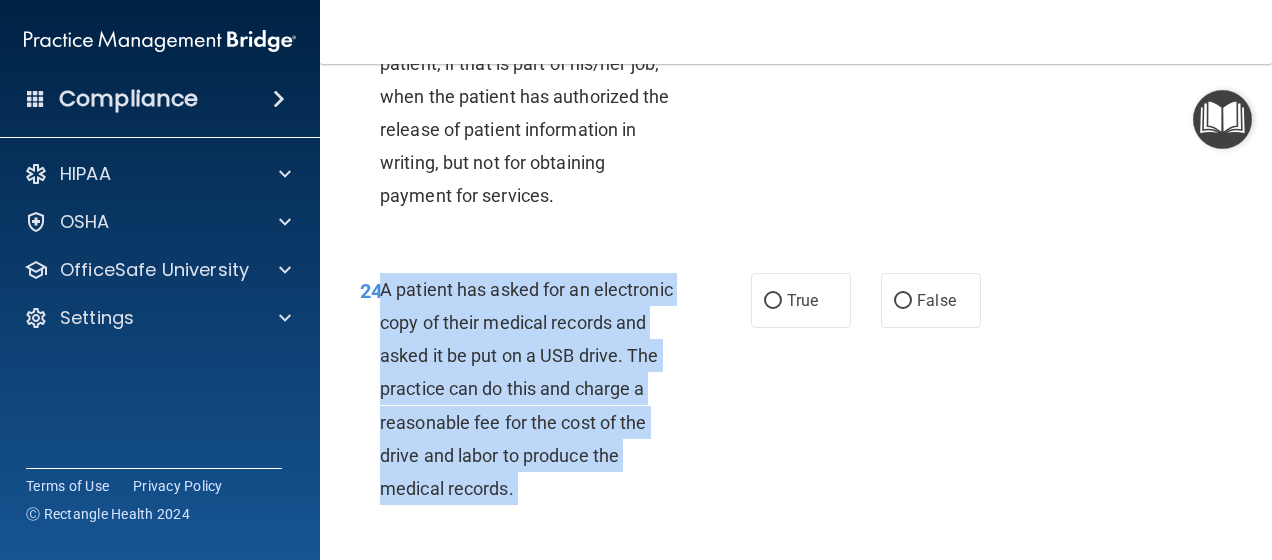 click on "A patient has asked for an electronic copy of their medical records and asked it be put on a USB drive.  The practice can do this and charge a reasonable fee for the cost of the drive and labor to produce the medical records." at bounding box center [526, 389] 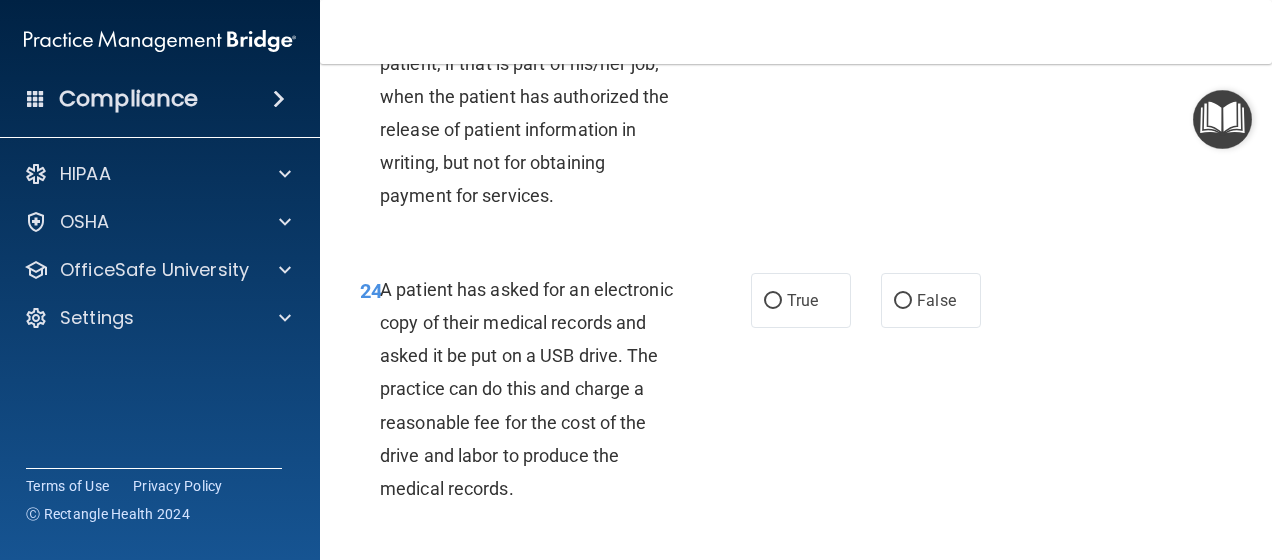 click on "23       A practice can disclose patient health information for the treatment of a patient, if that is part of his/her job; when the patient has authorized the release of patient information in writing, but not for obtaining payment for services." at bounding box center (555, 101) 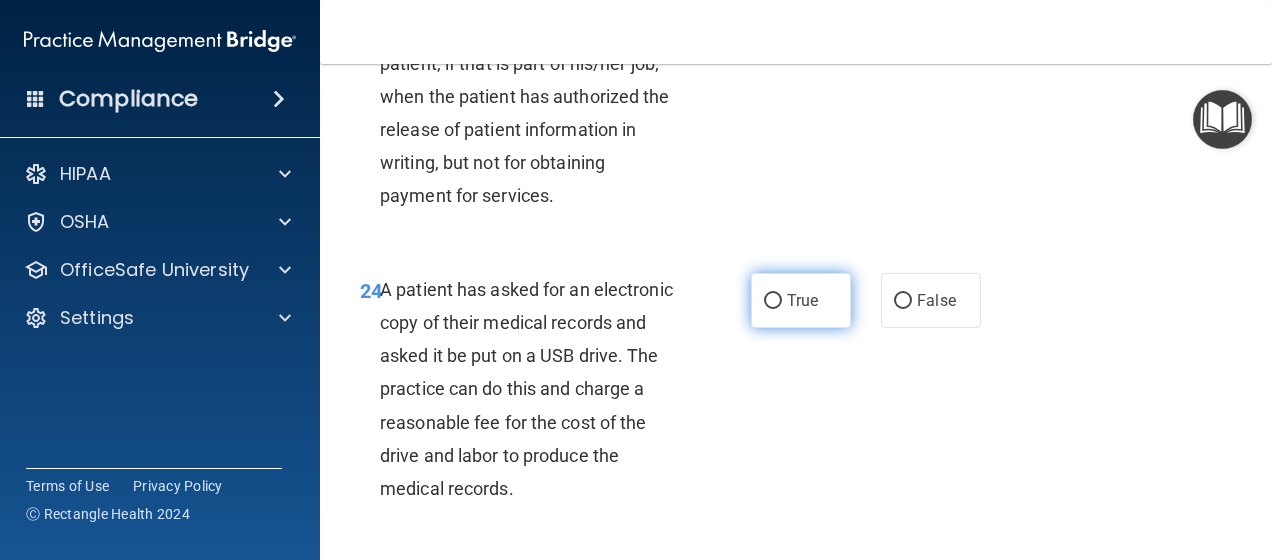 click on "True" at bounding box center [773, 301] 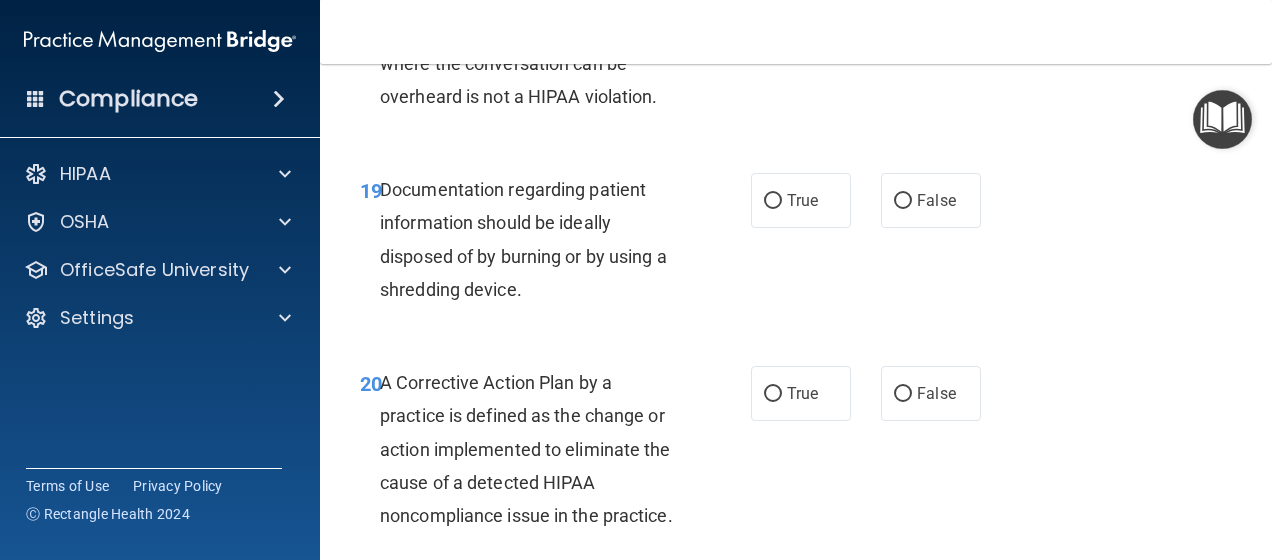 scroll, scrollTop: 3654, scrollLeft: 0, axis: vertical 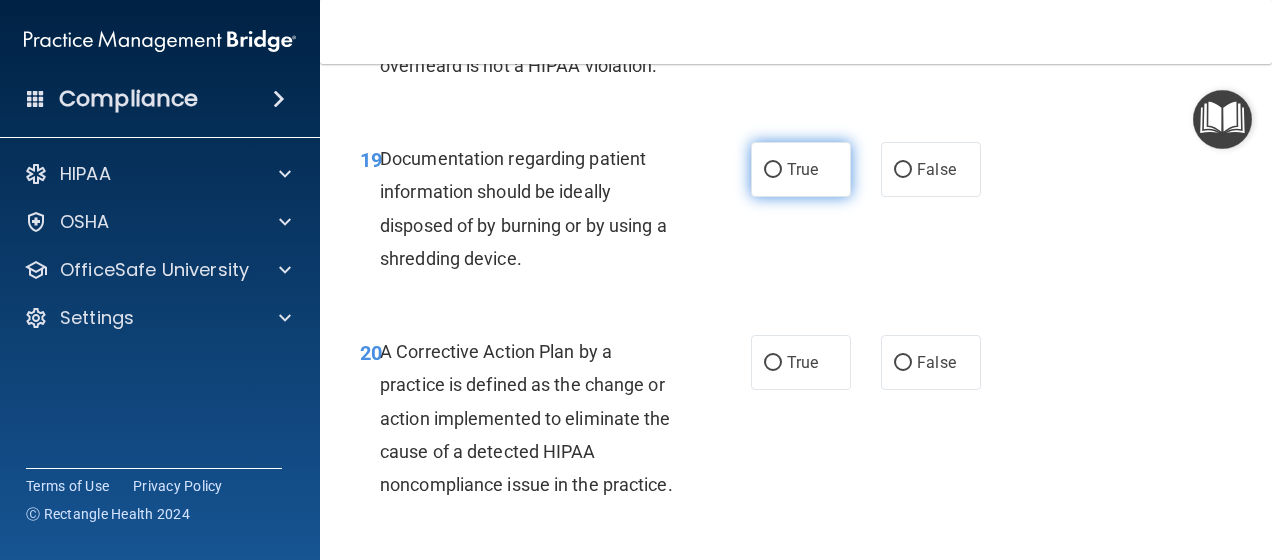 click on "True" at bounding box center (773, 170) 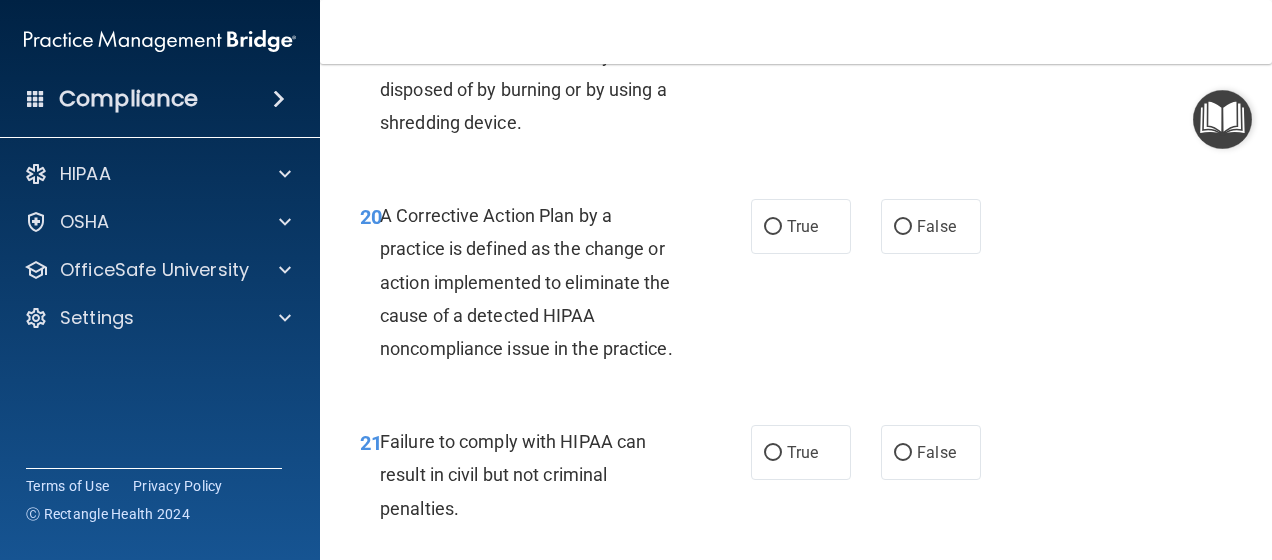 scroll, scrollTop: 3854, scrollLeft: 0, axis: vertical 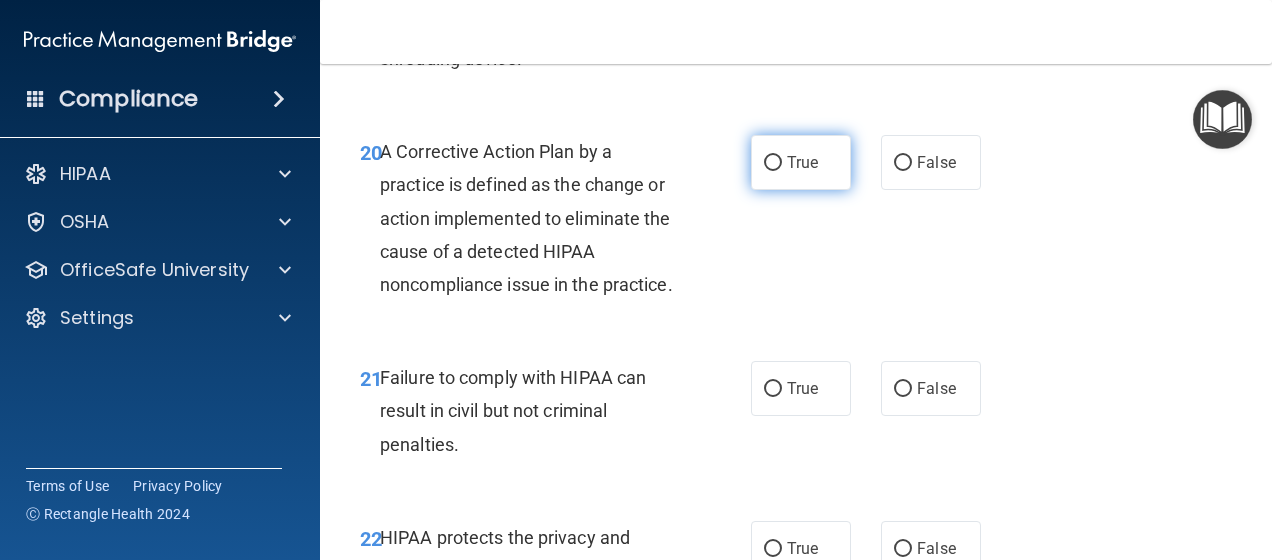 click on "True" at bounding box center [802, 162] 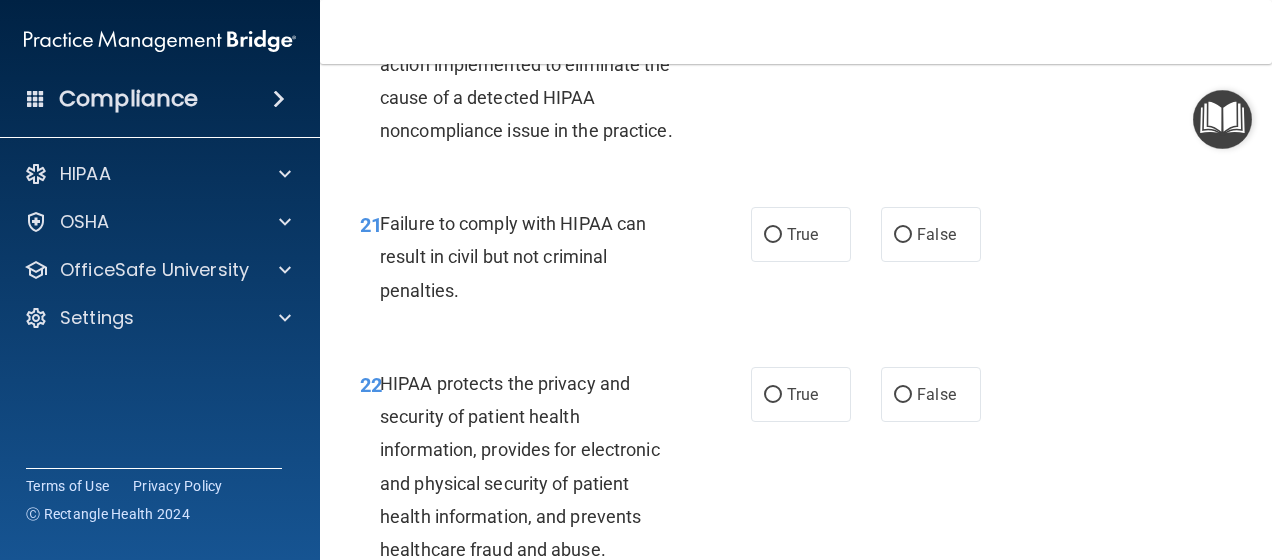 scroll, scrollTop: 4054, scrollLeft: 0, axis: vertical 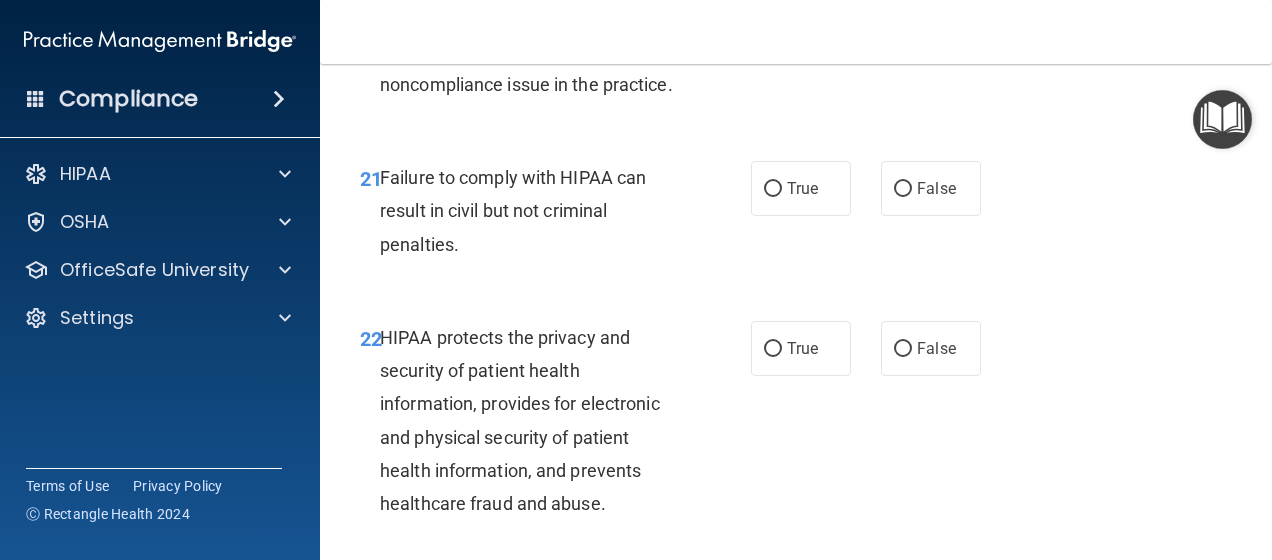 click on "Failure to comply with HIPAA can result in civil but not criminal penalties." at bounding box center [513, 210] 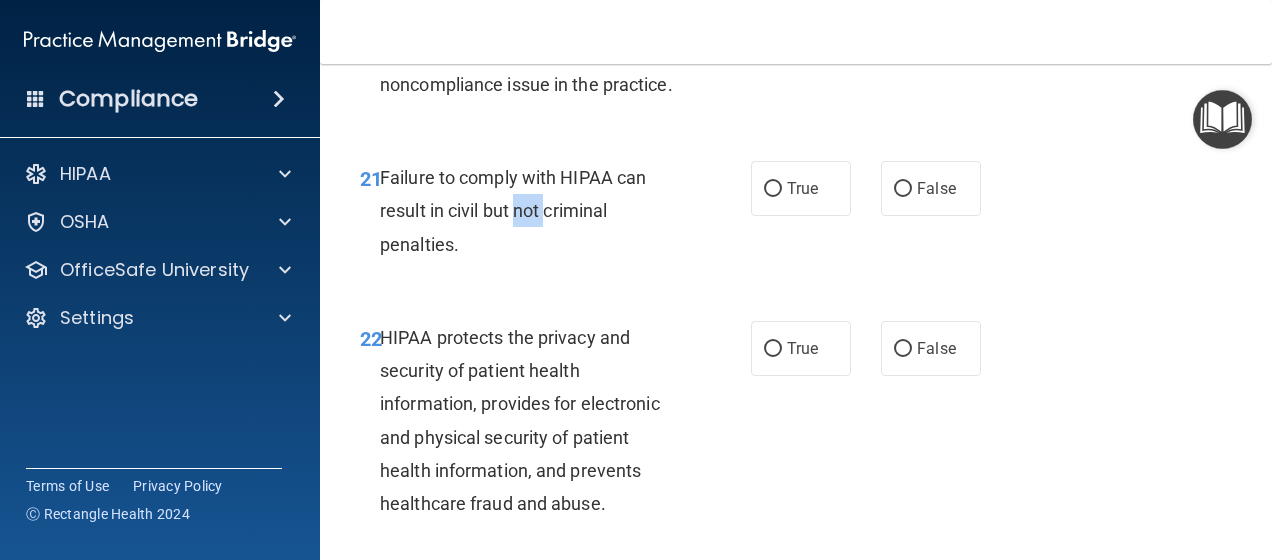 click on "Failure to comply with HIPAA can result in civil but not criminal penalties." at bounding box center (513, 210) 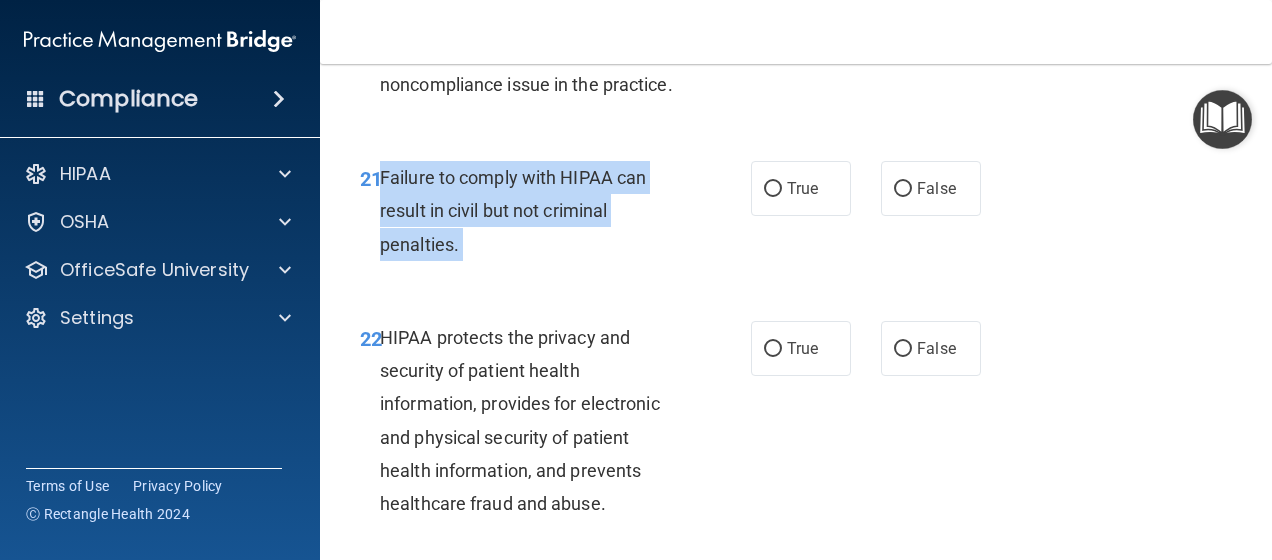 click on "Failure to comply with HIPAA can result in civil but not criminal penalties." at bounding box center [513, 210] 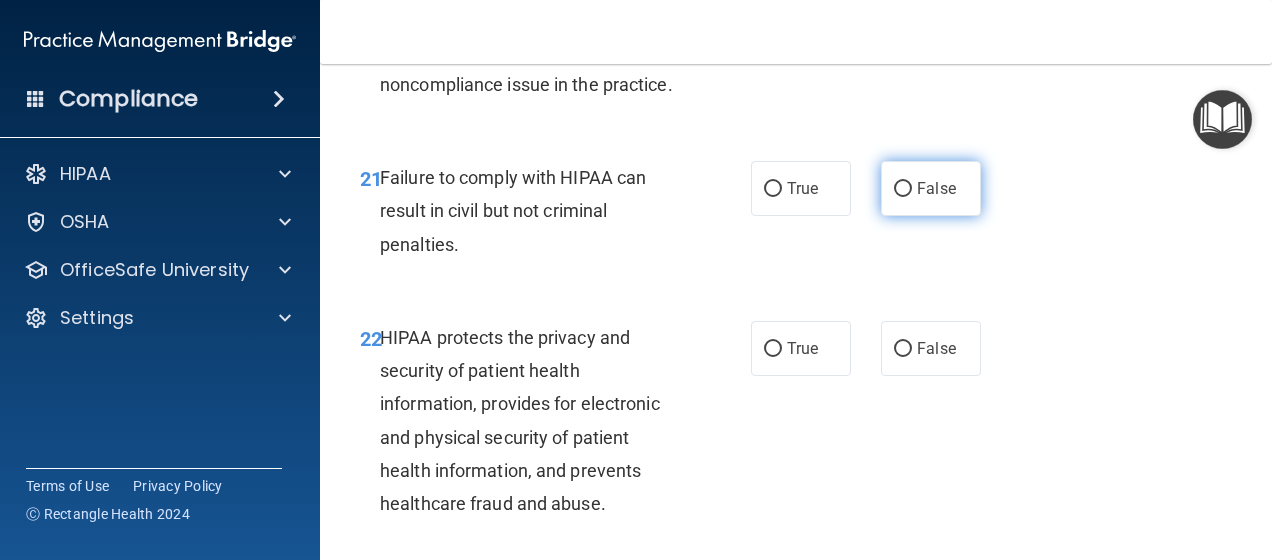 click on "False" at bounding box center (931, 188) 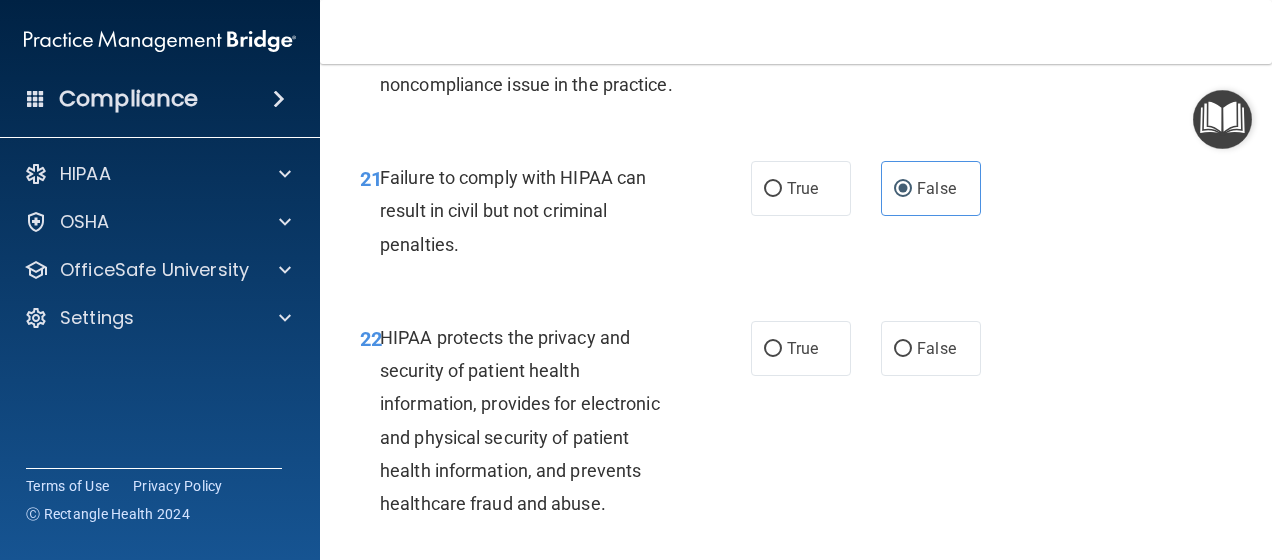 scroll, scrollTop: 4154, scrollLeft: 0, axis: vertical 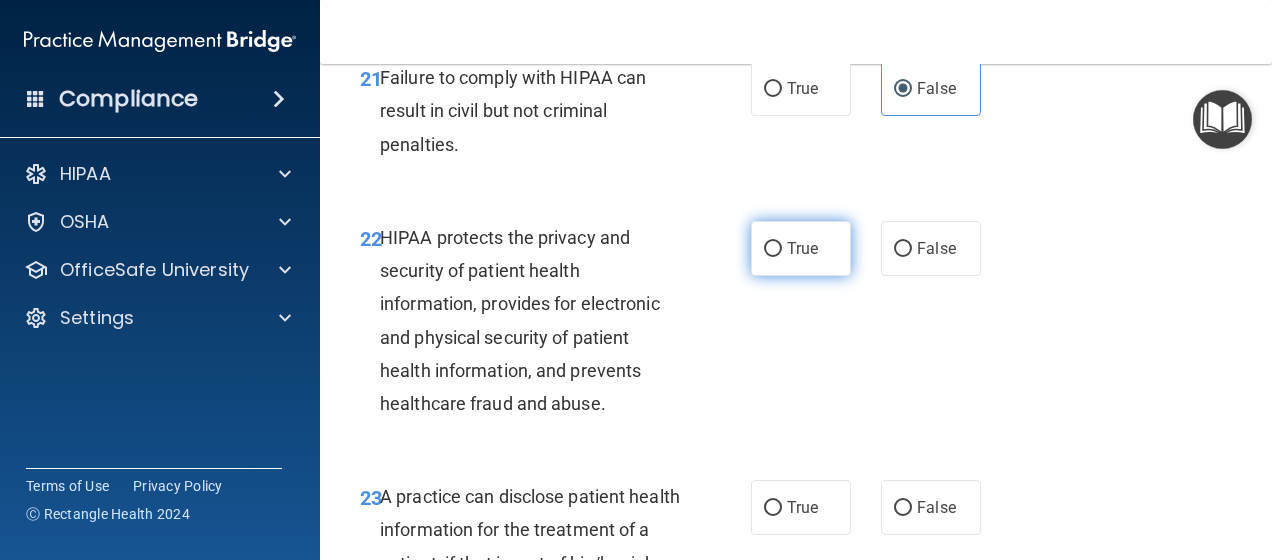 click on "True" at bounding box center (801, 248) 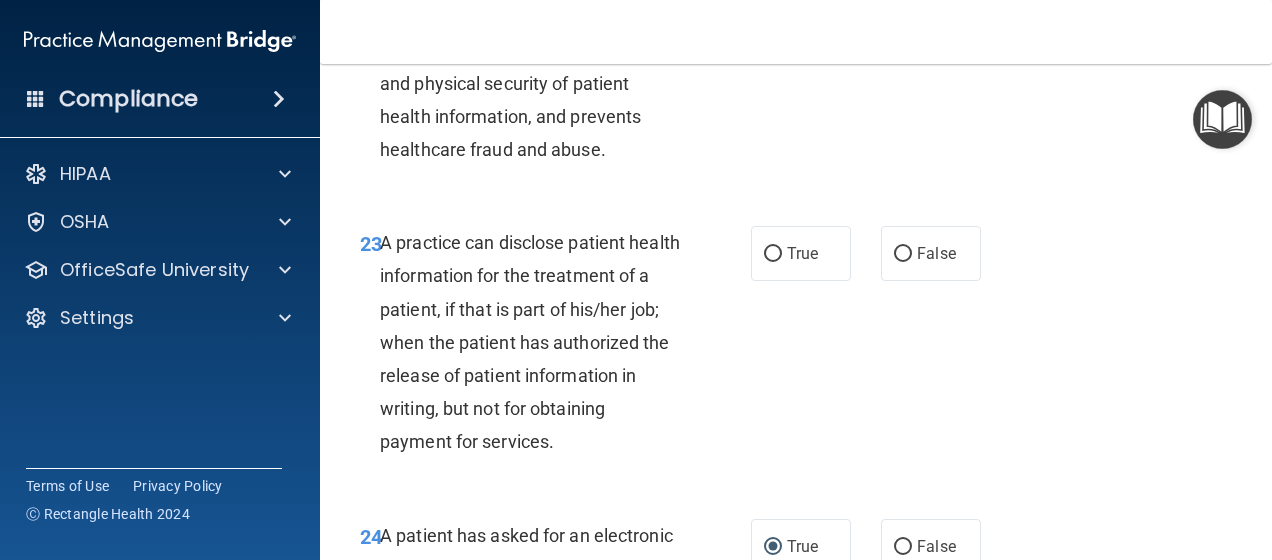 scroll, scrollTop: 4454, scrollLeft: 0, axis: vertical 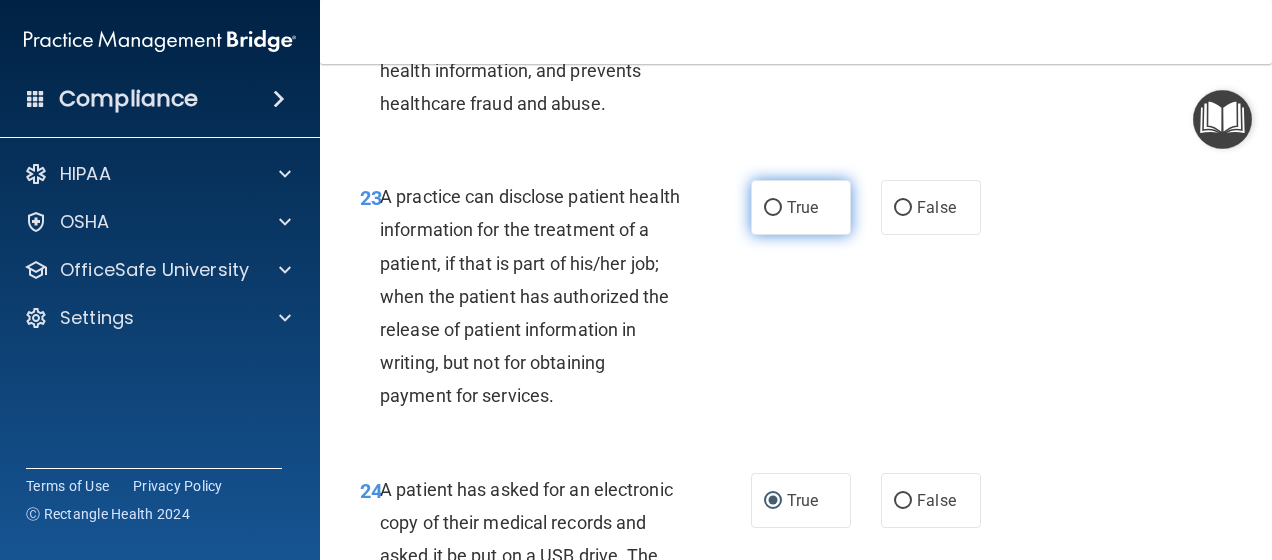click on "True" at bounding box center [801, 207] 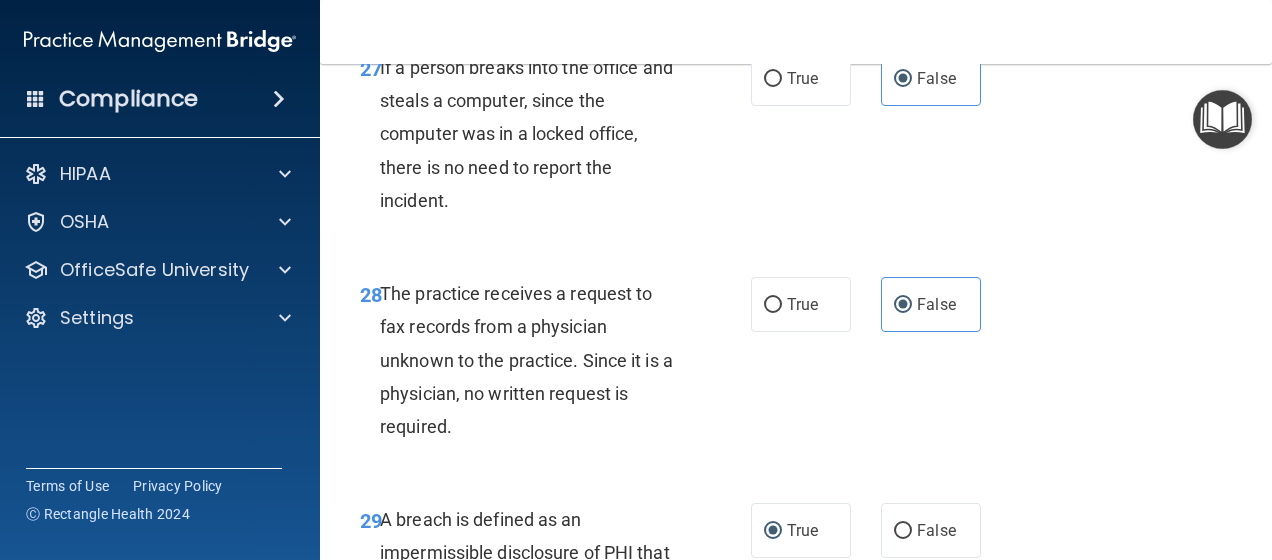 scroll, scrollTop: 6054, scrollLeft: 0, axis: vertical 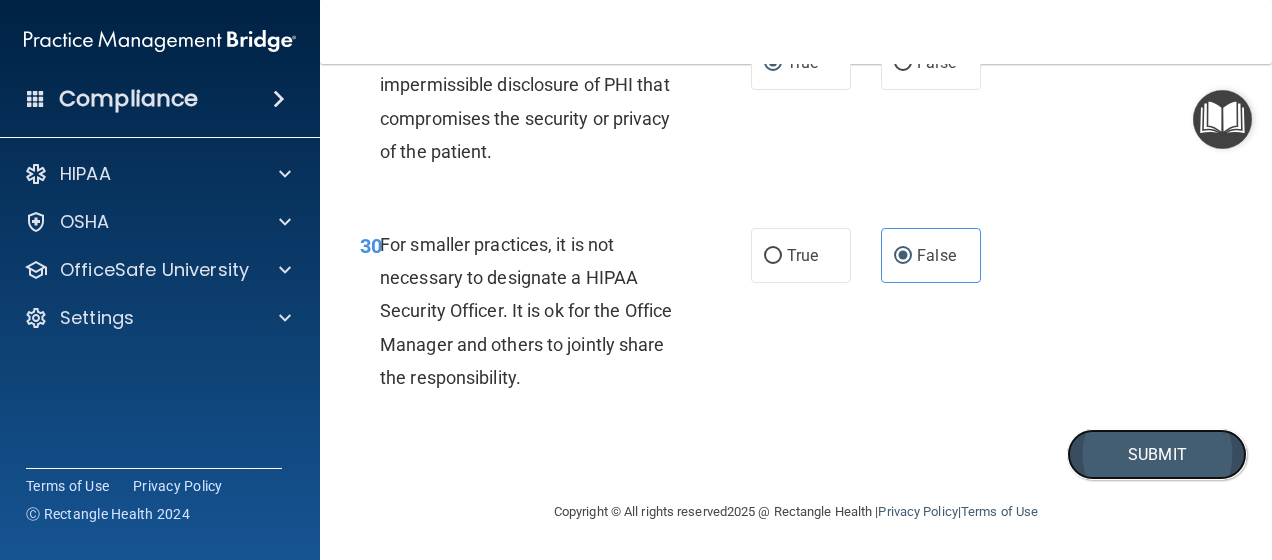 click on "Submit" at bounding box center (1157, 454) 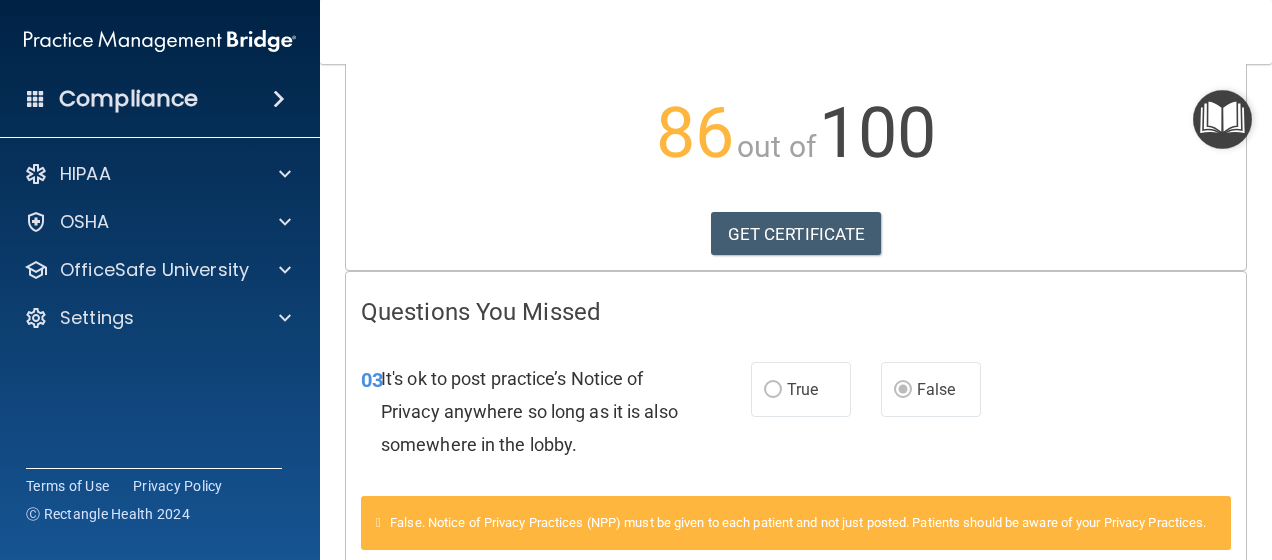 scroll, scrollTop: 0, scrollLeft: 0, axis: both 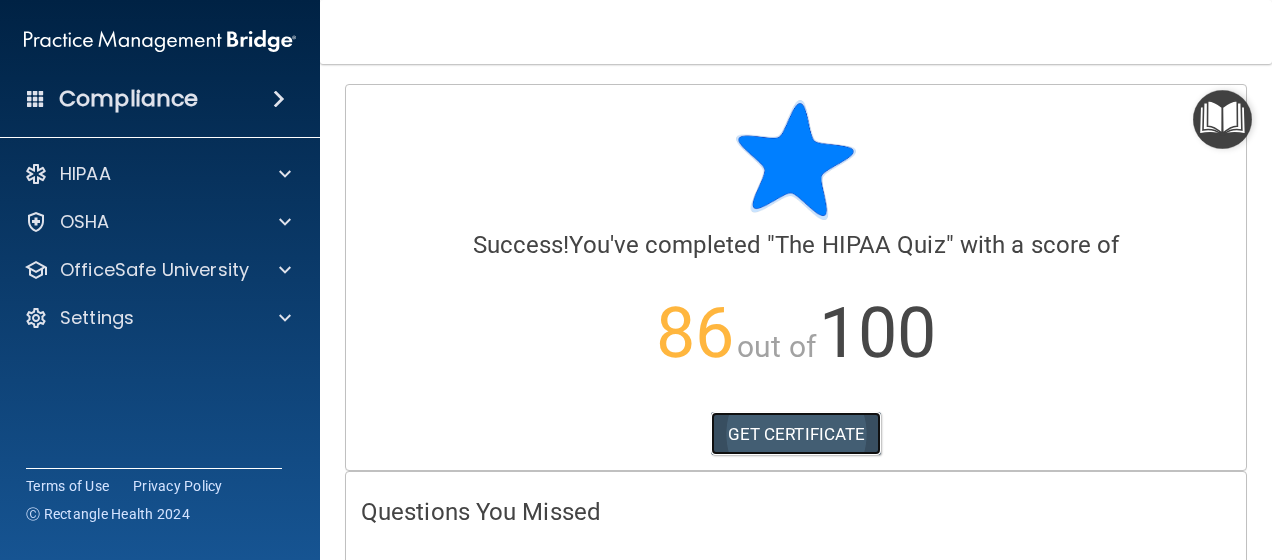 click on "GET CERTIFICATE" at bounding box center [796, 434] 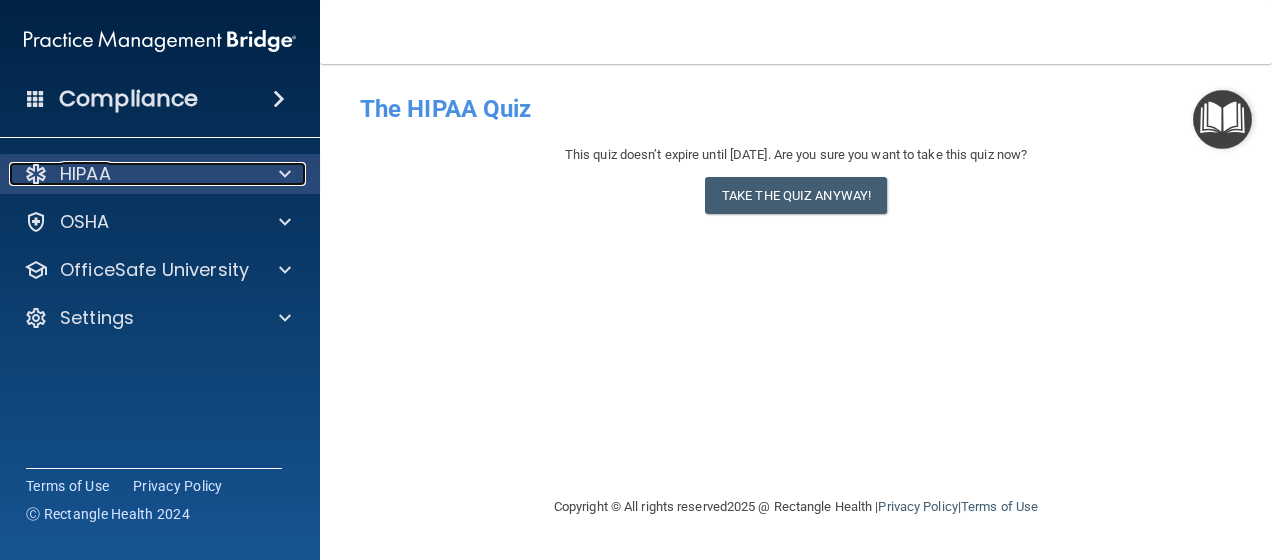 click on "HIPAA" at bounding box center [133, 174] 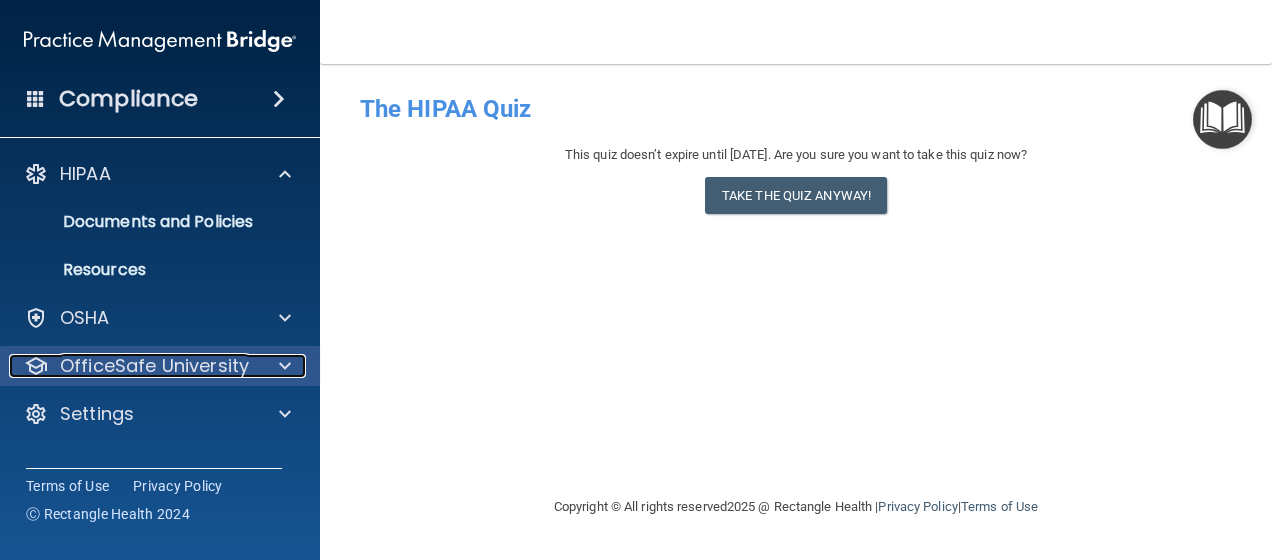 click on "OfficeSafe University" at bounding box center [154, 366] 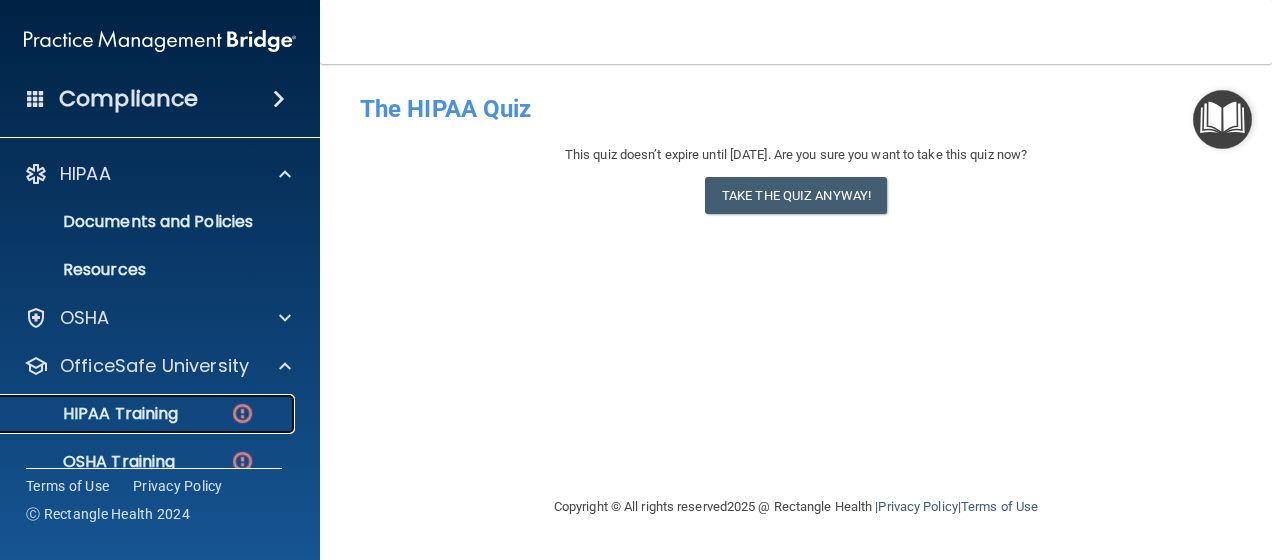 click on "HIPAA Training" at bounding box center [95, 414] 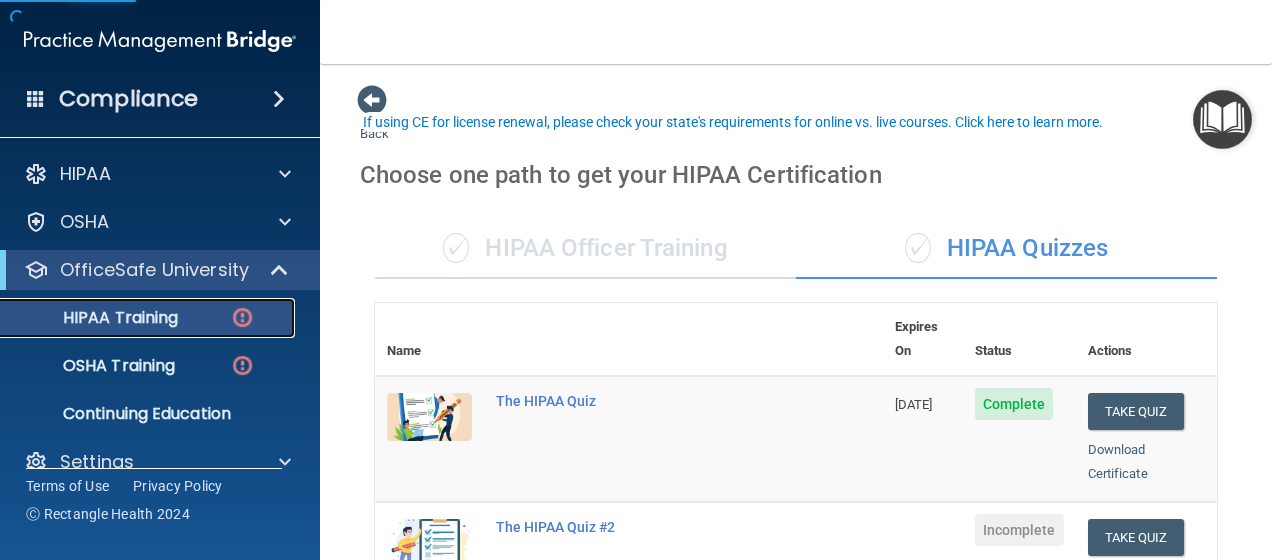 scroll, scrollTop: 300, scrollLeft: 0, axis: vertical 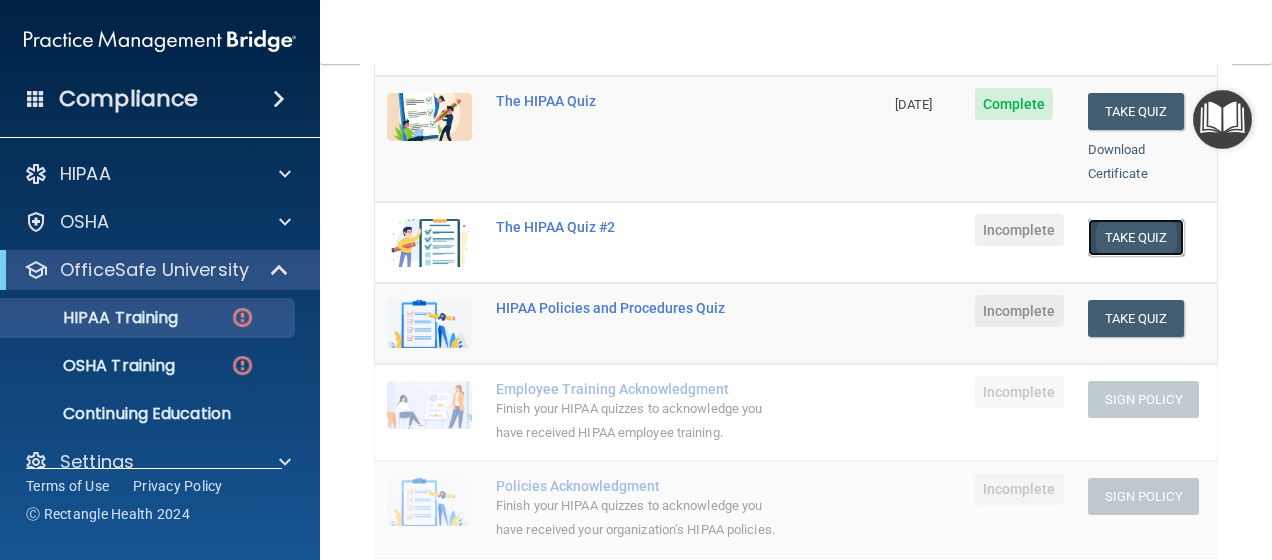 click on "Take Quiz" at bounding box center [1136, 237] 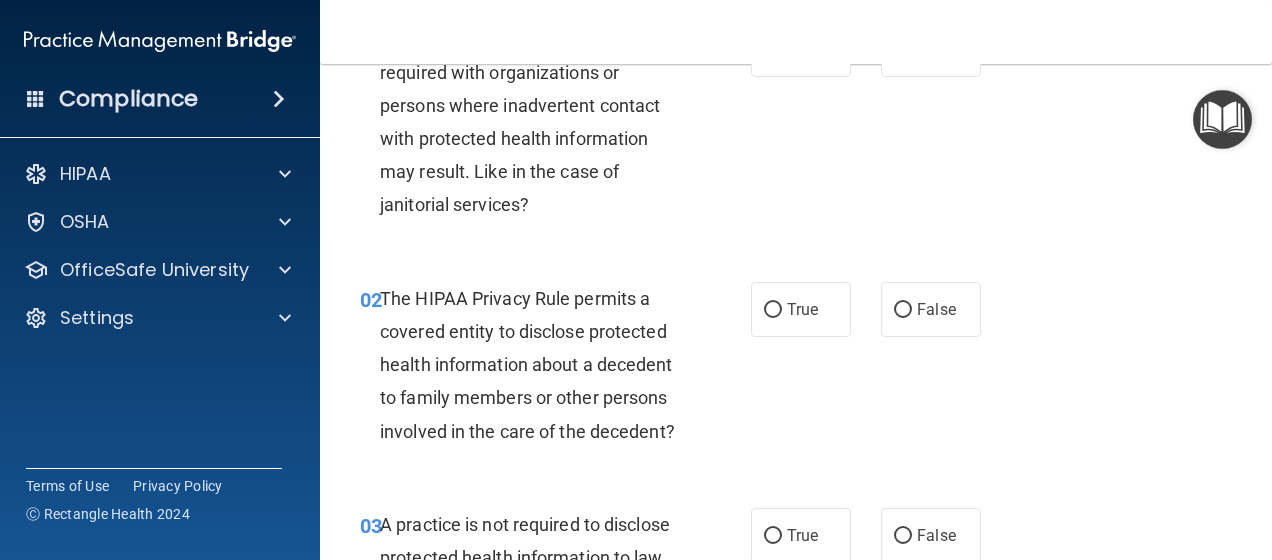 scroll, scrollTop: 0, scrollLeft: 0, axis: both 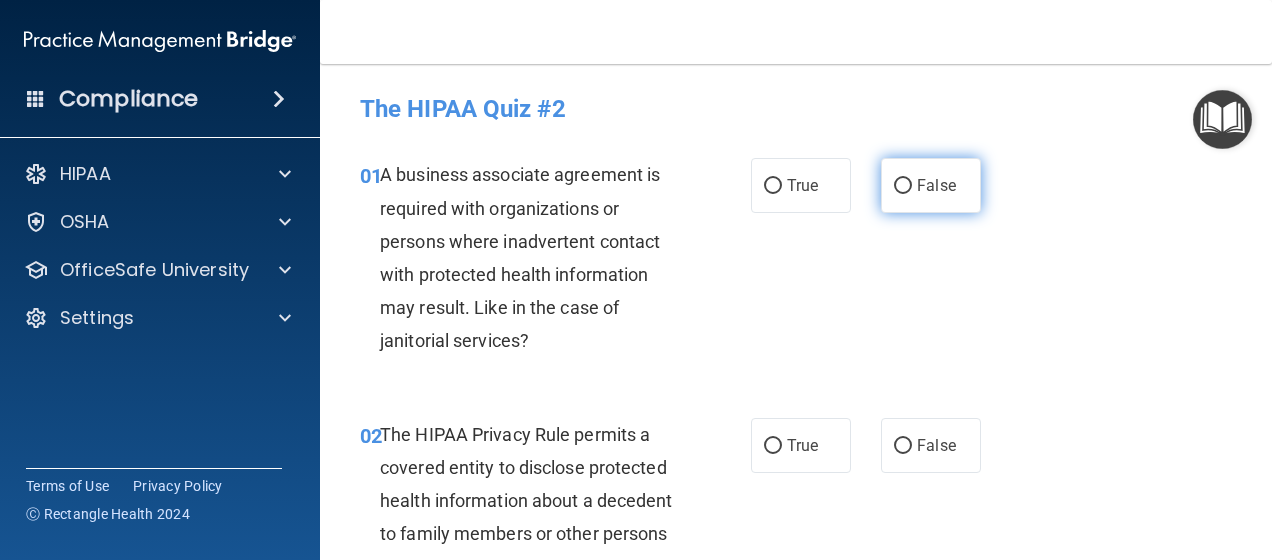 click on "False" at bounding box center (931, 185) 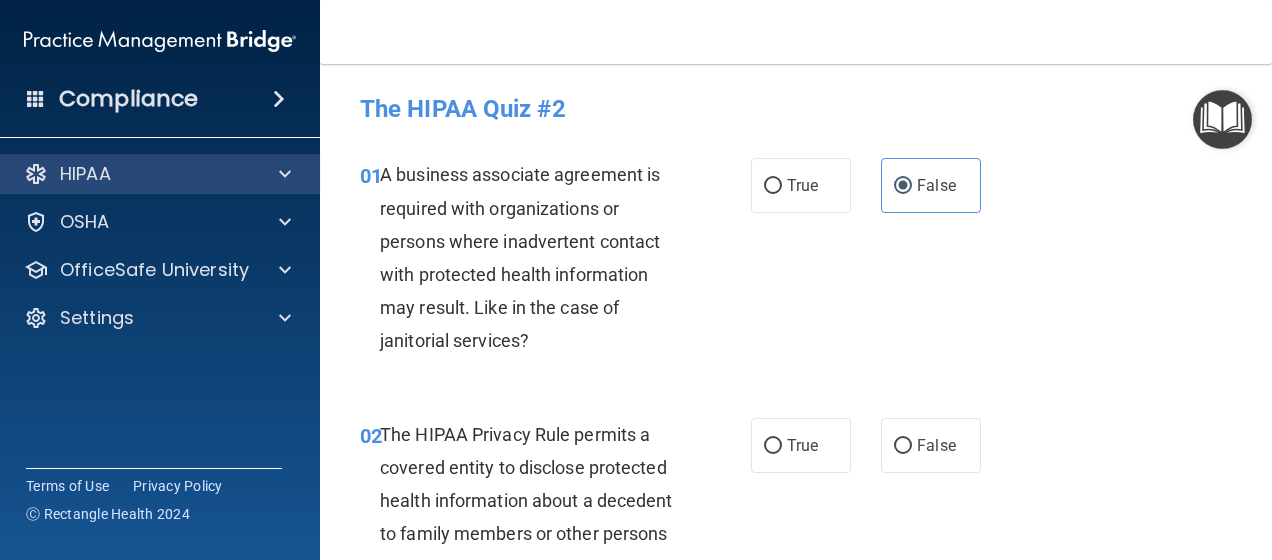 click on "HIPAA" at bounding box center [160, 174] 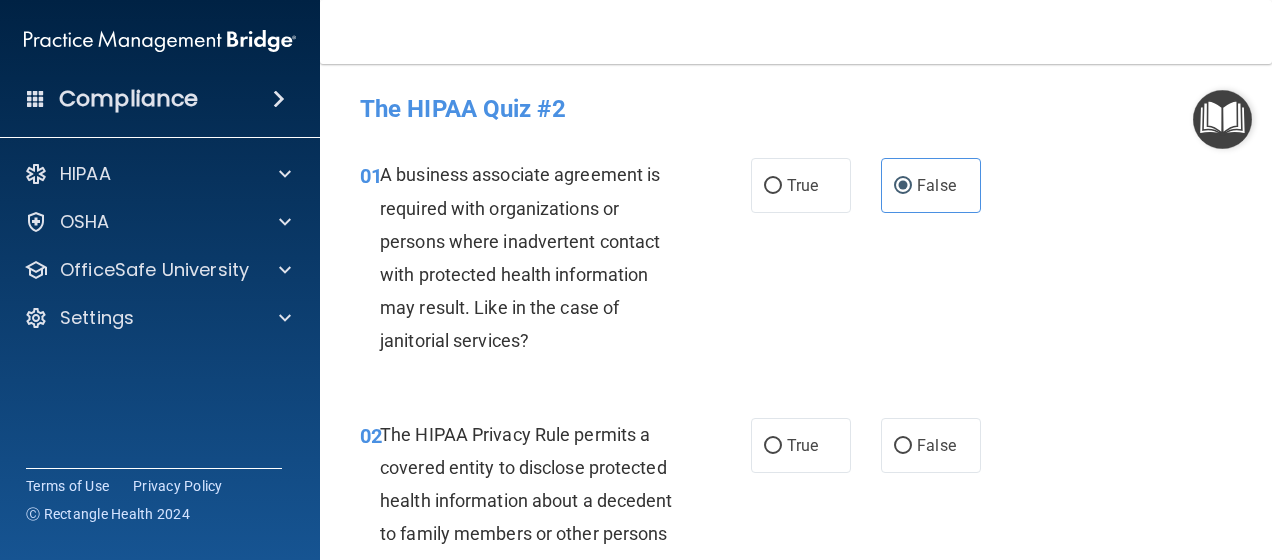 click on "A business associate agreement is required with organizations or persons where inadvertent contact with protected health information may result.  Like in the case of janitorial services?" at bounding box center (520, 257) 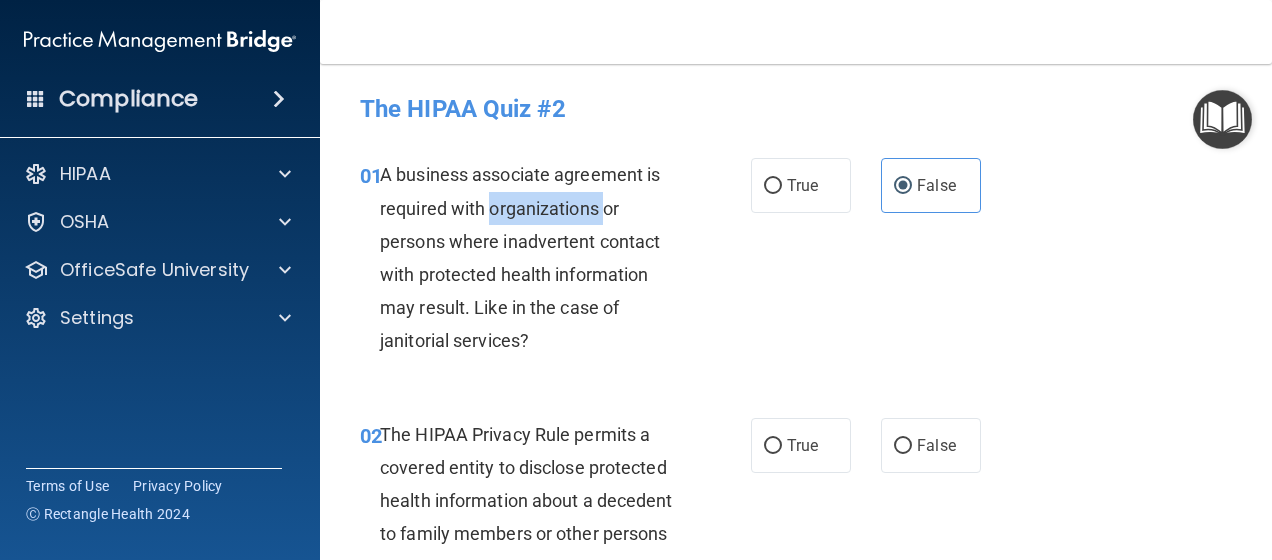 click on "A business associate agreement is required with organizations or persons where inadvertent contact with protected health information may result.  Like in the case of janitorial services?" at bounding box center [520, 257] 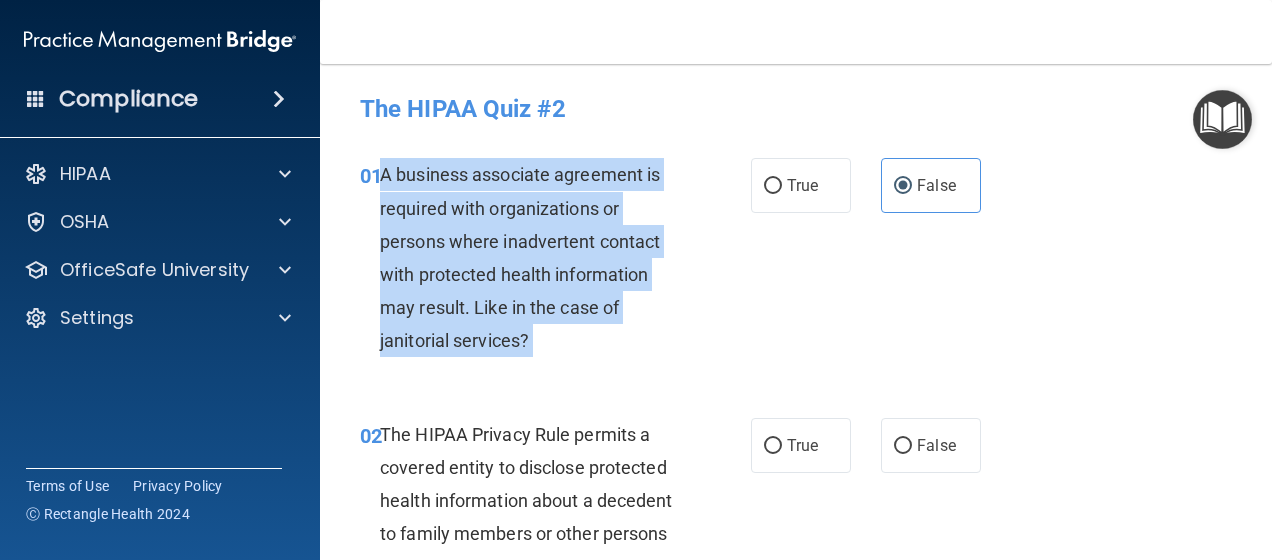 click on "A business associate agreement is required with organizations or persons where inadvertent contact with protected health information may result.  Like in the case of janitorial services?" at bounding box center [520, 257] 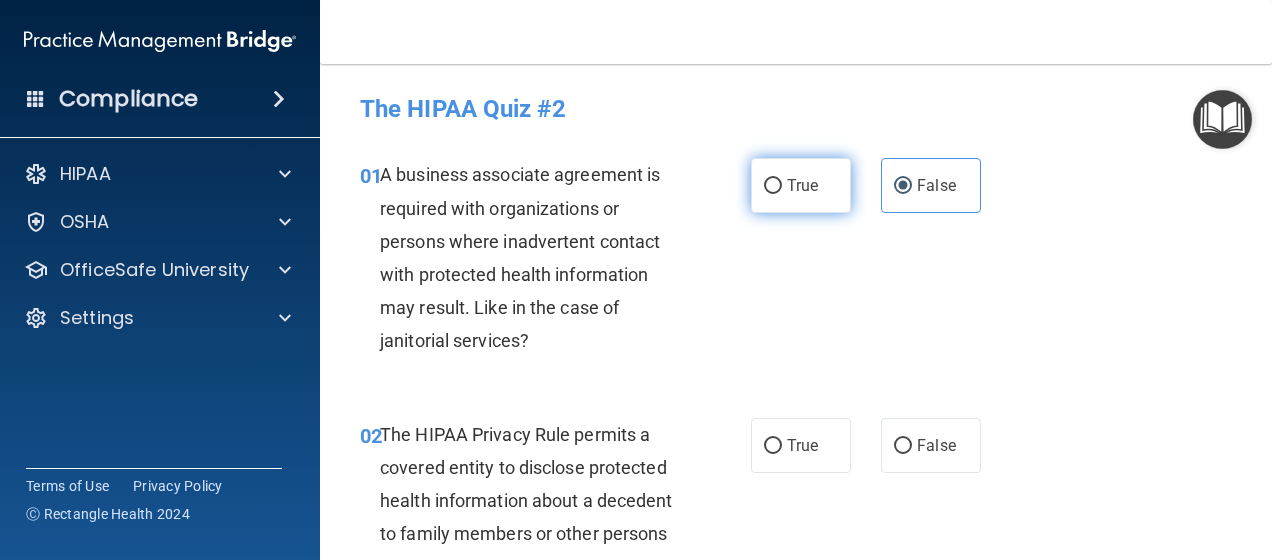 click on "True" at bounding box center [802, 185] 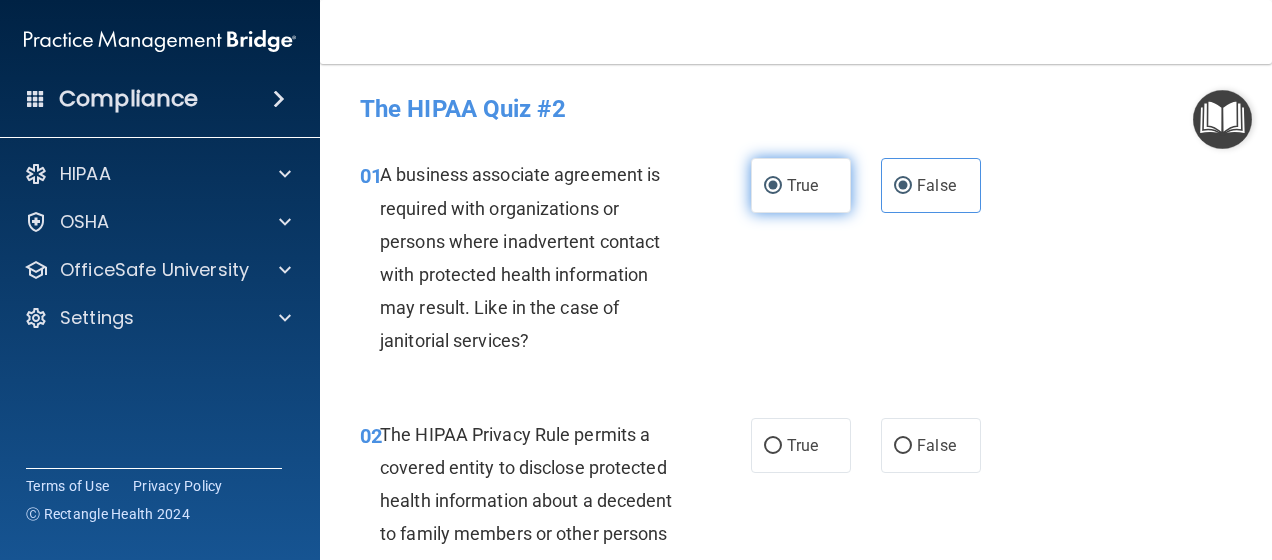 radio on "false" 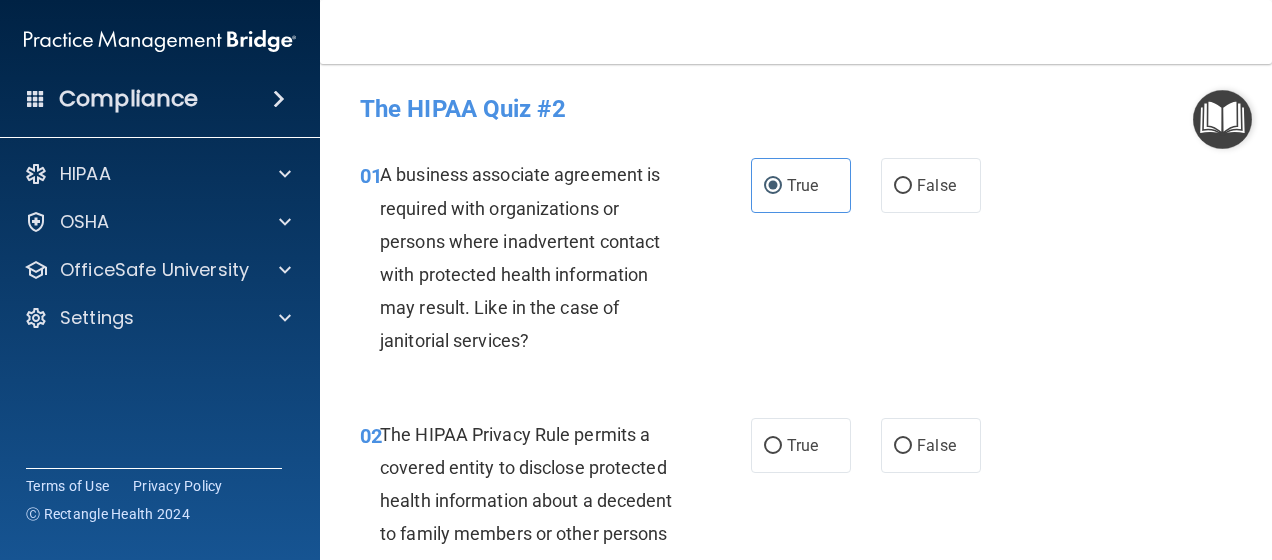 click on "01       A business associate agreement is required with organizations or persons where inadvertent contact with protected health information may result.  Like in the case of janitorial services?                 True           False" at bounding box center [796, 262] 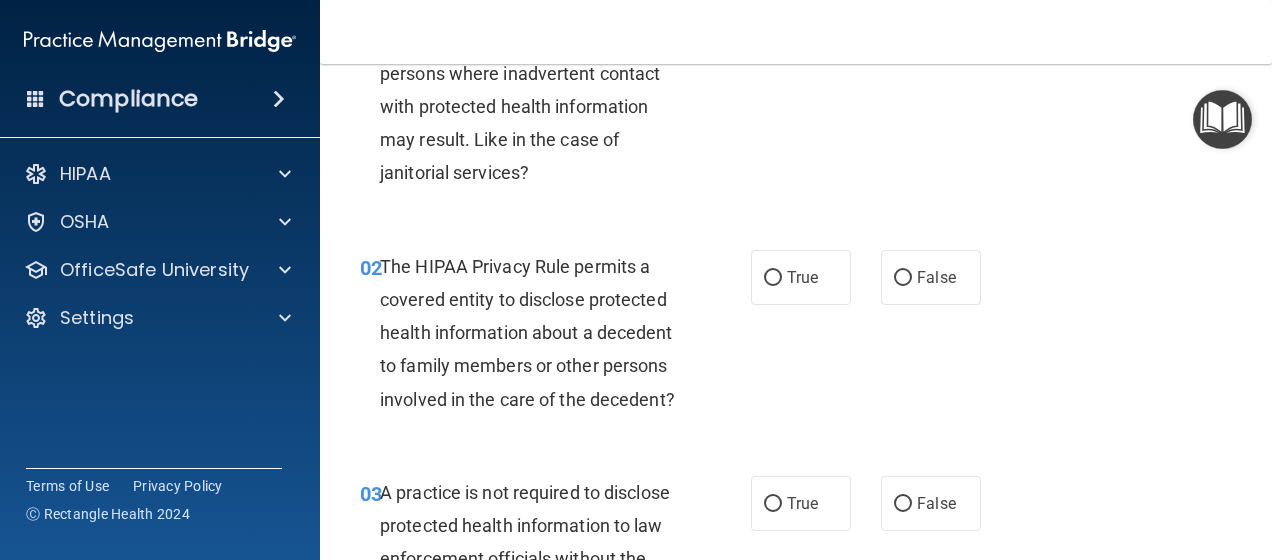 scroll, scrollTop: 200, scrollLeft: 0, axis: vertical 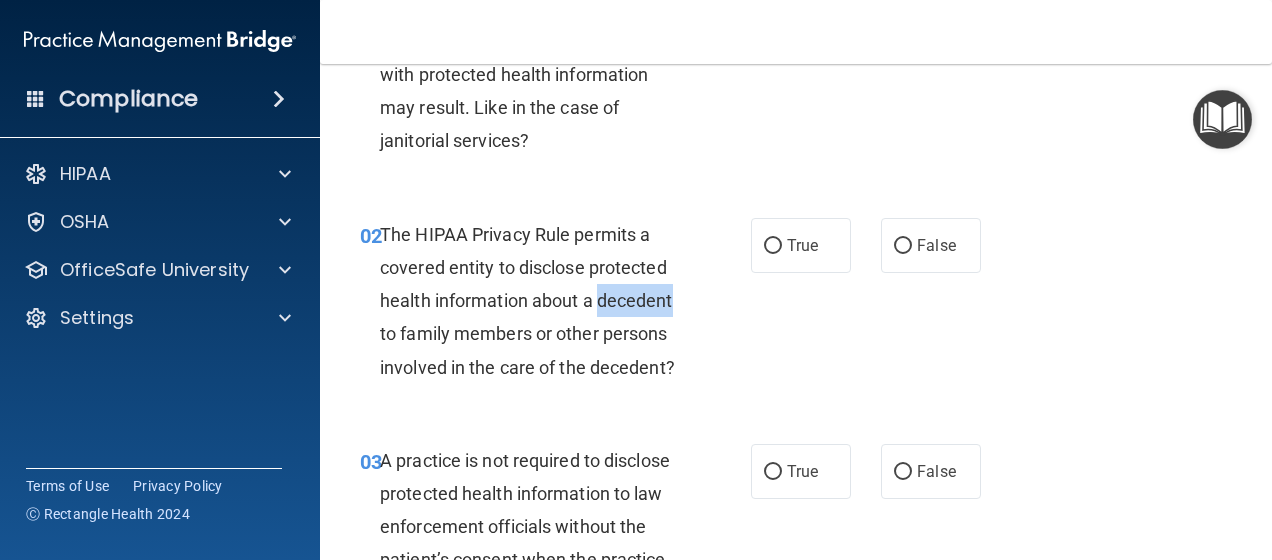 drag, startPoint x: 600, startPoint y: 300, endPoint x: 675, endPoint y: 292, distance: 75.42546 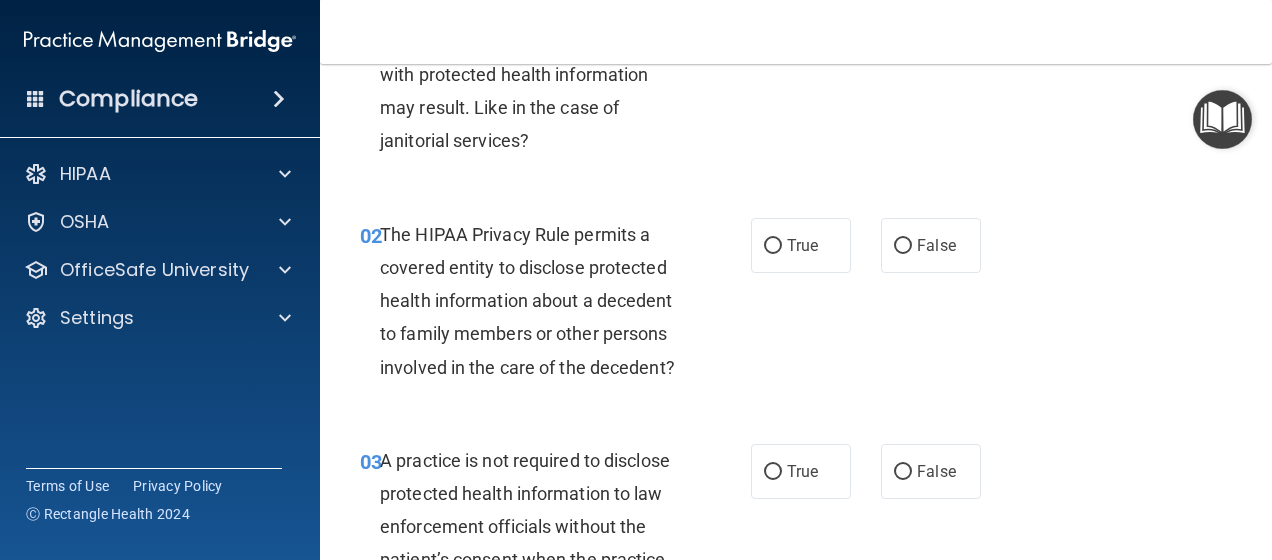 click on "A business associate agreement is required with organizations or persons where inadvertent contact with protected health information may result.  Like in the case of janitorial services?" at bounding box center (538, 57) 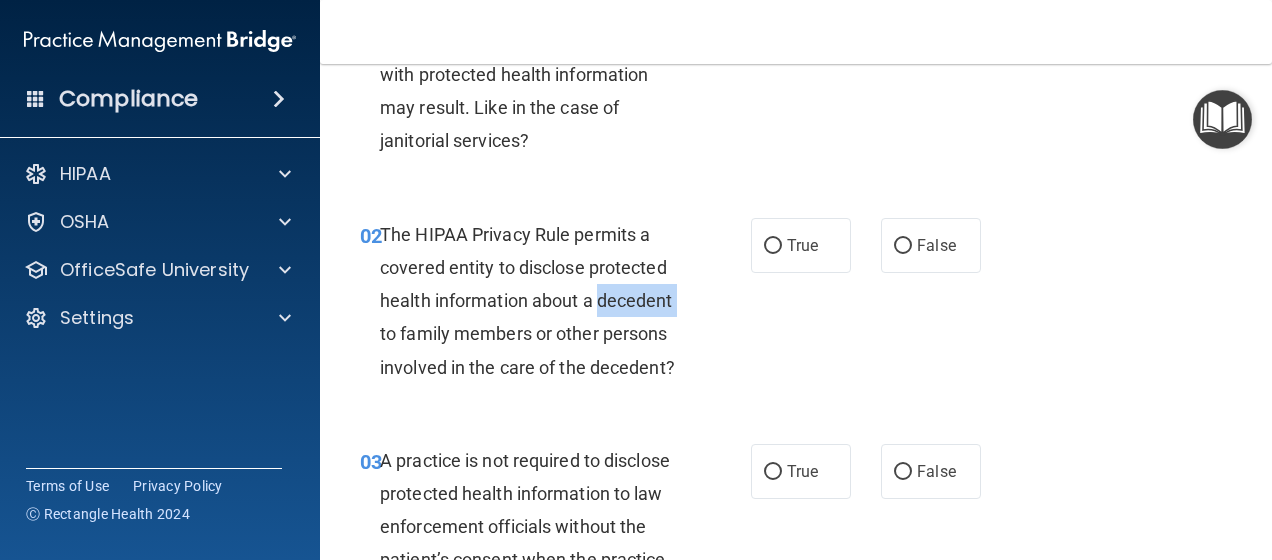 click on "The HIPAA Privacy Rule permits a covered entity to disclose protected health information about a decedent to family members or other persons involved in the care of the decedent?" at bounding box center (527, 301) 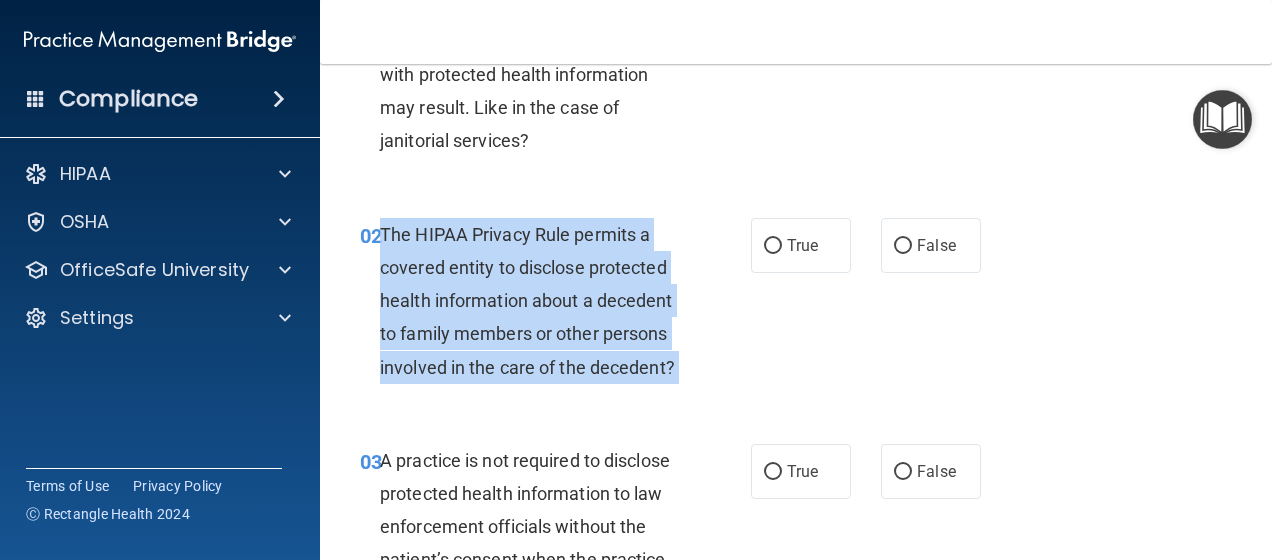 click on "The HIPAA Privacy Rule permits a covered entity to disclose protected health information about a decedent to family members or other persons involved in the care of the decedent?" at bounding box center (527, 301) 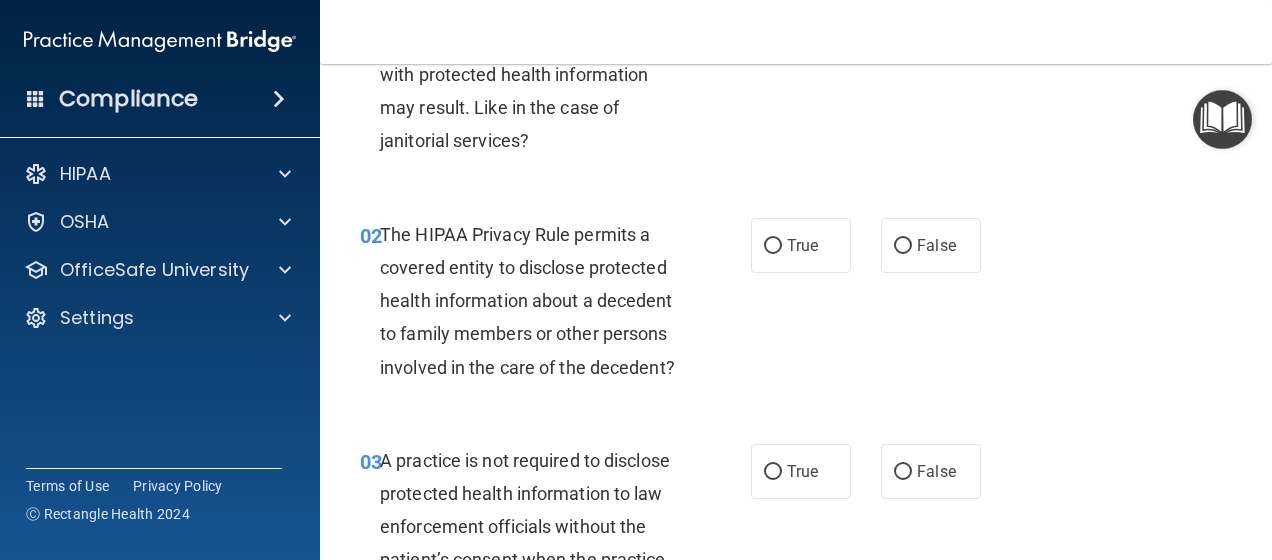 click on "A business associate agreement is required with organizations or persons where inadvertent contact with protected health information may result.  Like in the case of janitorial services?" at bounding box center [538, 57] 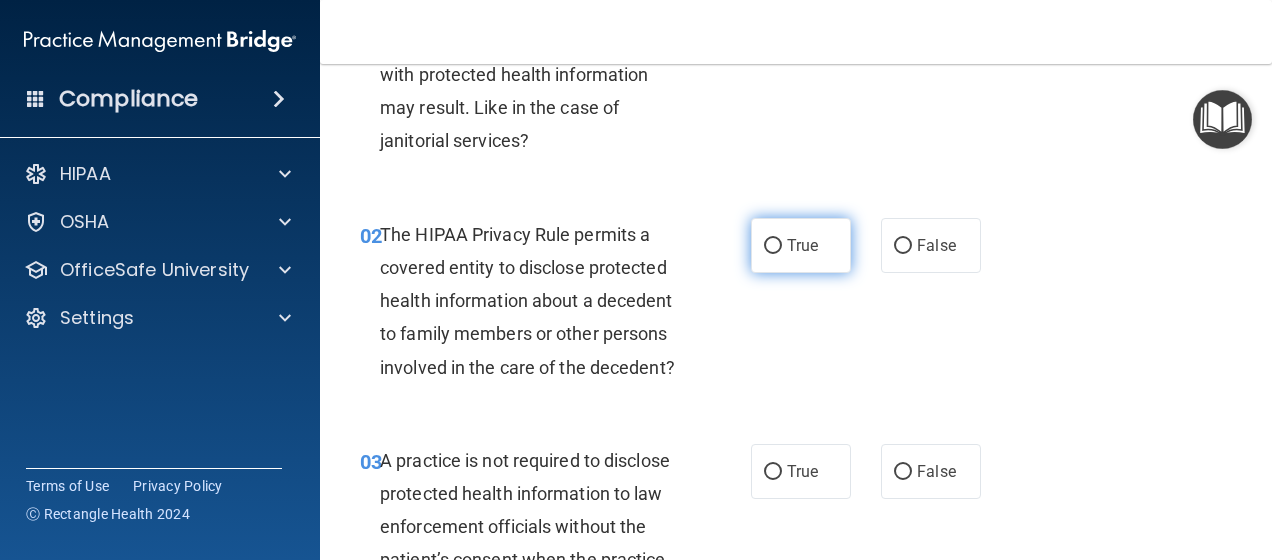 click on "True" at bounding box center [802, 245] 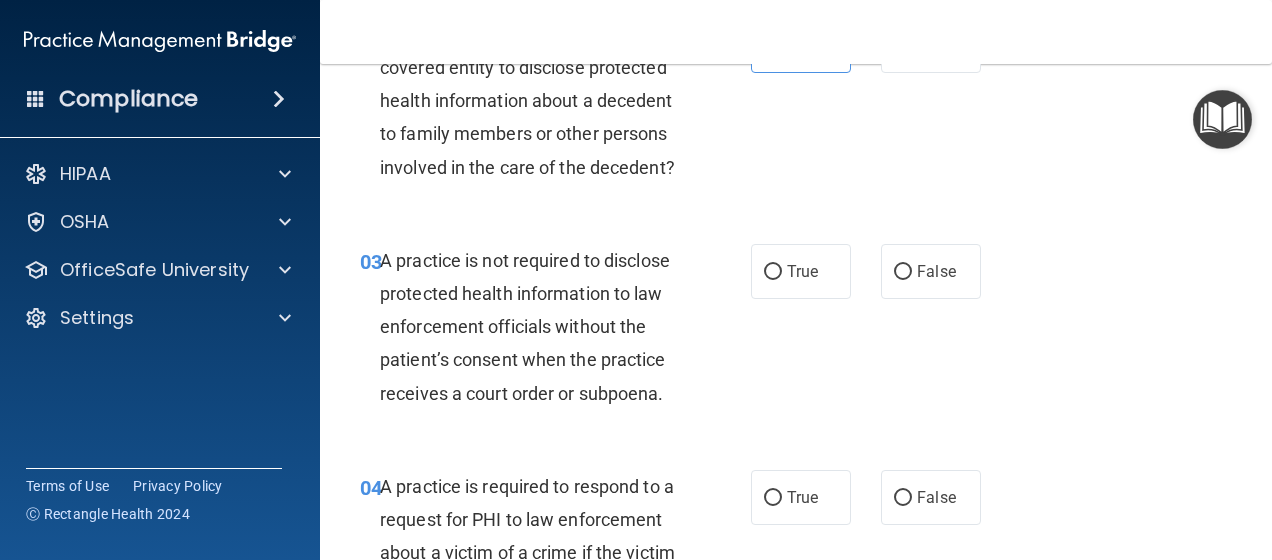 scroll, scrollTop: 500, scrollLeft: 0, axis: vertical 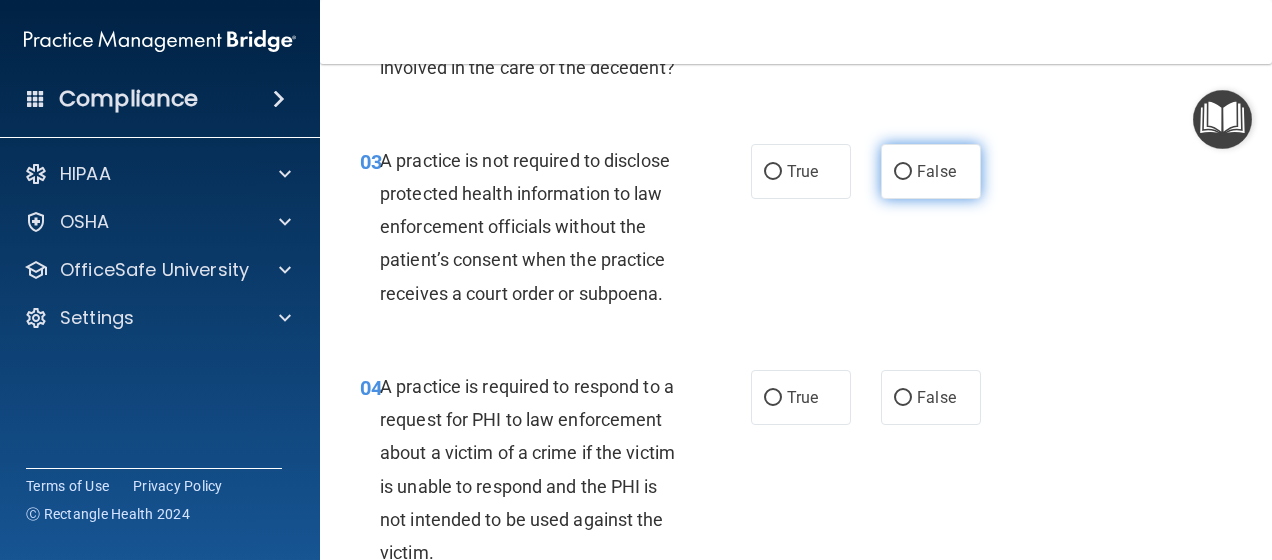 click on "False" at bounding box center [903, 172] 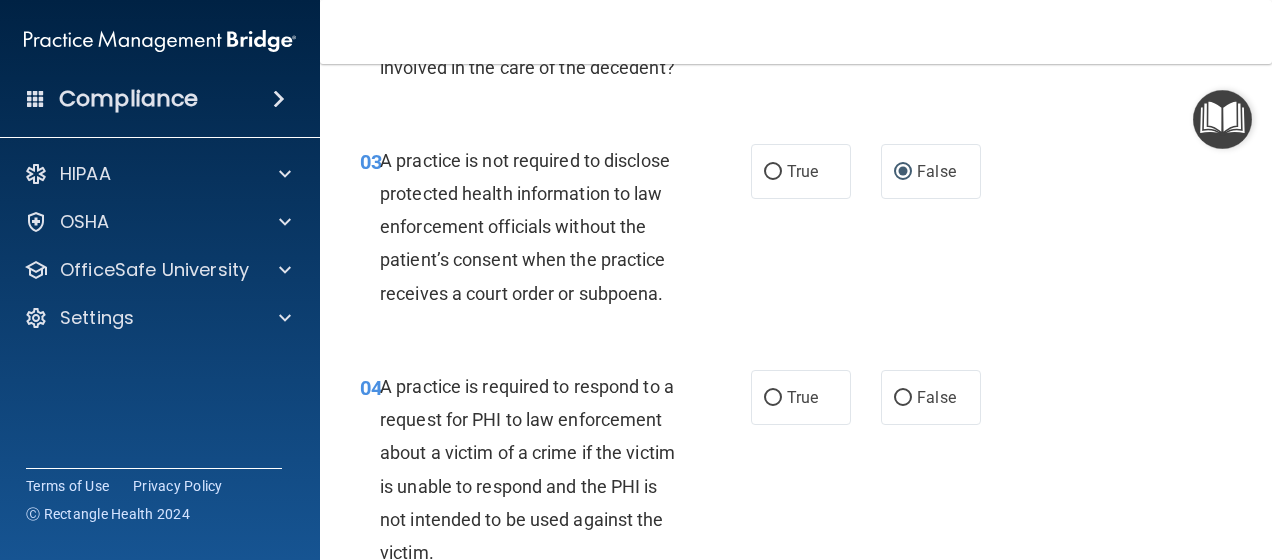 click on "03       A practice is not required to disclose protected health information to law enforcement officials without the patient’s consent when the practice receives  a court order or subpoena.                 True           False" at bounding box center [796, 232] 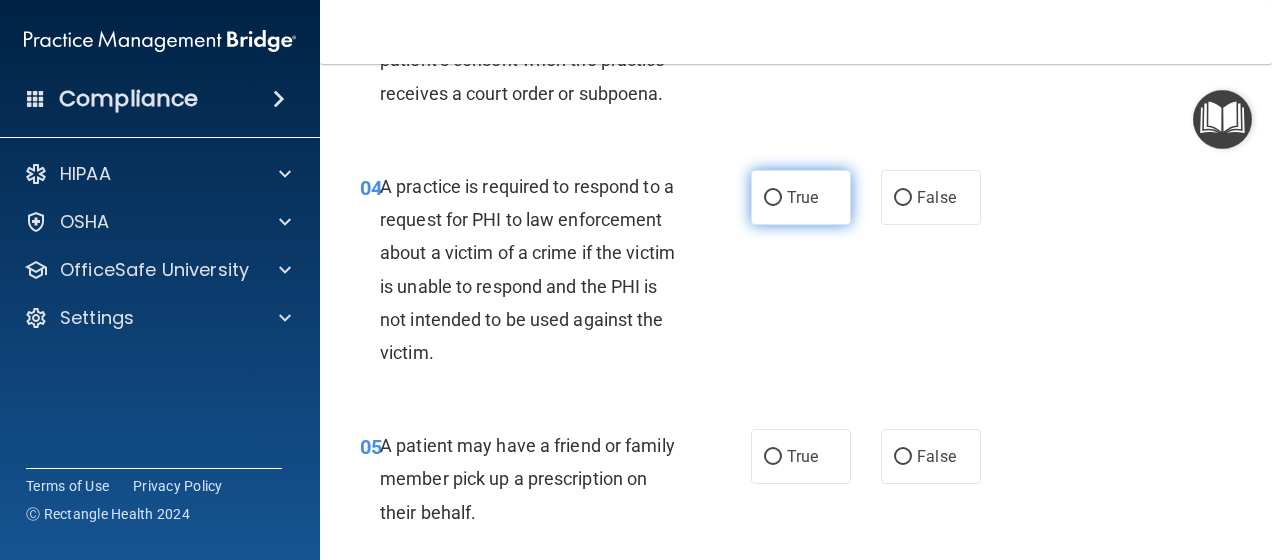 scroll, scrollTop: 800, scrollLeft: 0, axis: vertical 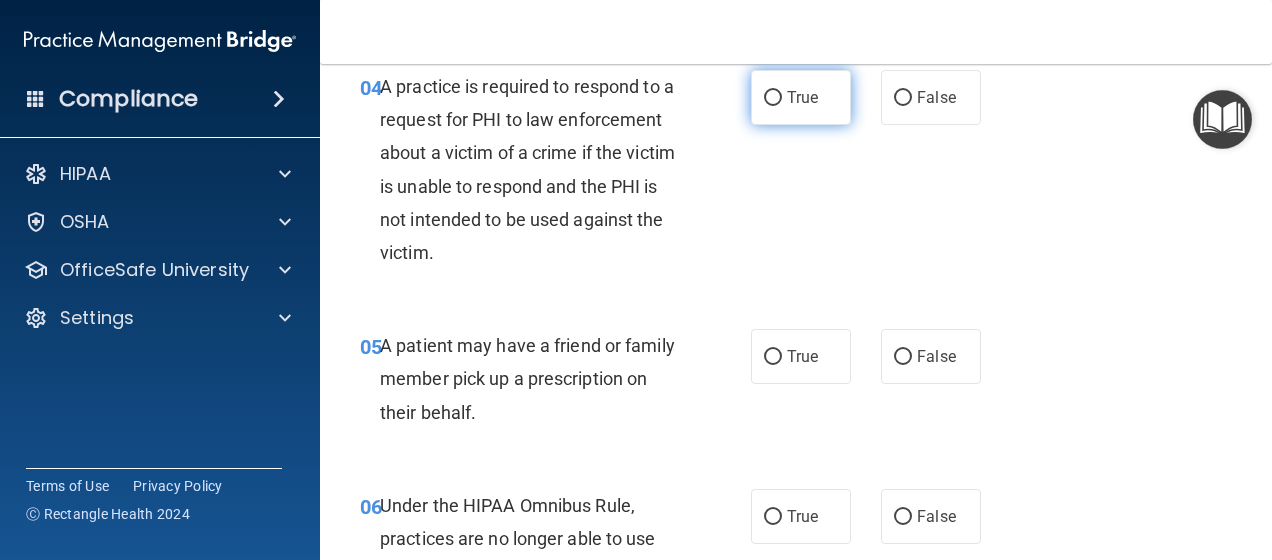 click on "True" at bounding box center (773, 98) 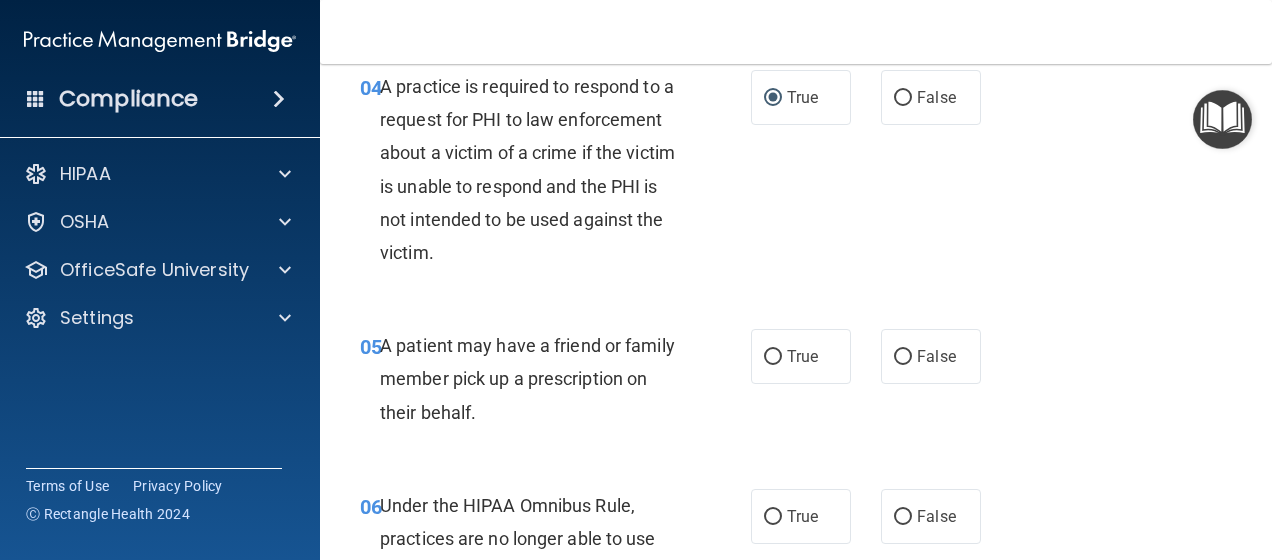 click on "A practice is required to respond to a request for PHI to law enforcement about a victim of a crime if the victim is unable to respond and the PHI is not intended to be used against the victim." at bounding box center (527, 169) 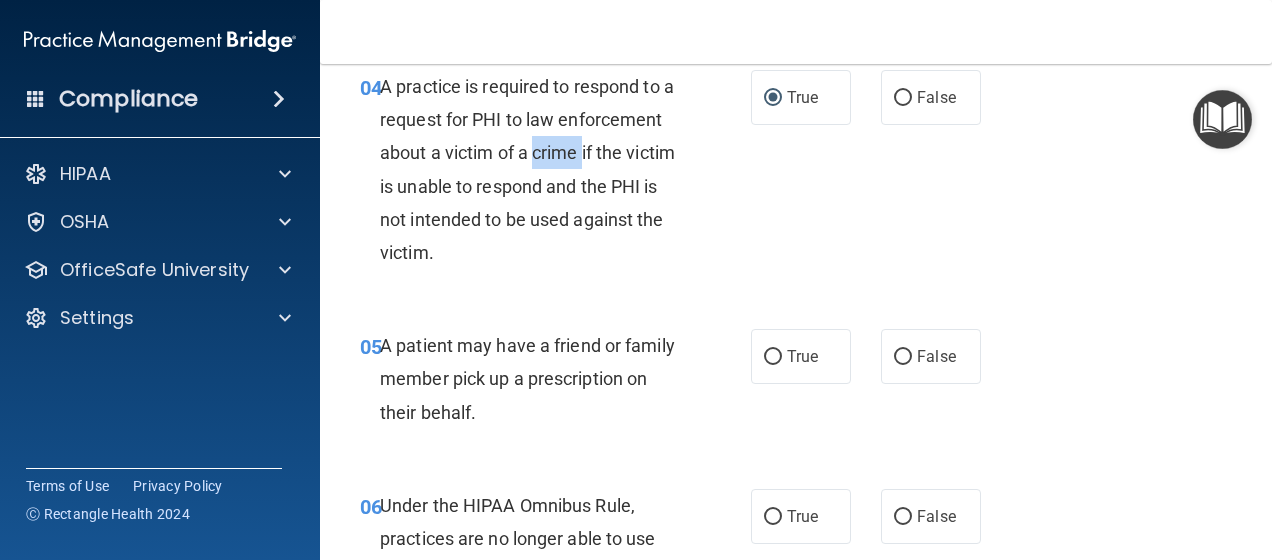 click on "A practice is required to respond to a request for PHI to law enforcement about a victim of a crime if the victim is unable to respond and the PHI is not intended to be used against the victim." at bounding box center (527, 169) 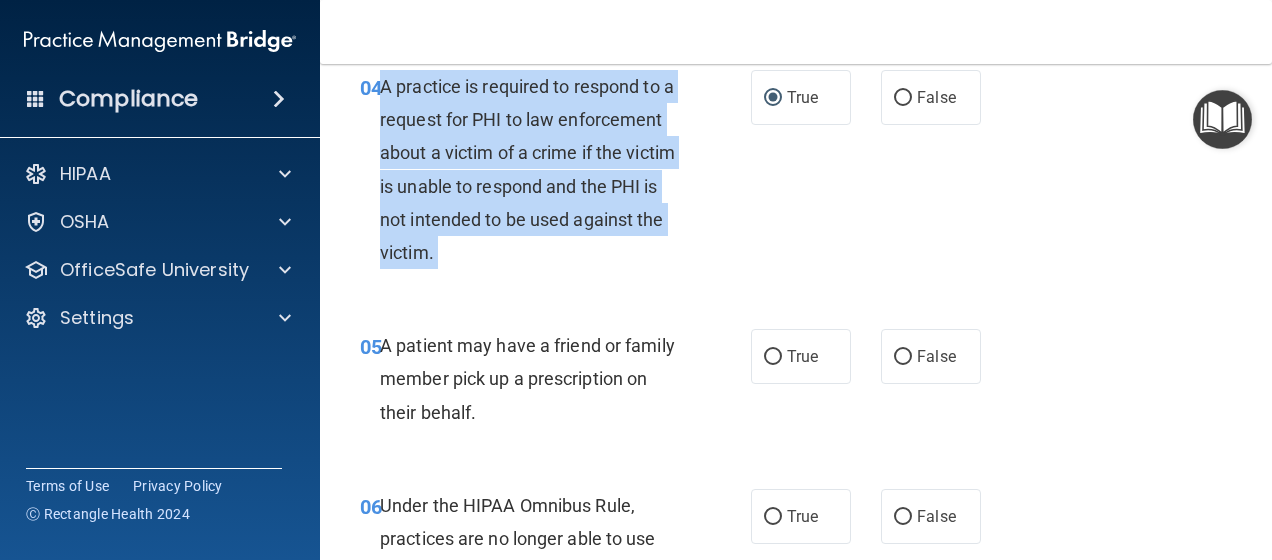 click on "A practice is required to respond to a request for PHI to law enforcement about a victim of a crime if the victim is unable to respond and the PHI is not intended to be used against the victim." at bounding box center (527, 169) 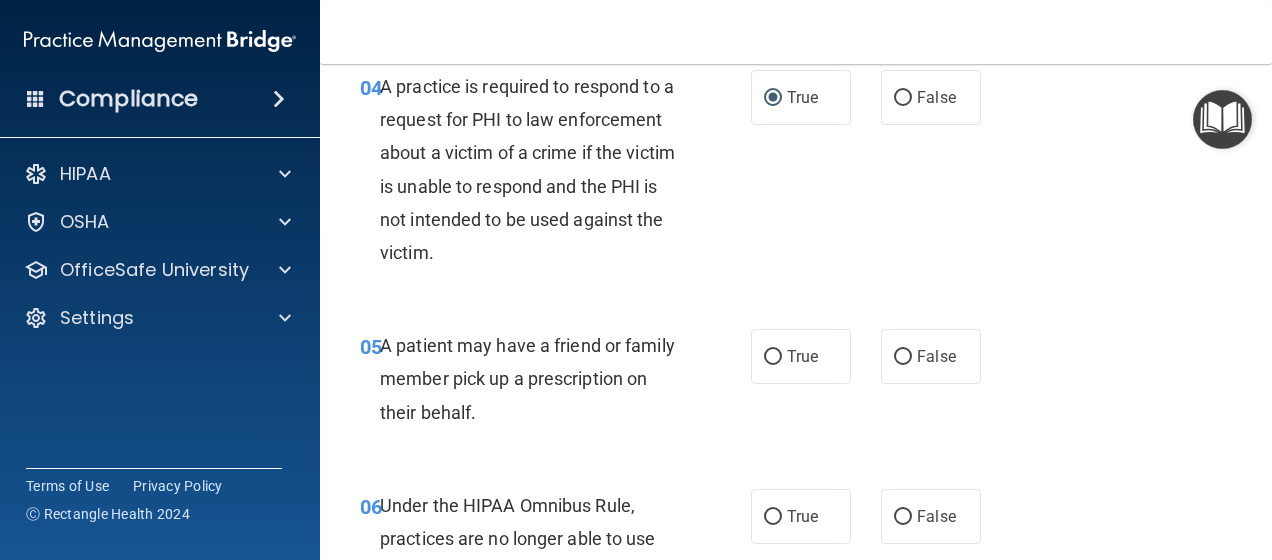 click on "05       A patient may have a friend or family member pick up a prescription on their behalf.                 True           False" at bounding box center (796, 384) 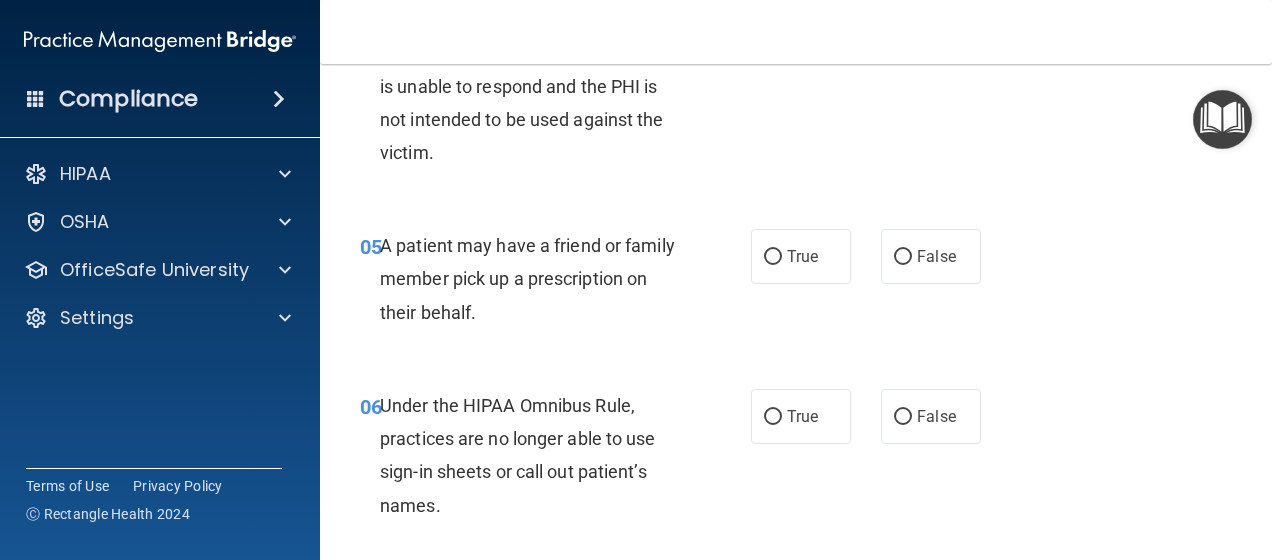 scroll, scrollTop: 1000, scrollLeft: 0, axis: vertical 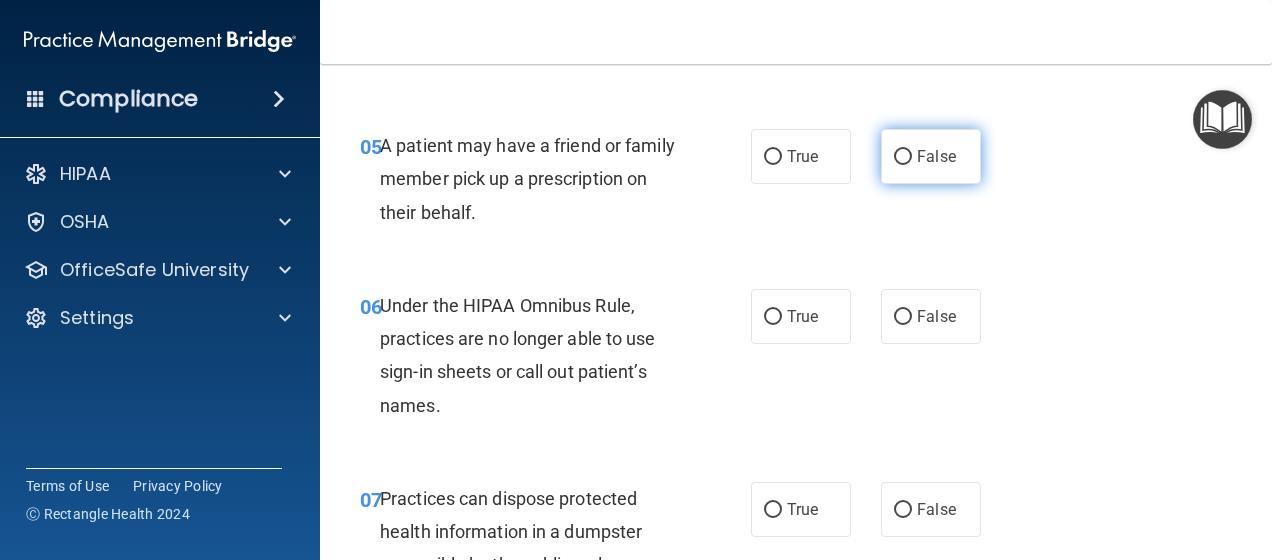 click on "False" at bounding box center [903, 157] 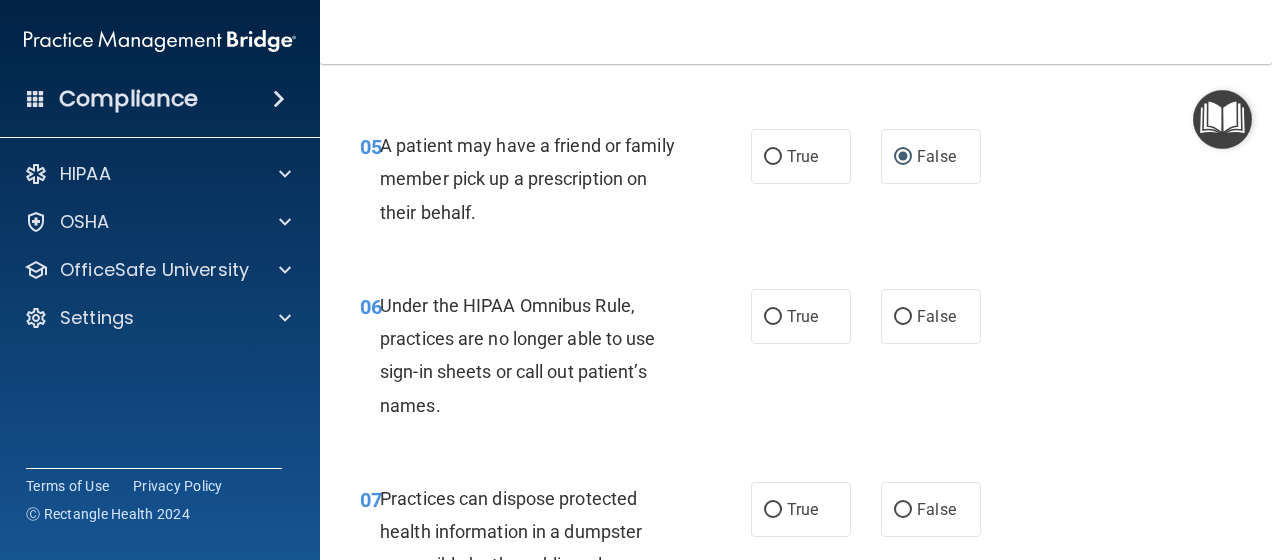 click on "A patient may have a friend or family member pick up a prescription on their behalf." at bounding box center (527, 178) 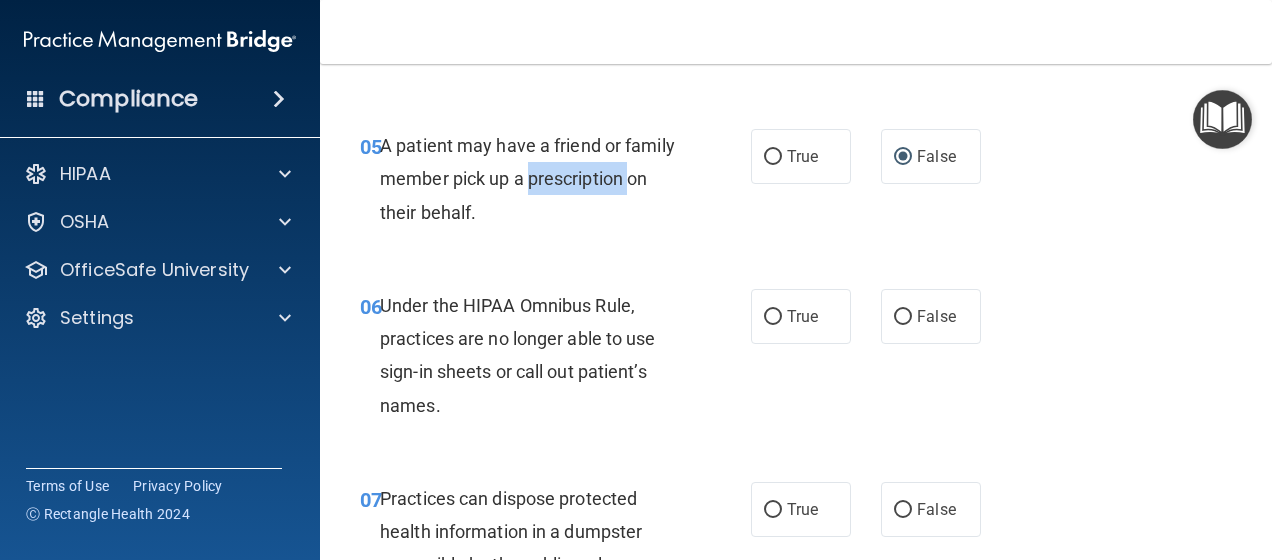 click on "A patient may have a friend or family member pick up a prescription on their behalf." at bounding box center (527, 178) 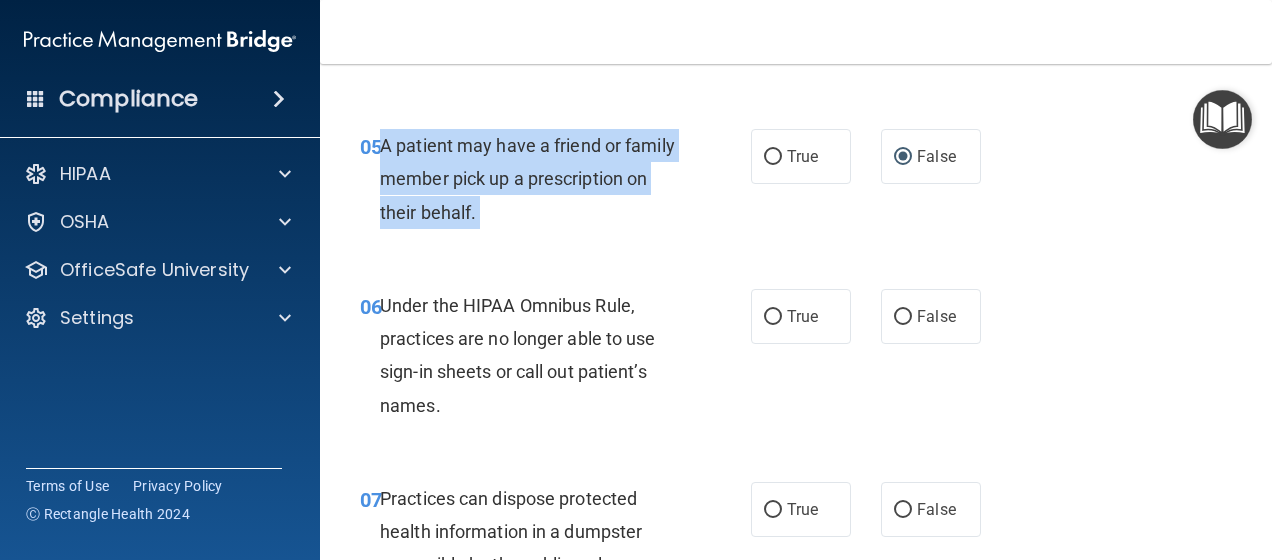 click on "A patient may have a friend or family member pick up a prescription on their behalf." at bounding box center (527, 178) 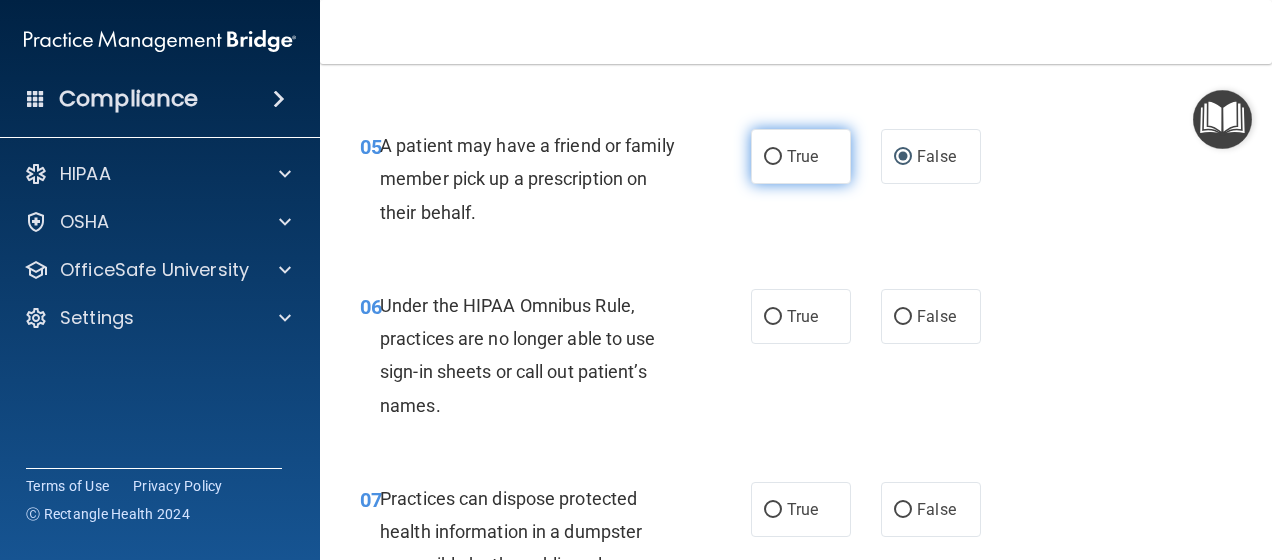 click on "True" at bounding box center [801, 156] 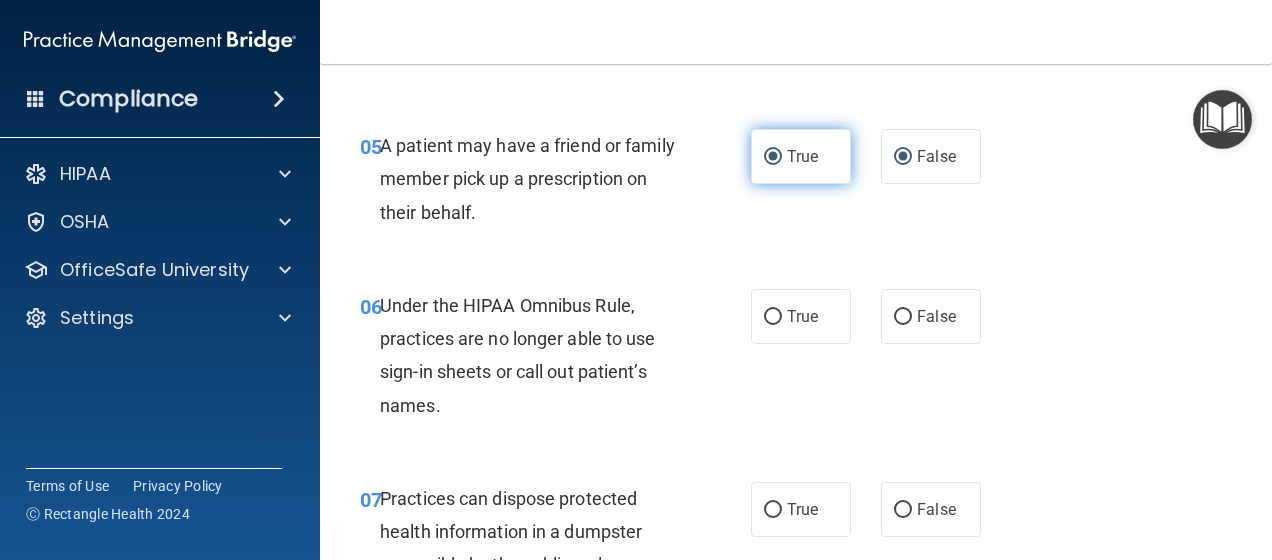 radio on "false" 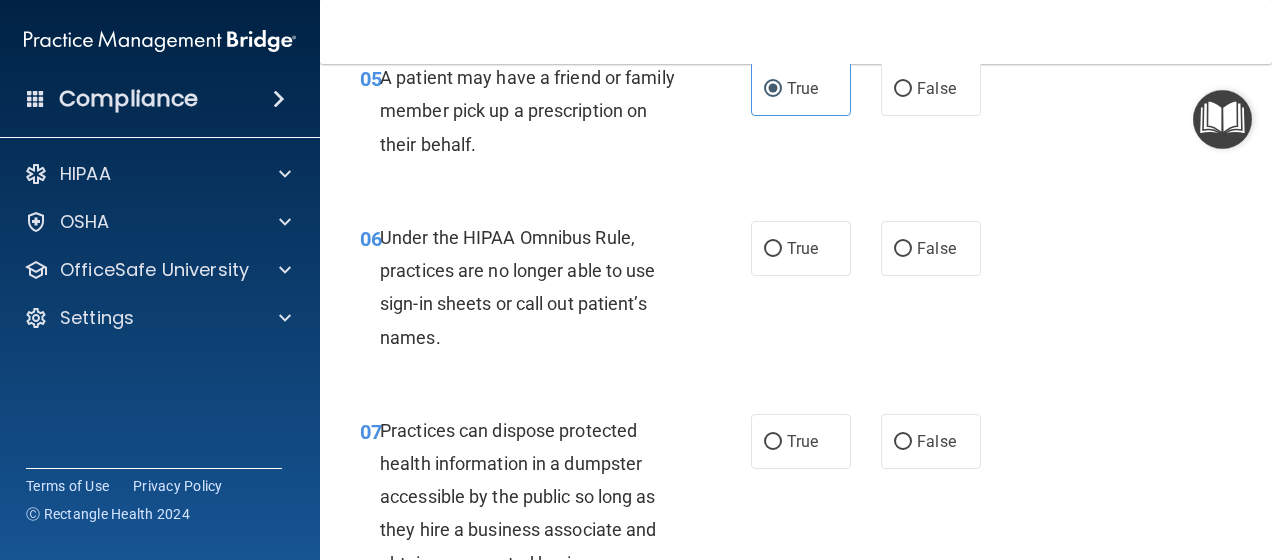 scroll, scrollTop: 1100, scrollLeft: 0, axis: vertical 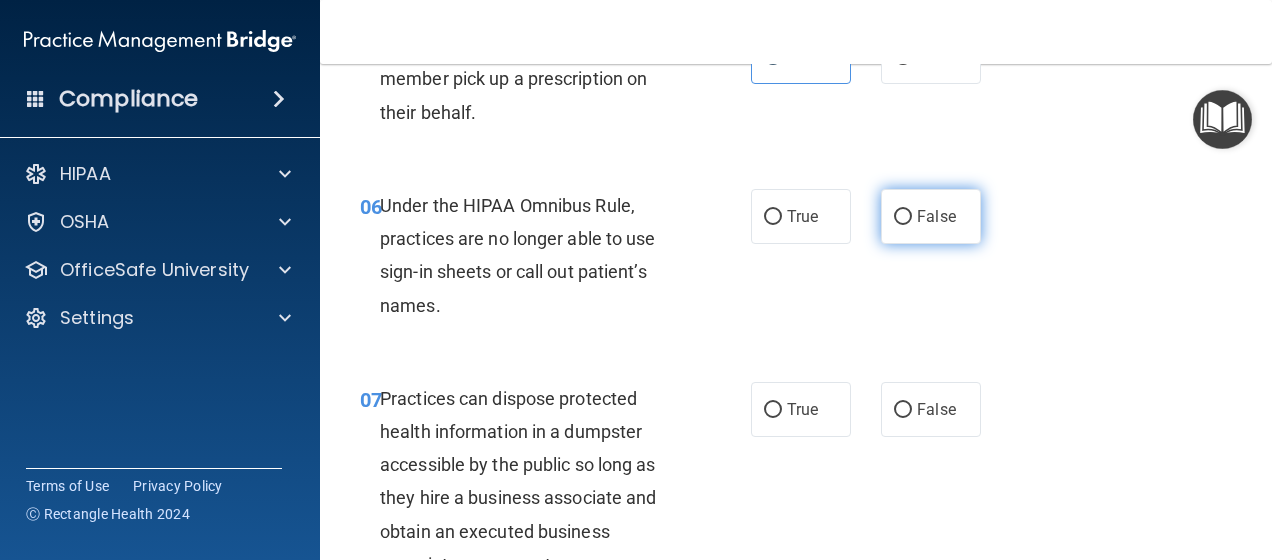 click on "False" at bounding box center (931, 216) 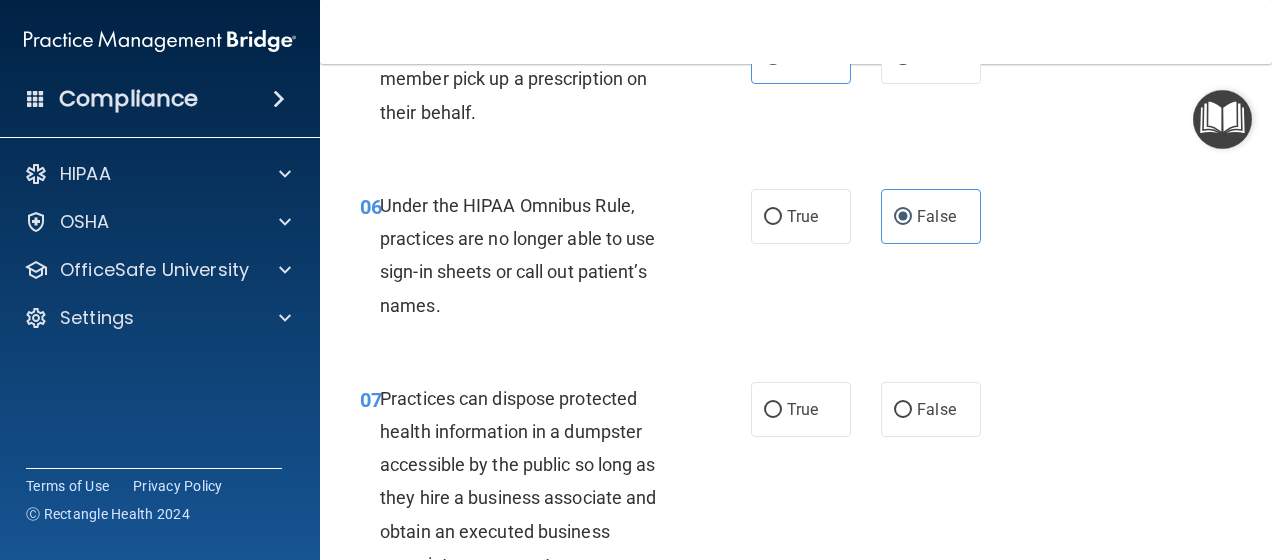 click on "06       Under the HIPAA Omnibus Rule, practices are no longer able to use sign-in sheets or call out patient’s names.                 True           False" at bounding box center [796, 260] 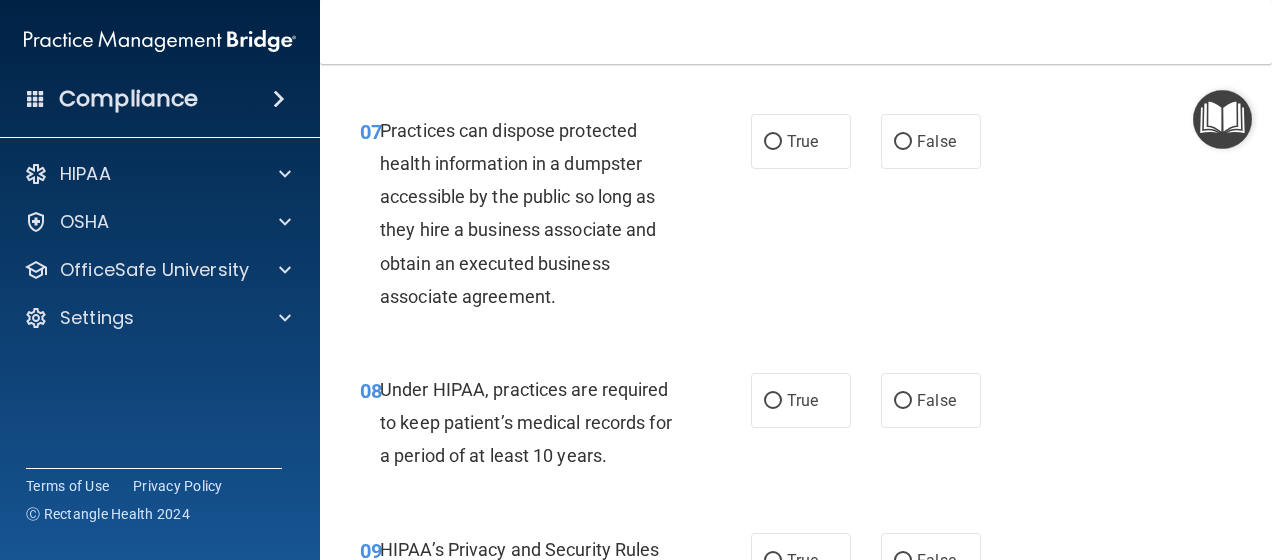 scroll, scrollTop: 1400, scrollLeft: 0, axis: vertical 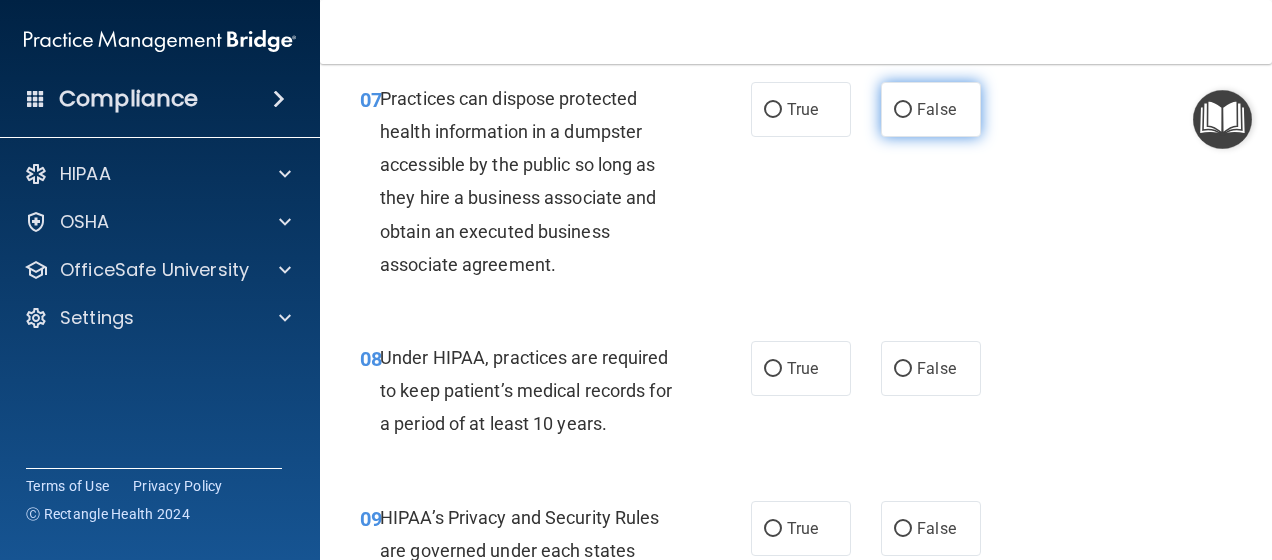 click on "False" at bounding box center [931, 109] 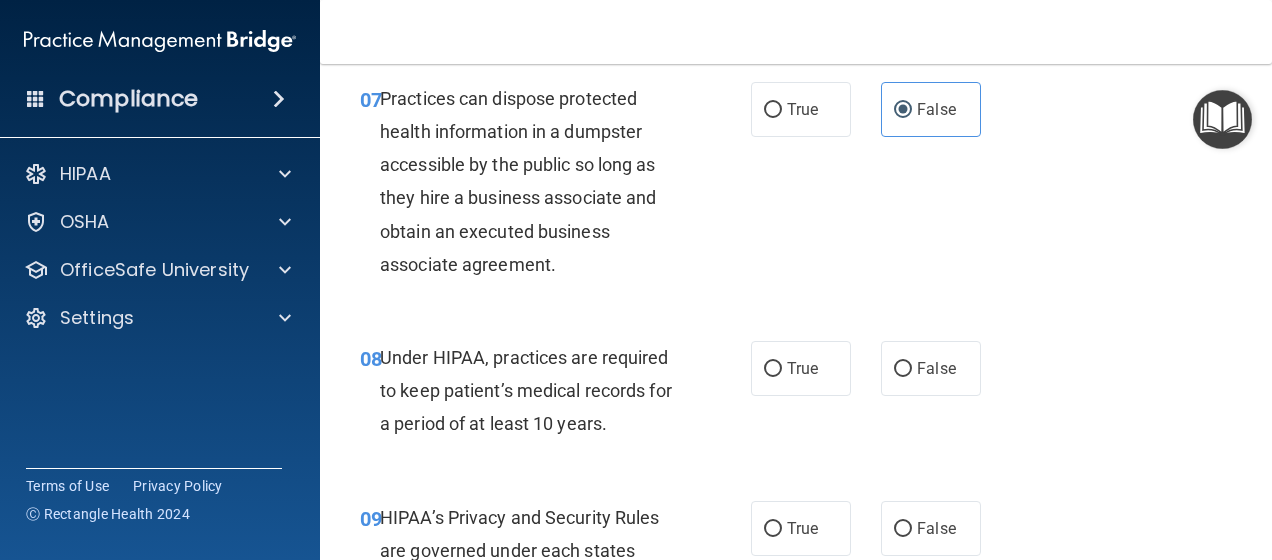 click on "07       Practices can dispose protected health information in a dumpster accessible by the public so long as they hire a business associate and obtain an executed business associate agreement." at bounding box center [555, 186] 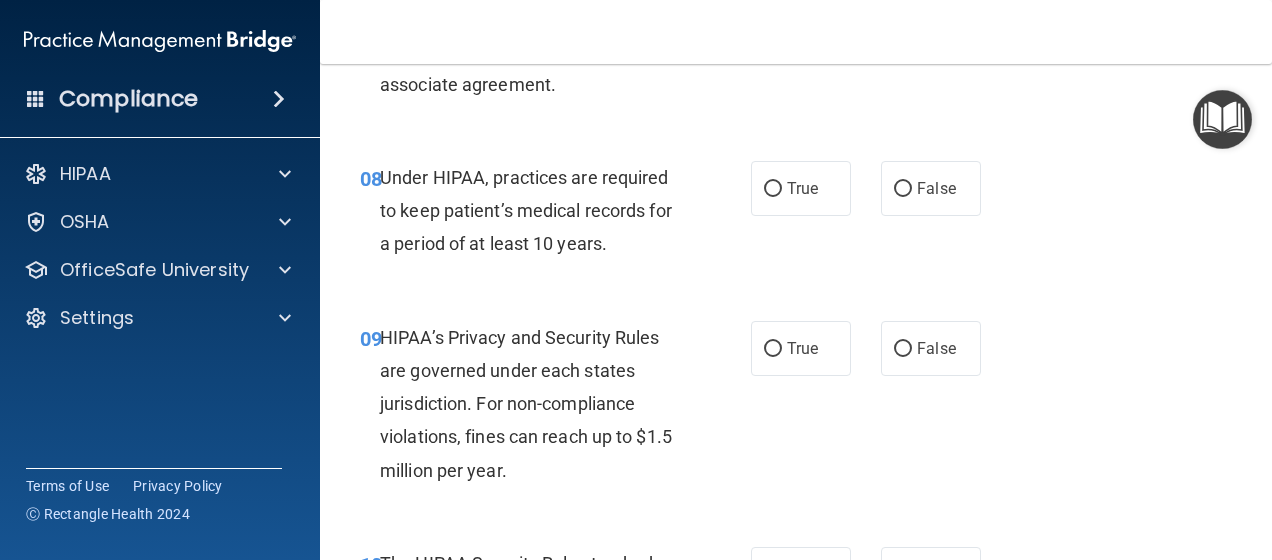 scroll, scrollTop: 1600, scrollLeft: 0, axis: vertical 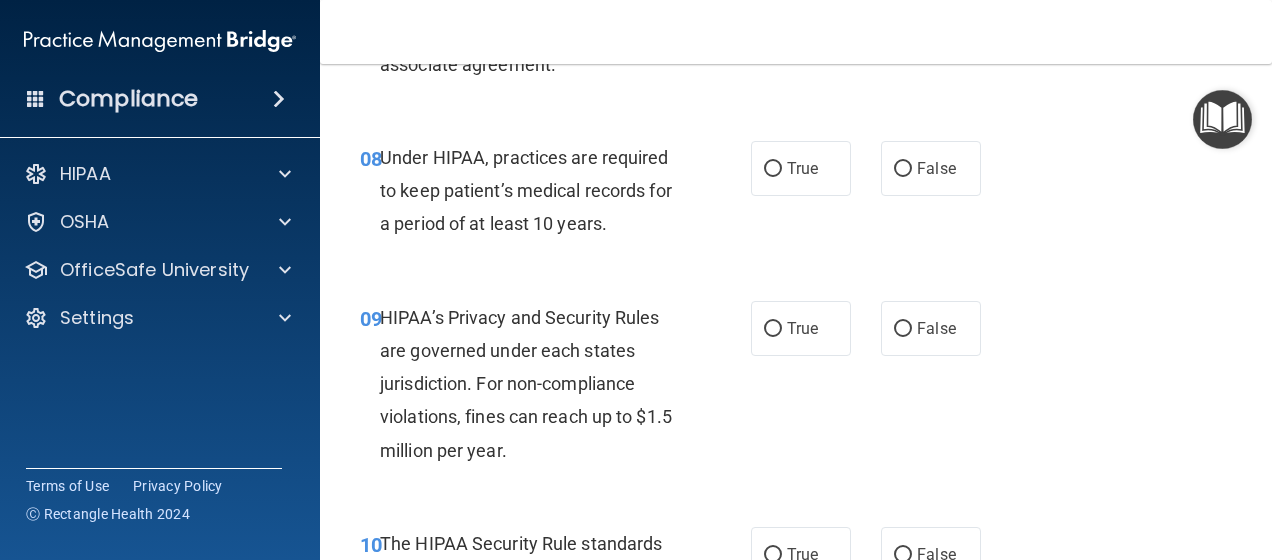 click on "Under HIPAA, practices are required to keep patient’s medical records for a period of at least 10 years." at bounding box center [526, 190] 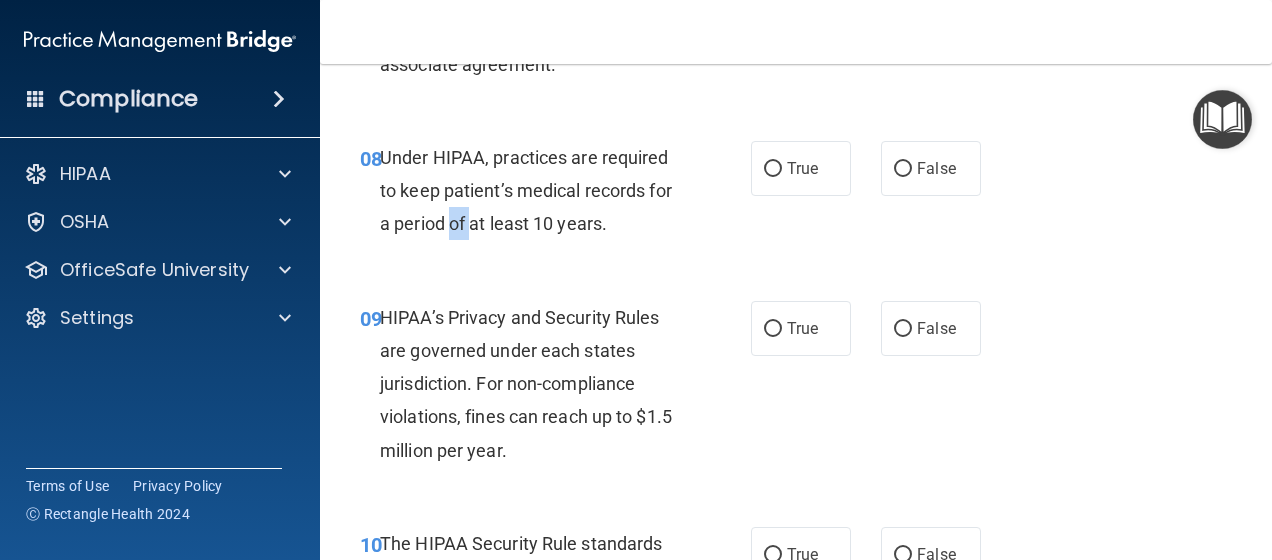 click on "Under HIPAA, practices are required to keep patient’s medical records for a period of at least 10 years." at bounding box center (526, 190) 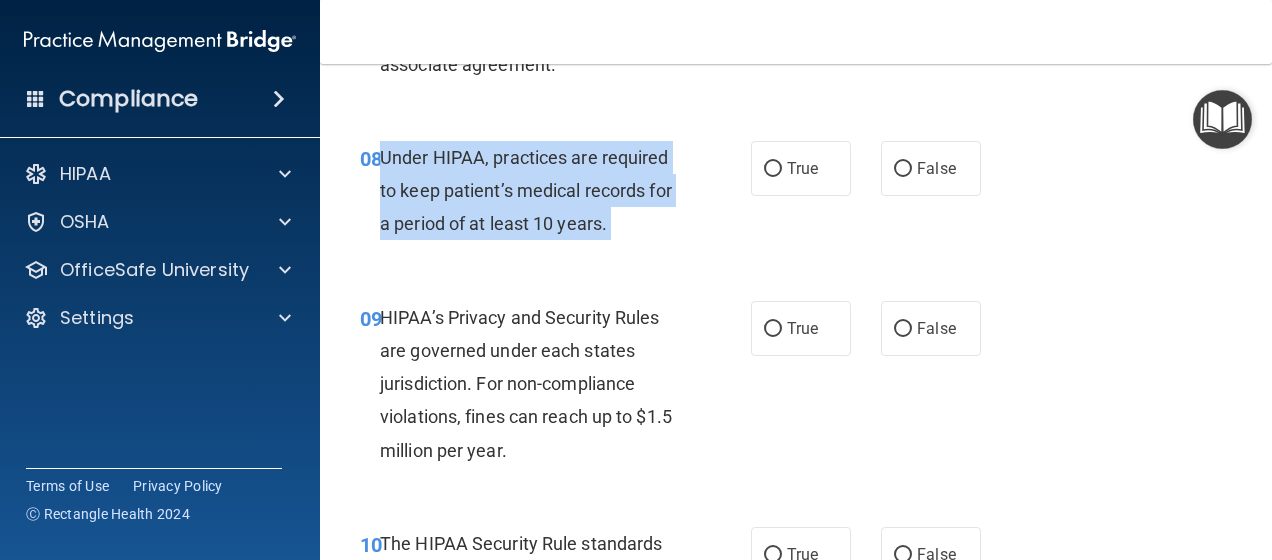 click on "Under HIPAA, practices are required to keep patient’s medical records for a period of at least 10 years." at bounding box center [526, 190] 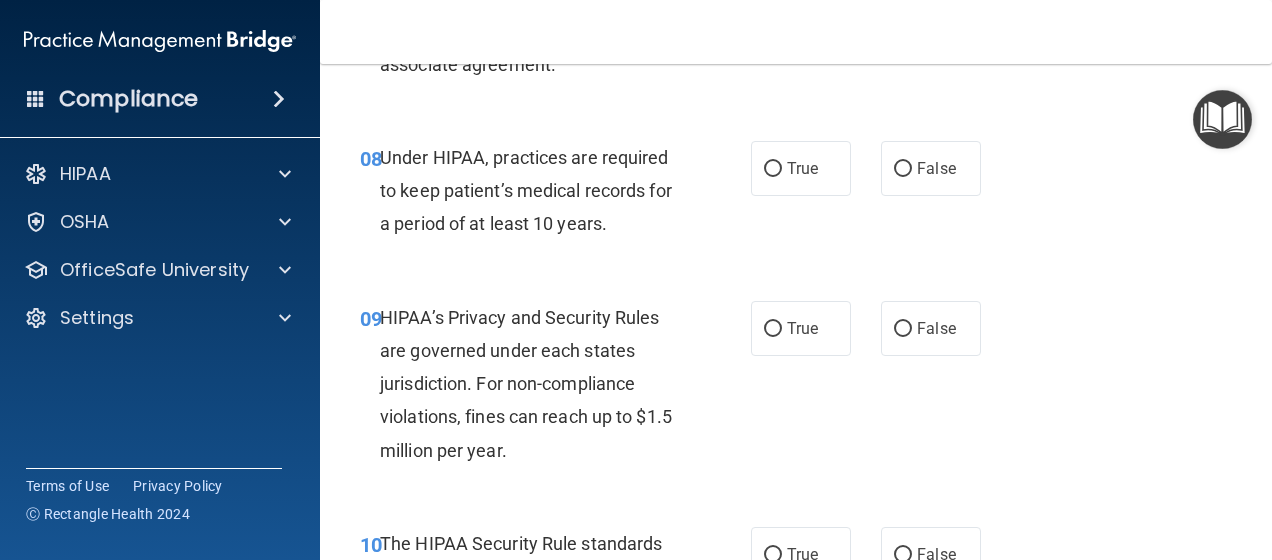 drag, startPoint x: 746, startPoint y: 144, endPoint x: 742, endPoint y: 113, distance: 31.257 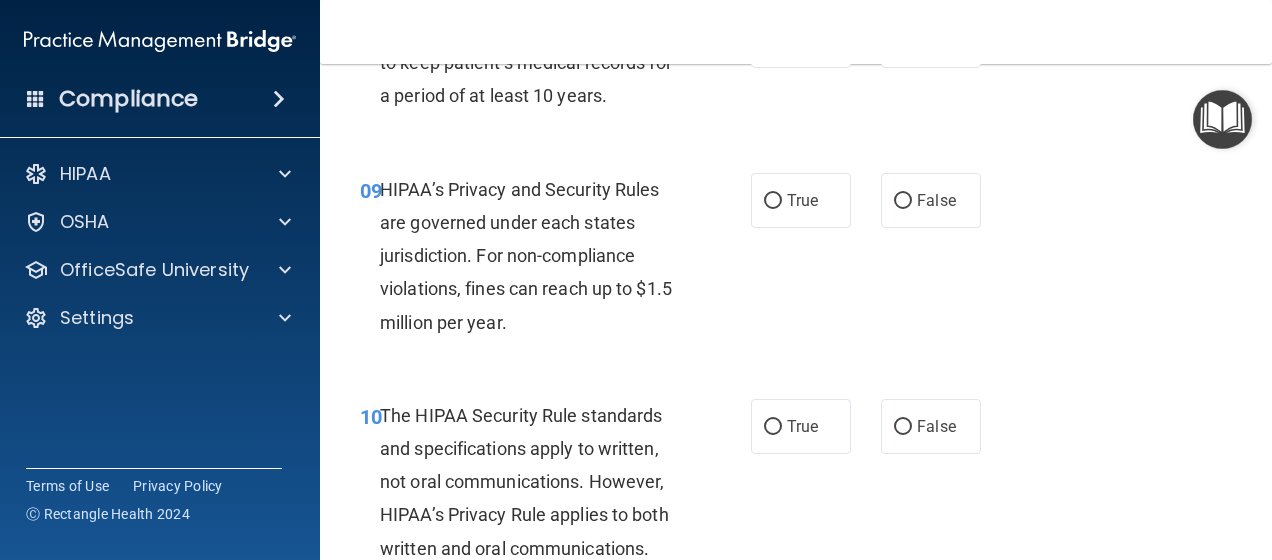 scroll, scrollTop: 1800, scrollLeft: 0, axis: vertical 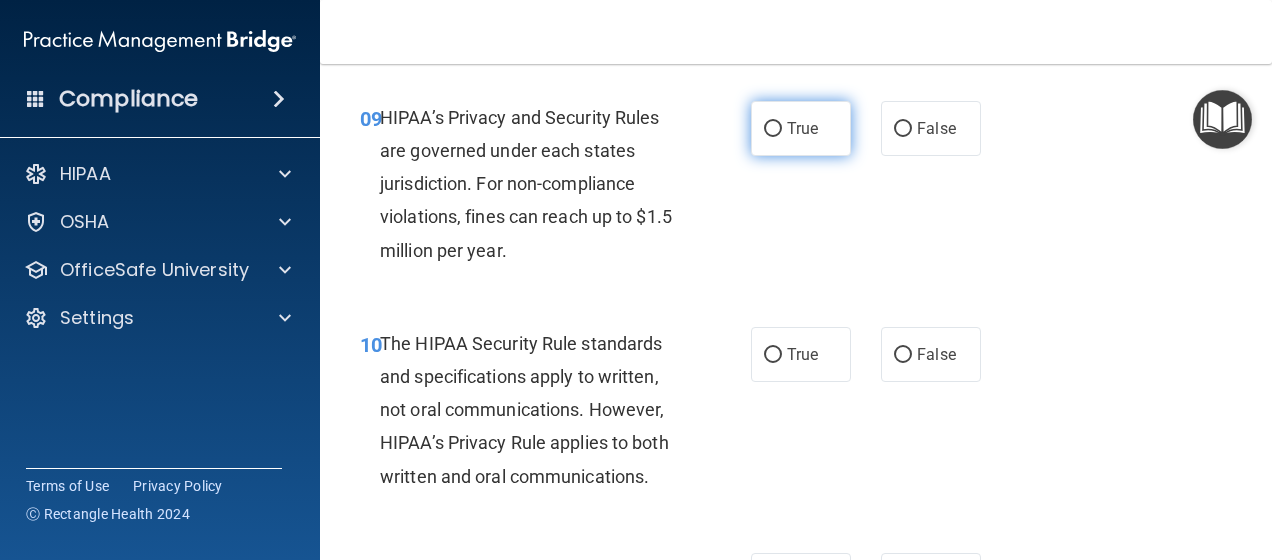 click on "True" at bounding box center (773, 129) 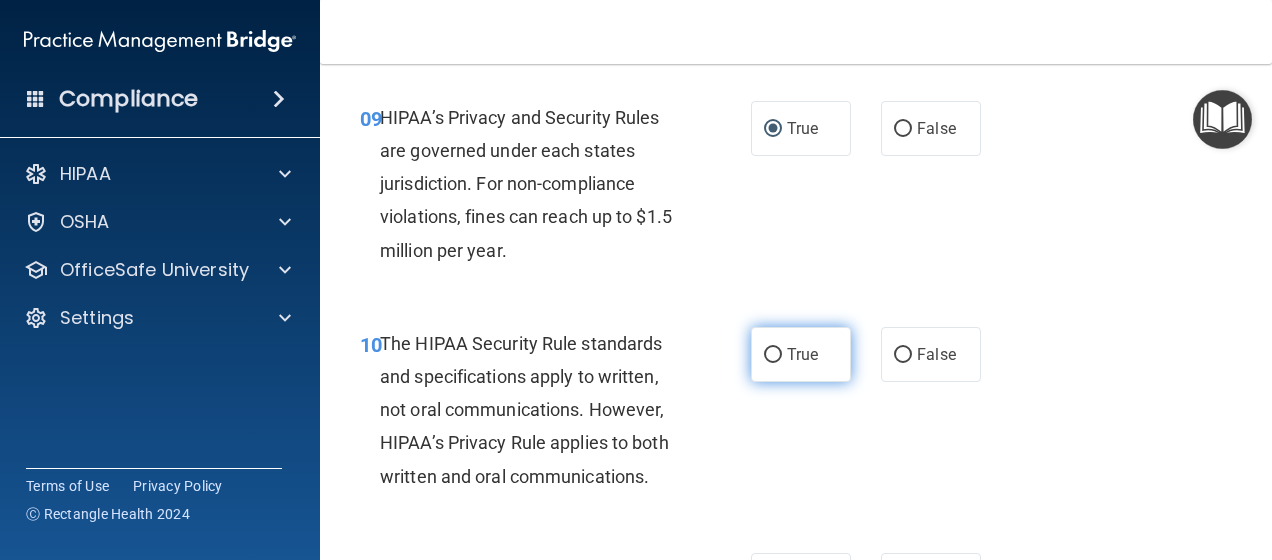 click on "True" at bounding box center [773, 355] 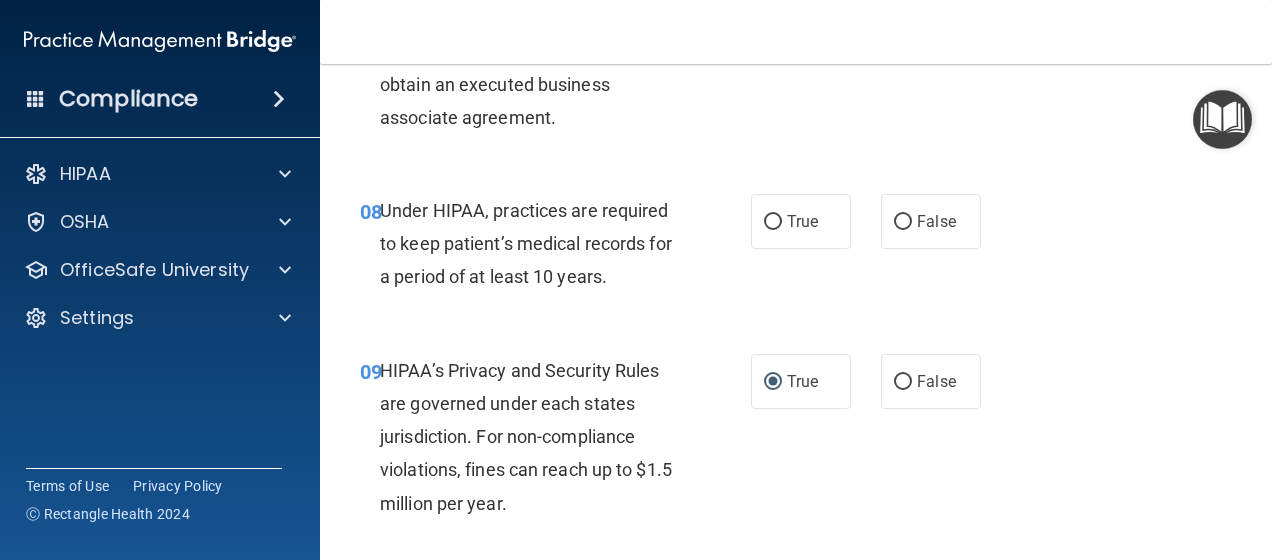 scroll, scrollTop: 1500, scrollLeft: 0, axis: vertical 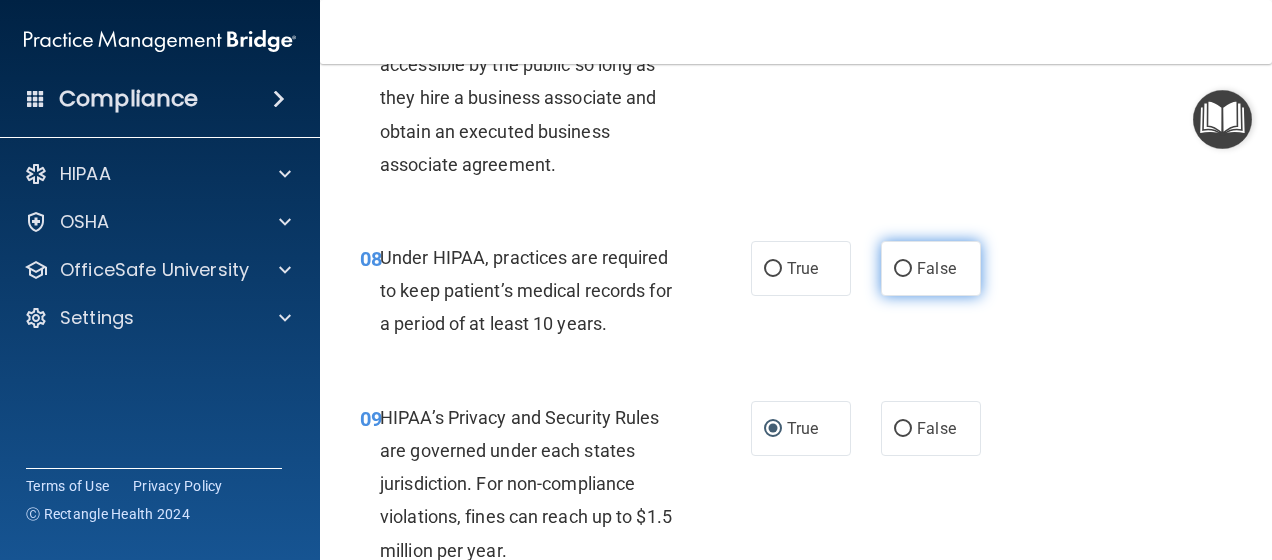 click on "False" at bounding box center (931, 268) 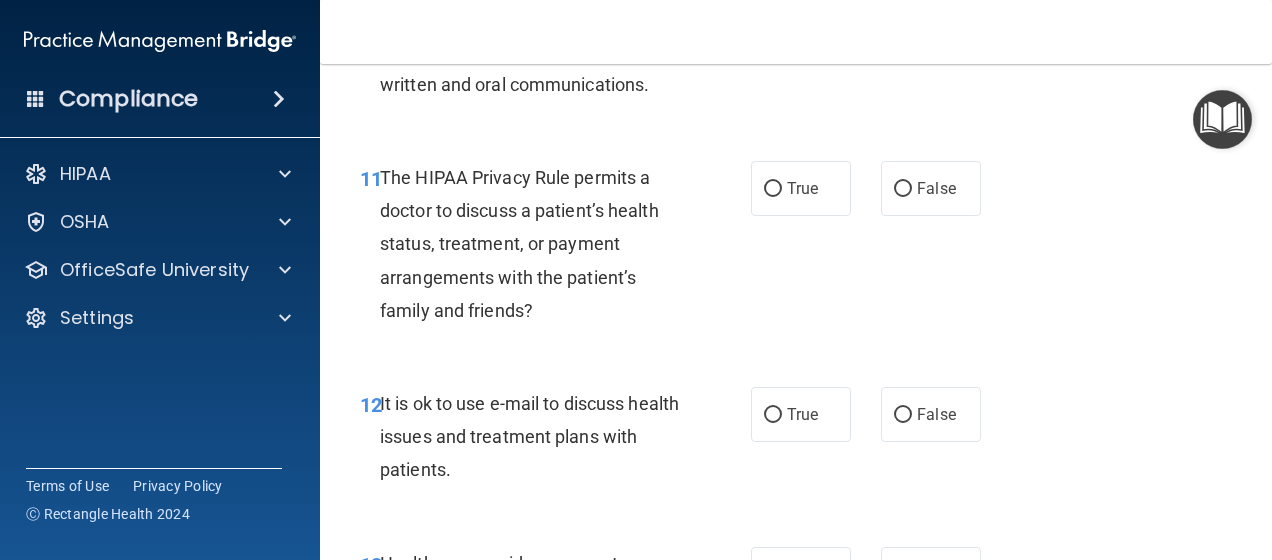 scroll, scrollTop: 2200, scrollLeft: 0, axis: vertical 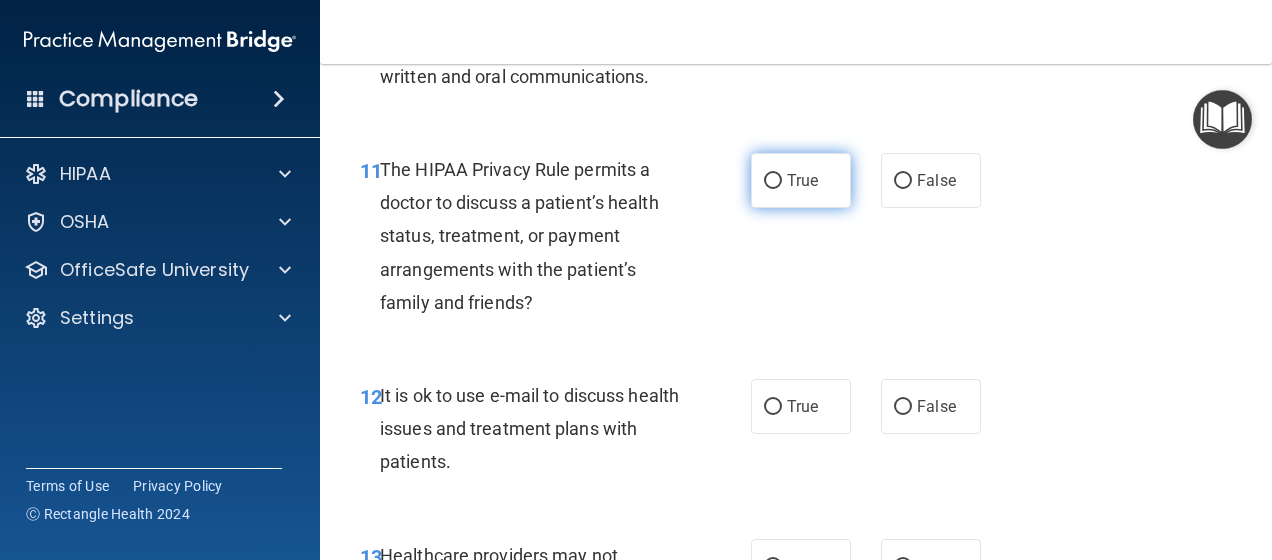 click on "True" at bounding box center (801, 180) 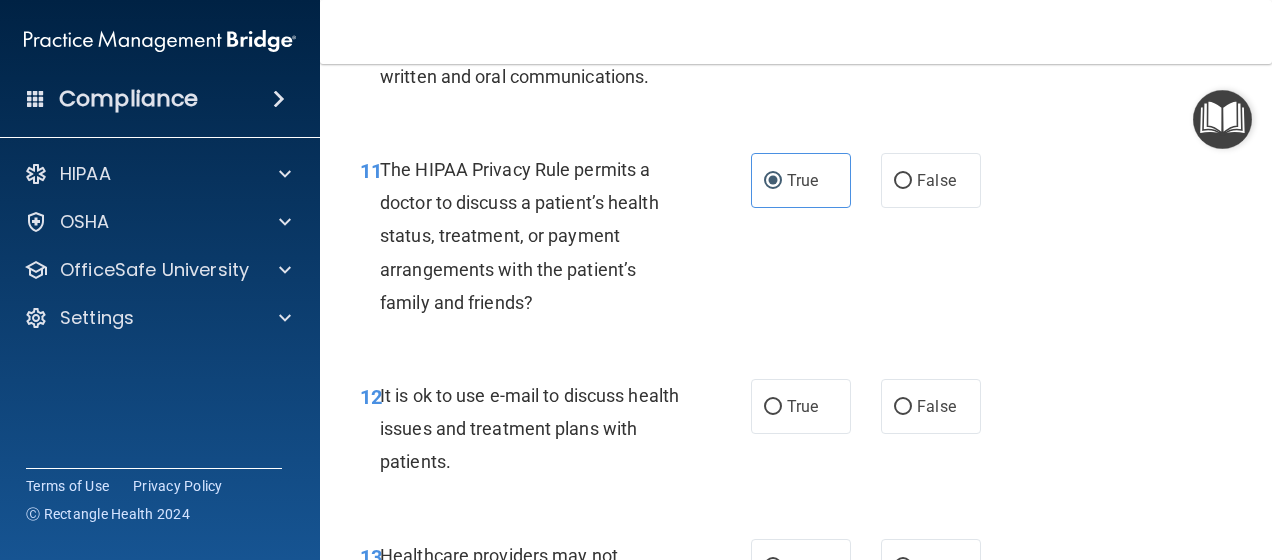 click on "11       The HIPAA Privacy Rule permits a doctor to discuss a patient’s health status, treatment, or payment arrangements with the patient’s family and friends?" at bounding box center [555, 241] 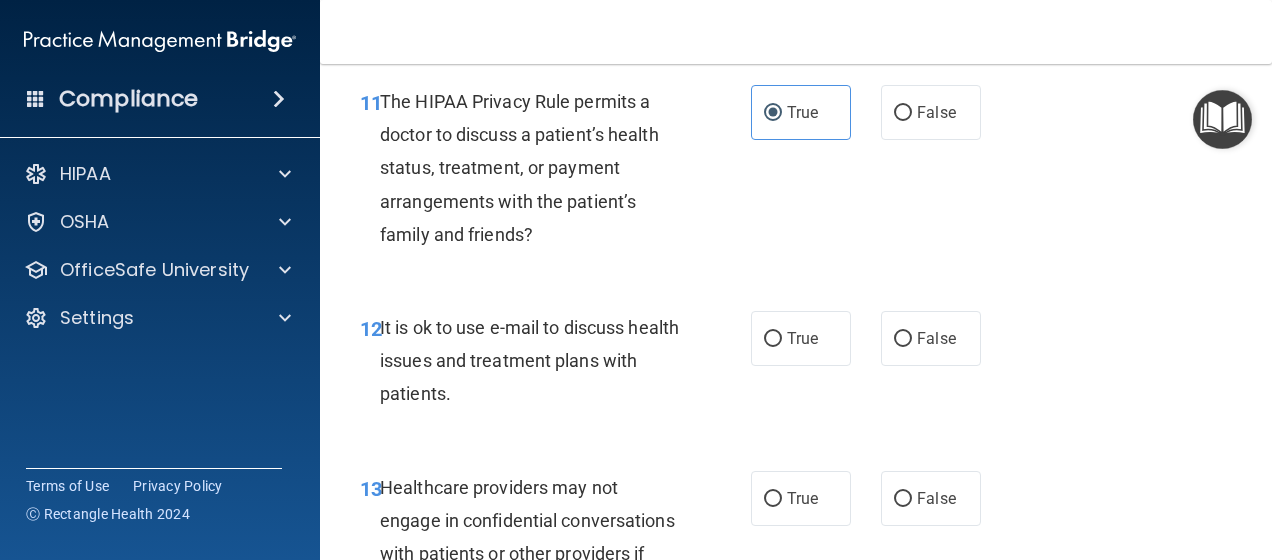 scroll, scrollTop: 2300, scrollLeft: 0, axis: vertical 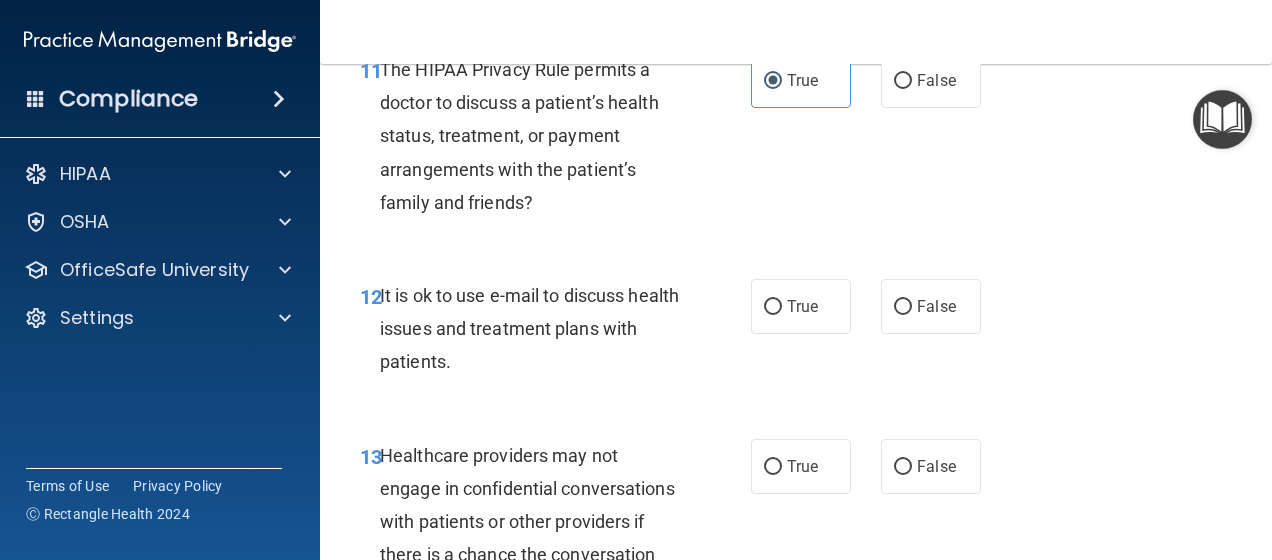 click on "The HIPAA Privacy Rule permits a doctor to discuss a patient’s health status, treatment, or payment arrangements with the patient’s family and friends?" at bounding box center (538, 136) 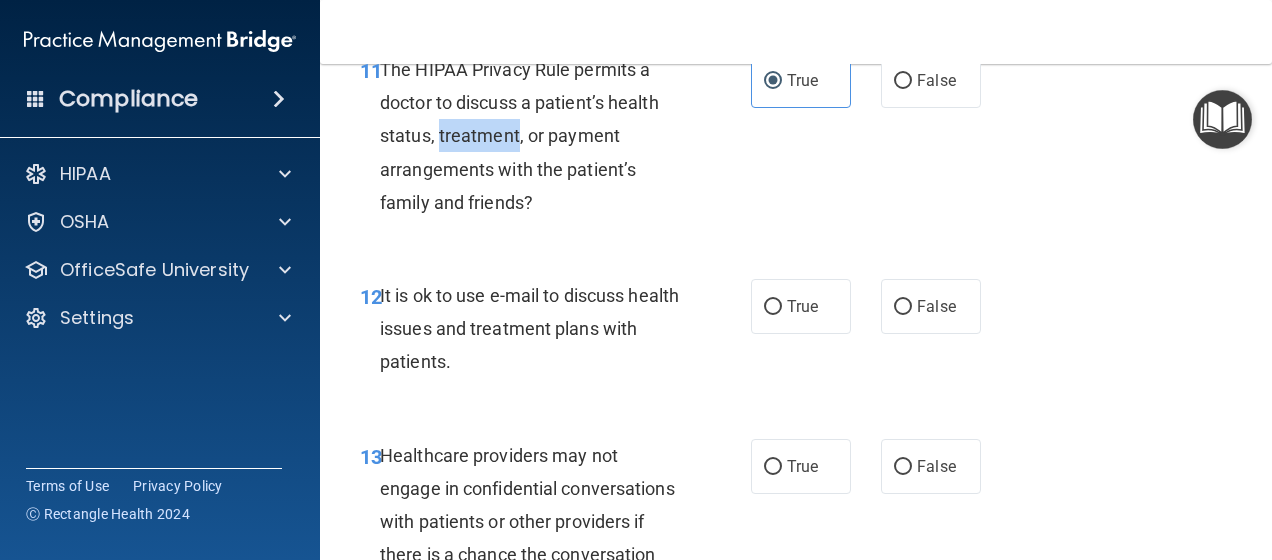 click on "The HIPAA Privacy Rule permits a doctor to discuss a patient’s health status, treatment, or payment arrangements with the patient’s family and friends?" at bounding box center [538, 136] 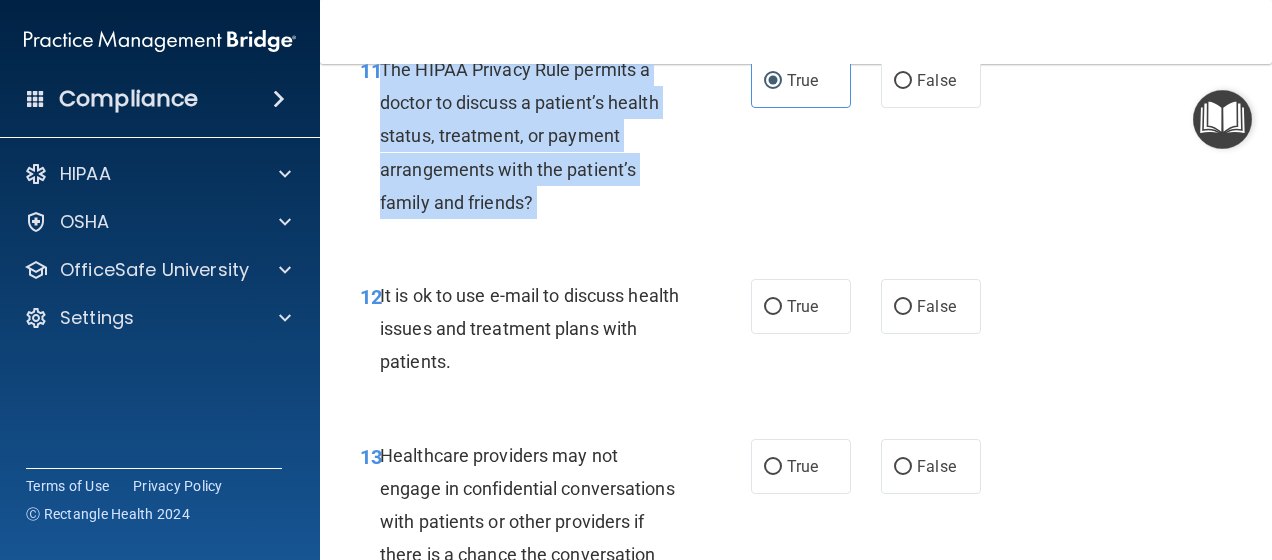 click on "The HIPAA Privacy Rule permits a doctor to discuss a patient’s health status, treatment, or payment arrangements with the patient’s family and friends?" at bounding box center (538, 136) 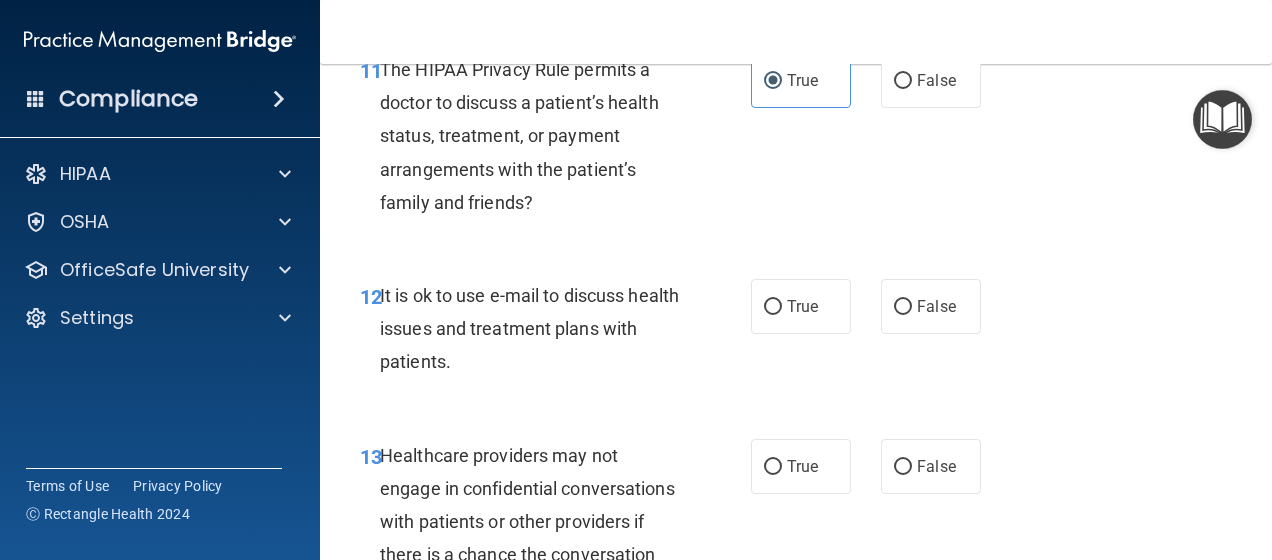 click on "11       The HIPAA Privacy Rule permits a doctor to discuss a patient’s health status, treatment, or payment arrangements with the patient’s family and friends?                 True           False" at bounding box center (796, 141) 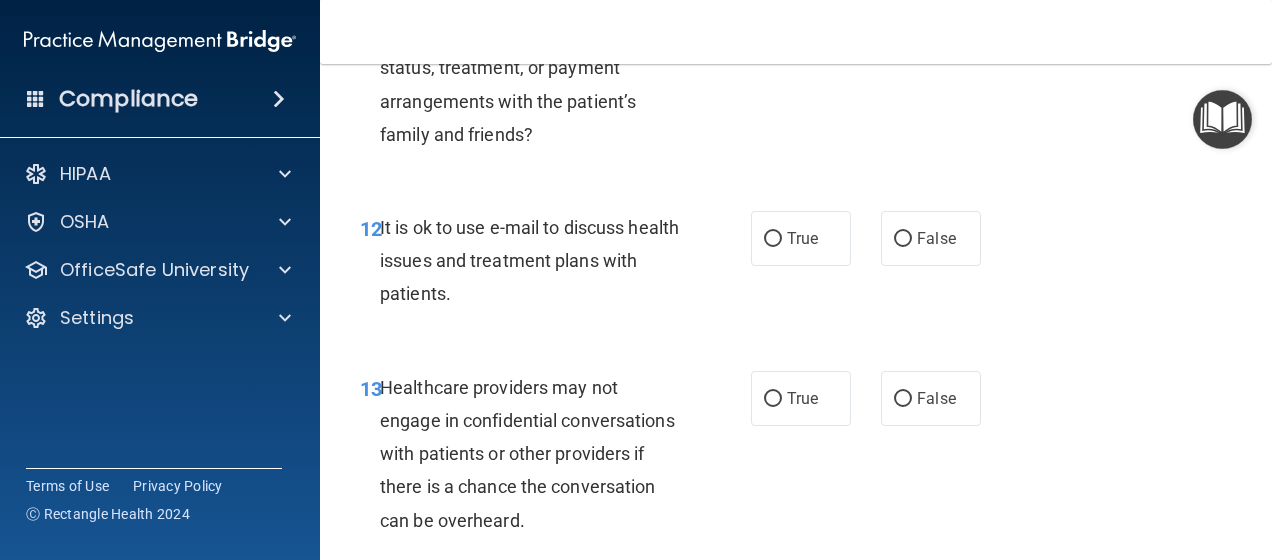 scroll, scrollTop: 2400, scrollLeft: 0, axis: vertical 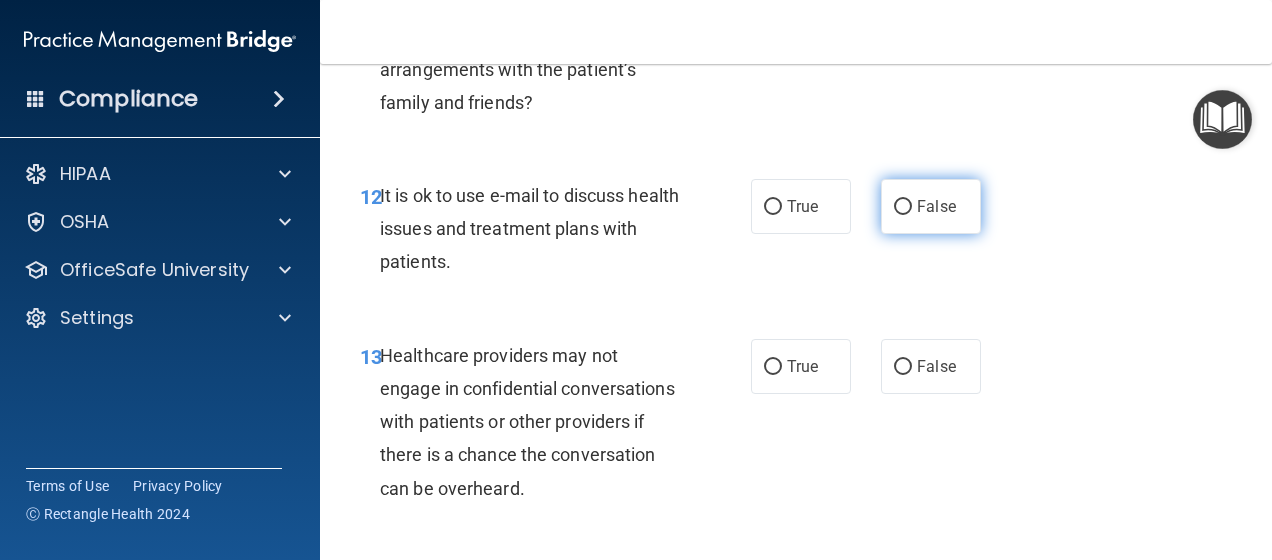 click on "False" at bounding box center [903, 207] 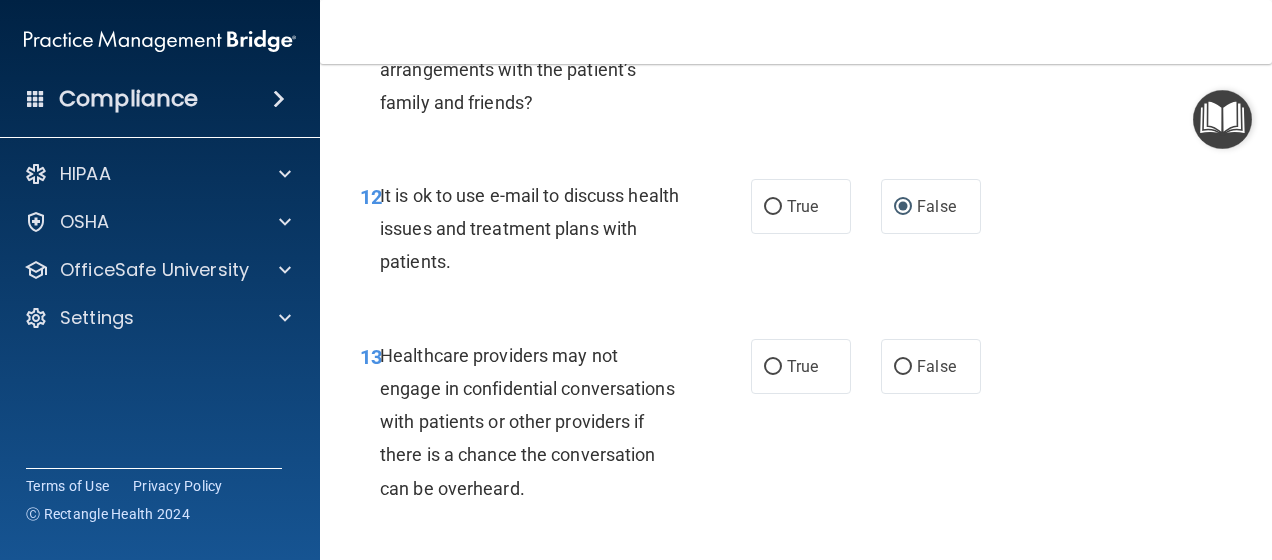 click on "It is ok to use e-mail to discuss health issues and treatment plans with patients." at bounding box center (529, 228) 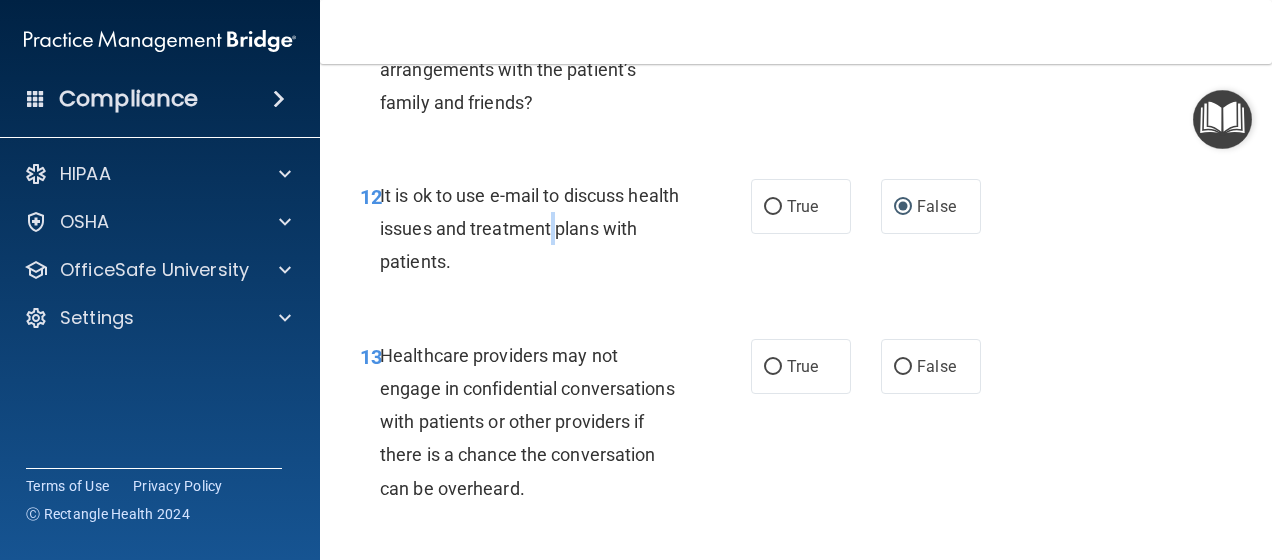 click on "It is ok to use e-mail to discuss health issues and treatment plans with patients." at bounding box center (529, 228) 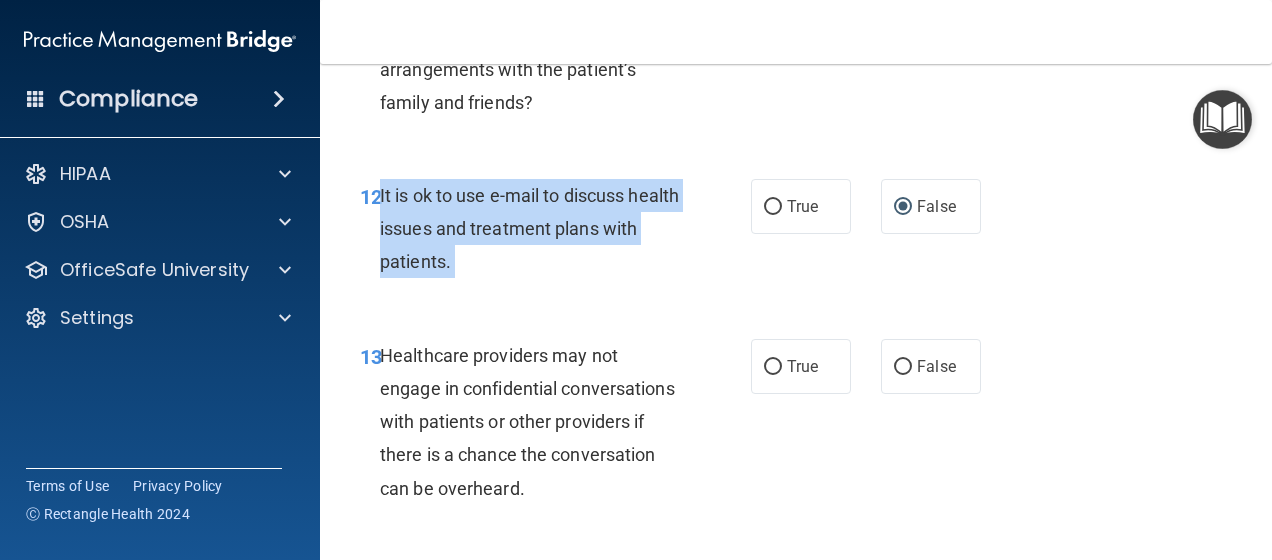 click on "It is ok to use e-mail to discuss health issues and treatment plans with patients." at bounding box center (529, 228) 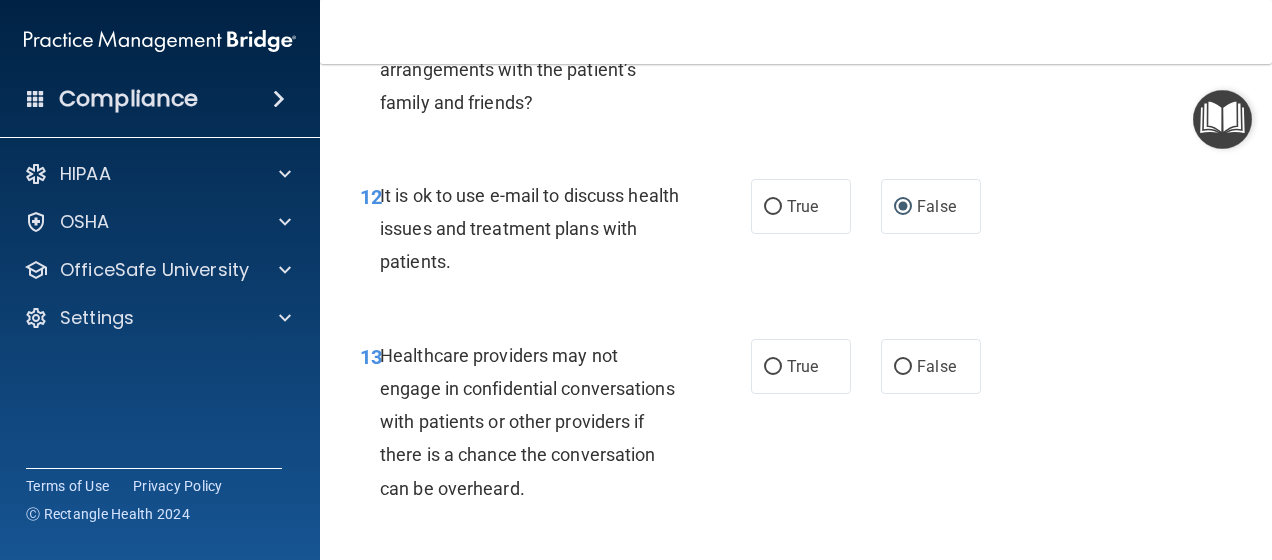 click on "11       The HIPAA Privacy Rule permits a doctor to discuss a patient’s health status, treatment, or payment arrangements with the patient’s family and friends?" at bounding box center [555, 41] 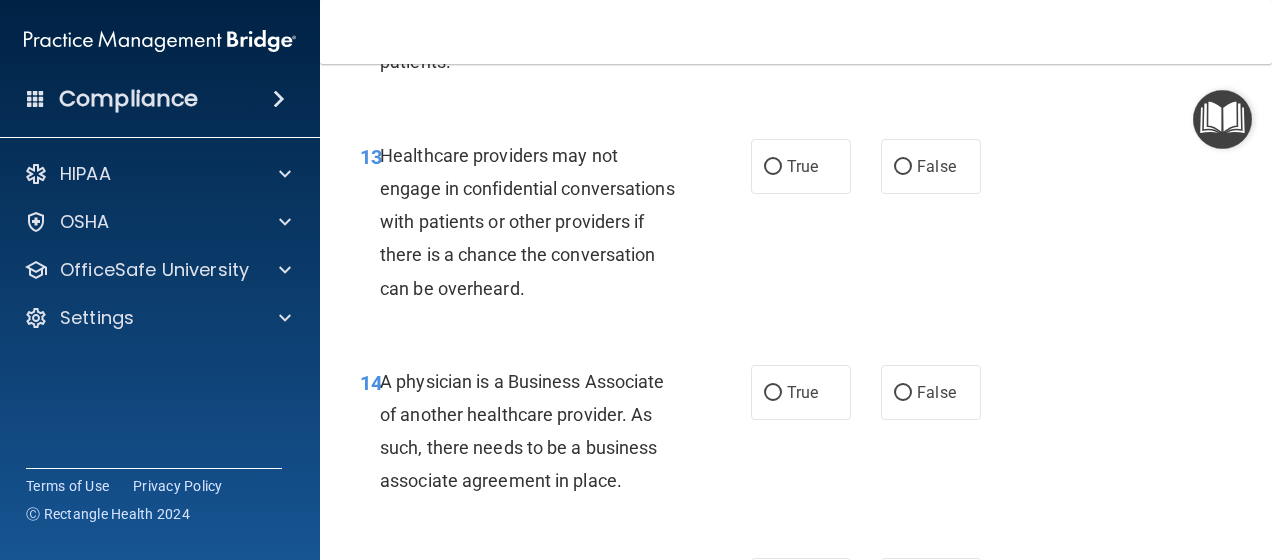 scroll, scrollTop: 2700, scrollLeft: 0, axis: vertical 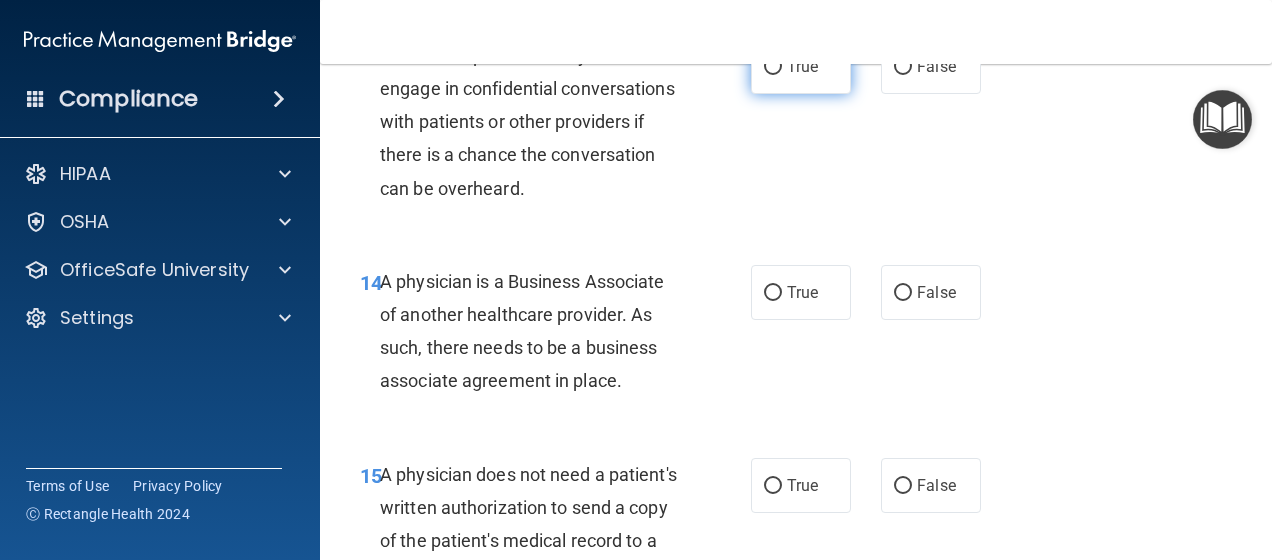 click on "True" at bounding box center (801, 66) 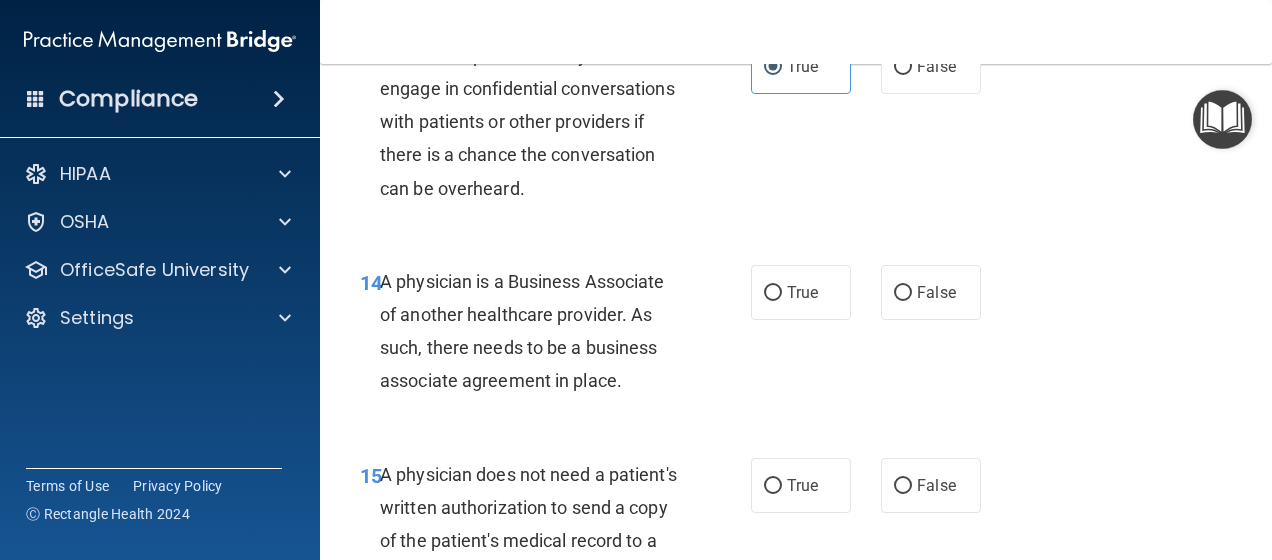click on "13       Healthcare providers may not engage in confidential conversations with patients or other providers if there is a chance the conversation can be overheard." at bounding box center [555, 127] 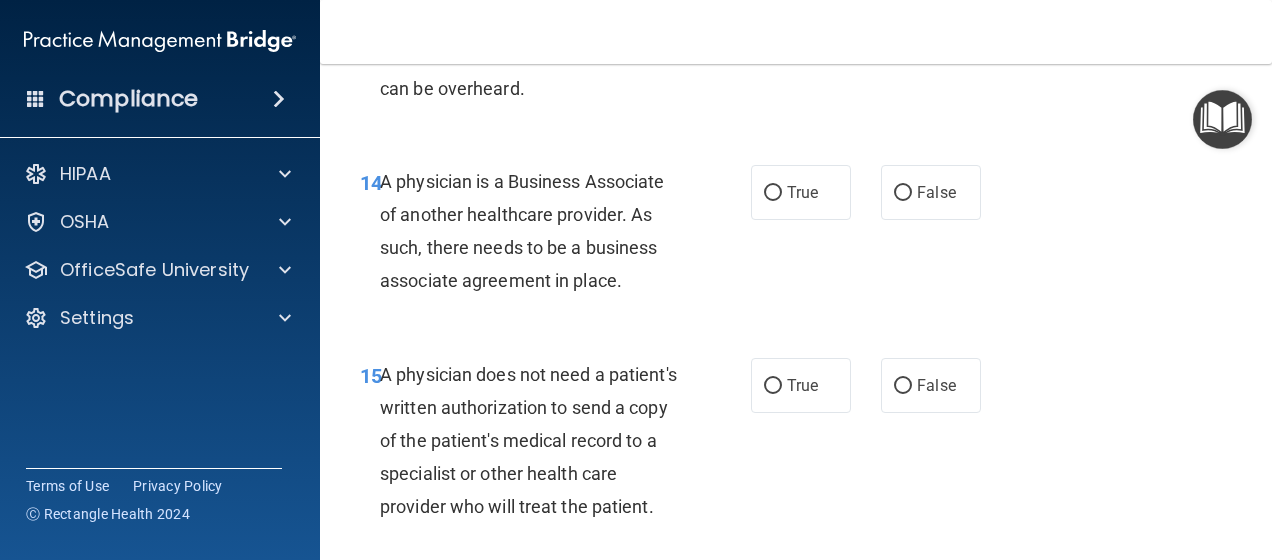 scroll, scrollTop: 2900, scrollLeft: 0, axis: vertical 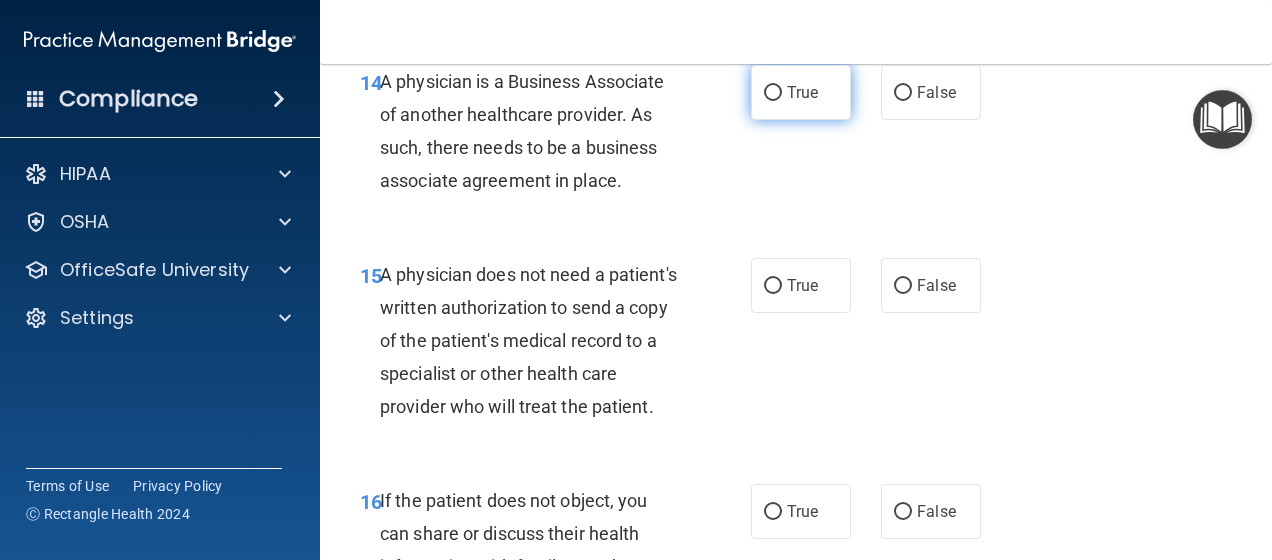 click on "True" at bounding box center (802, 92) 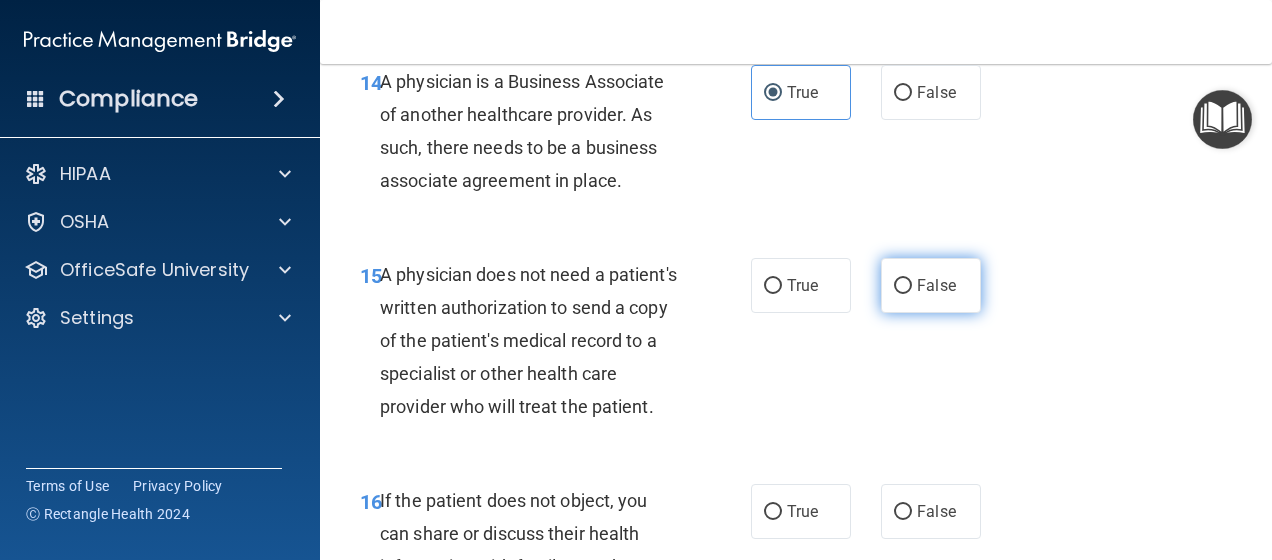 click on "False" at bounding box center [936, 285] 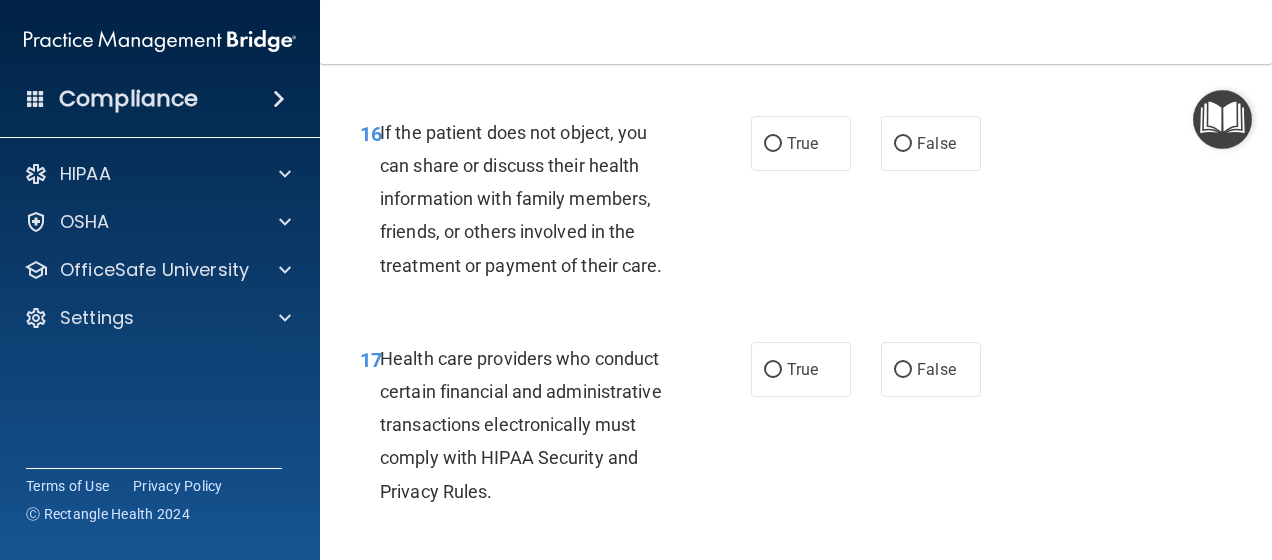 scroll, scrollTop: 3300, scrollLeft: 0, axis: vertical 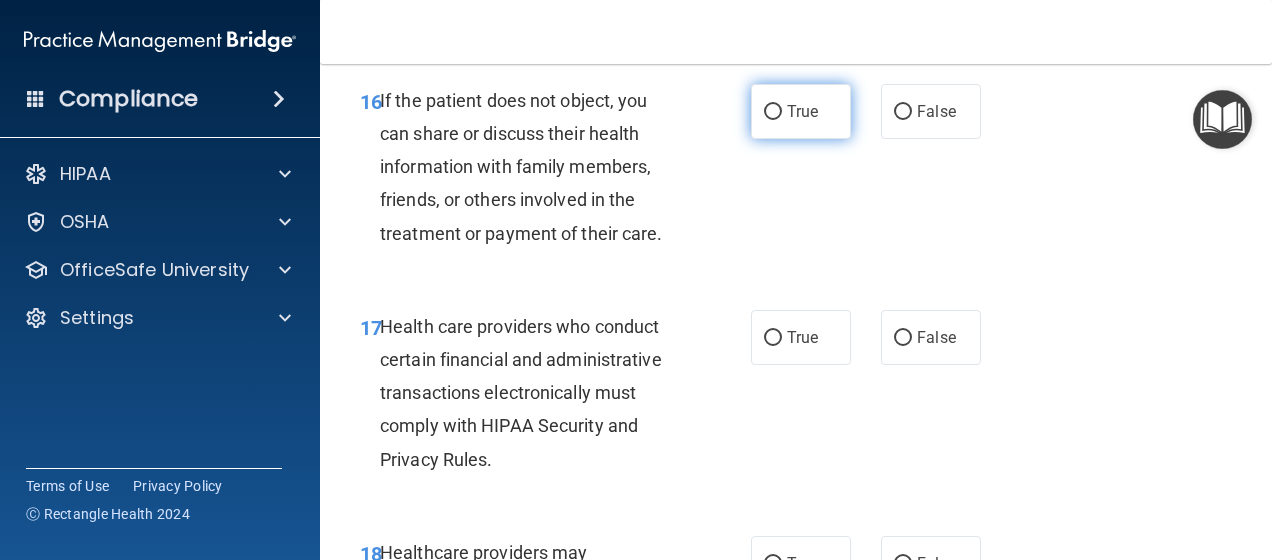 click on "True" at bounding box center (801, 111) 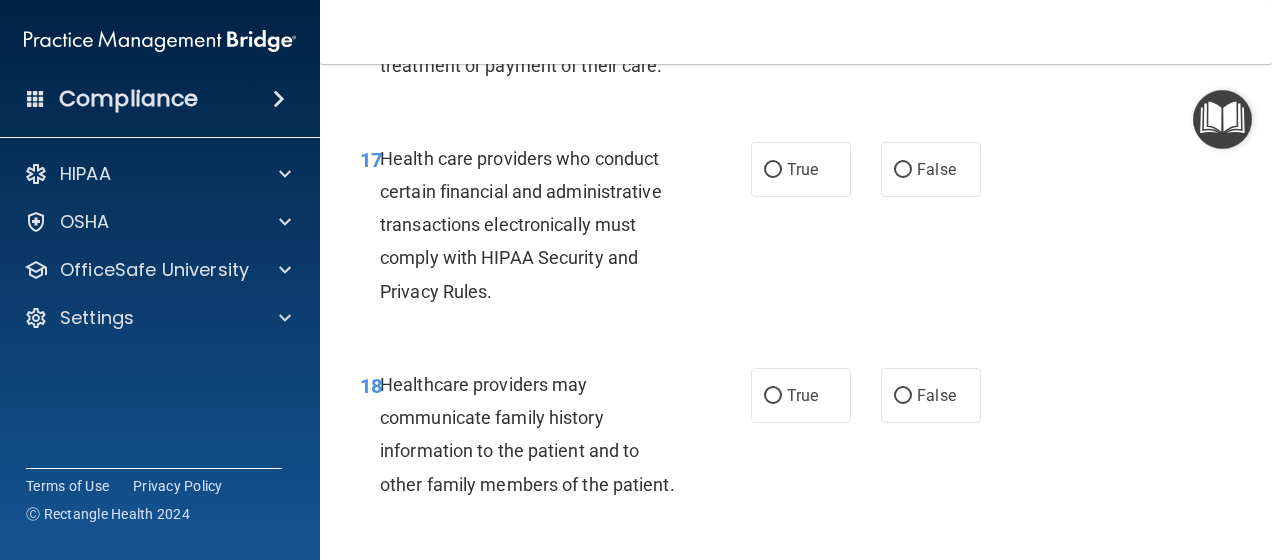 scroll, scrollTop: 3500, scrollLeft: 0, axis: vertical 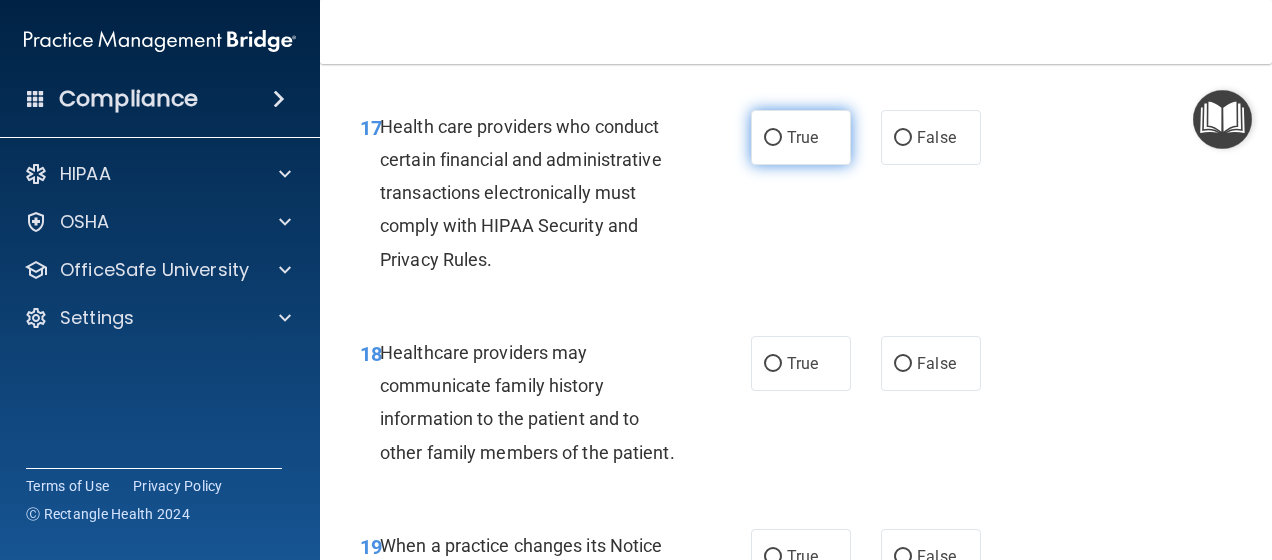 click on "True" at bounding box center [773, 138] 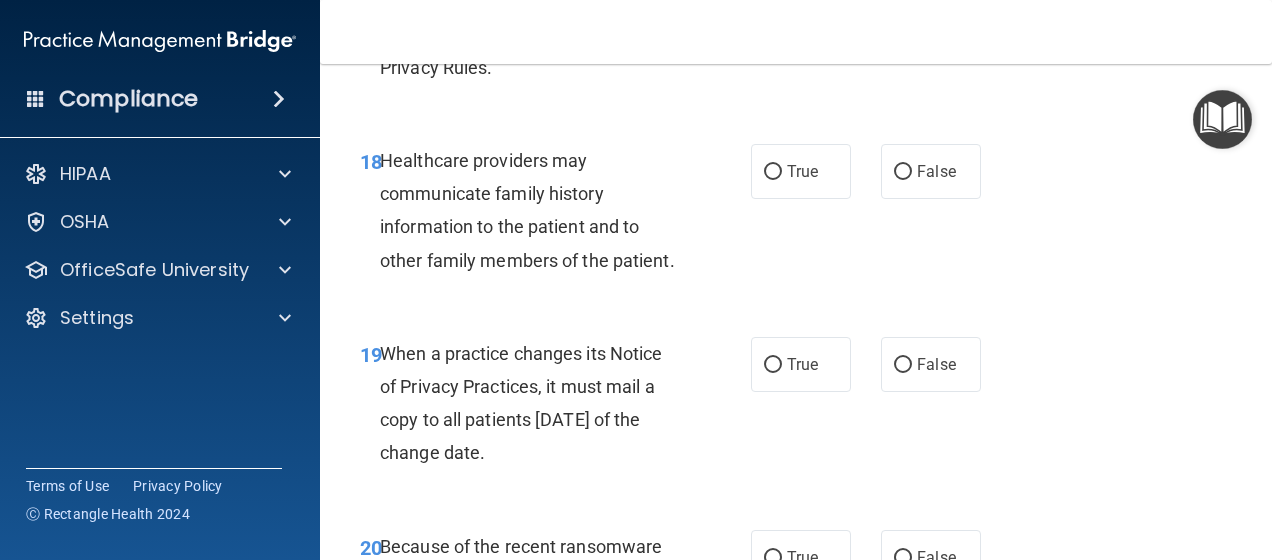 scroll, scrollTop: 3700, scrollLeft: 0, axis: vertical 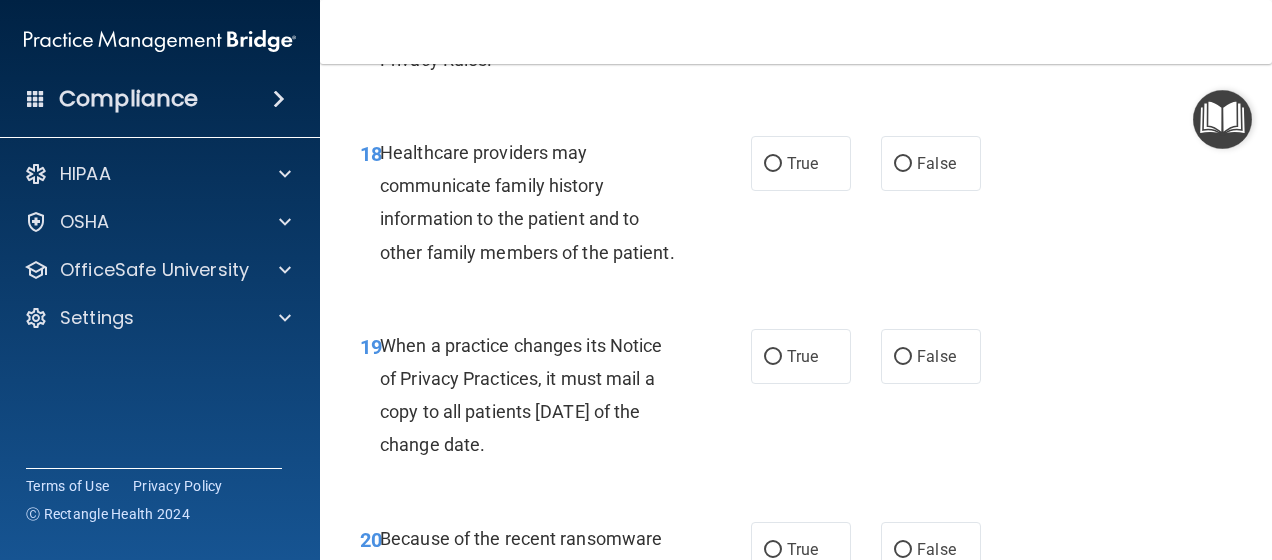 click on "Healthcare providers may communicate family history information to the patient and to other family members of the patient." at bounding box center (527, 202) 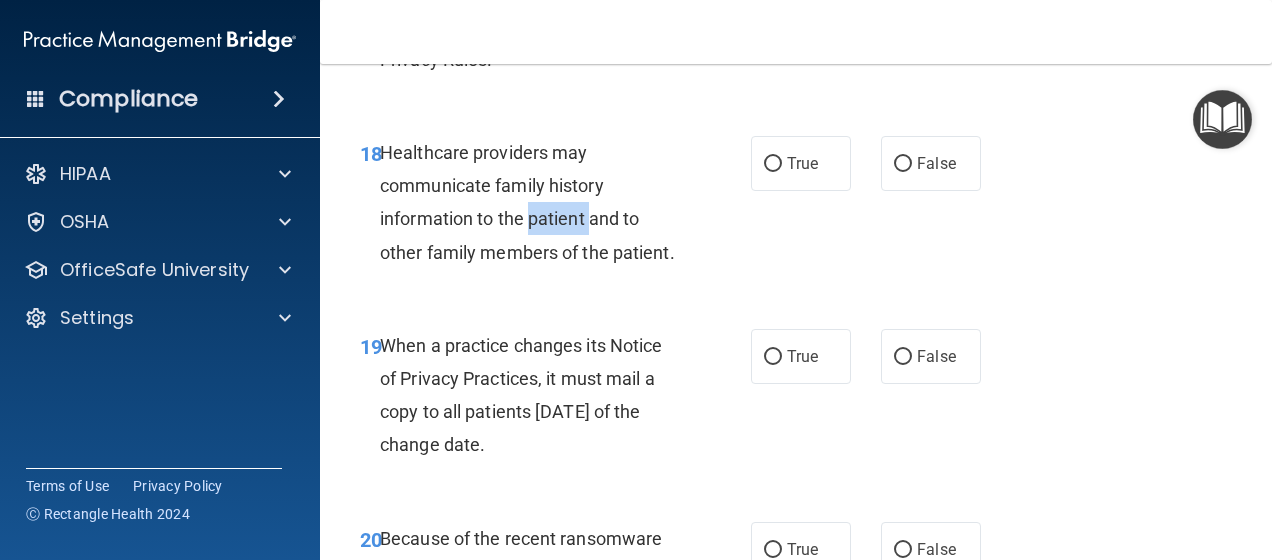 click on "Healthcare providers may communicate family history information to the patient and to other family members of the patient." at bounding box center [527, 202] 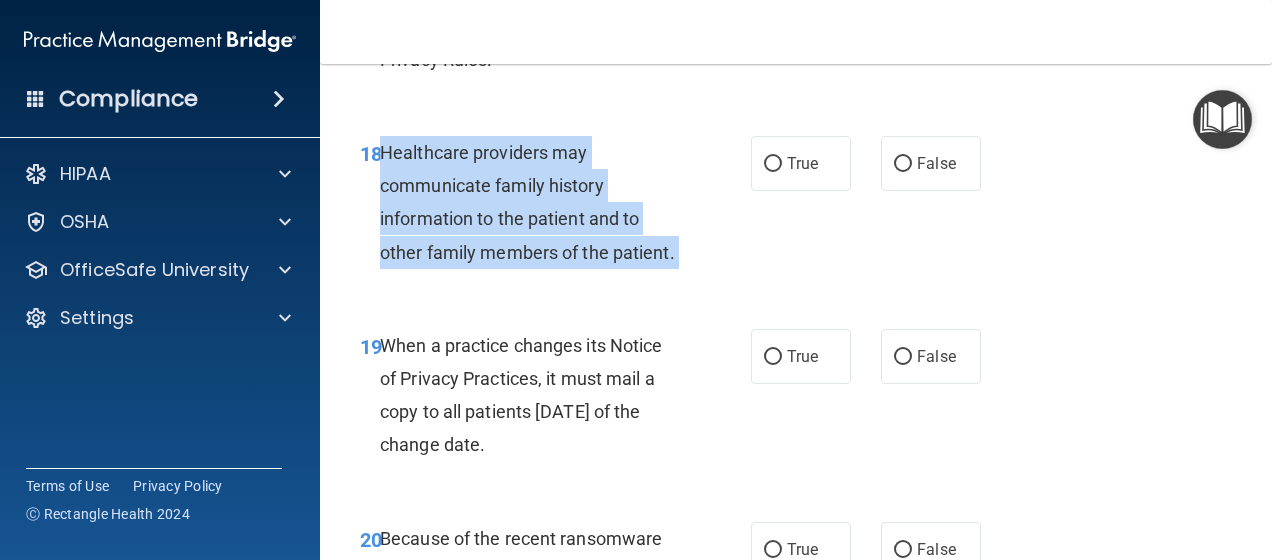 click on "Healthcare providers may communicate family history information to the patient and to other family members of the patient." at bounding box center (527, 202) 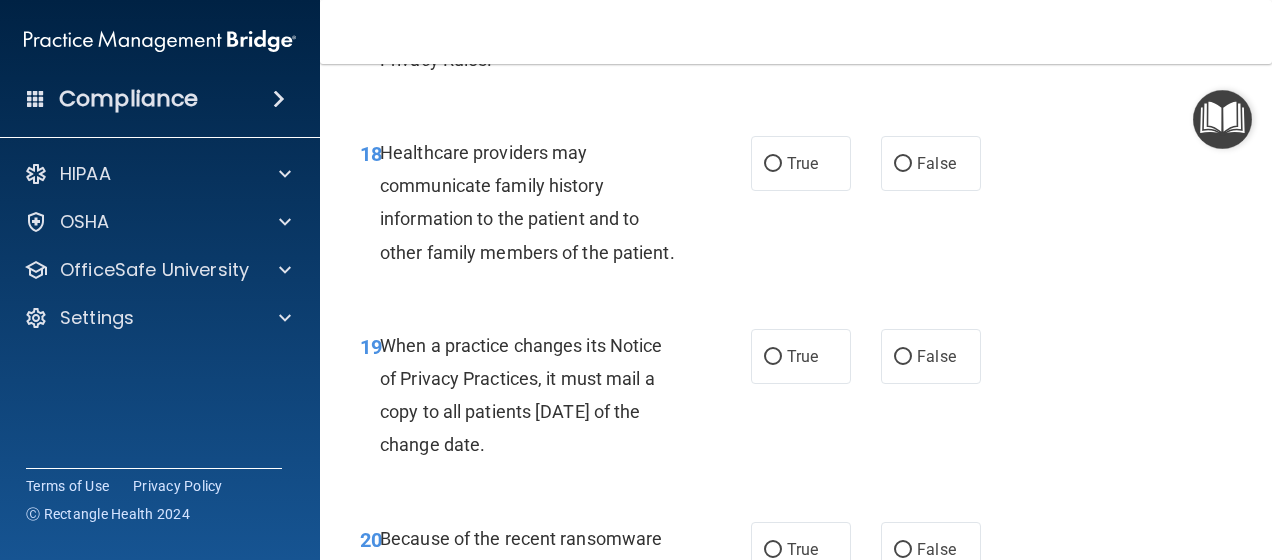 click on "18       Healthcare providers may communicate family history information to the patient and to other family members of the patient.                 True           False" at bounding box center (796, 207) 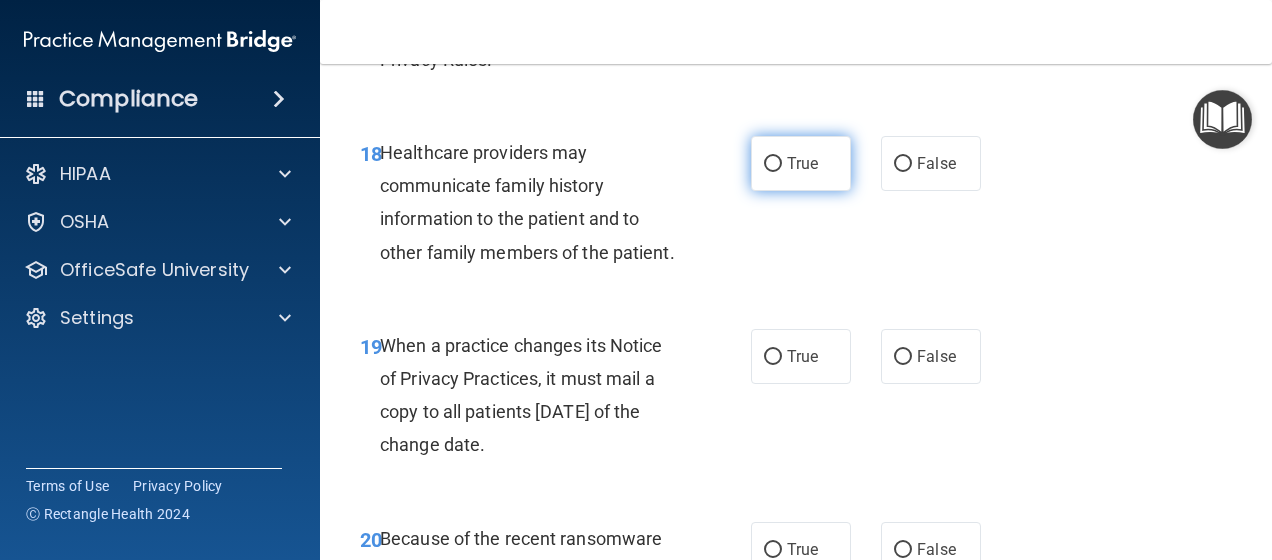 click on "True" at bounding box center (801, 163) 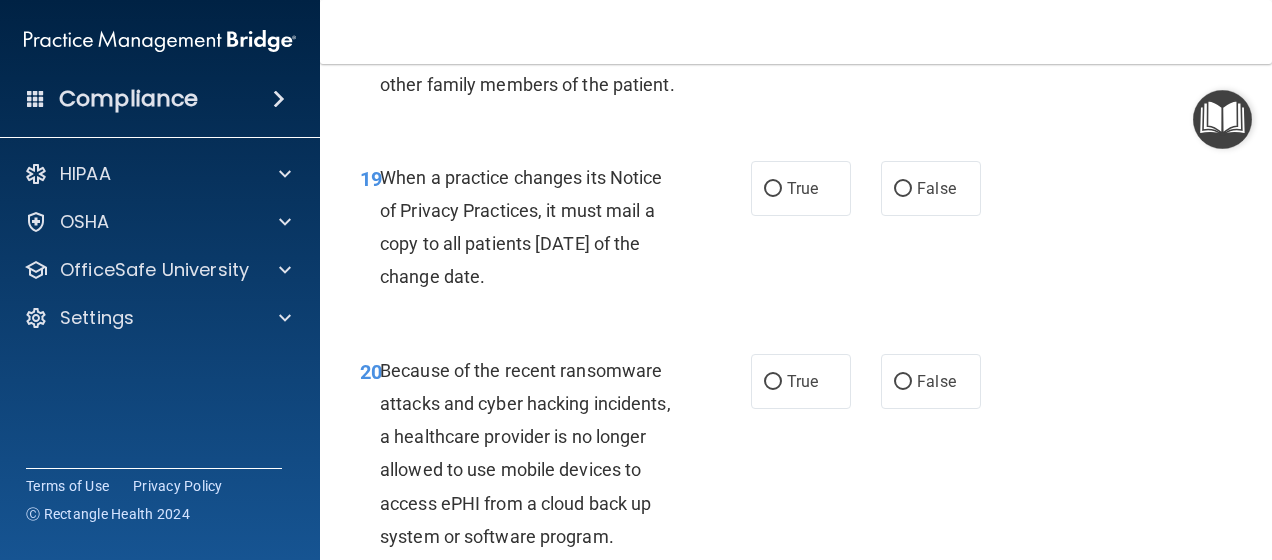 scroll, scrollTop: 3900, scrollLeft: 0, axis: vertical 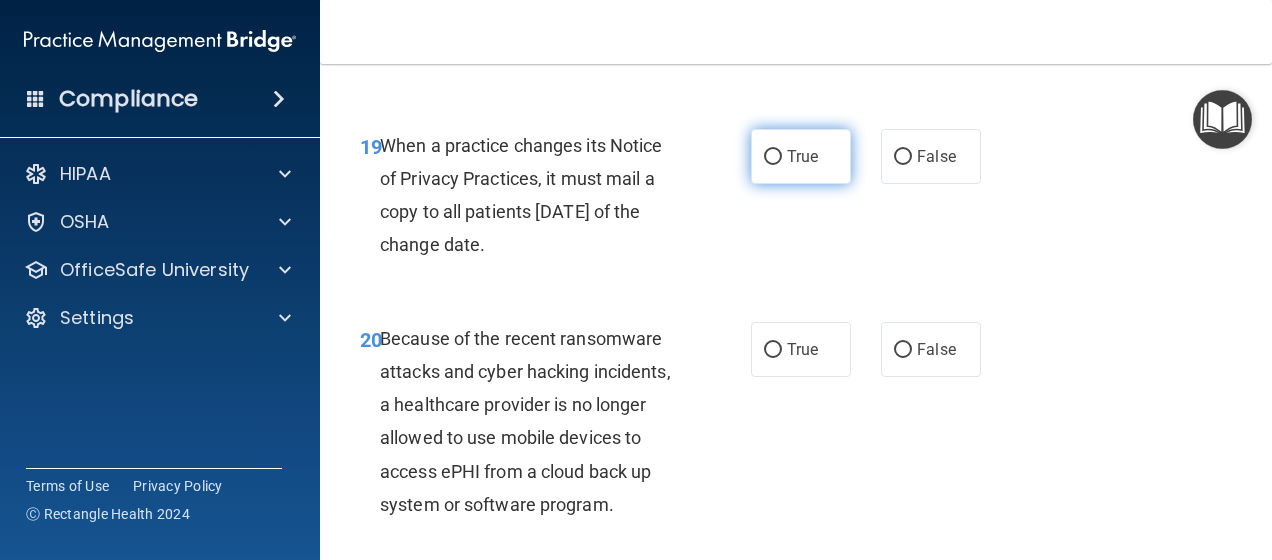 click on "True" at bounding box center [801, 156] 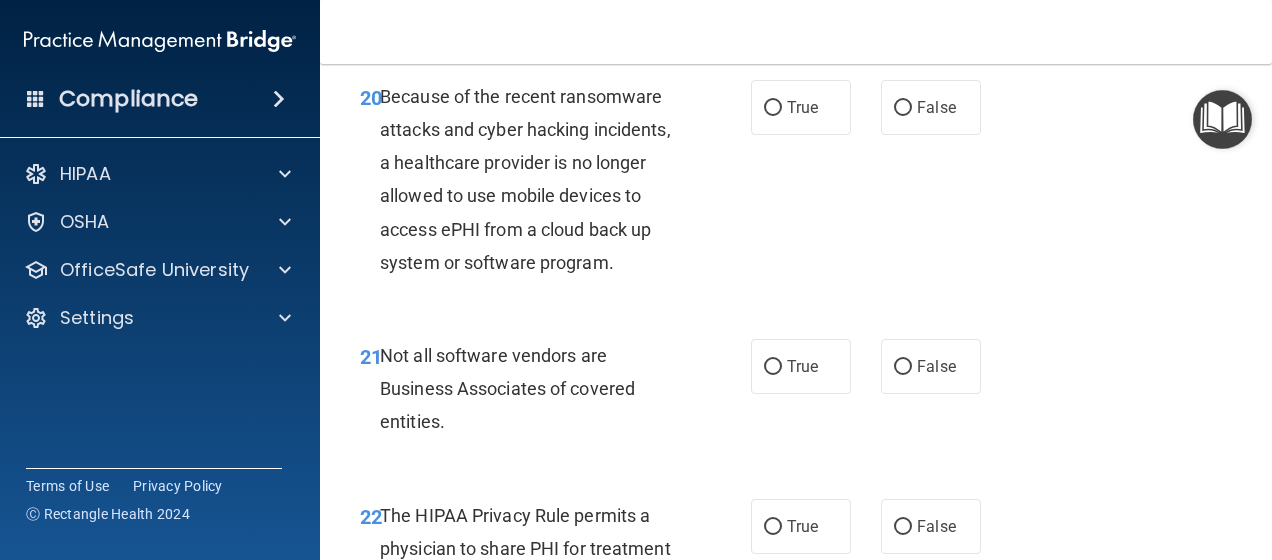 scroll, scrollTop: 4200, scrollLeft: 0, axis: vertical 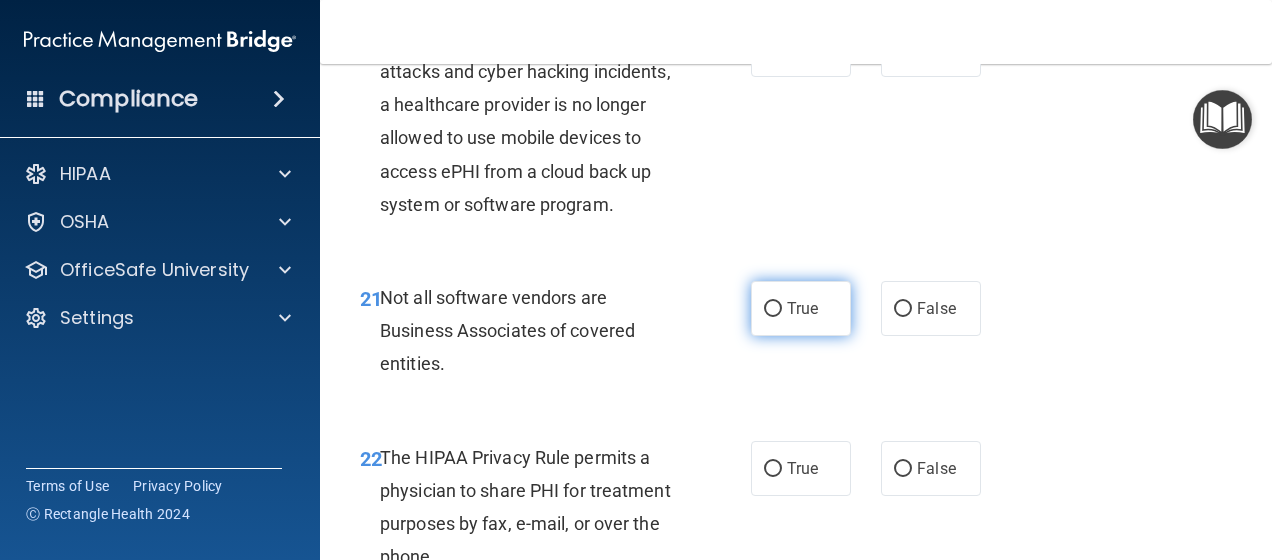 click on "True" at bounding box center [802, 308] 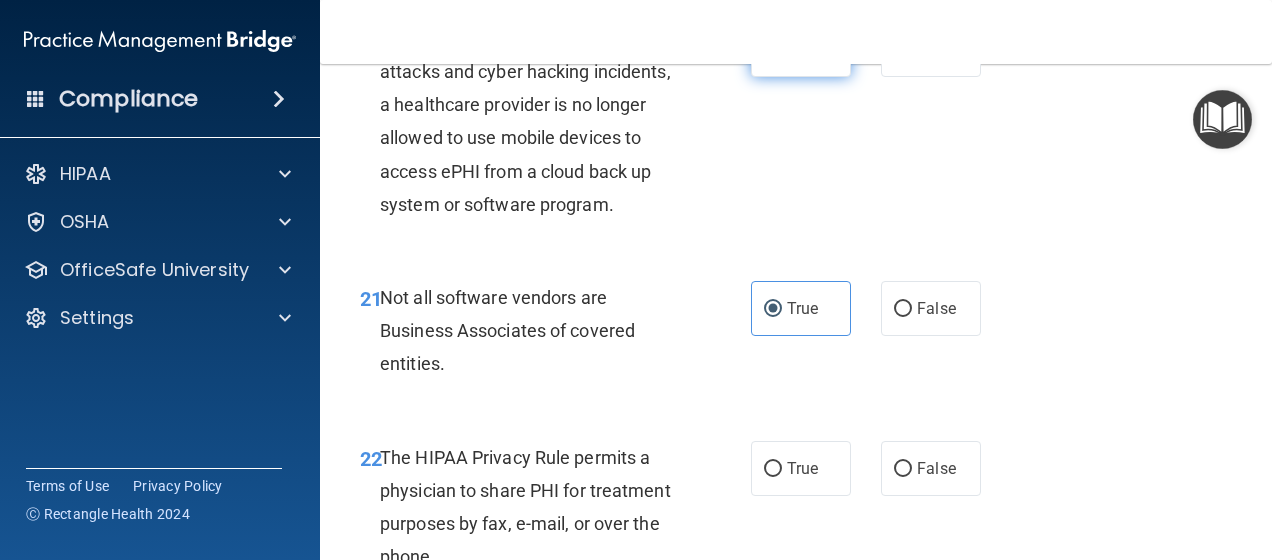 click on "True" at bounding box center (801, 49) 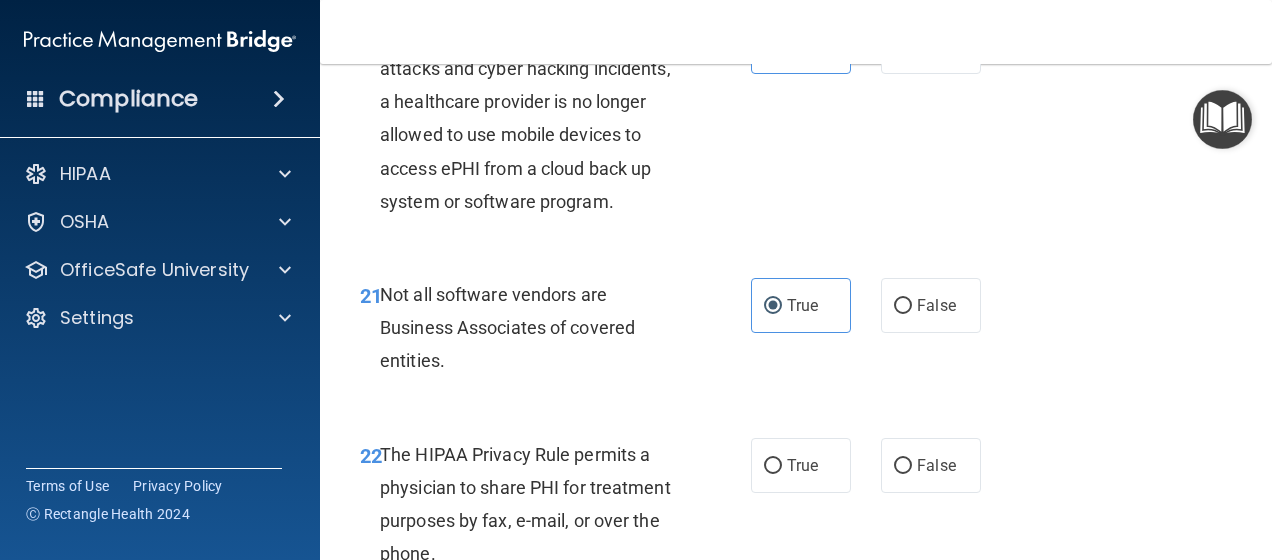 scroll, scrollTop: 4200, scrollLeft: 0, axis: vertical 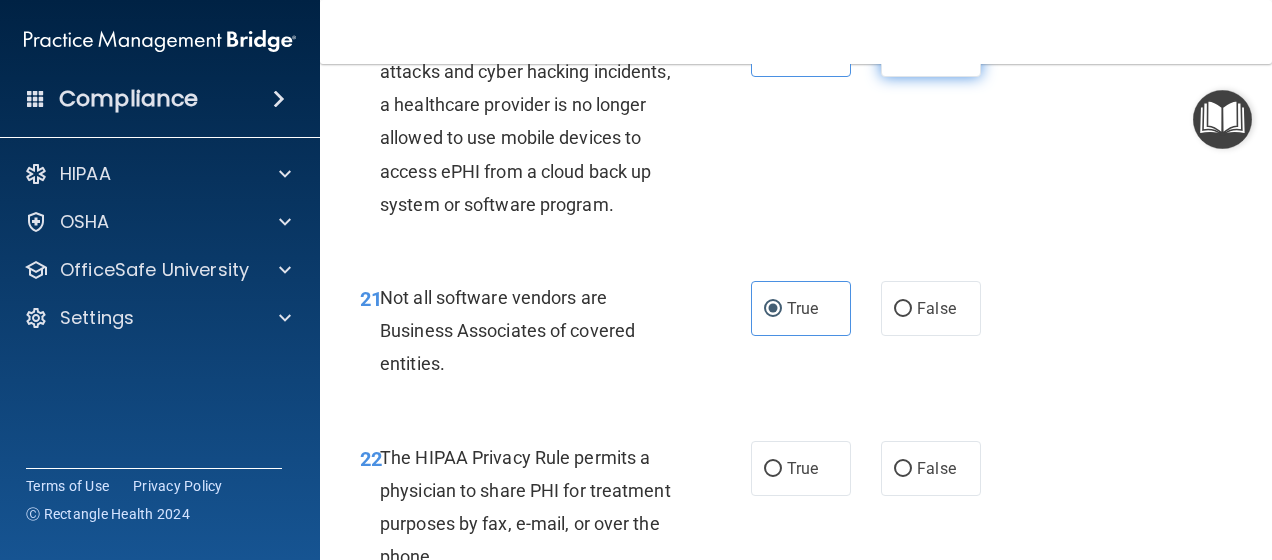 click on "False" at bounding box center [931, 49] 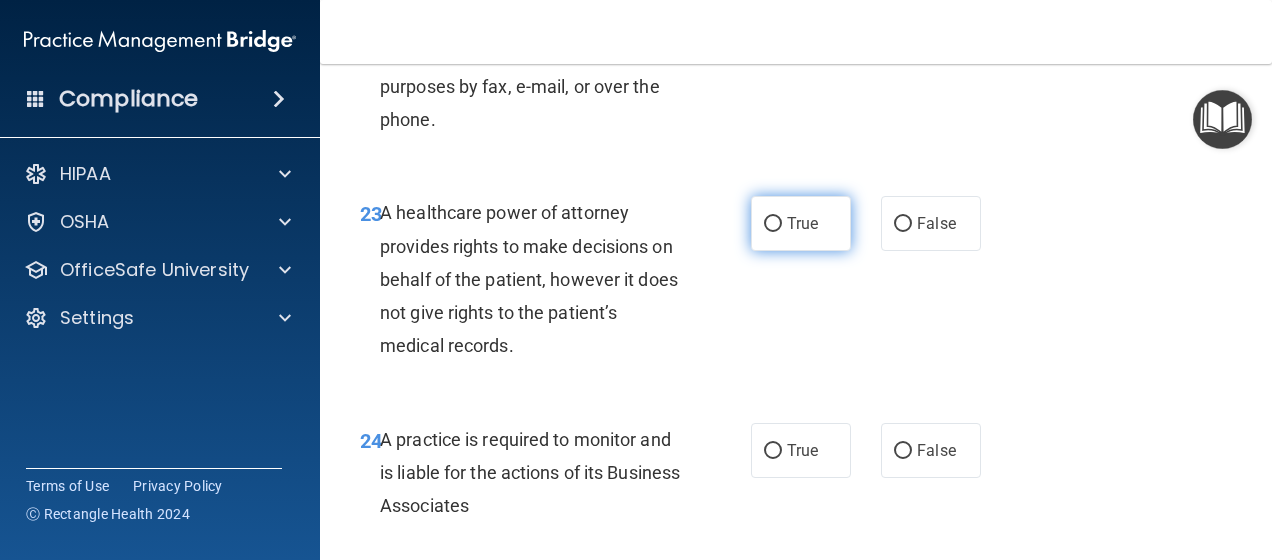 scroll, scrollTop: 4600, scrollLeft: 0, axis: vertical 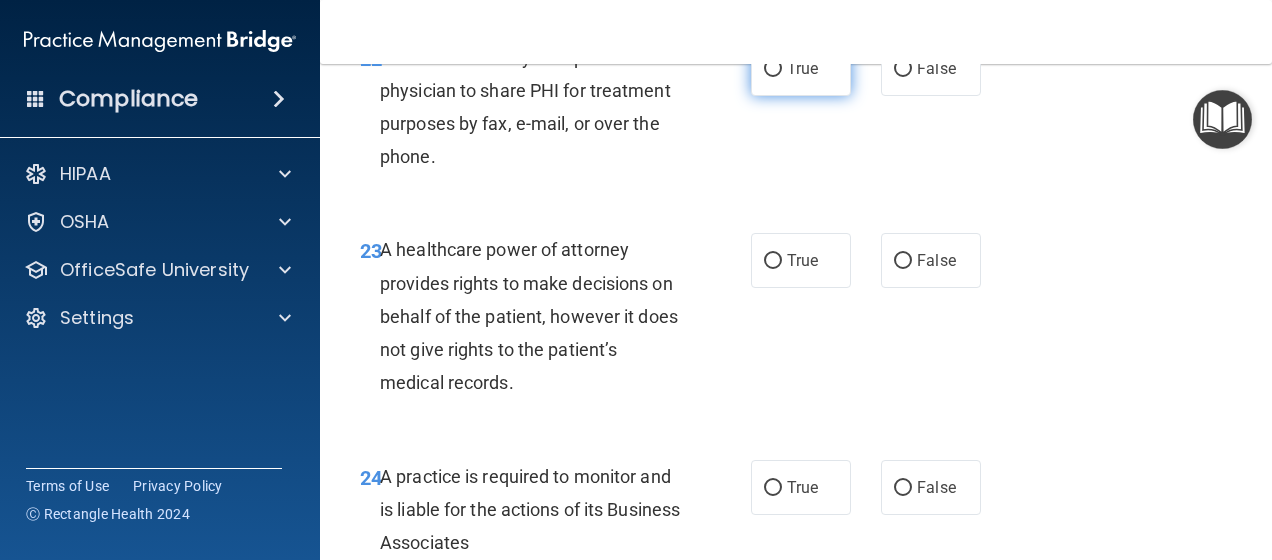 click on "True" at bounding box center (802, 68) 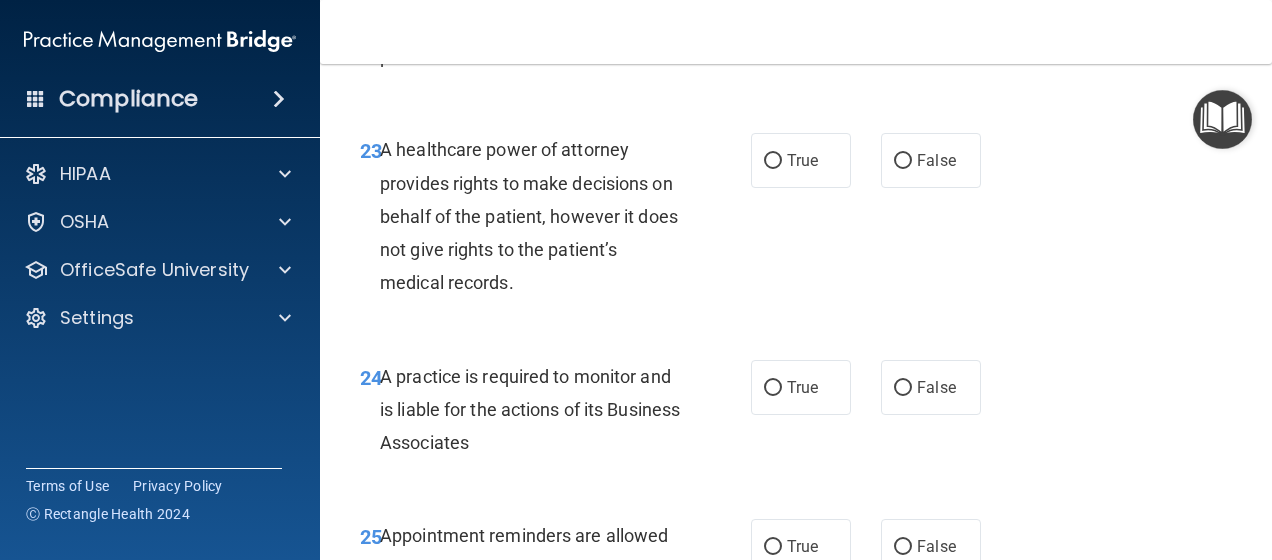scroll, scrollTop: 4800, scrollLeft: 0, axis: vertical 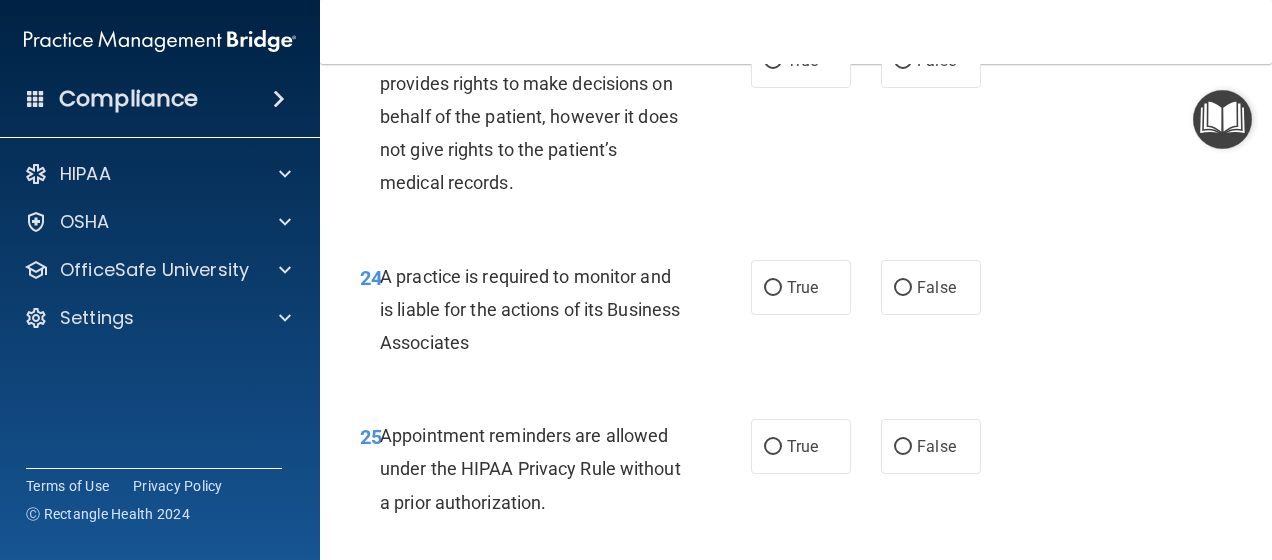 click on "A healthcare power of attorney provides rights to make decisions on behalf of the patient, however it does not give rights to the patient’s medical records." at bounding box center (529, 116) 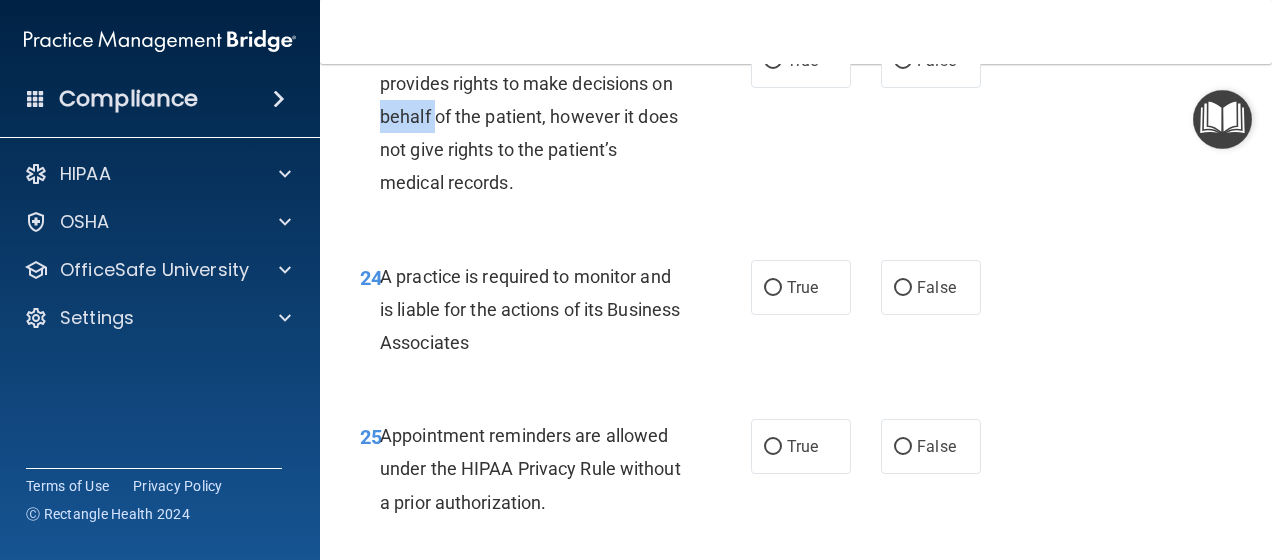 click on "A healthcare power of attorney provides rights to make decisions on behalf of the patient, however it does not give rights to the patient’s medical records." at bounding box center [529, 116] 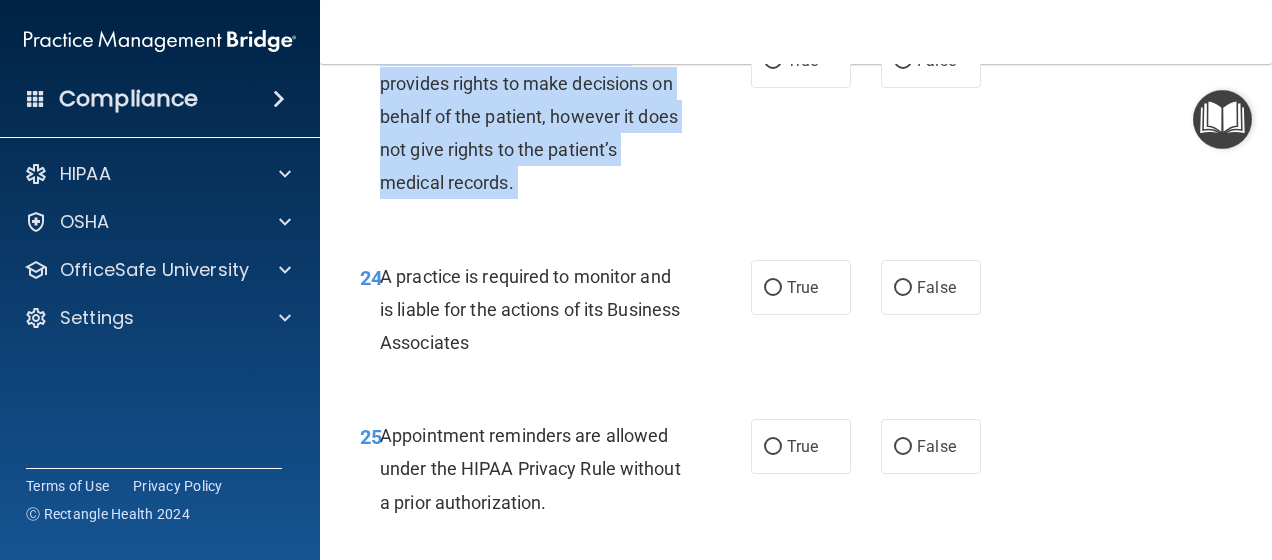 click on "A healthcare power of attorney provides rights to make decisions on behalf of the patient, however it does not give rights to the patient’s medical records." at bounding box center (529, 116) 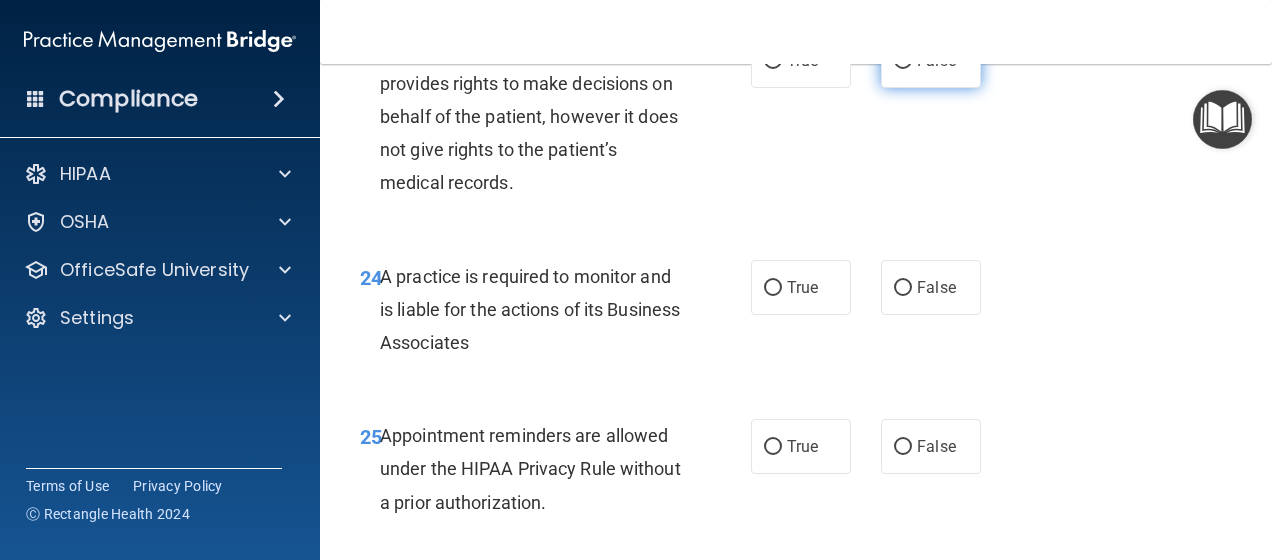 click on "False" at bounding box center [931, 60] 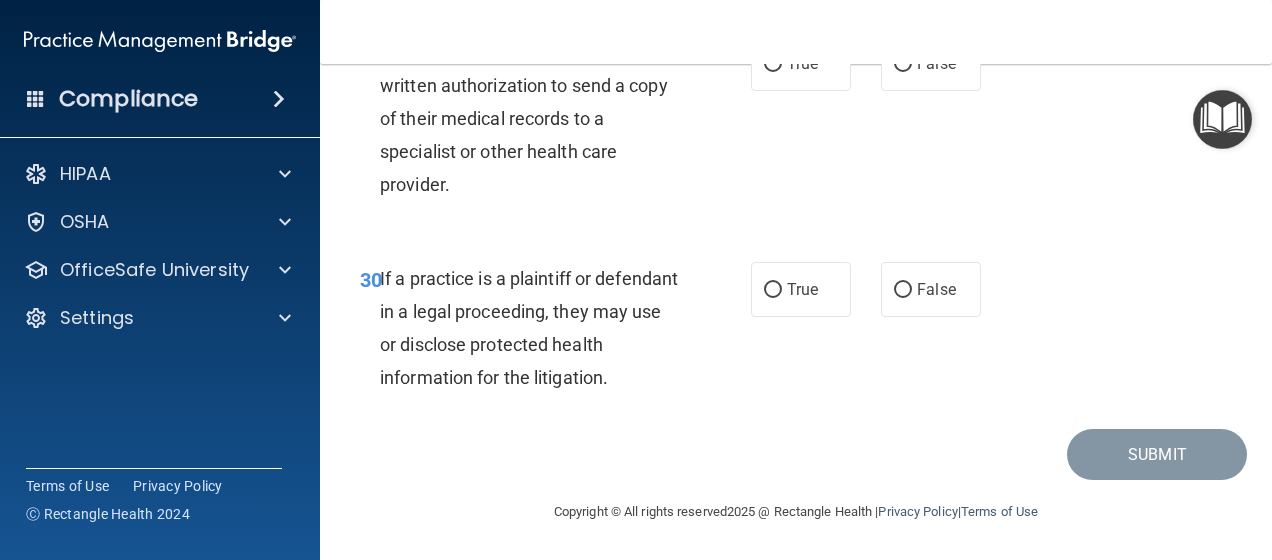 scroll, scrollTop: 6021, scrollLeft: 0, axis: vertical 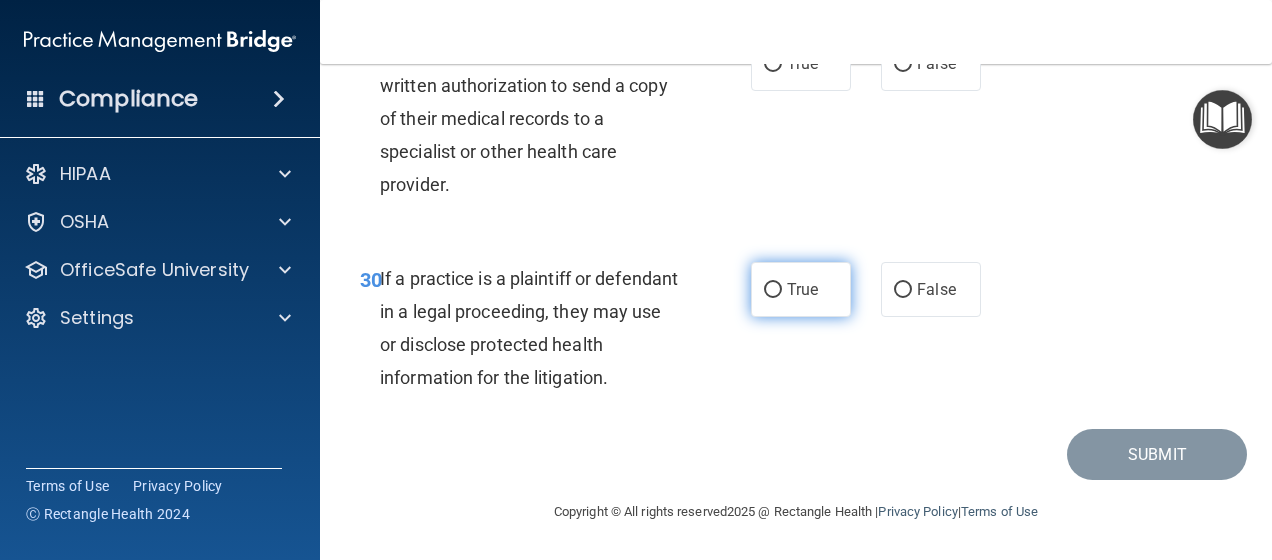 click on "True" at bounding box center (802, 289) 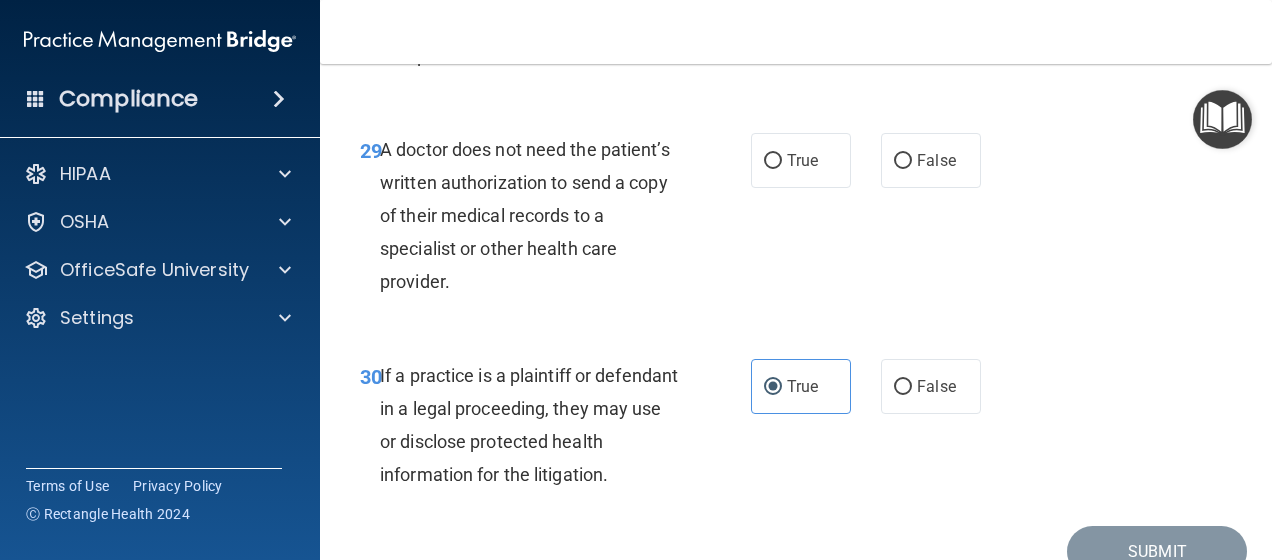 scroll, scrollTop: 5821, scrollLeft: 0, axis: vertical 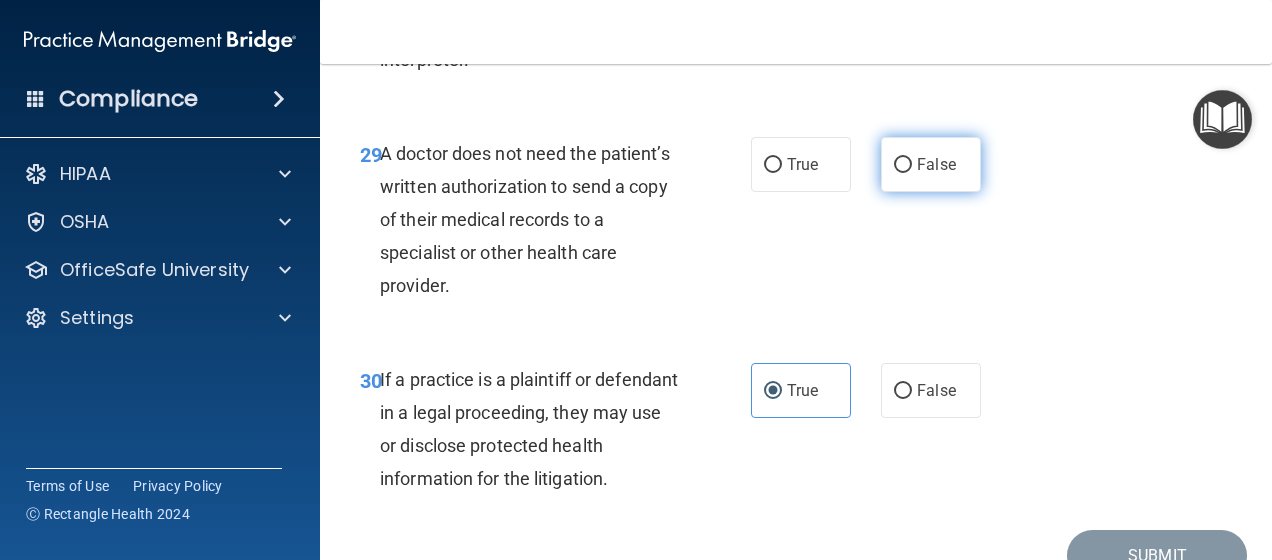 click on "False" at bounding box center [931, 164] 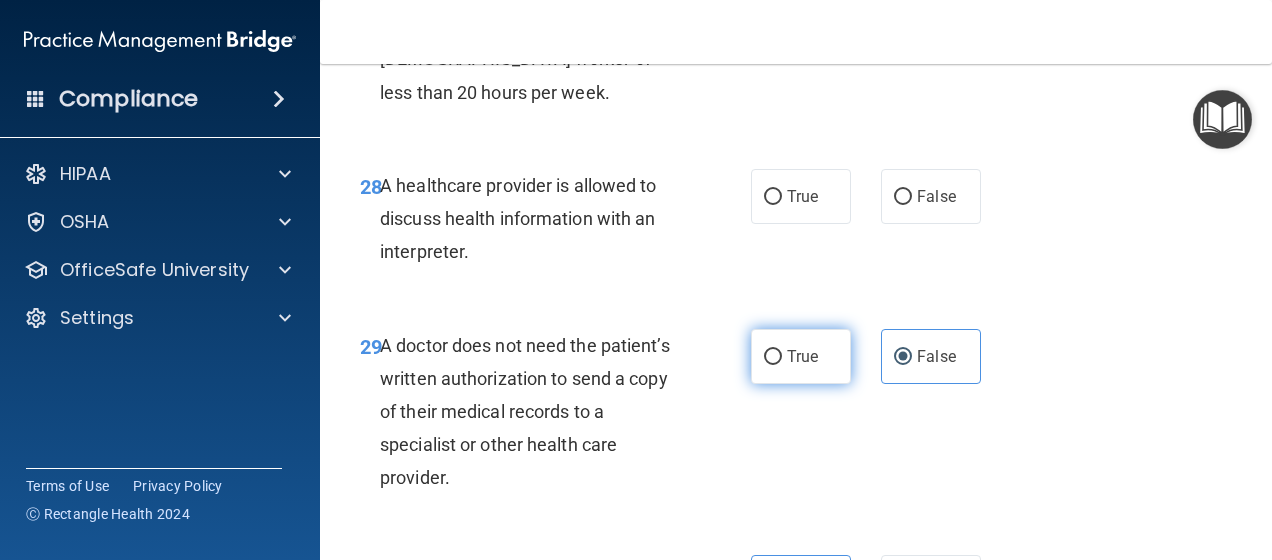 scroll, scrollTop: 5621, scrollLeft: 0, axis: vertical 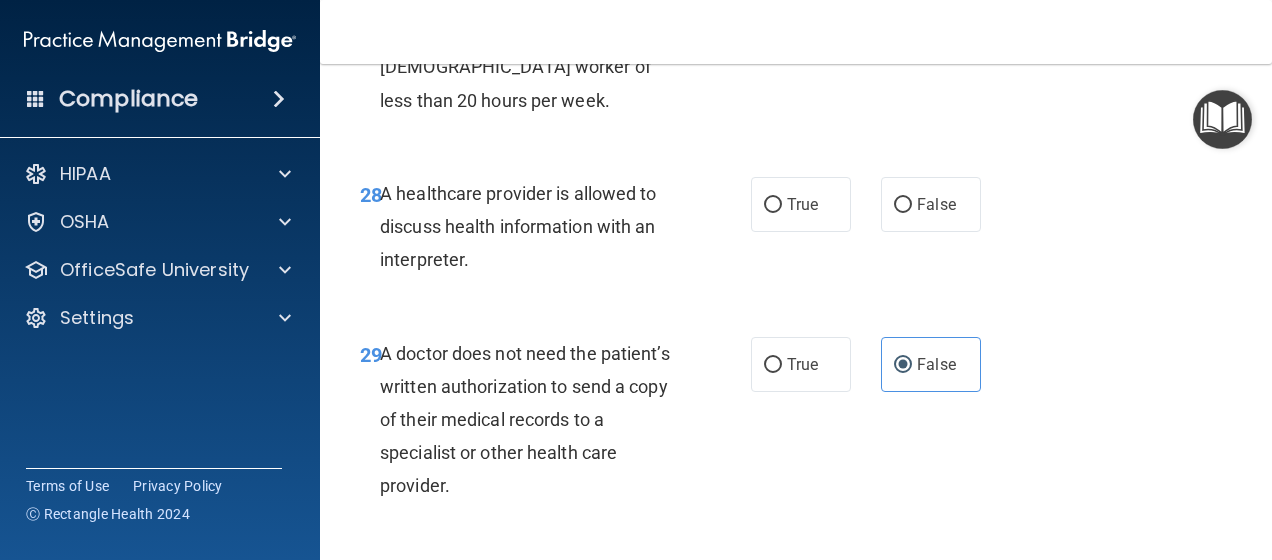 click on "A healthcare provider is allowed to discuss health information with an interpreter." at bounding box center (518, 226) 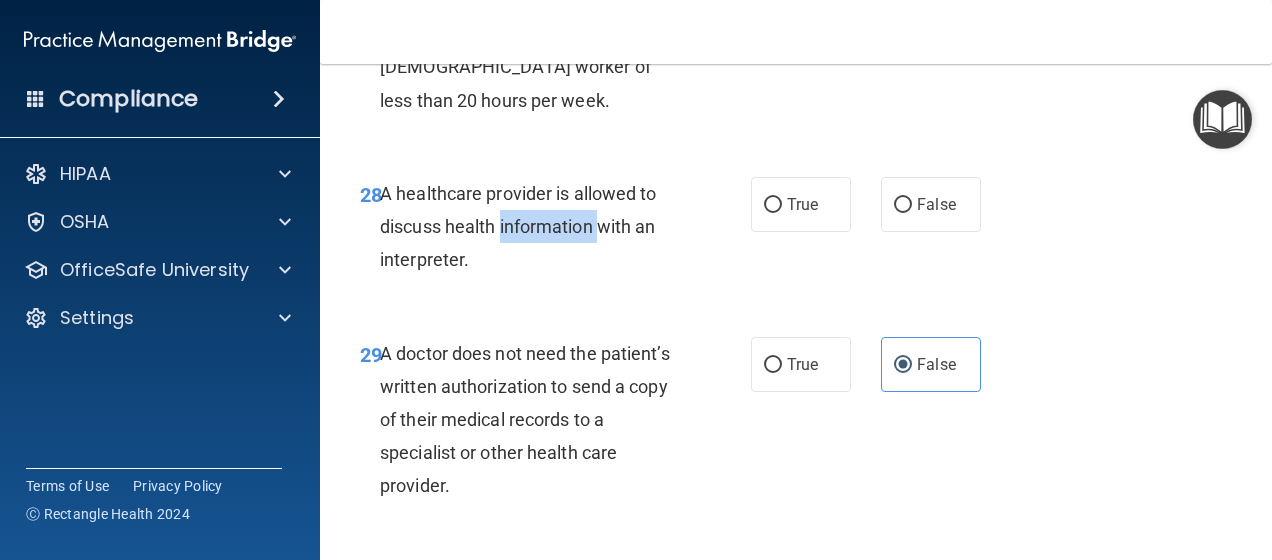 click on "A healthcare provider is allowed to discuss health information with an interpreter." at bounding box center [518, 226] 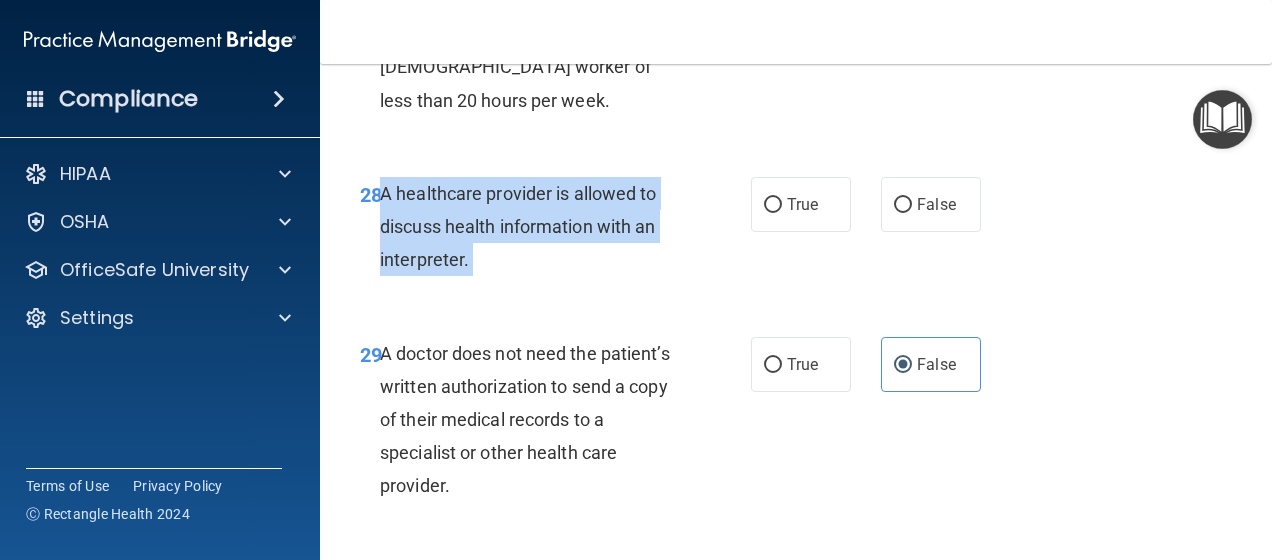 click on "A healthcare provider is allowed to discuss health information with an interpreter." at bounding box center [518, 226] 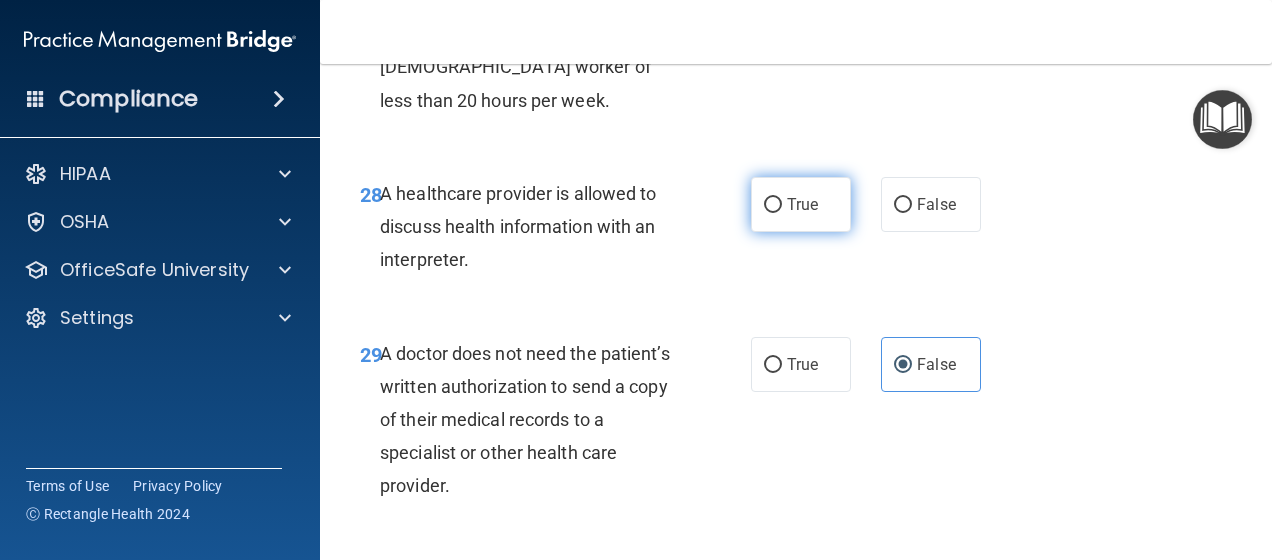 click on "True" at bounding box center (801, 204) 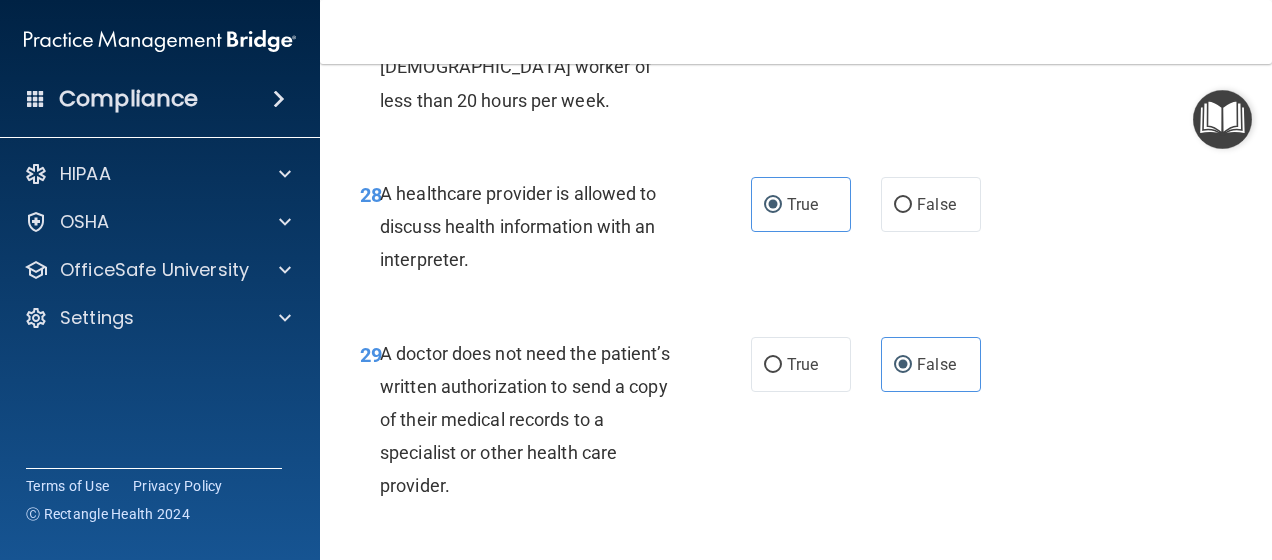 click on "27       You may assign the same log – on ID or User ID to employees so long has one of the employees is only a part-time worker of less than 20 hours per week." at bounding box center [555, 39] 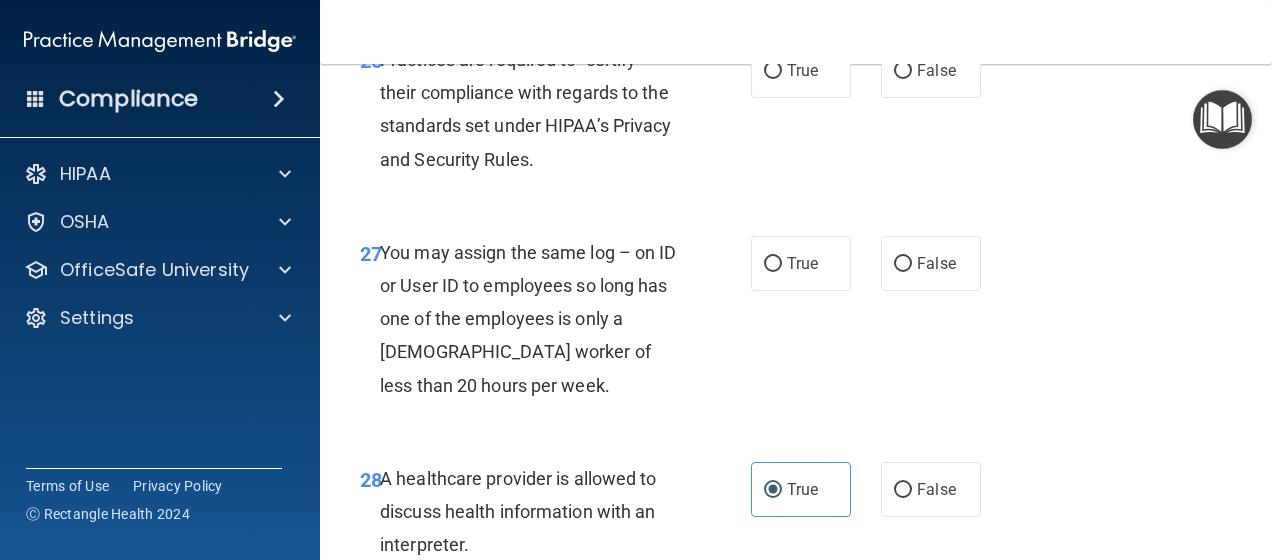scroll, scrollTop: 5321, scrollLeft: 0, axis: vertical 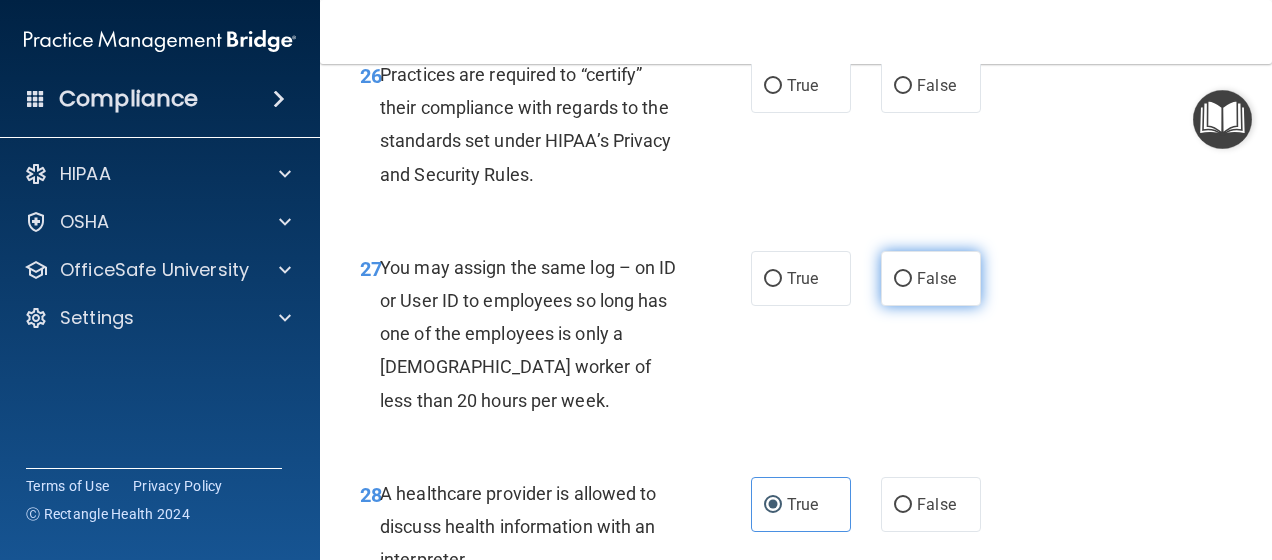 click on "False" at bounding box center [903, 279] 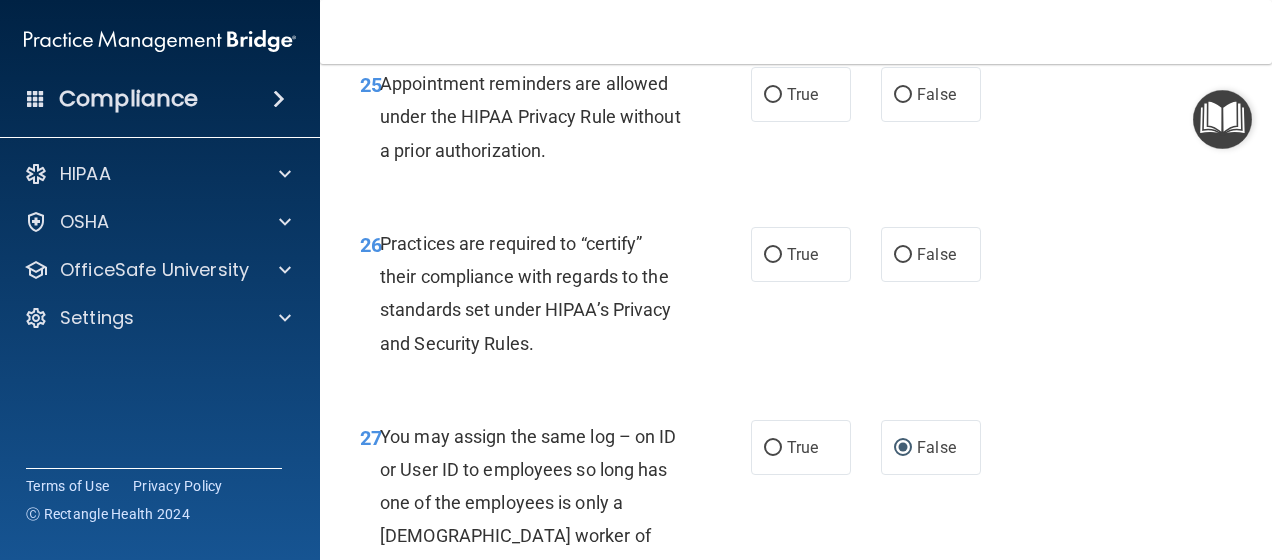 scroll, scrollTop: 5121, scrollLeft: 0, axis: vertical 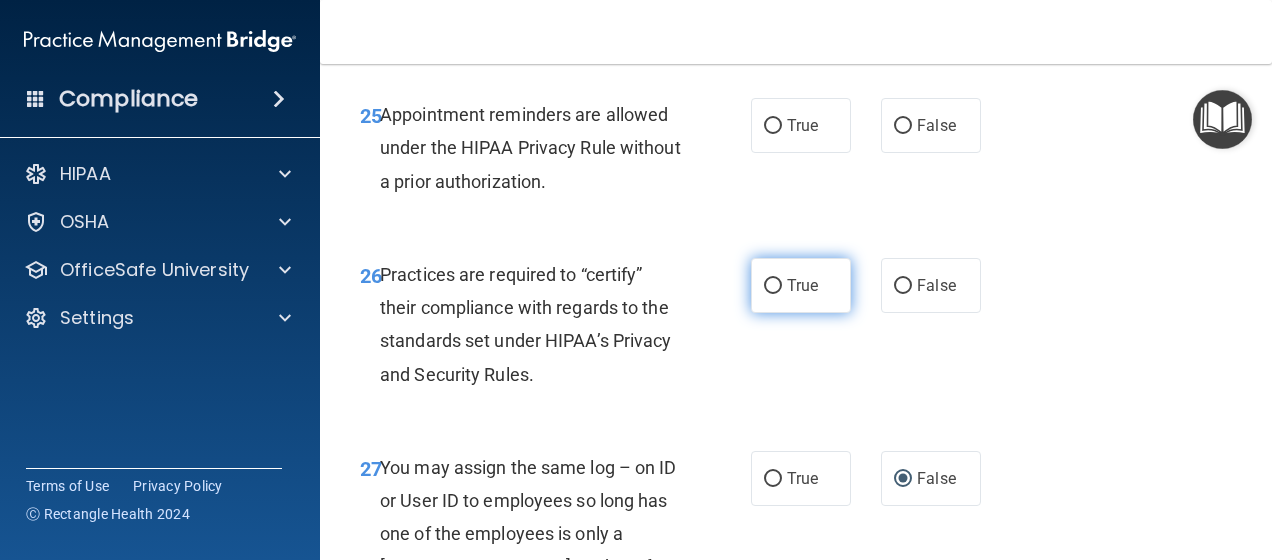 click on "True" at bounding box center (801, 285) 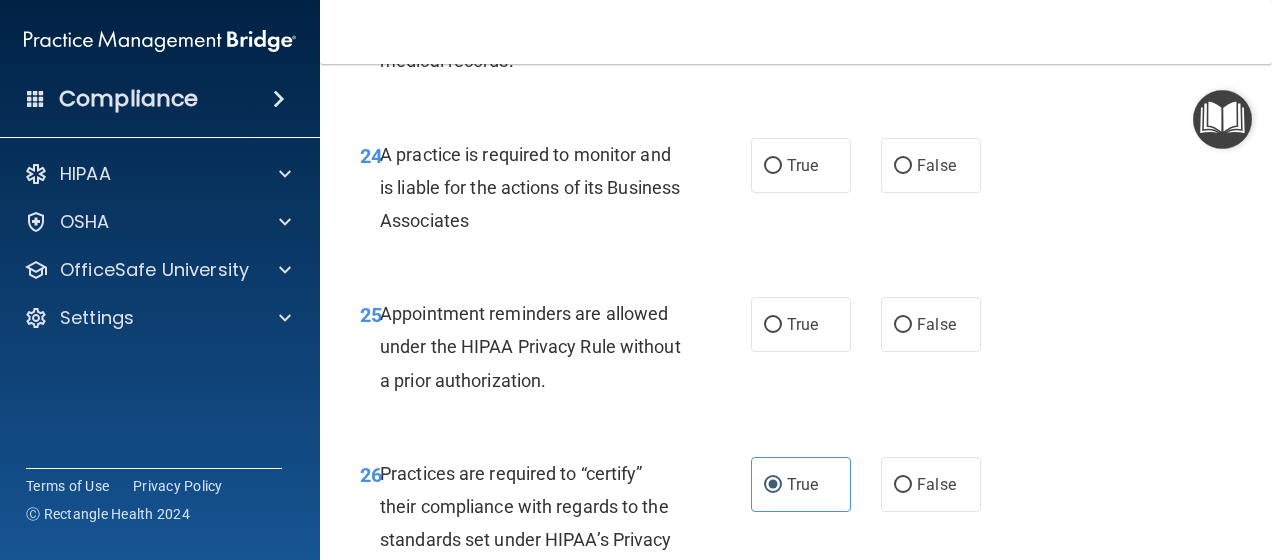 scroll, scrollTop: 4921, scrollLeft: 0, axis: vertical 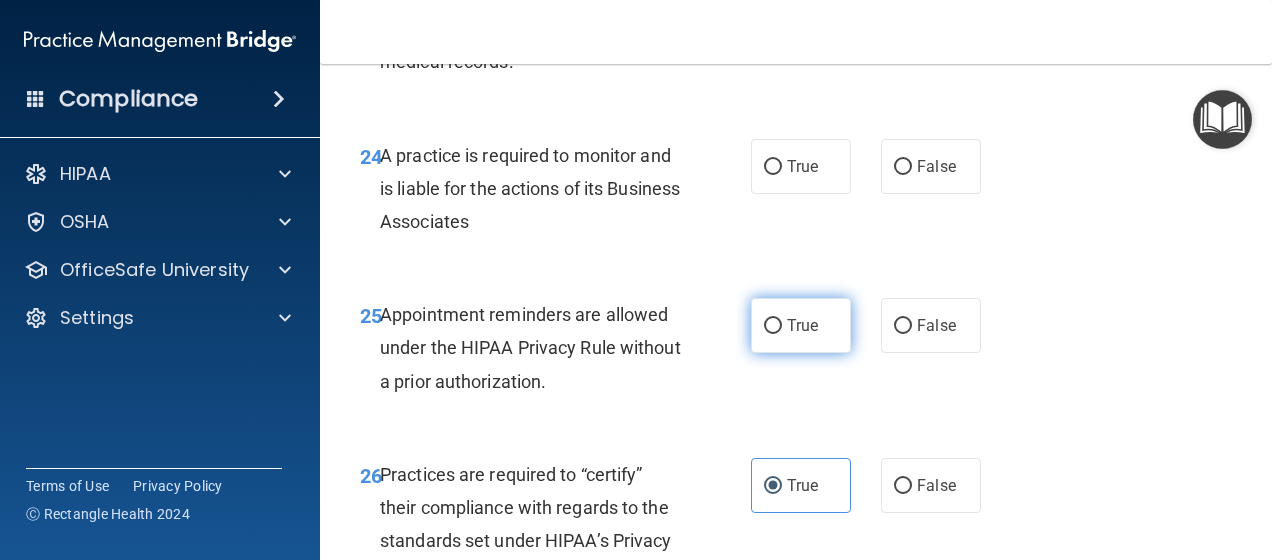 click on "True" at bounding box center [801, 325] 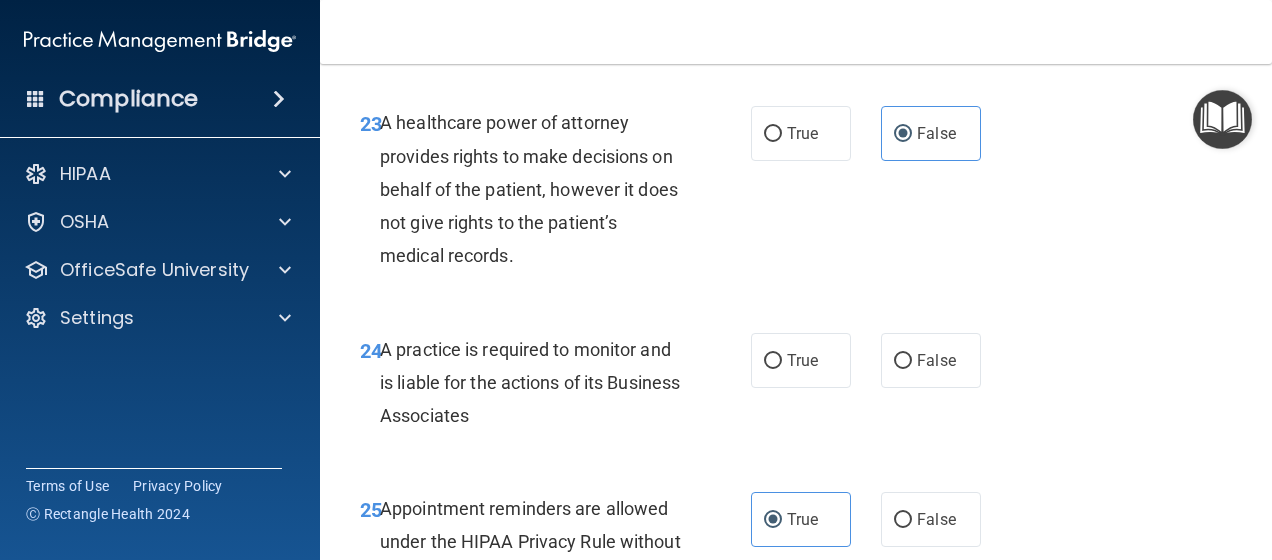 scroll, scrollTop: 4721, scrollLeft: 0, axis: vertical 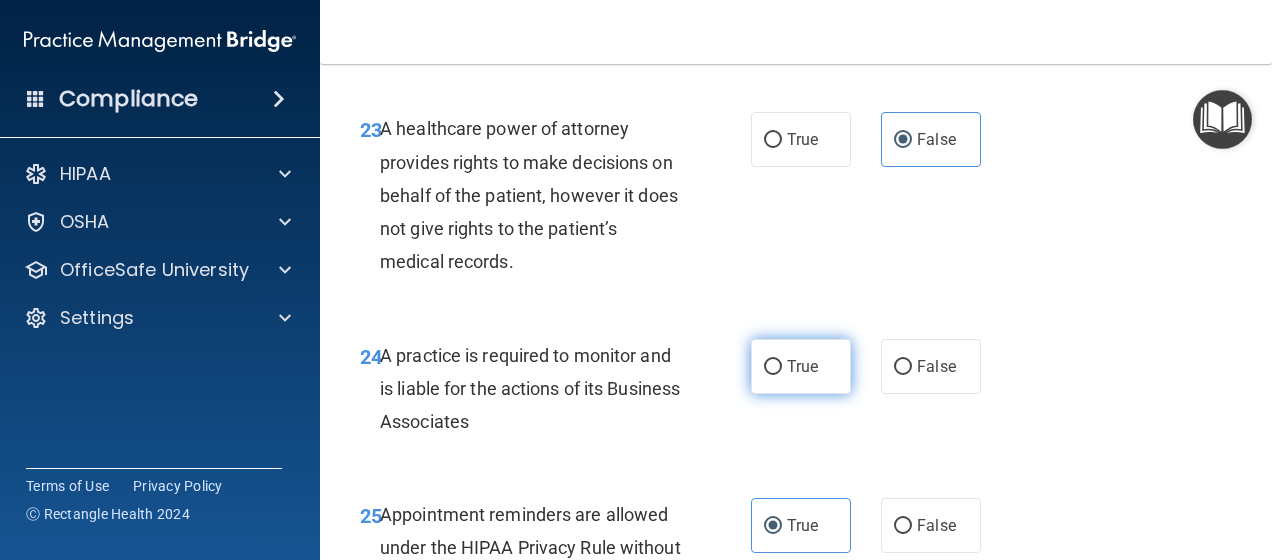 click on "True" at bounding box center [801, 366] 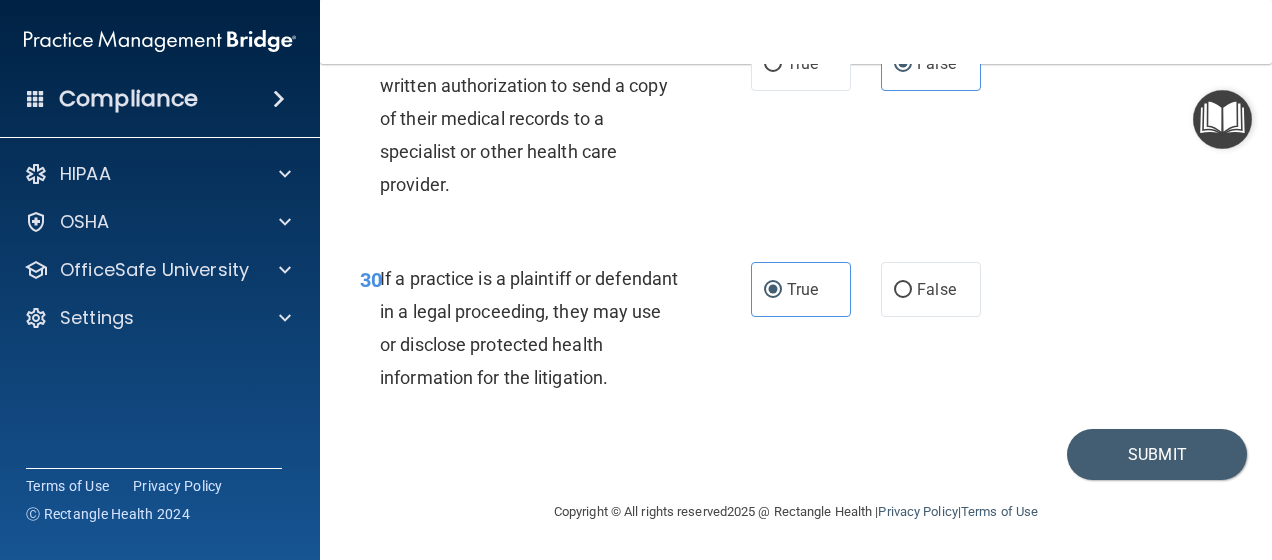 scroll, scrollTop: 6021, scrollLeft: 0, axis: vertical 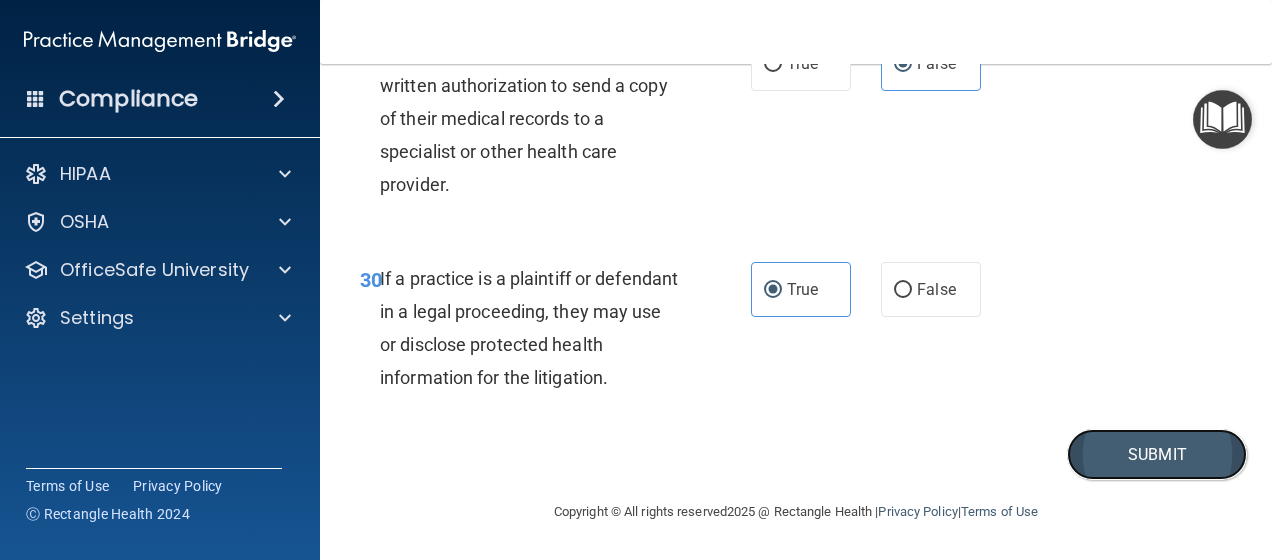 click on "Submit" at bounding box center (1157, 454) 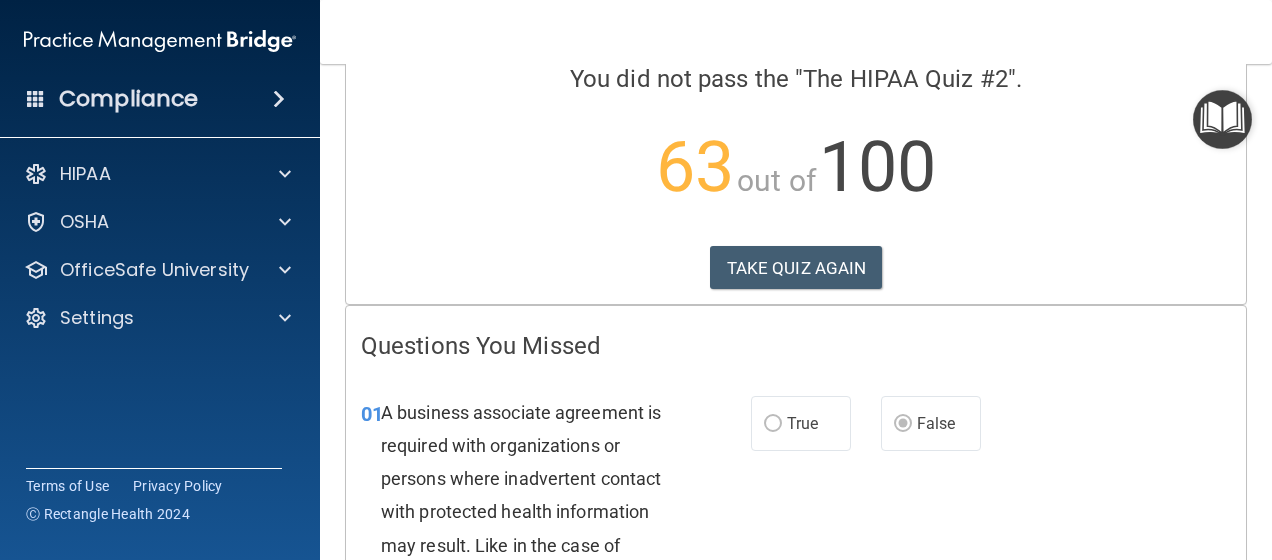 scroll, scrollTop: 0, scrollLeft: 0, axis: both 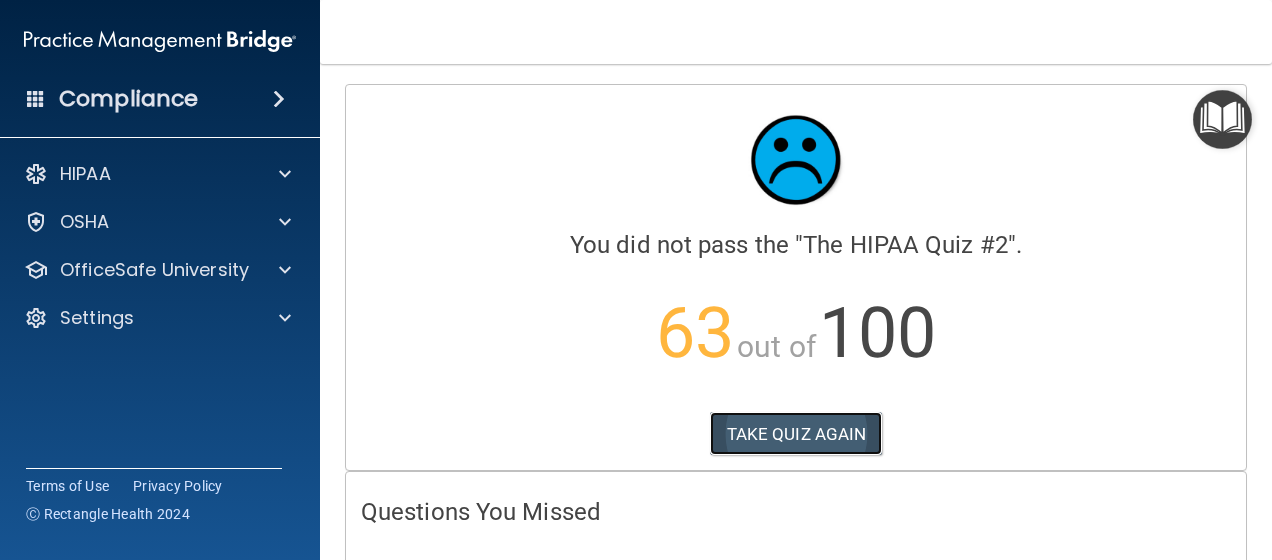 click on "TAKE QUIZ AGAIN" at bounding box center (796, 434) 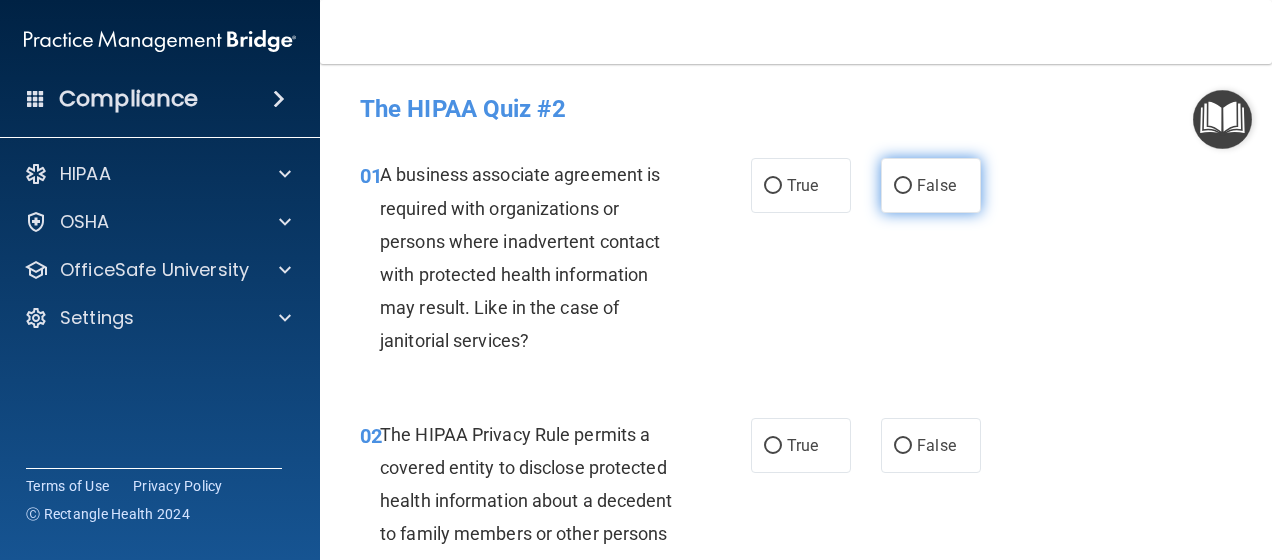 click on "False" at bounding box center (936, 185) 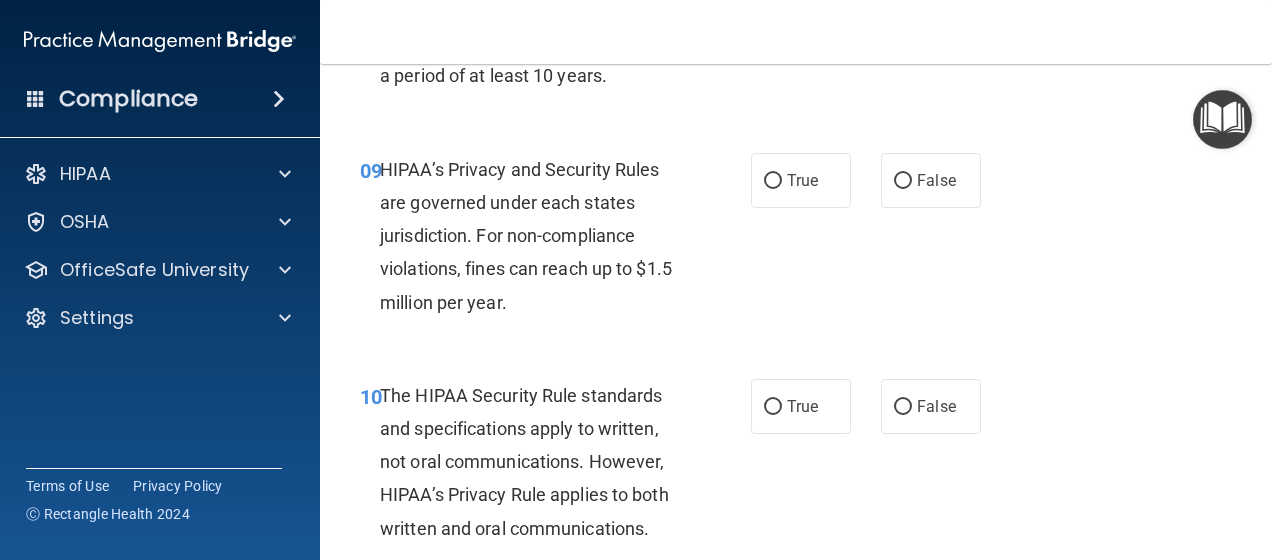 scroll, scrollTop: 1700, scrollLeft: 0, axis: vertical 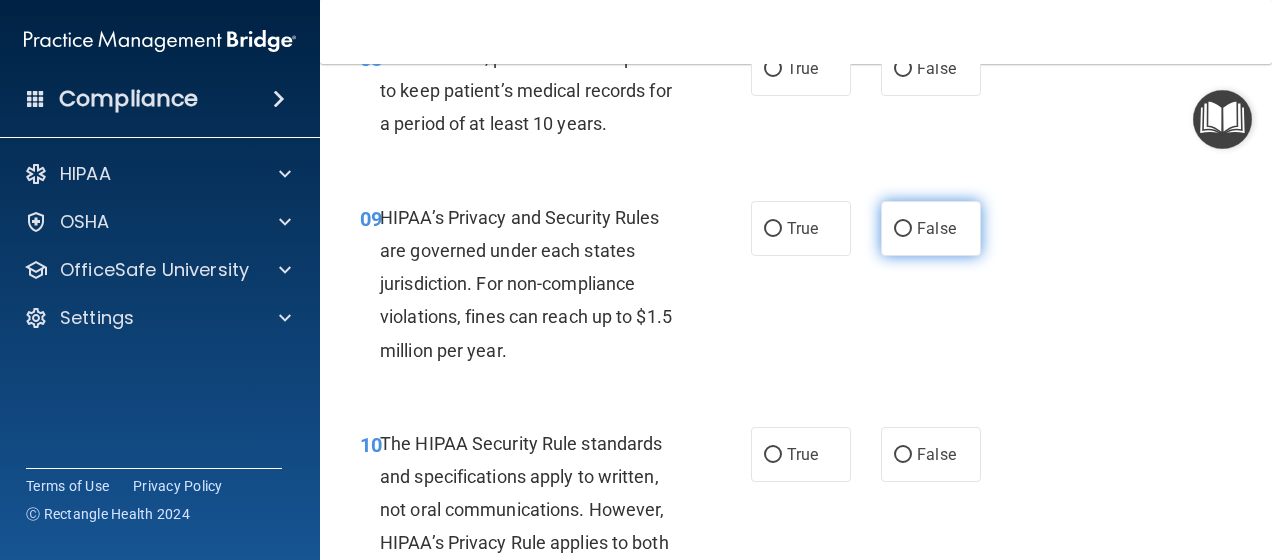 click on "False" at bounding box center [931, 228] 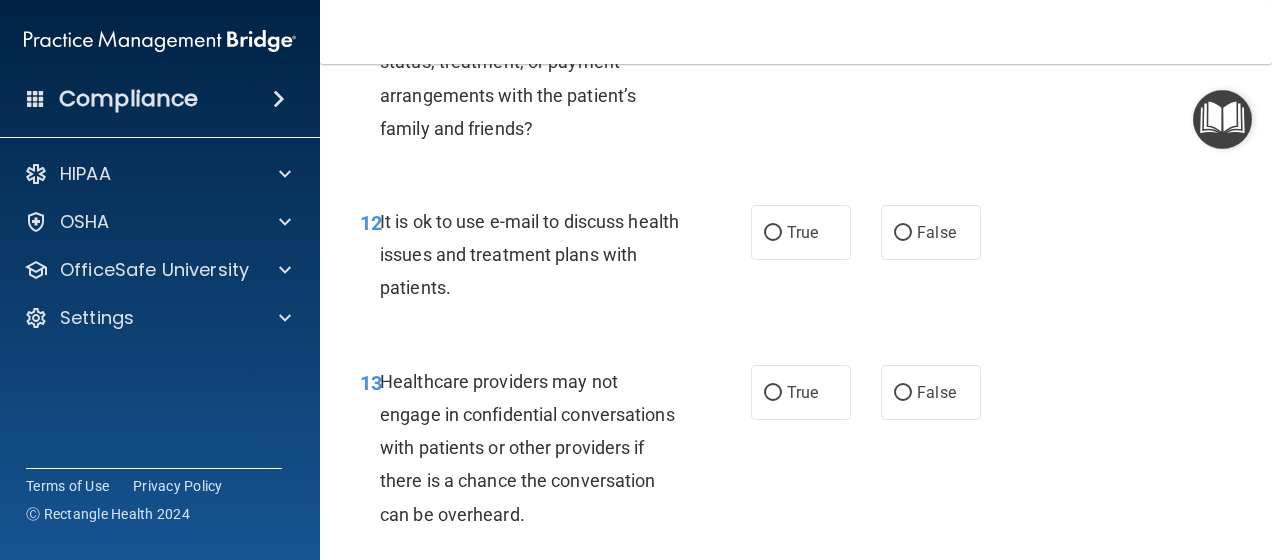 scroll, scrollTop: 2400, scrollLeft: 0, axis: vertical 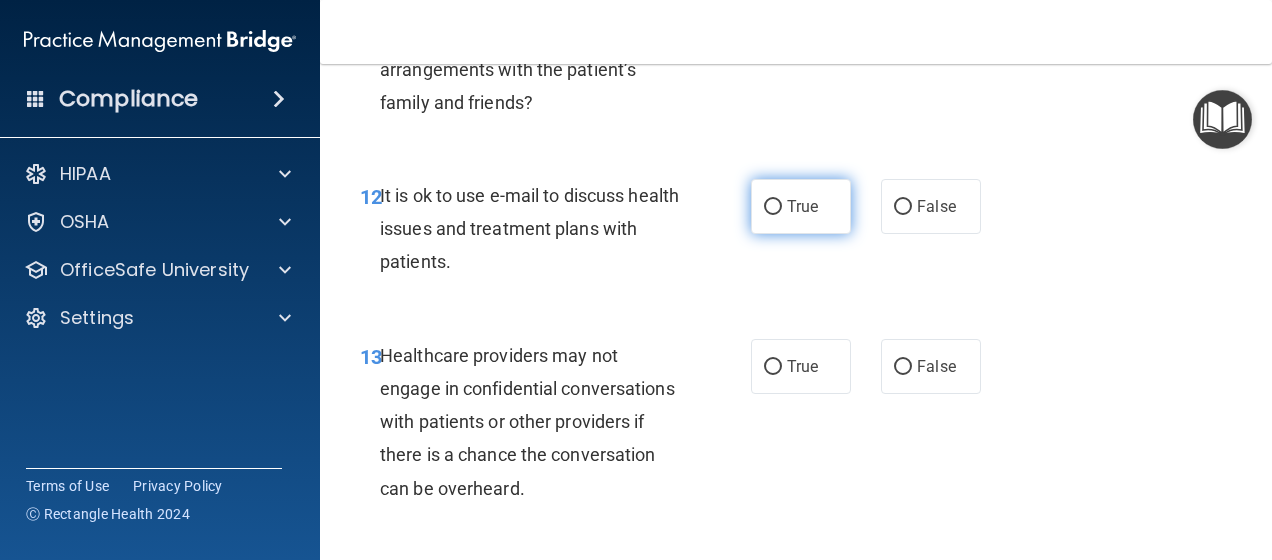 click on "True" at bounding box center [773, 207] 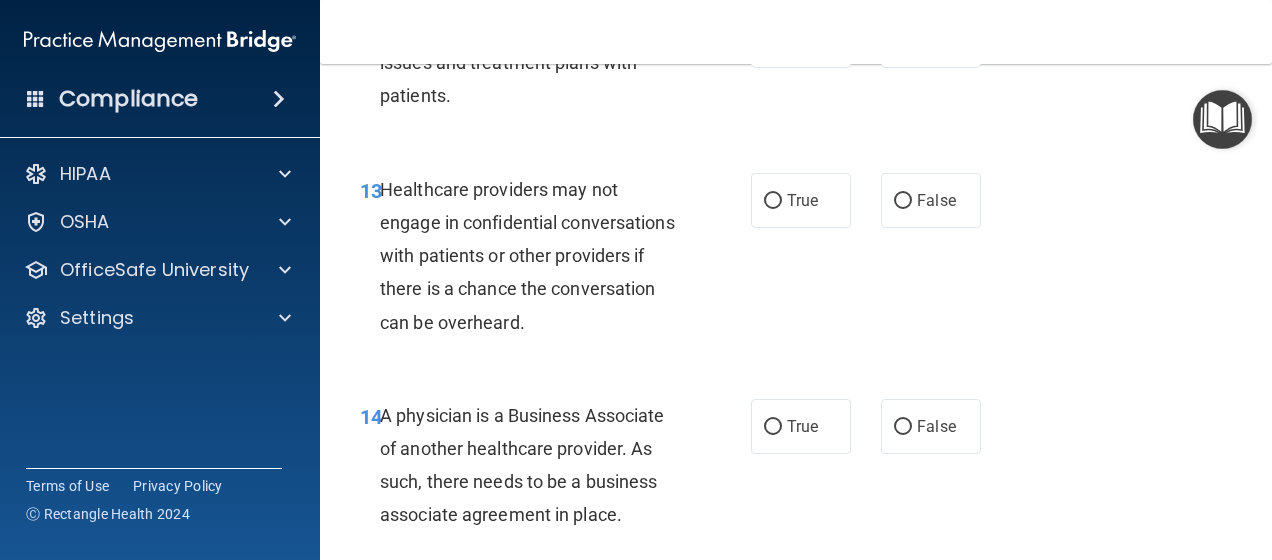 scroll, scrollTop: 2600, scrollLeft: 0, axis: vertical 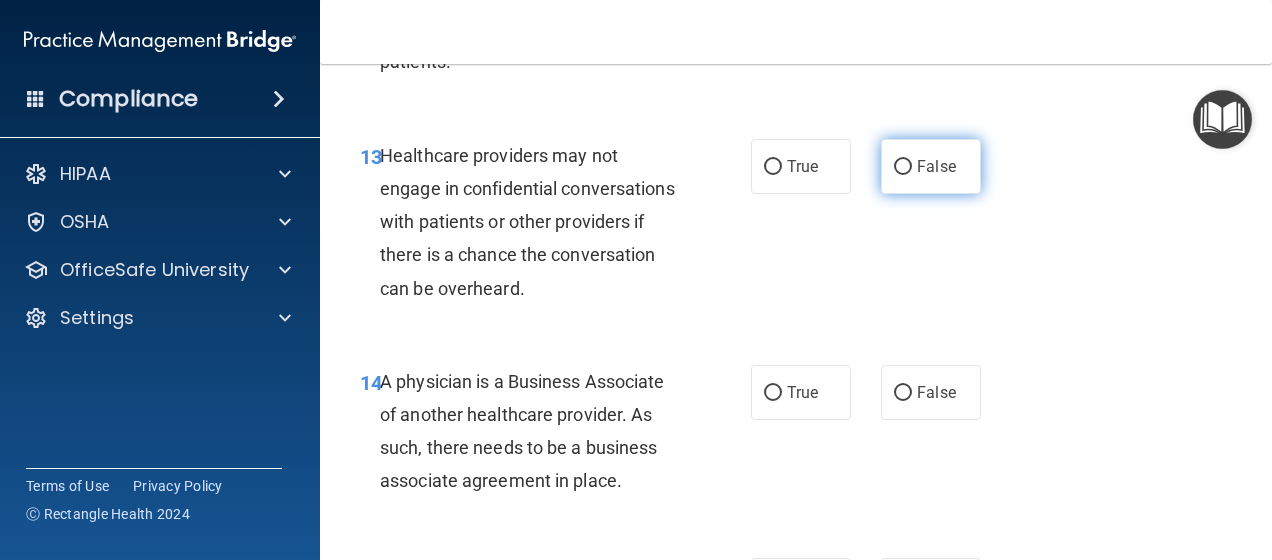 click on "False" at bounding box center (931, 166) 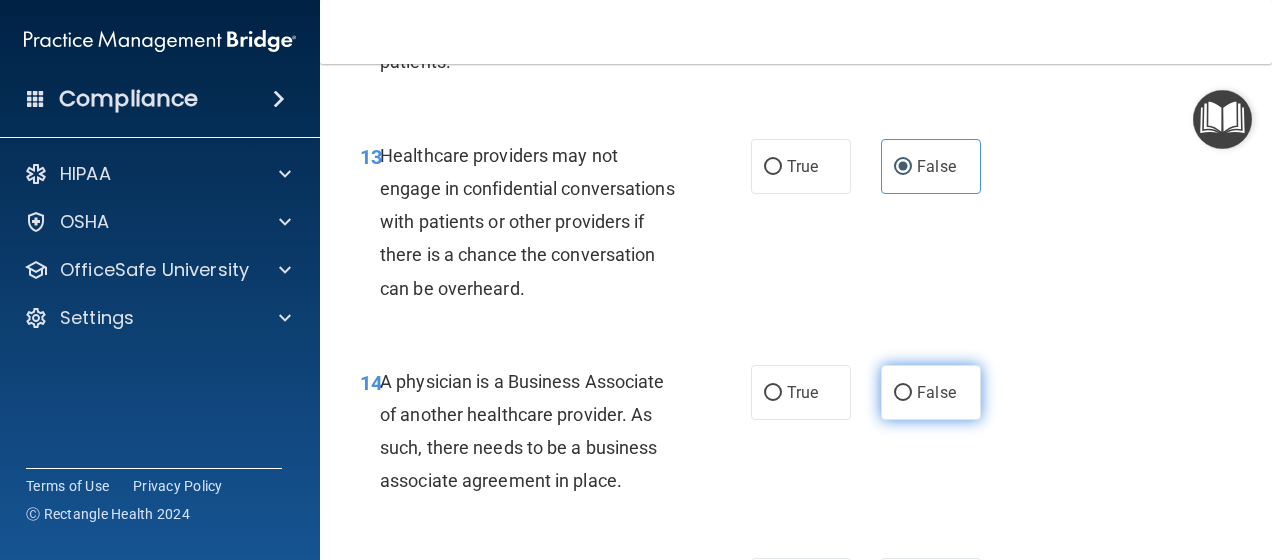 click on "False" at bounding box center [931, 392] 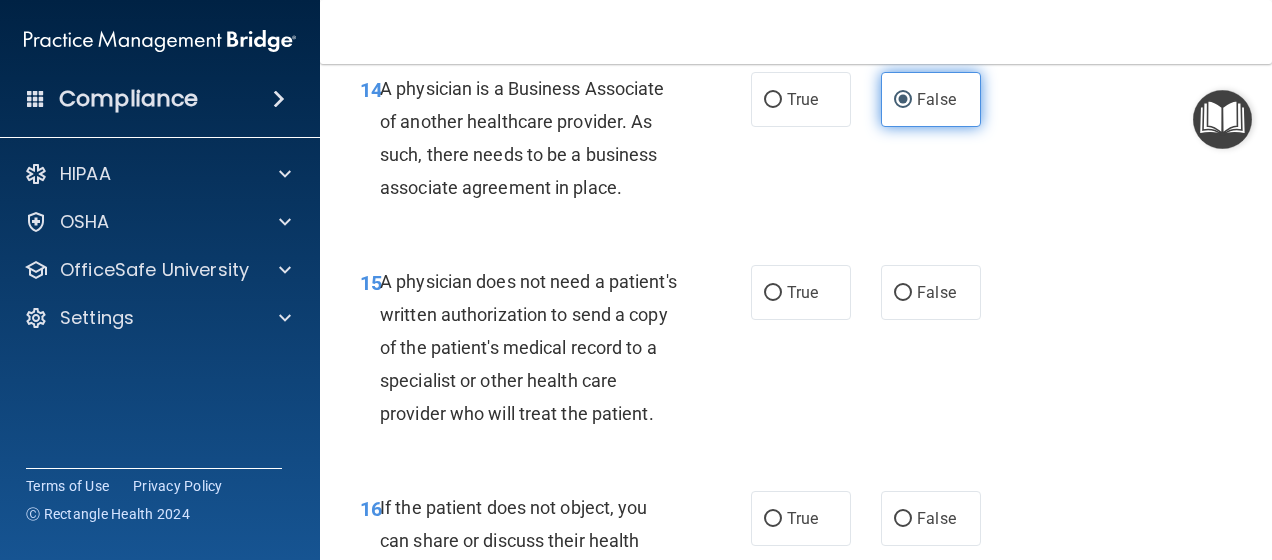 scroll, scrollTop: 2900, scrollLeft: 0, axis: vertical 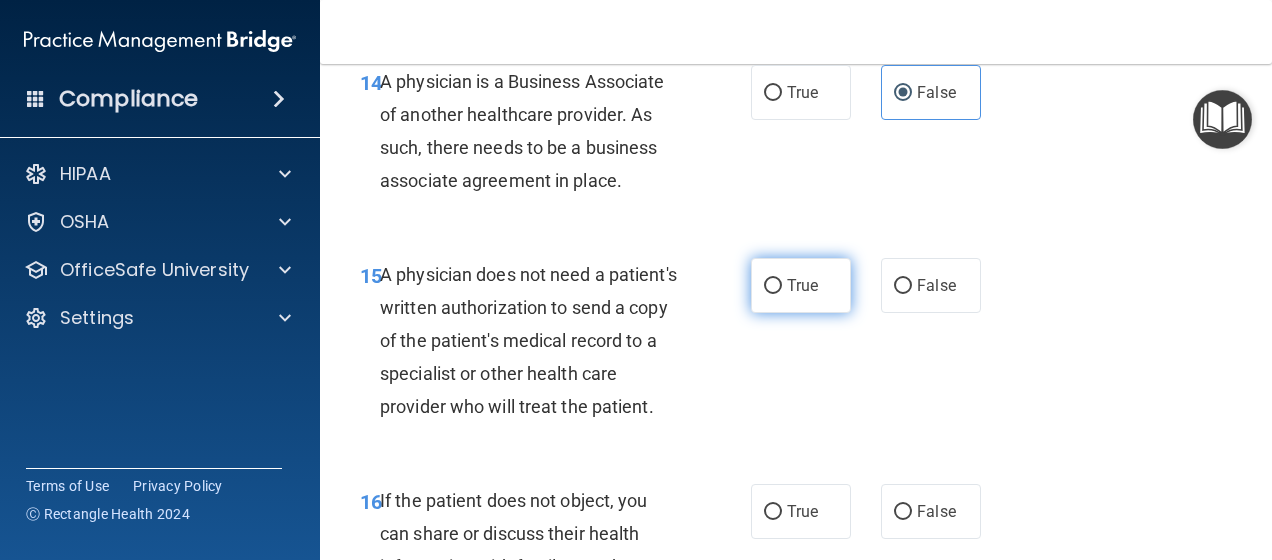 click on "True" at bounding box center (801, 285) 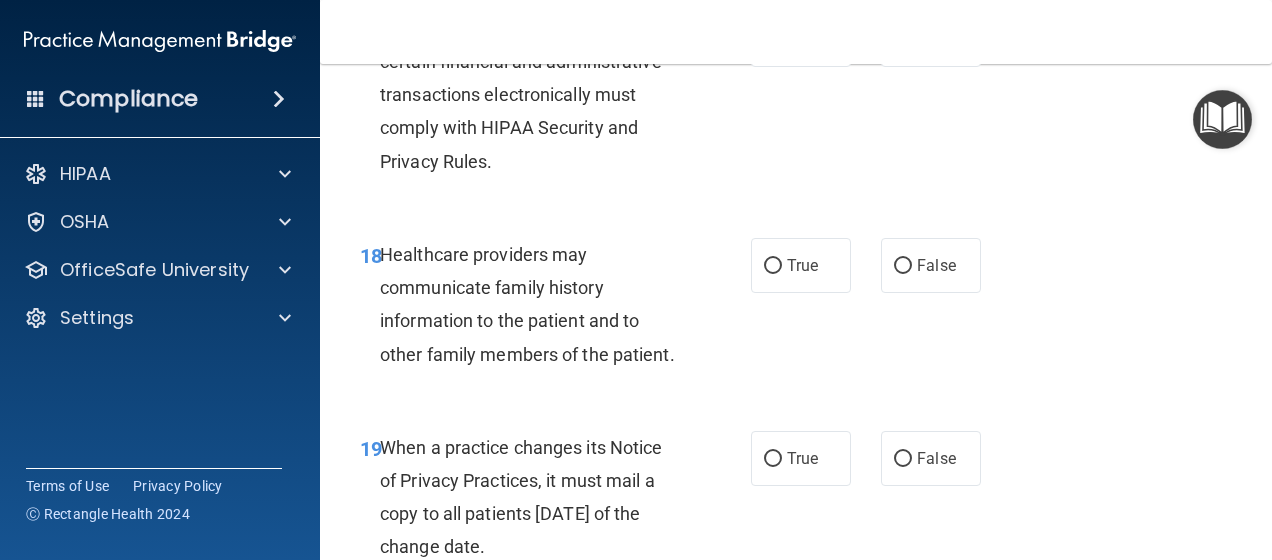scroll, scrollTop: 3600, scrollLeft: 0, axis: vertical 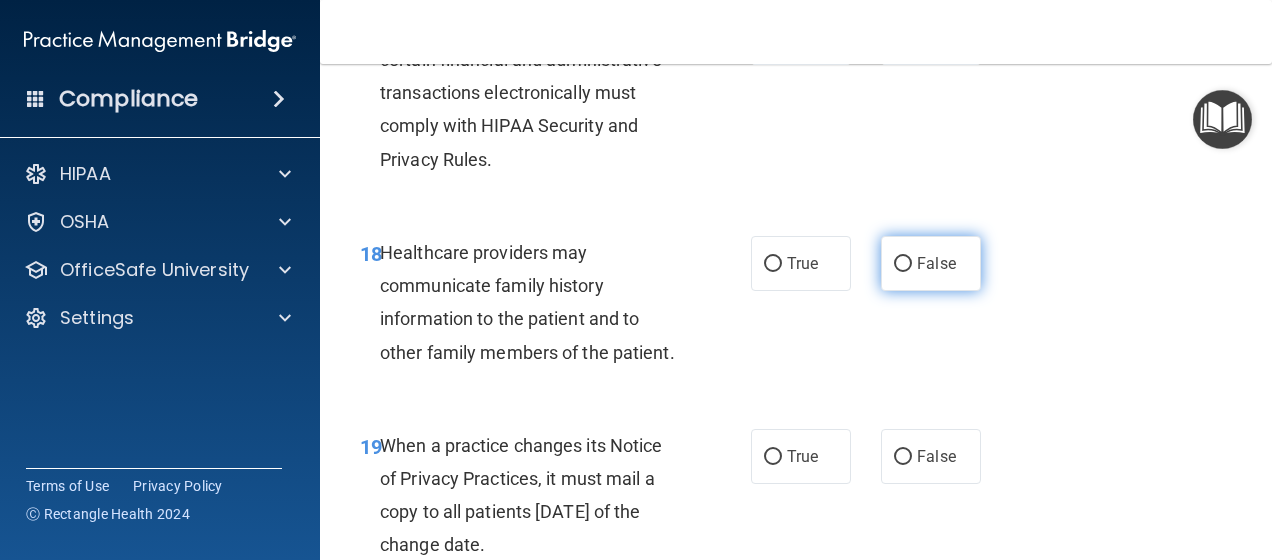 click on "False" at bounding box center (931, 263) 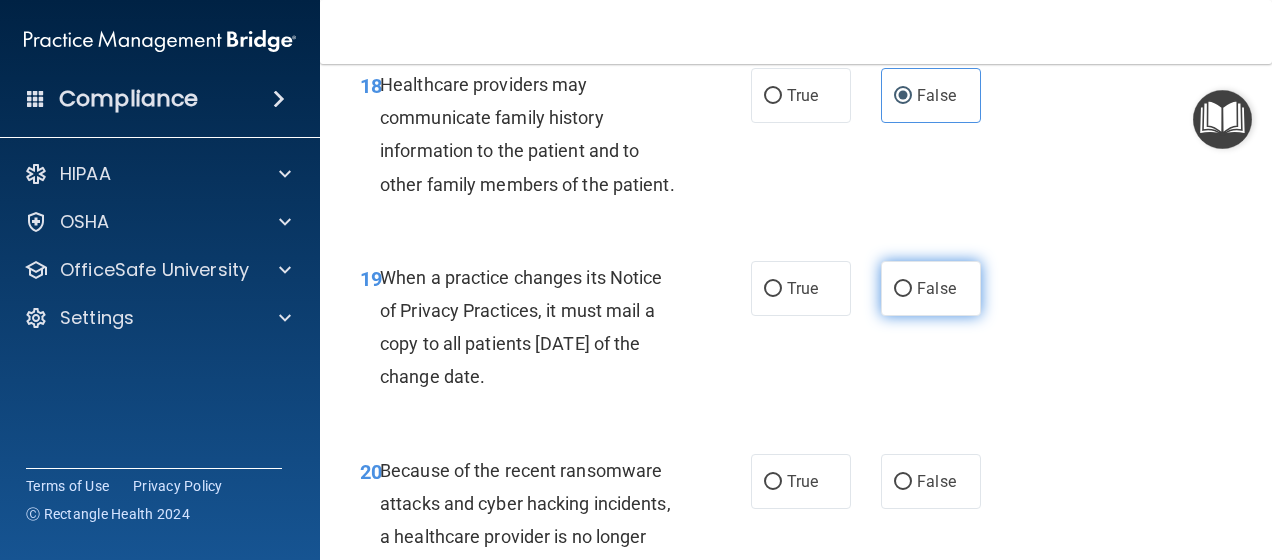 scroll, scrollTop: 3800, scrollLeft: 0, axis: vertical 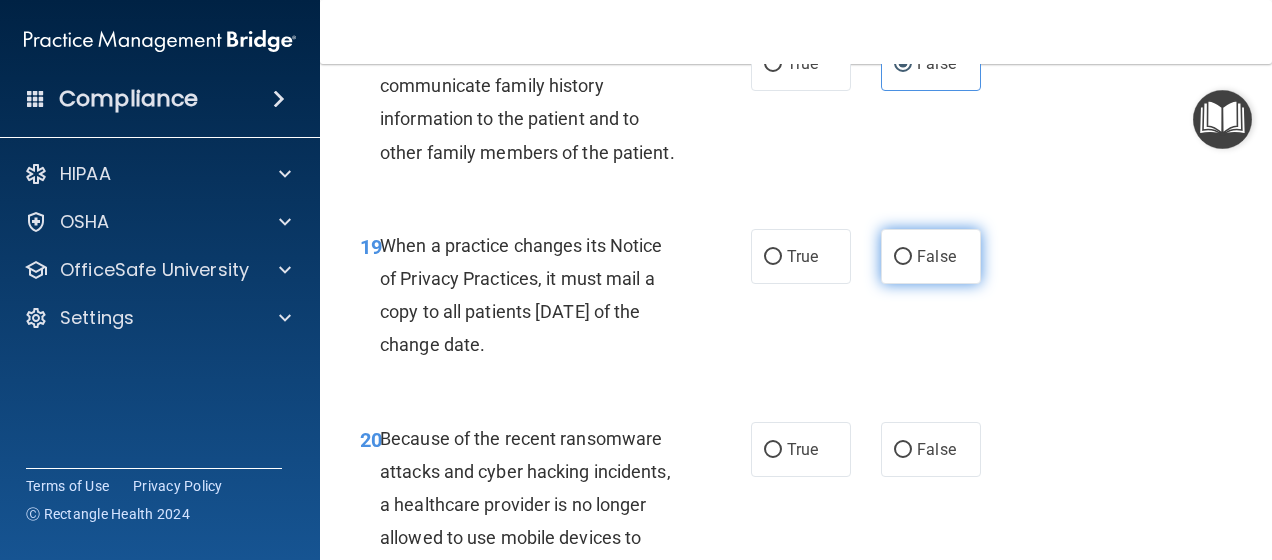 click on "False" at bounding box center [931, 256] 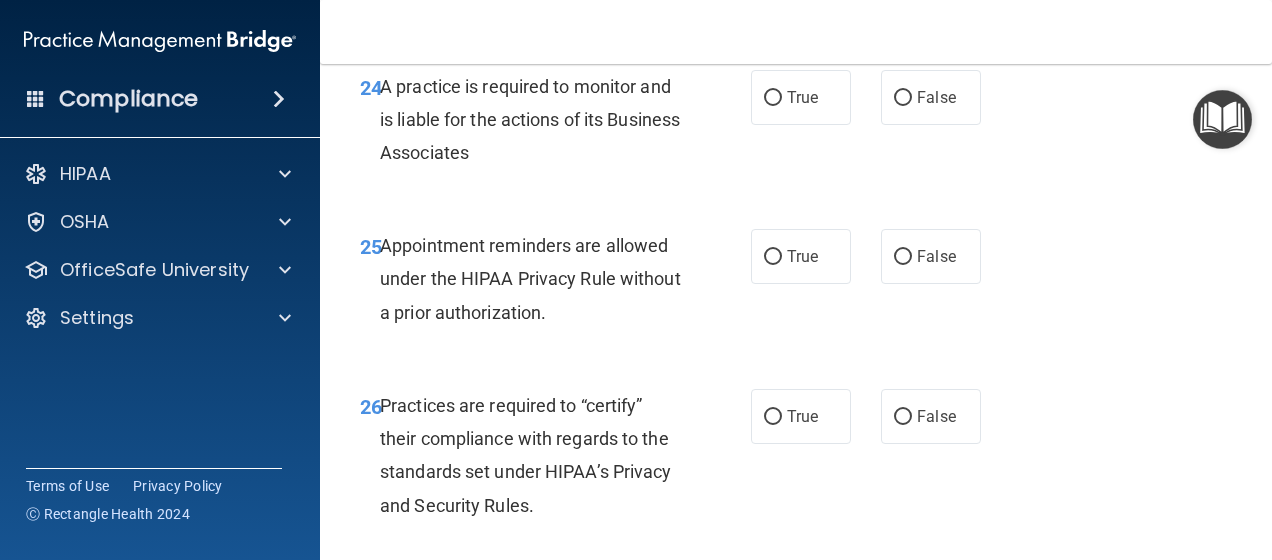 scroll, scrollTop: 5000, scrollLeft: 0, axis: vertical 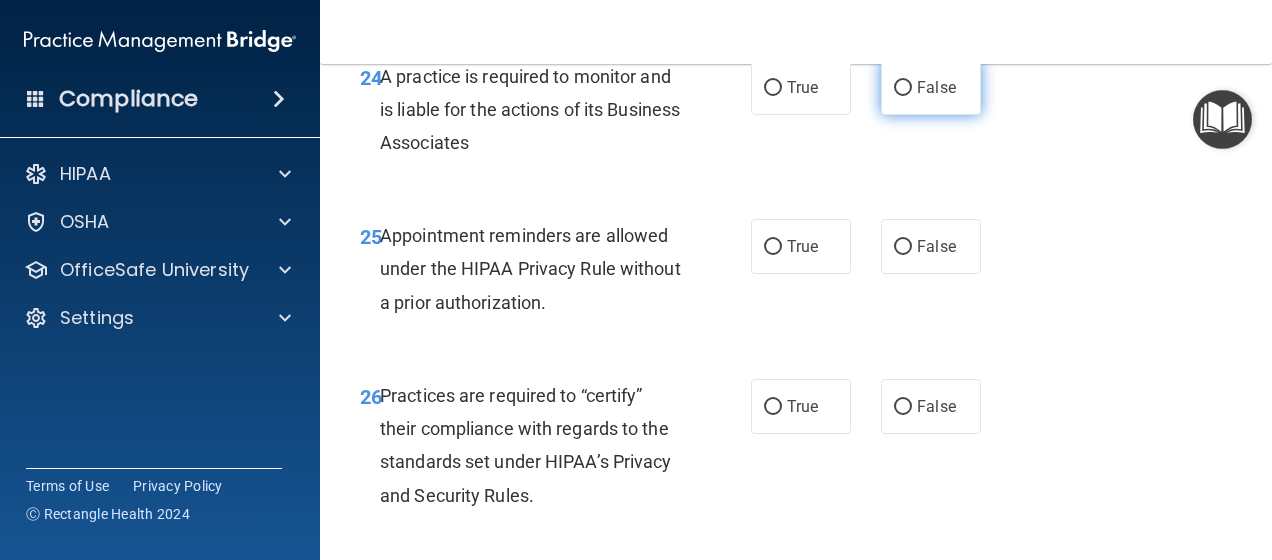 click on "False" at bounding box center [931, 87] 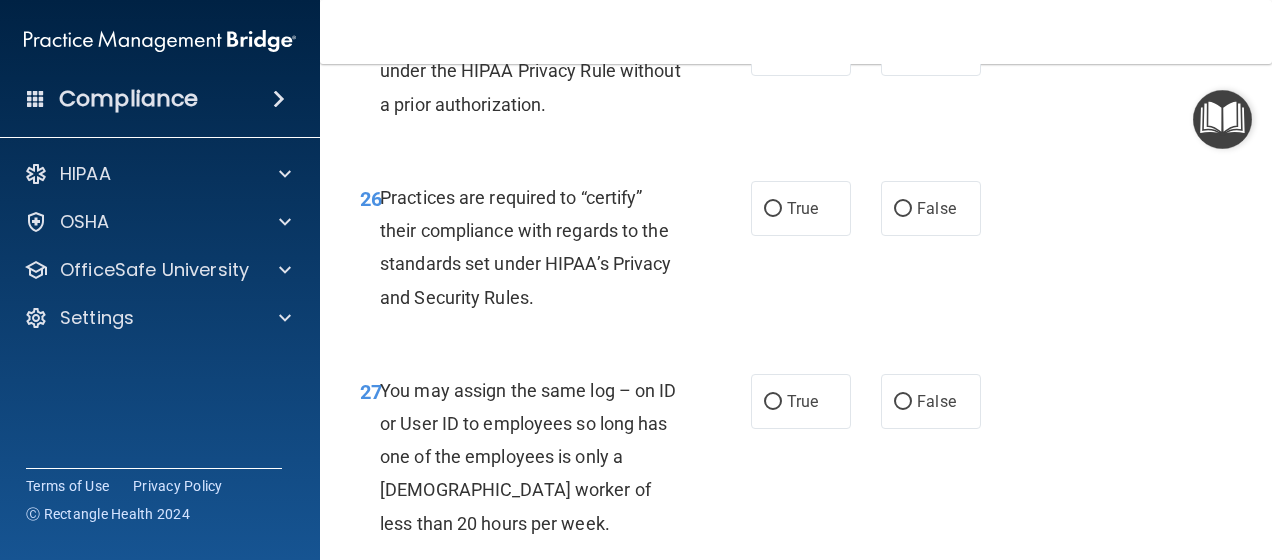 scroll, scrollTop: 5200, scrollLeft: 0, axis: vertical 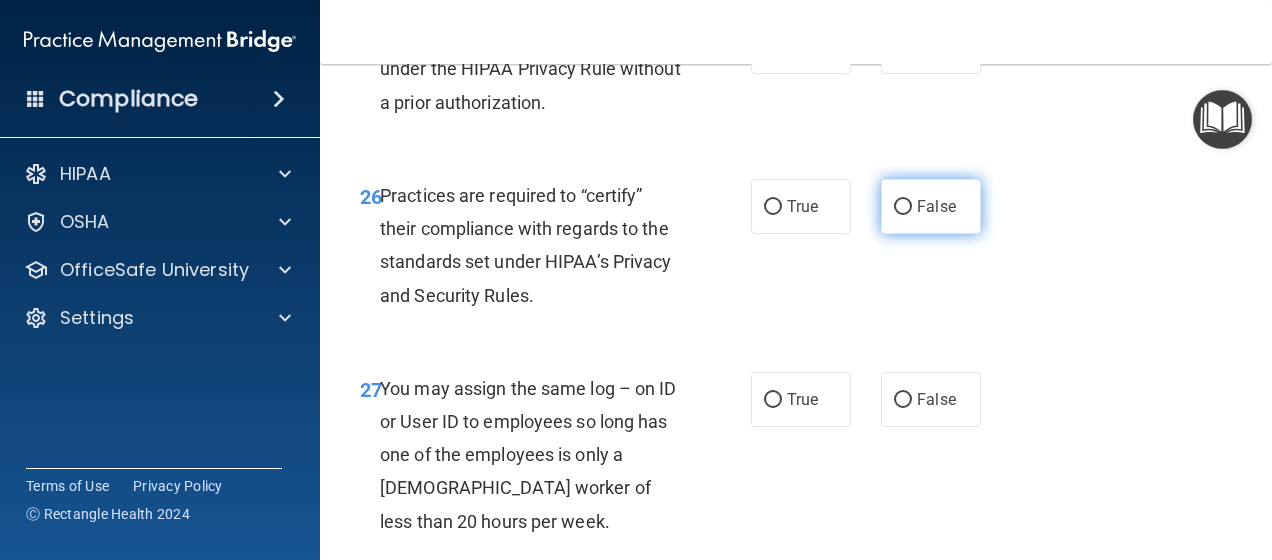 click on "False" at bounding box center [936, 206] 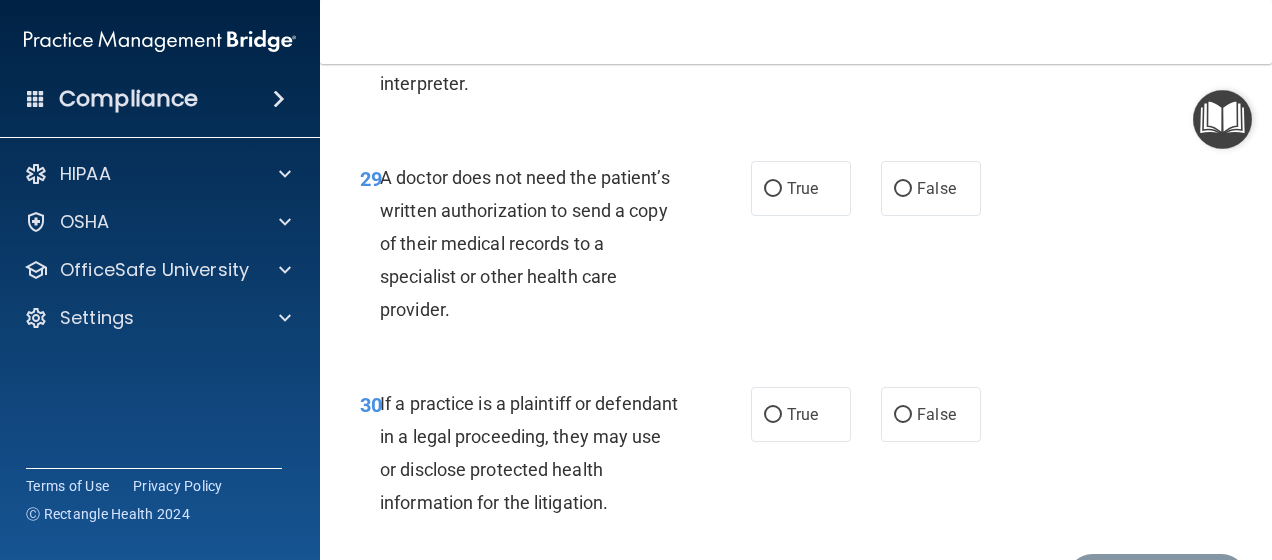 scroll, scrollTop: 5800, scrollLeft: 0, axis: vertical 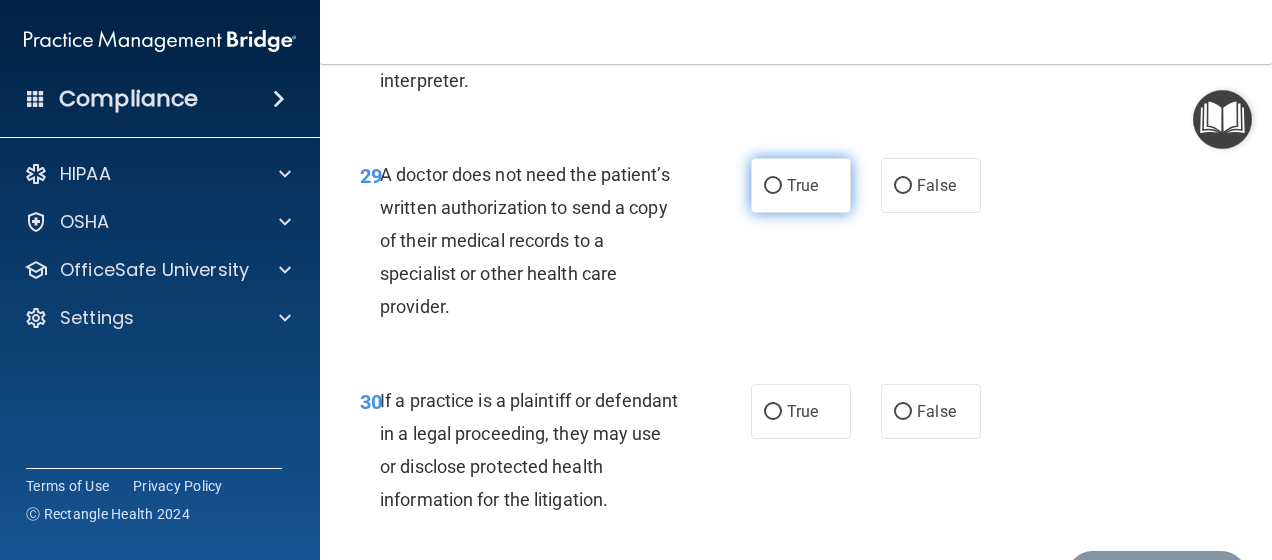 click on "True" at bounding box center [802, 185] 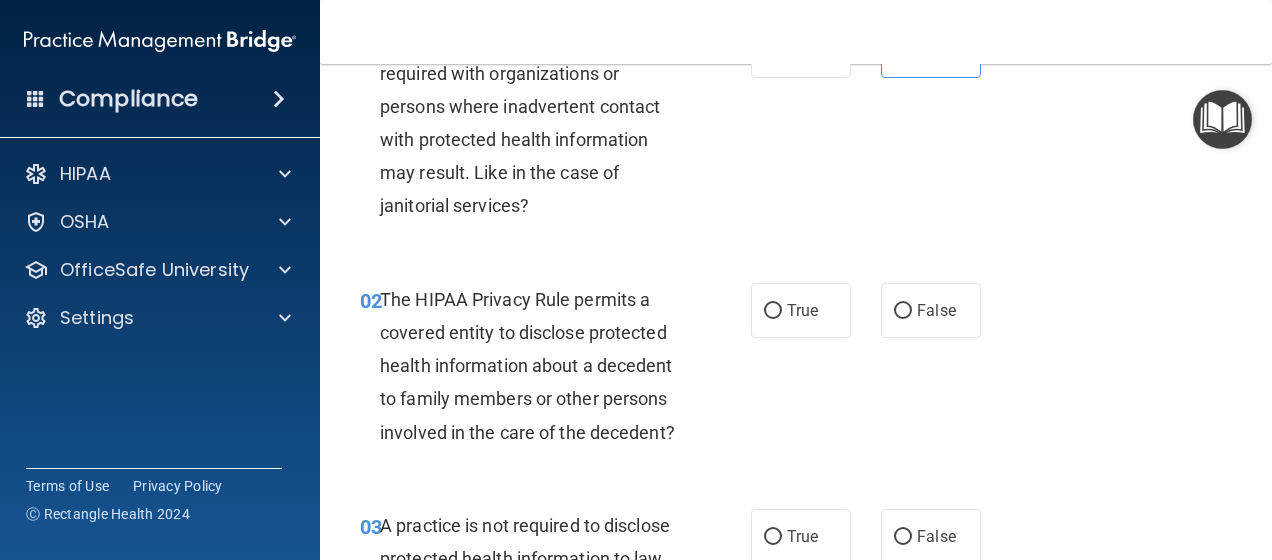 scroll, scrollTop: 300, scrollLeft: 0, axis: vertical 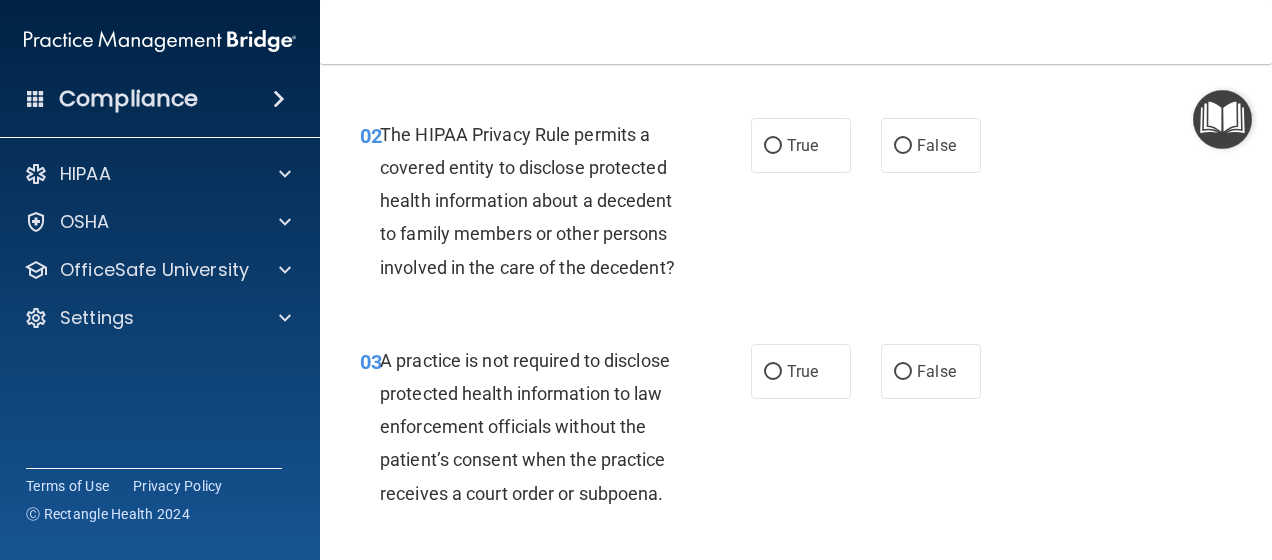 click on "The HIPAA Privacy Rule permits a covered entity to disclose protected health information about a decedent to family members or other persons involved in the care of the decedent?" at bounding box center [527, 201] 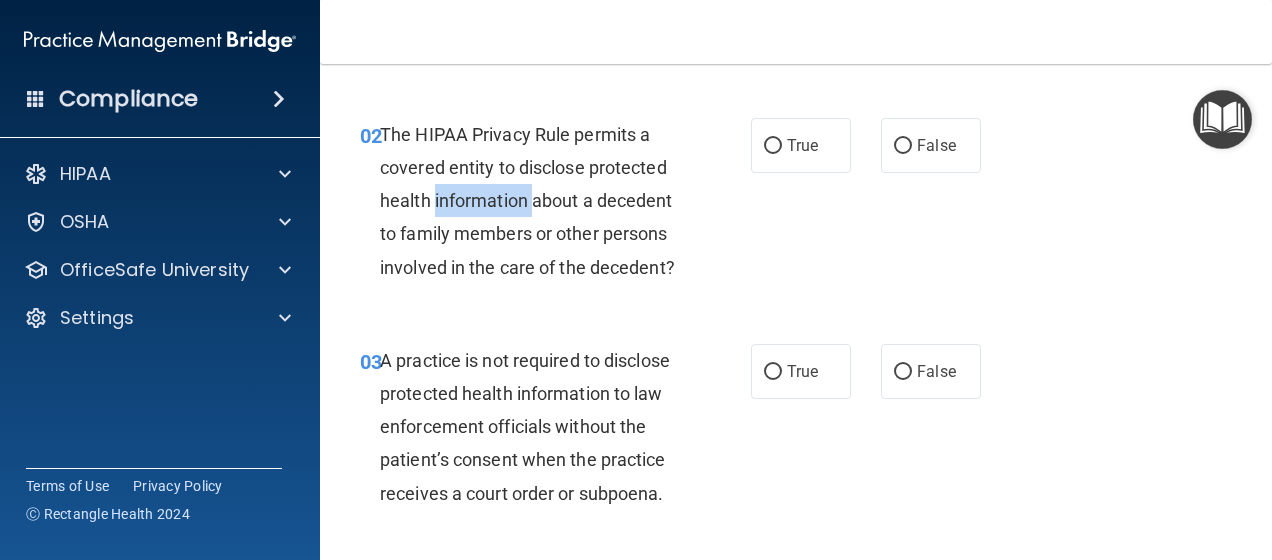click on "The HIPAA Privacy Rule permits a covered entity to disclose protected health information about a decedent to family members or other persons involved in the care of the decedent?" at bounding box center (527, 201) 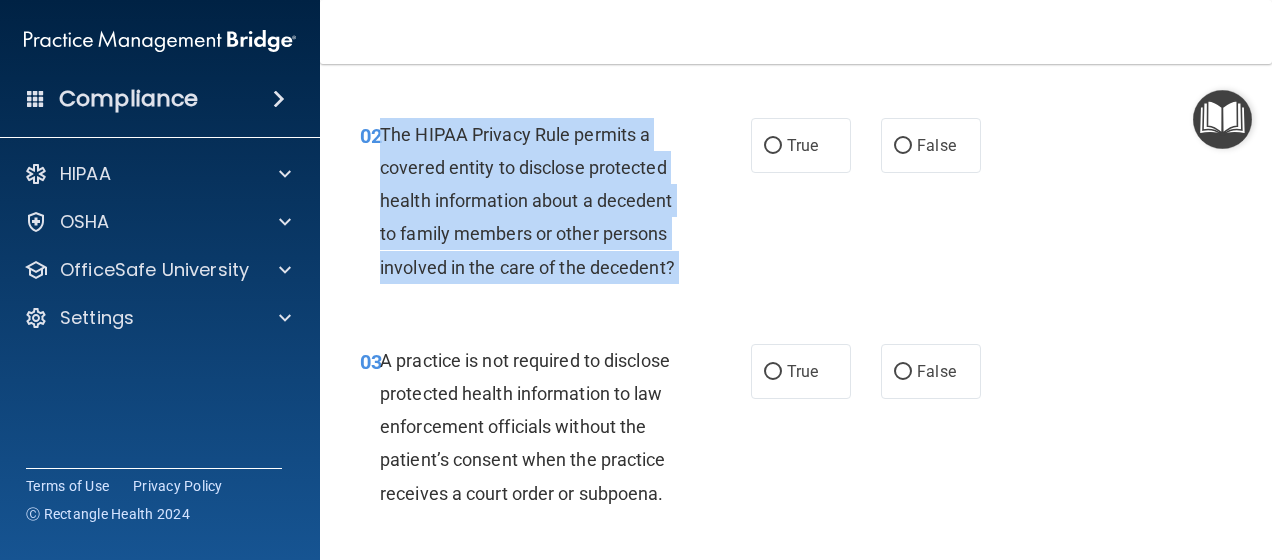 click on "The HIPAA Privacy Rule permits a covered entity to disclose protected health information about a decedent to family members or other persons involved in the care of the decedent?" at bounding box center (527, 201) 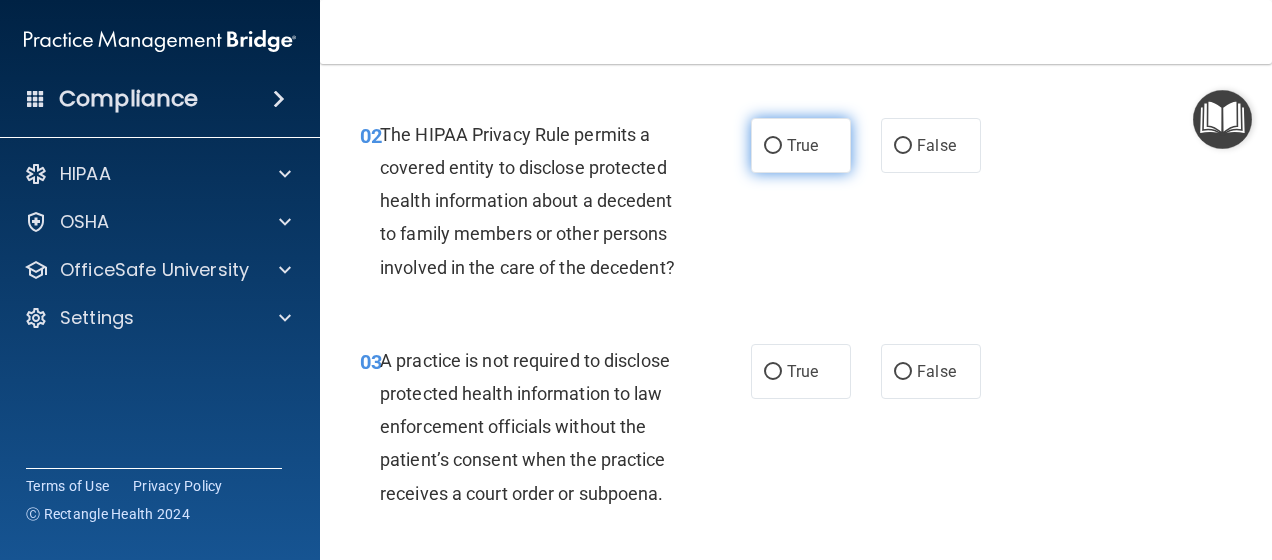 click on "True" at bounding box center [801, 145] 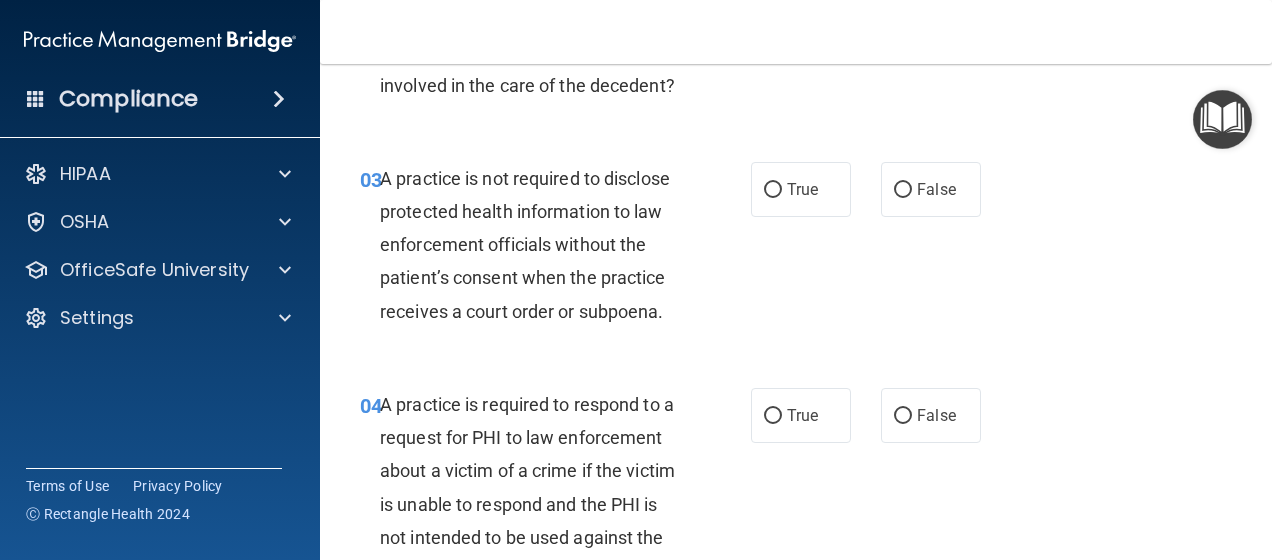 scroll, scrollTop: 500, scrollLeft: 0, axis: vertical 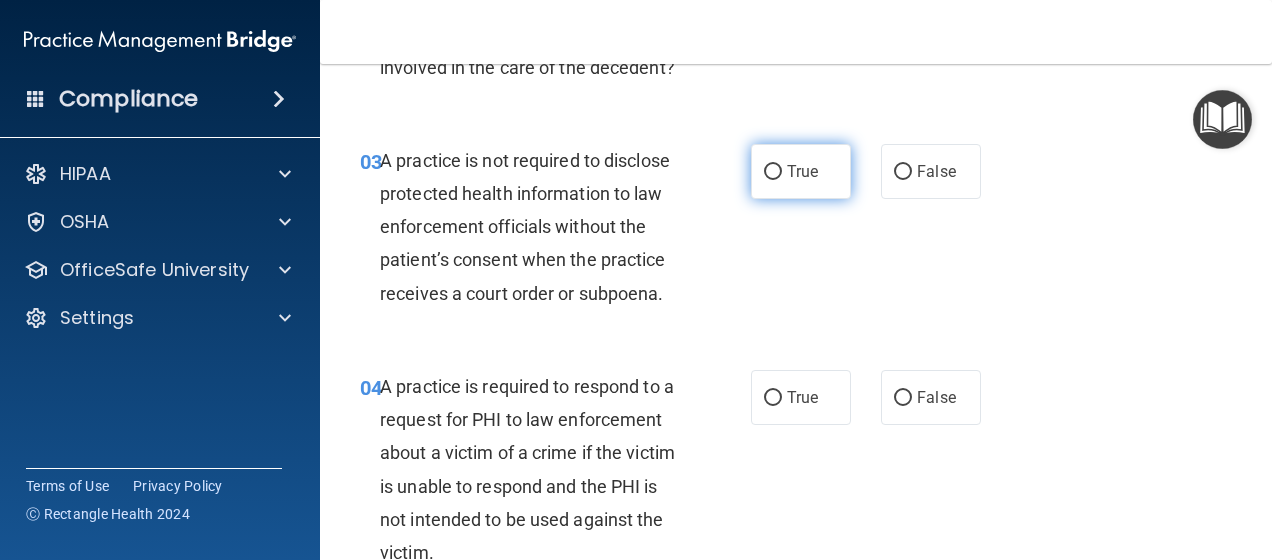 click on "True" at bounding box center [801, 171] 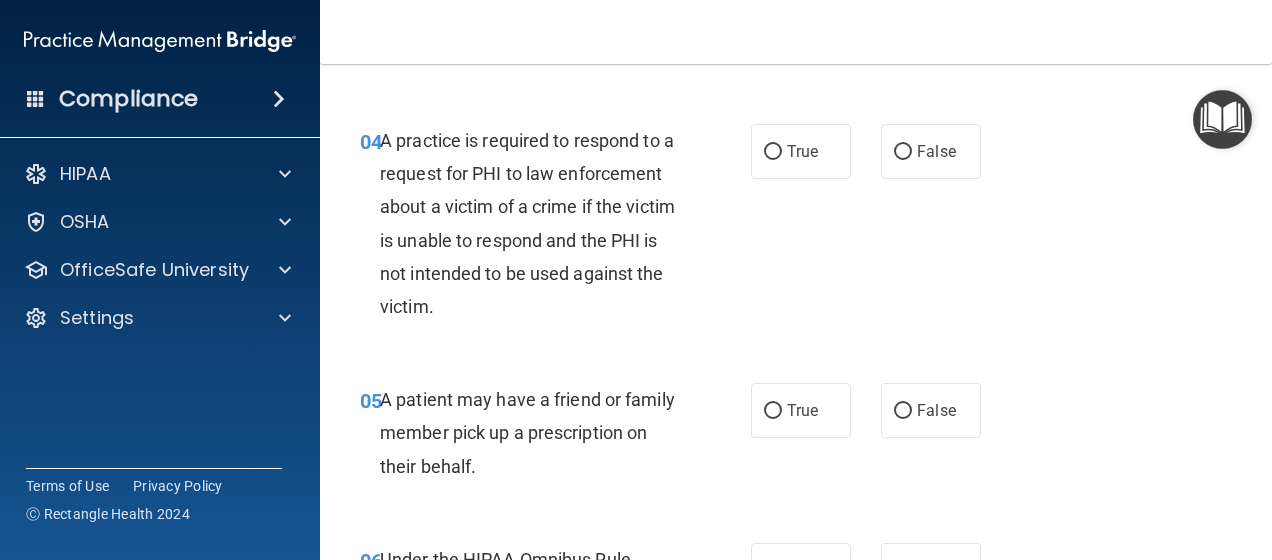 scroll, scrollTop: 800, scrollLeft: 0, axis: vertical 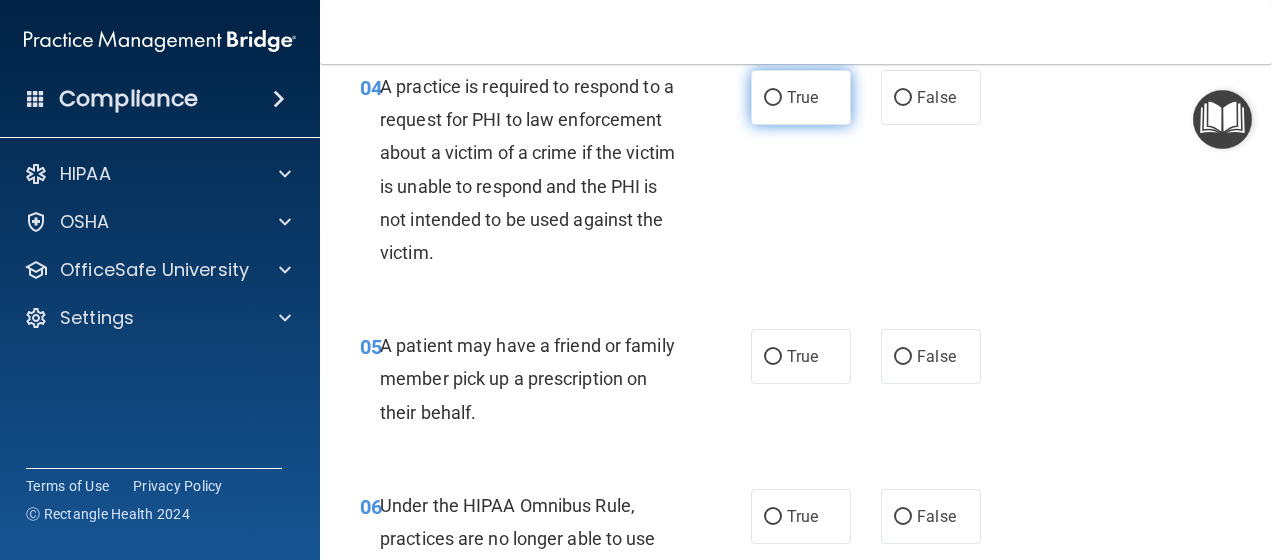 click on "True" at bounding box center [801, 97] 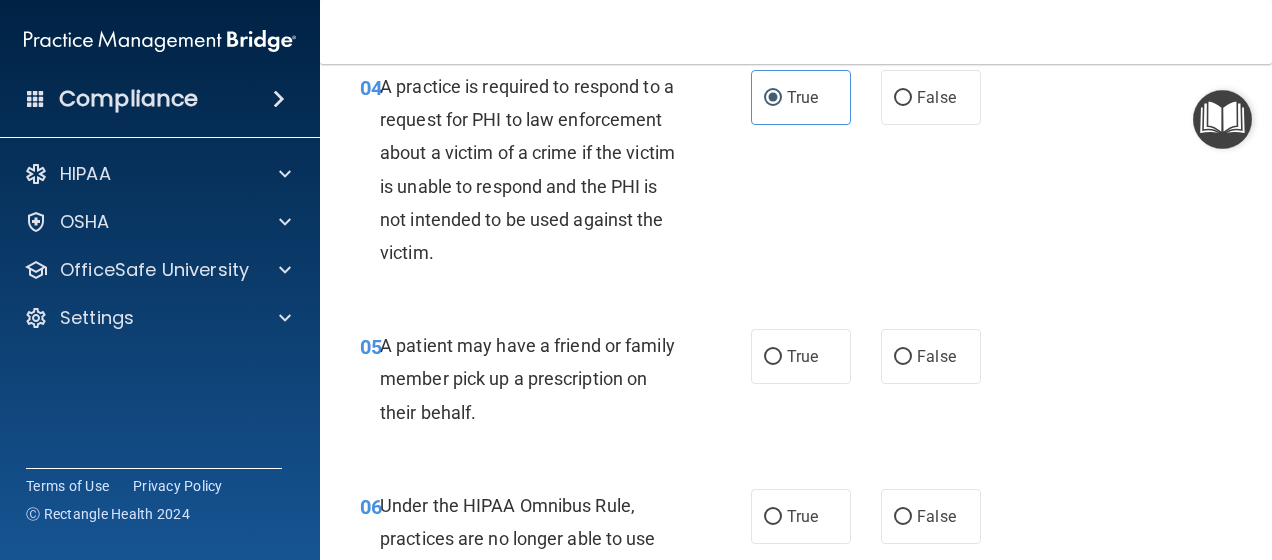click on "04       A practice is required to respond to a request for PHI to law enforcement about a victim of a crime if the victim is unable to respond and the PHI is not intended to be used against the victim." at bounding box center [555, 174] 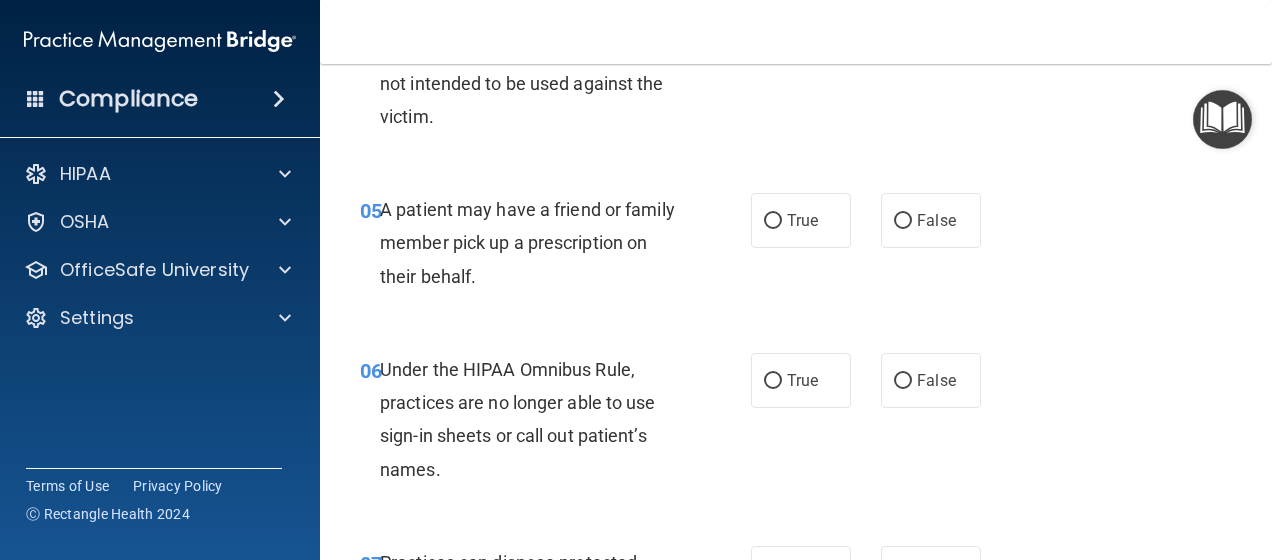 scroll, scrollTop: 1000, scrollLeft: 0, axis: vertical 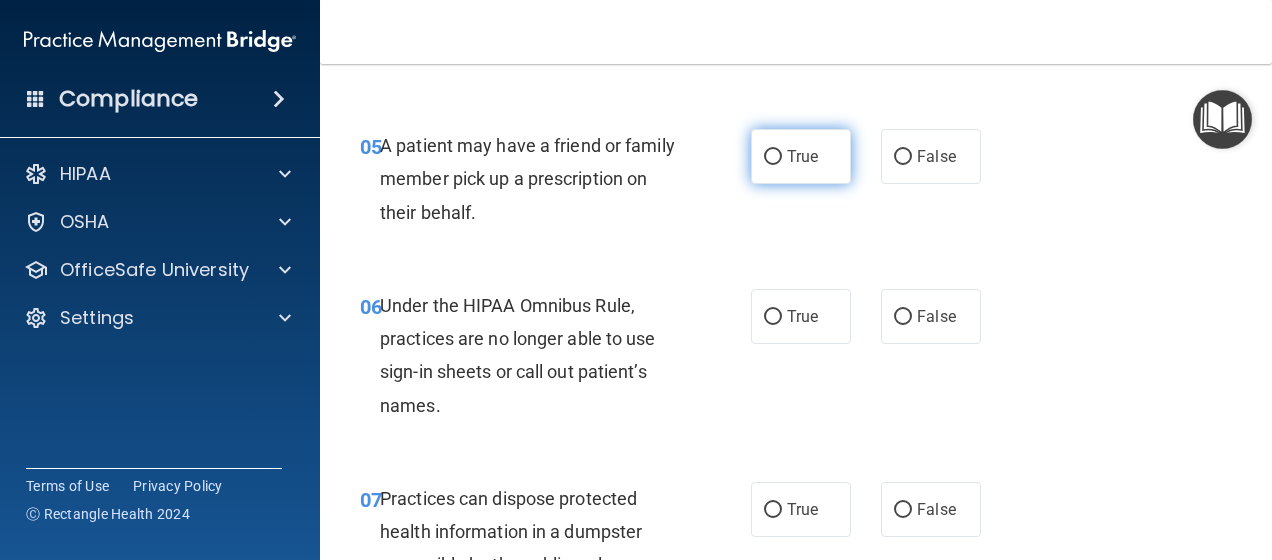 click on "True" at bounding box center [802, 156] 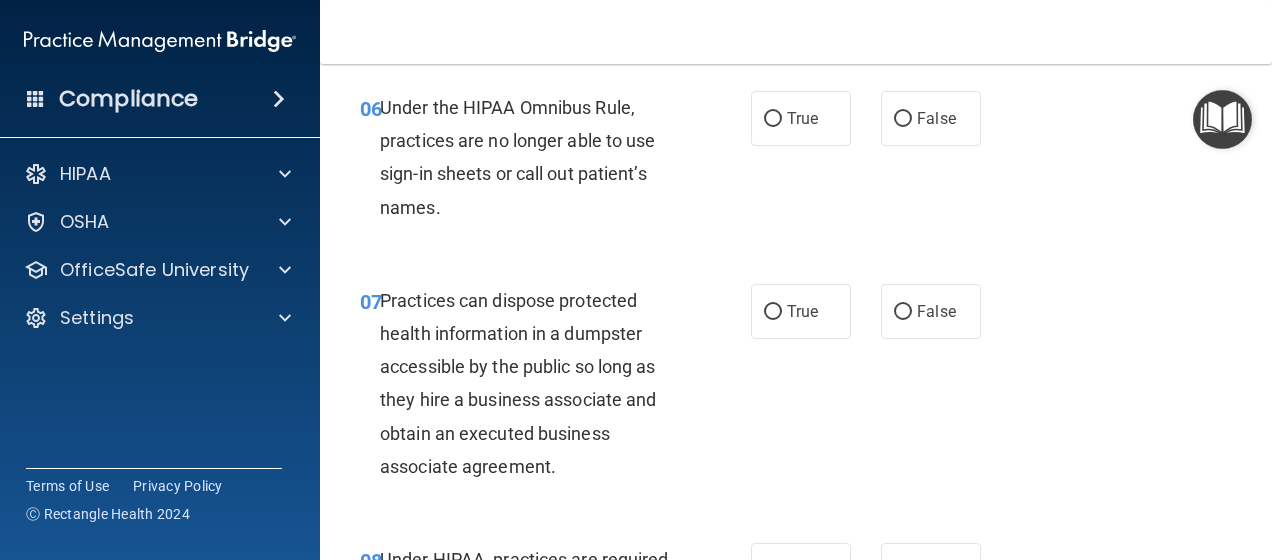 scroll, scrollTop: 1200, scrollLeft: 0, axis: vertical 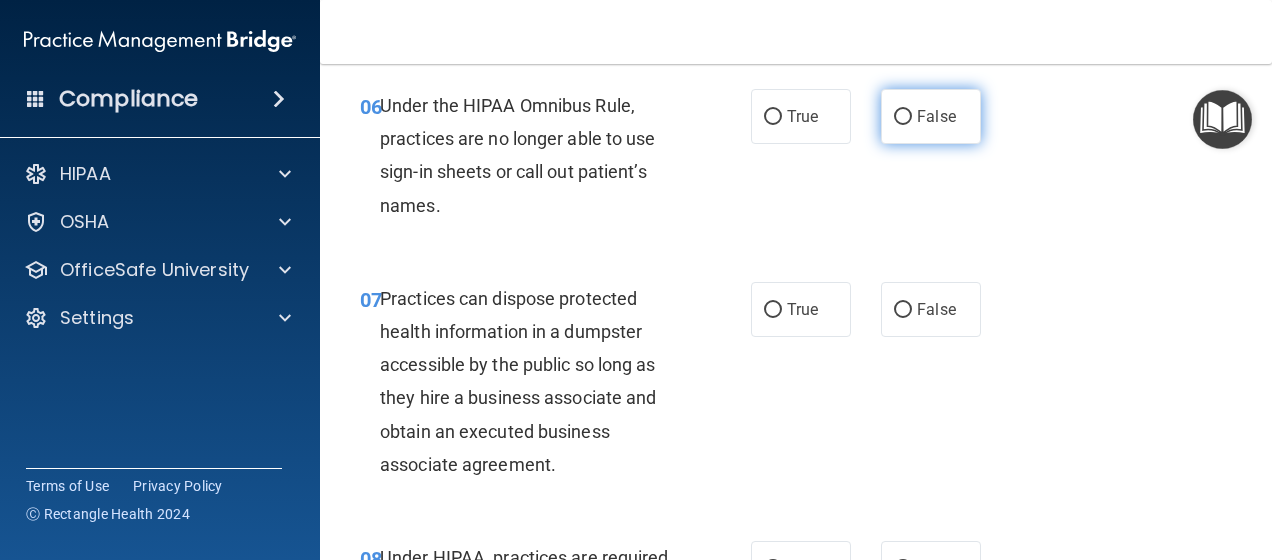 click on "False" at bounding box center (936, 116) 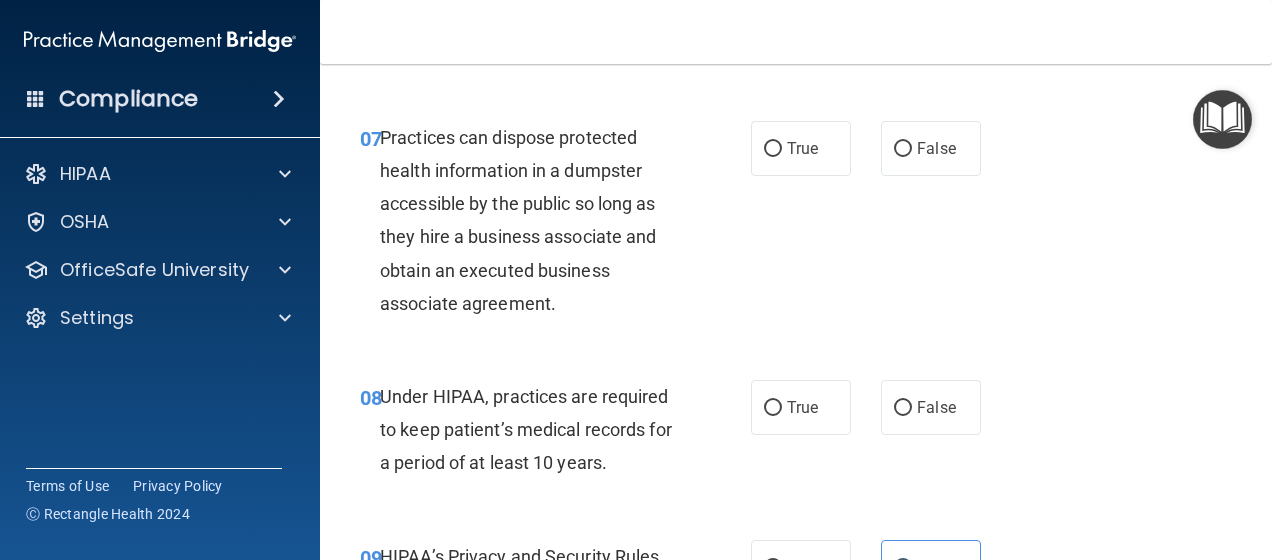 scroll, scrollTop: 1400, scrollLeft: 0, axis: vertical 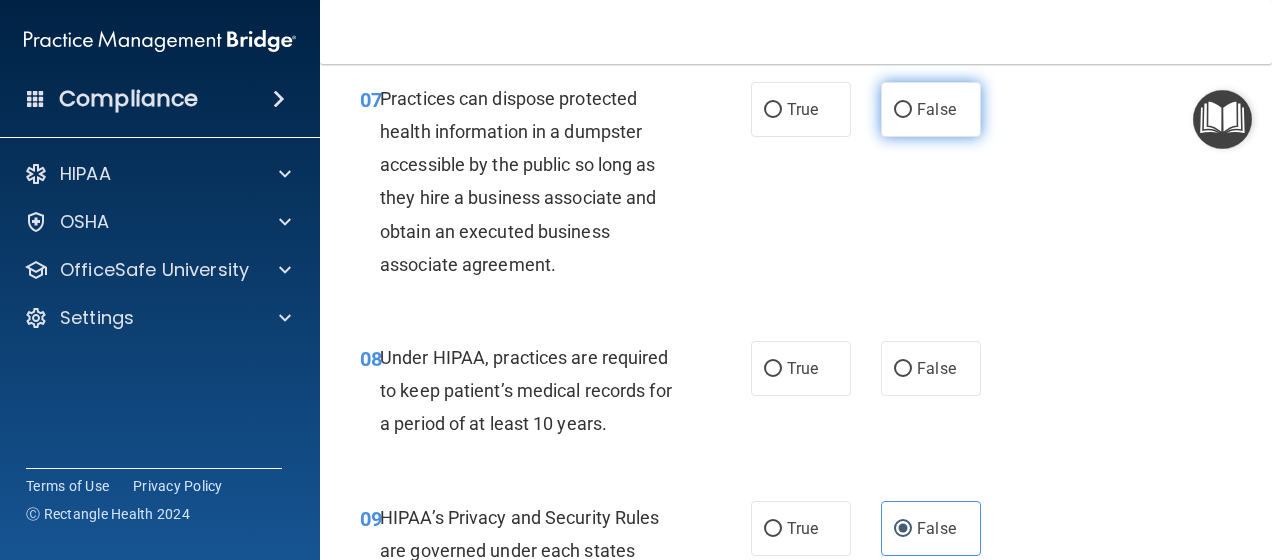 click on "False" at bounding box center (936, 109) 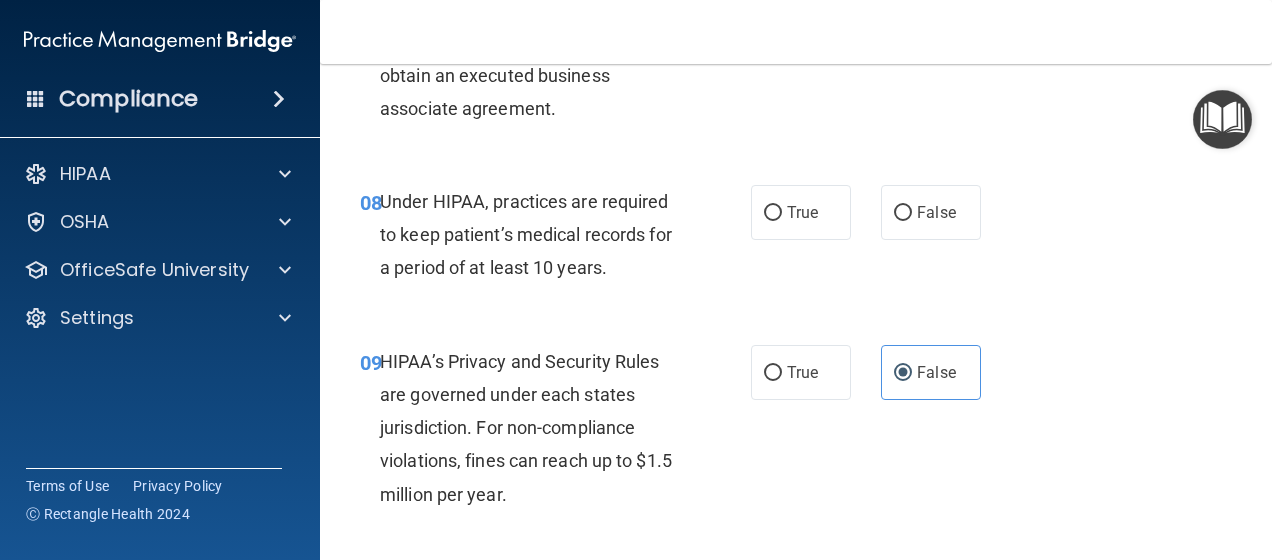 scroll, scrollTop: 1600, scrollLeft: 0, axis: vertical 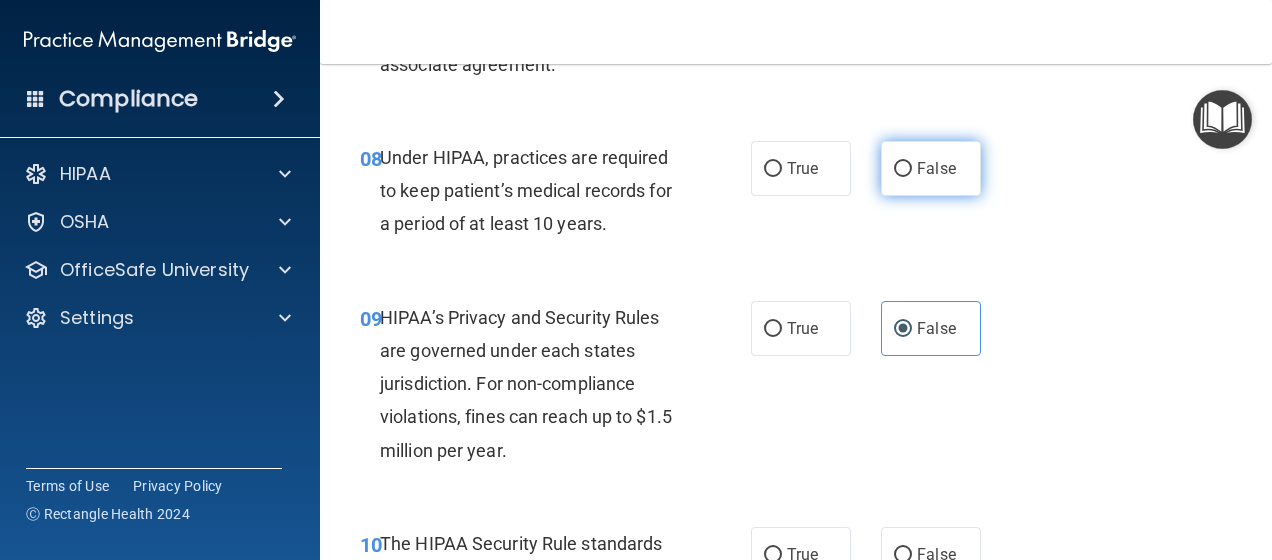 click on "False" at bounding box center [931, 168] 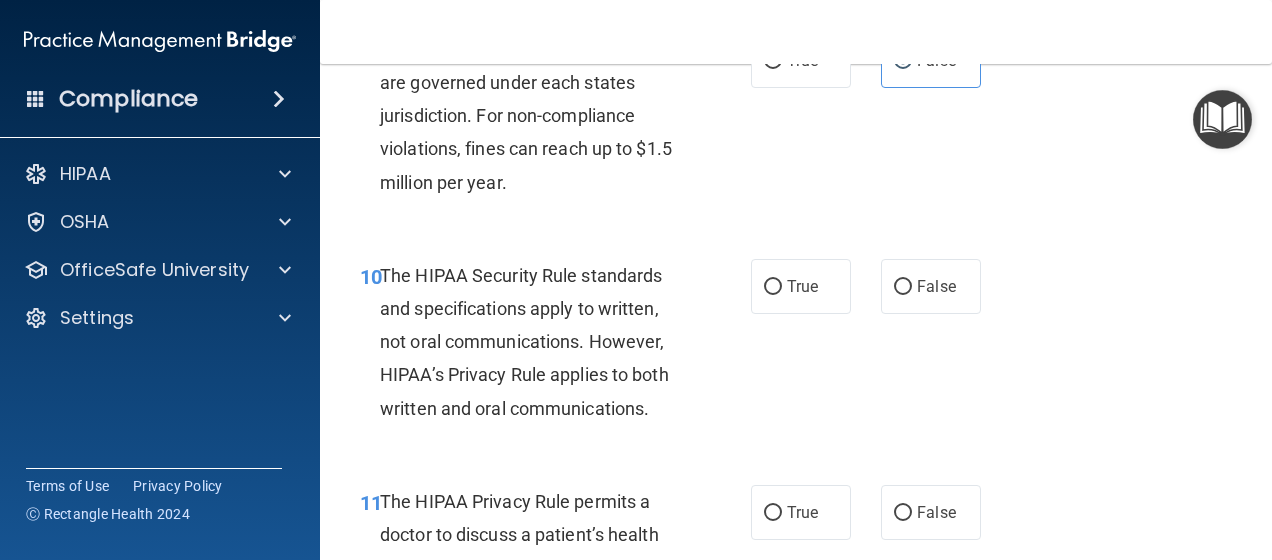 scroll, scrollTop: 1900, scrollLeft: 0, axis: vertical 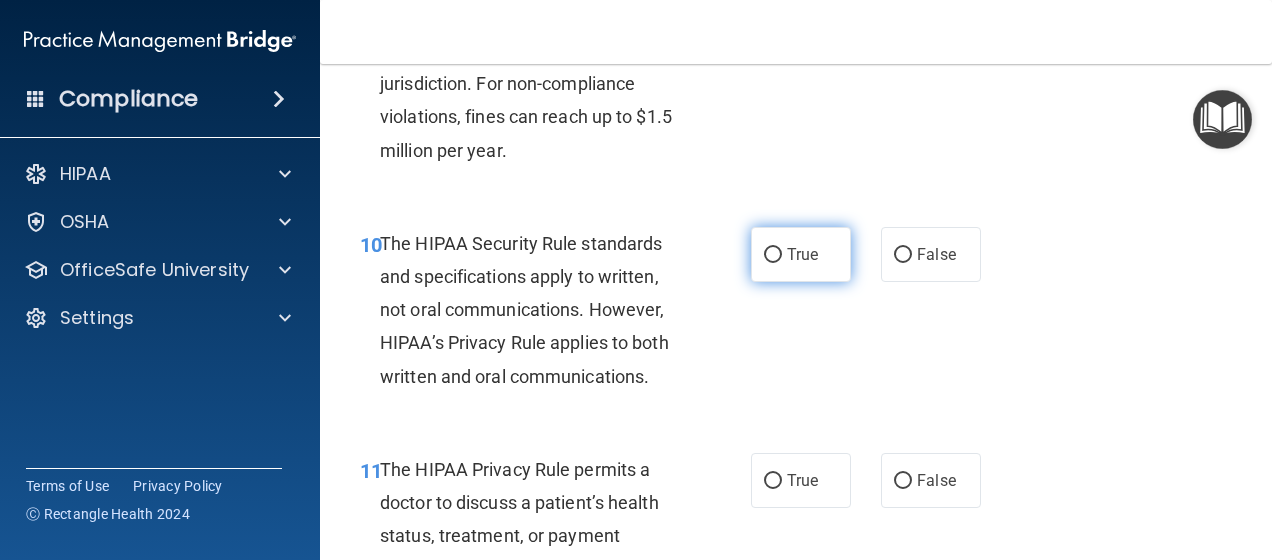 click on "True" at bounding box center (802, 254) 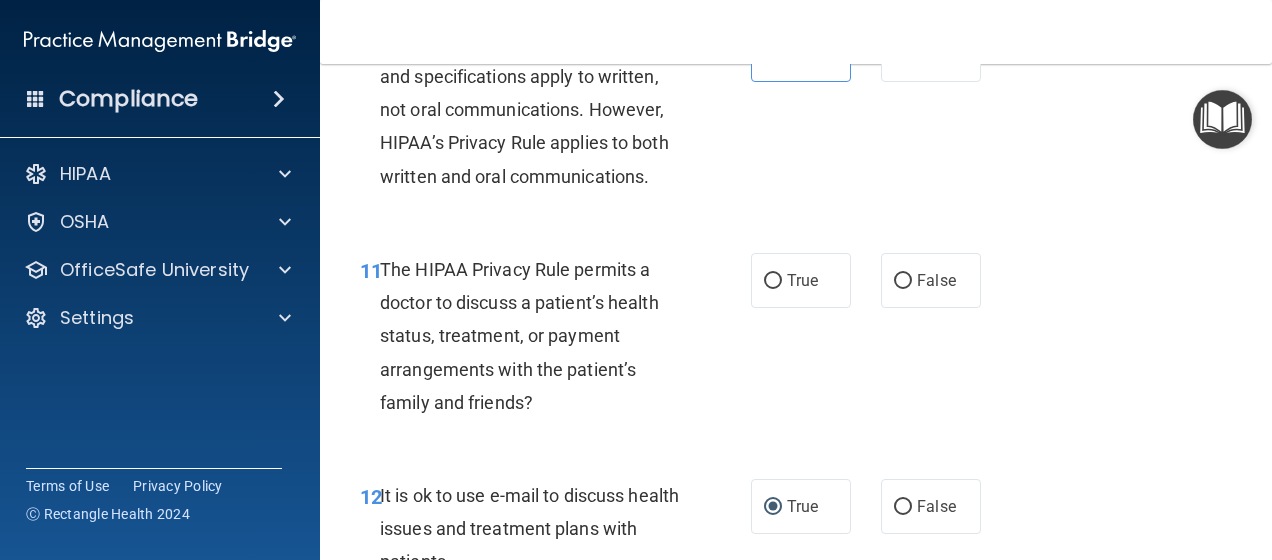 scroll, scrollTop: 2200, scrollLeft: 0, axis: vertical 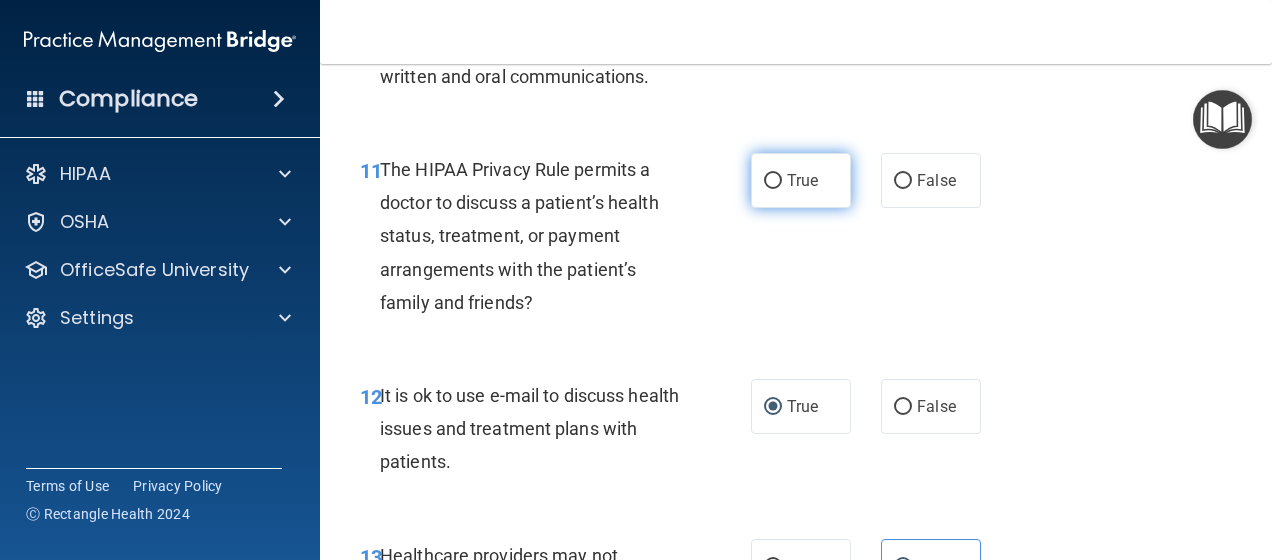 click on "True" at bounding box center (802, 180) 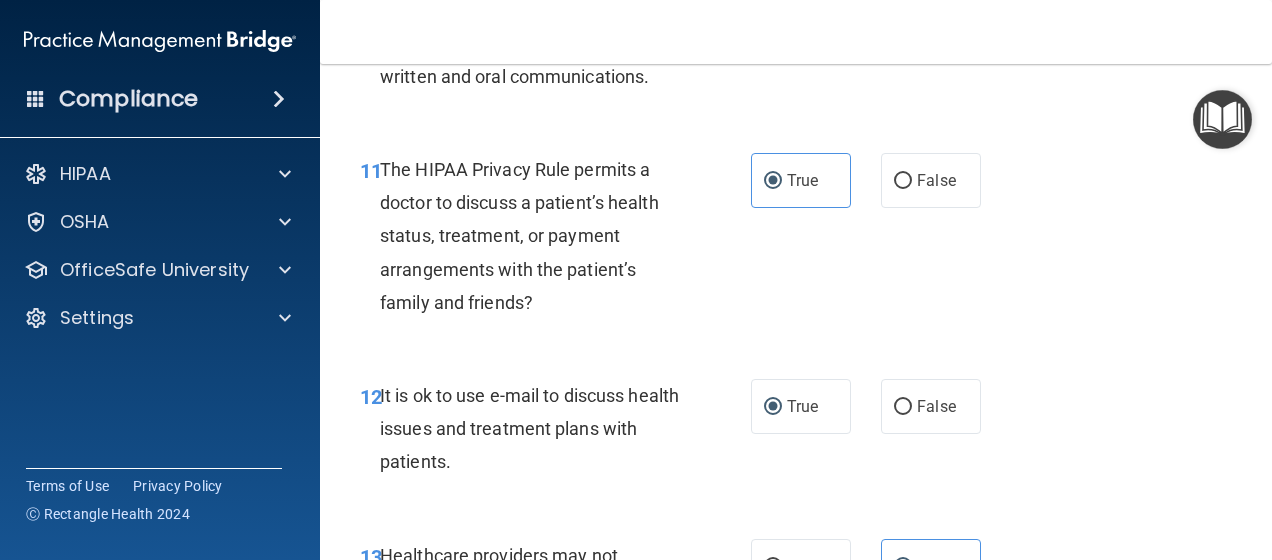 click on "The HIPAA Privacy Rule permits a doctor to discuss a patient’s health status, treatment, or payment arrangements with the patient’s family and friends?" at bounding box center [519, 236] 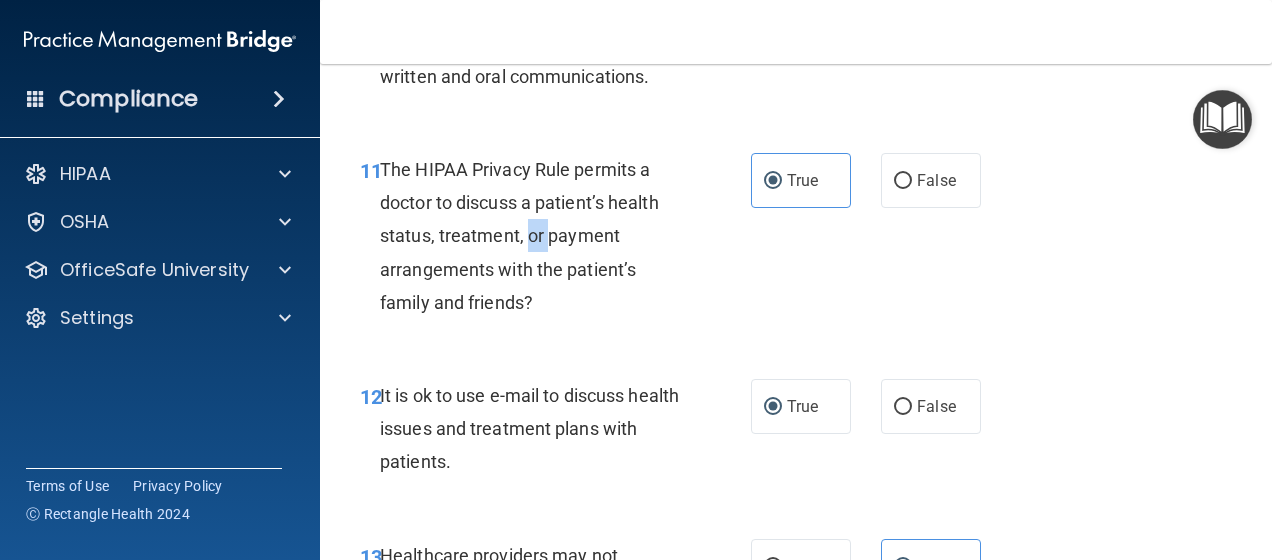 click on "The HIPAA Privacy Rule permits a doctor to discuss a patient’s health status, treatment, or payment arrangements with the patient’s family and friends?" at bounding box center [519, 236] 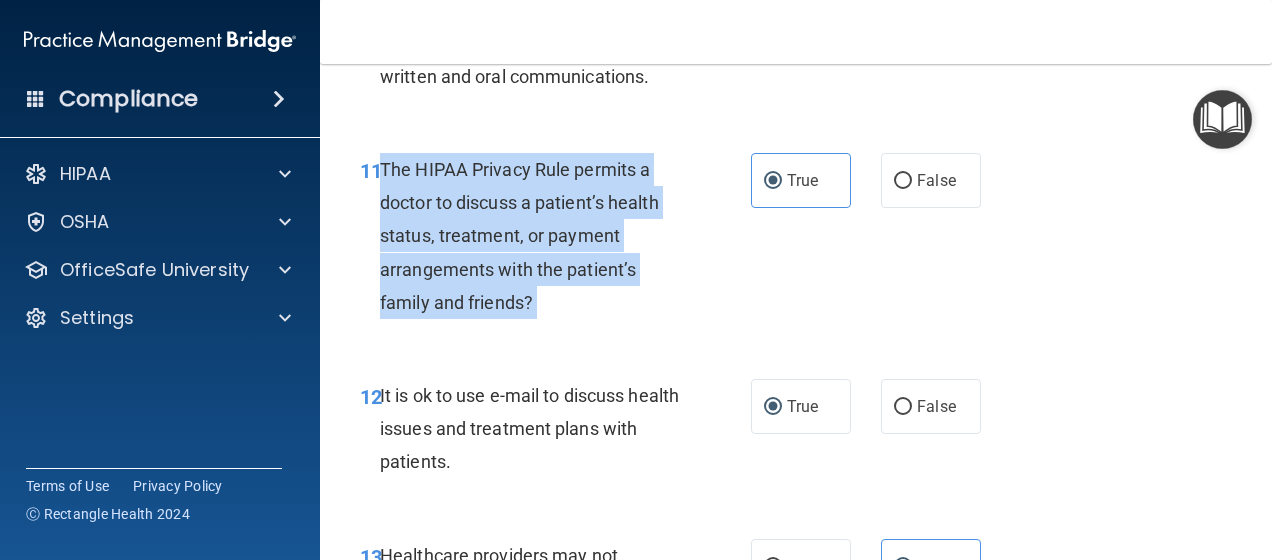 click on "The HIPAA Privacy Rule permits a doctor to discuss a patient’s health status, treatment, or payment arrangements with the patient’s family and friends?" at bounding box center (519, 236) 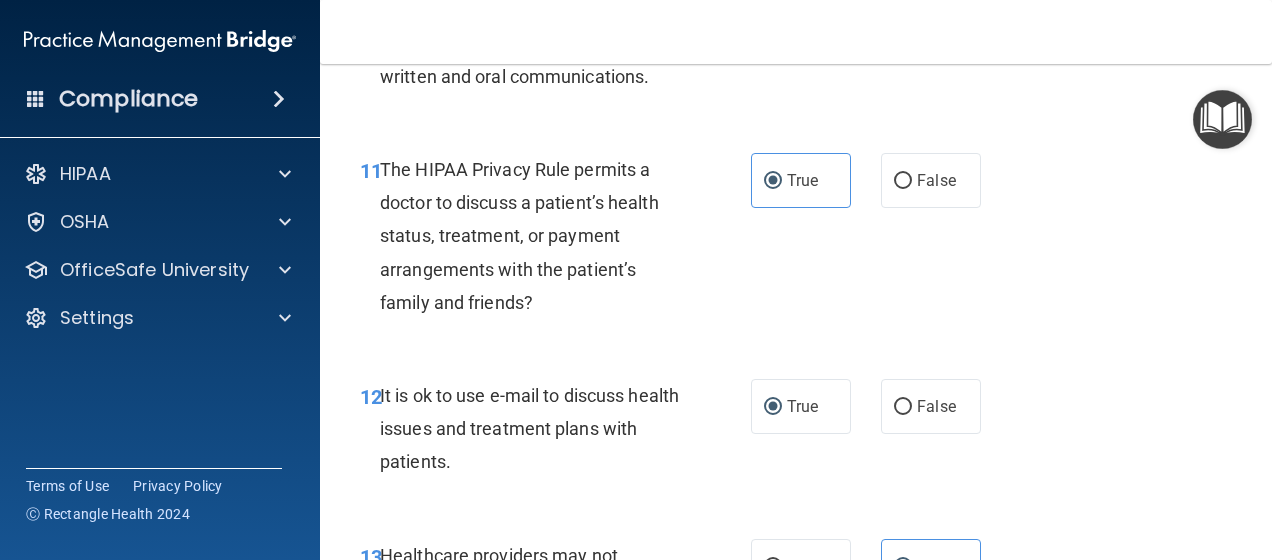 click on "11       The HIPAA Privacy Rule permits a doctor to discuss a patient’s health status, treatment, or payment arrangements with the patient’s family and friends?                 True           False" at bounding box center (796, 241) 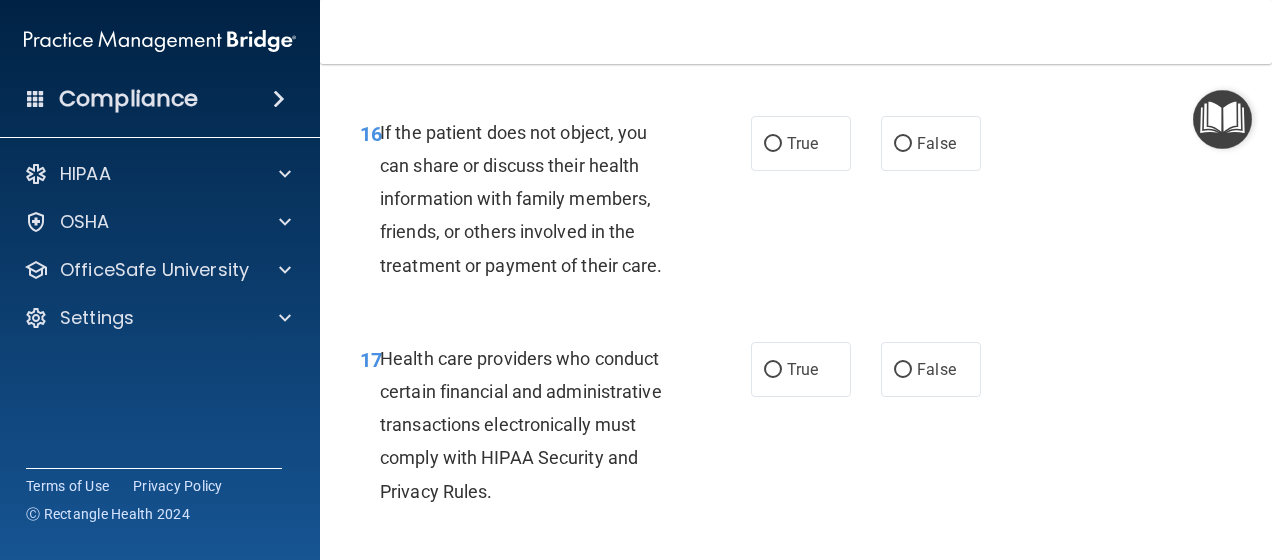 scroll, scrollTop: 3300, scrollLeft: 0, axis: vertical 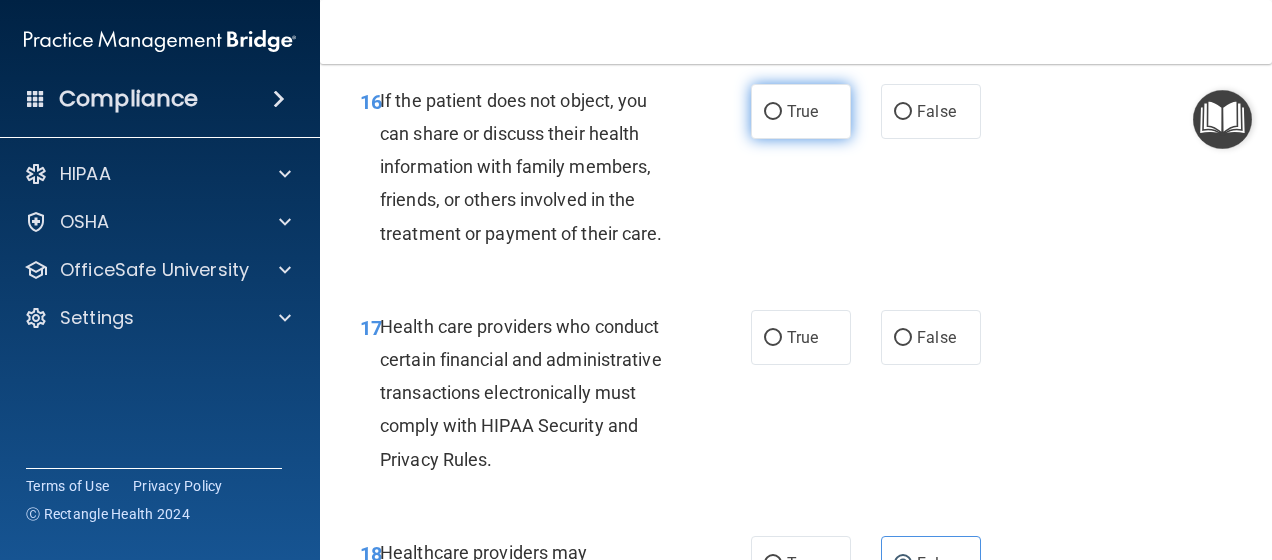 click on "True" at bounding box center [773, 112] 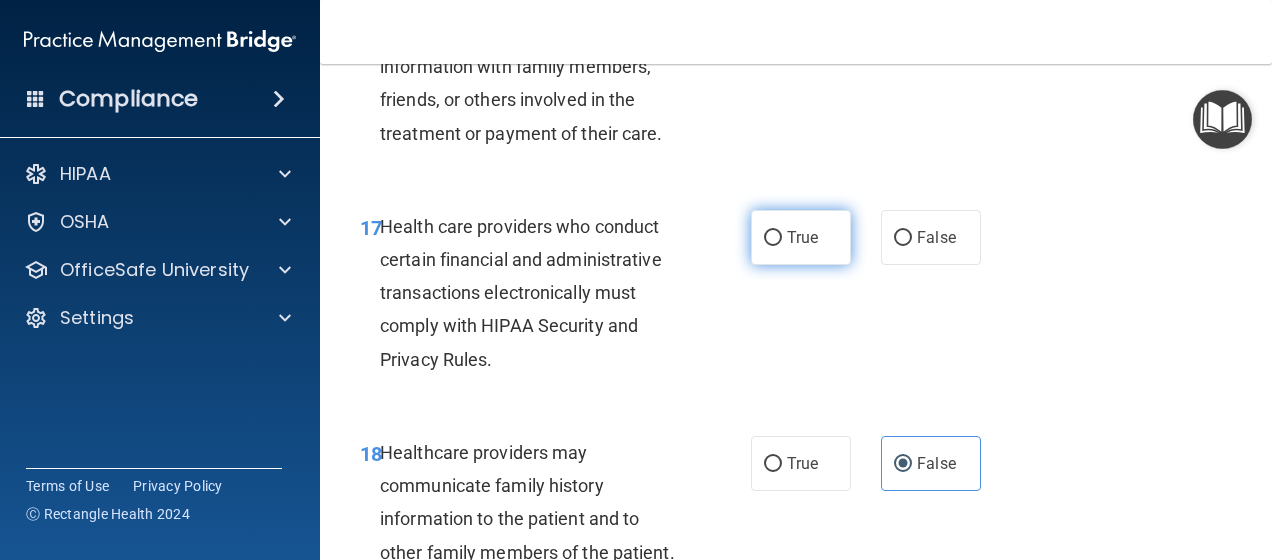 scroll, scrollTop: 3500, scrollLeft: 0, axis: vertical 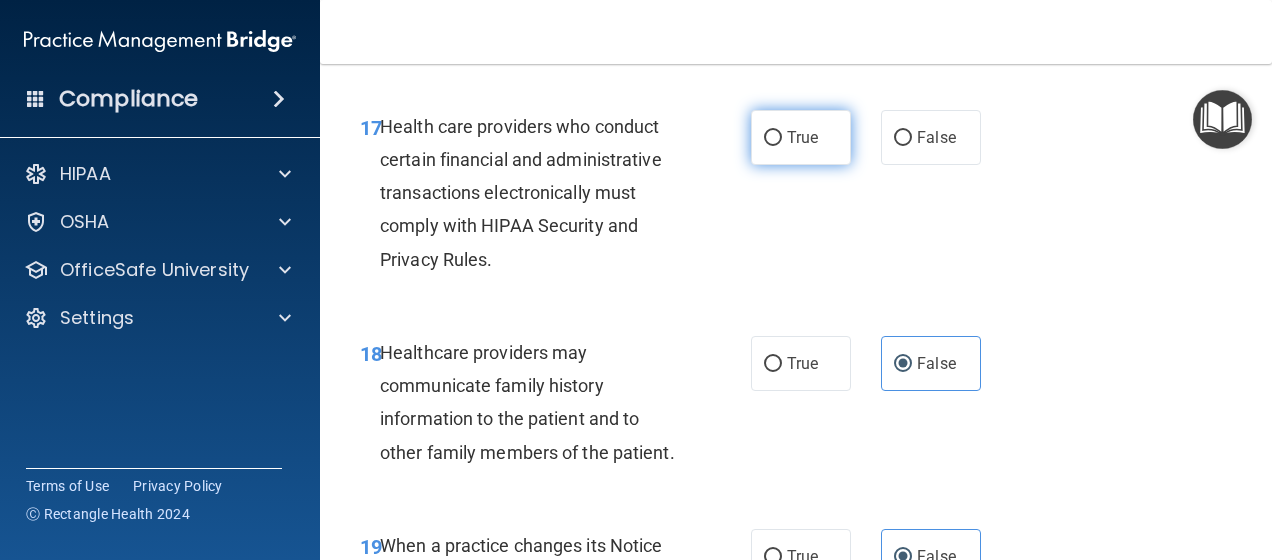 click on "True" at bounding box center (802, 137) 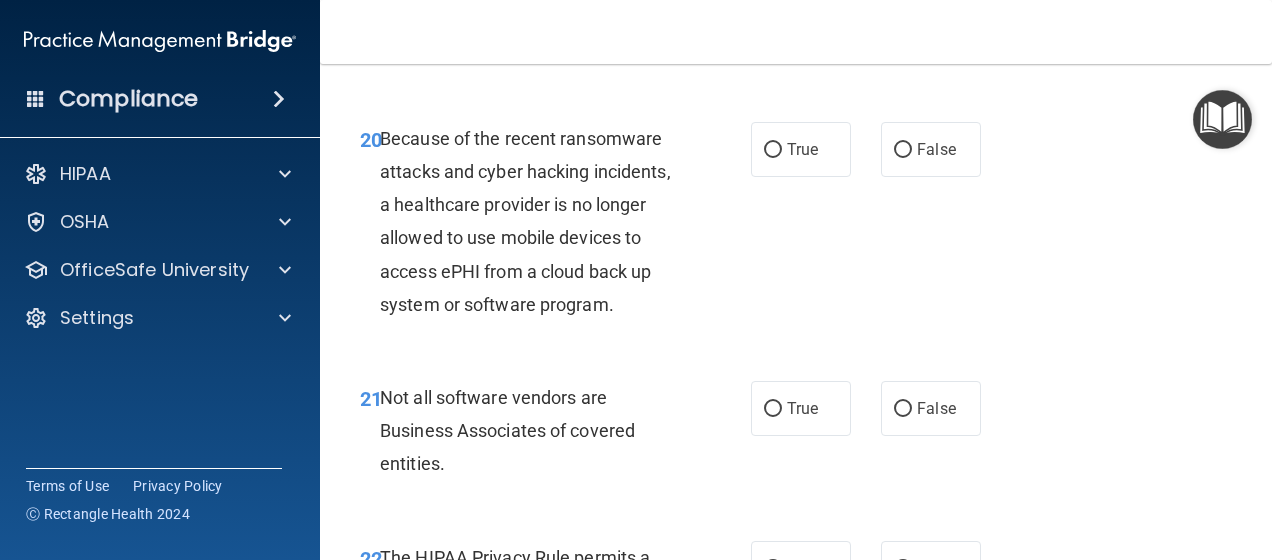 scroll, scrollTop: 4200, scrollLeft: 0, axis: vertical 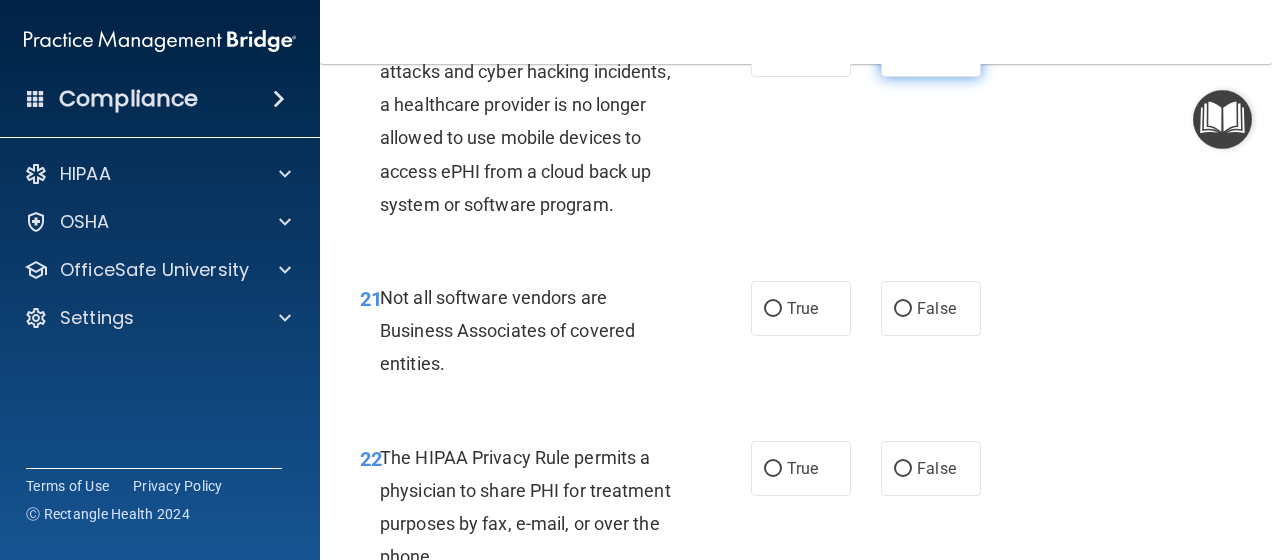 click on "False" at bounding box center [931, 49] 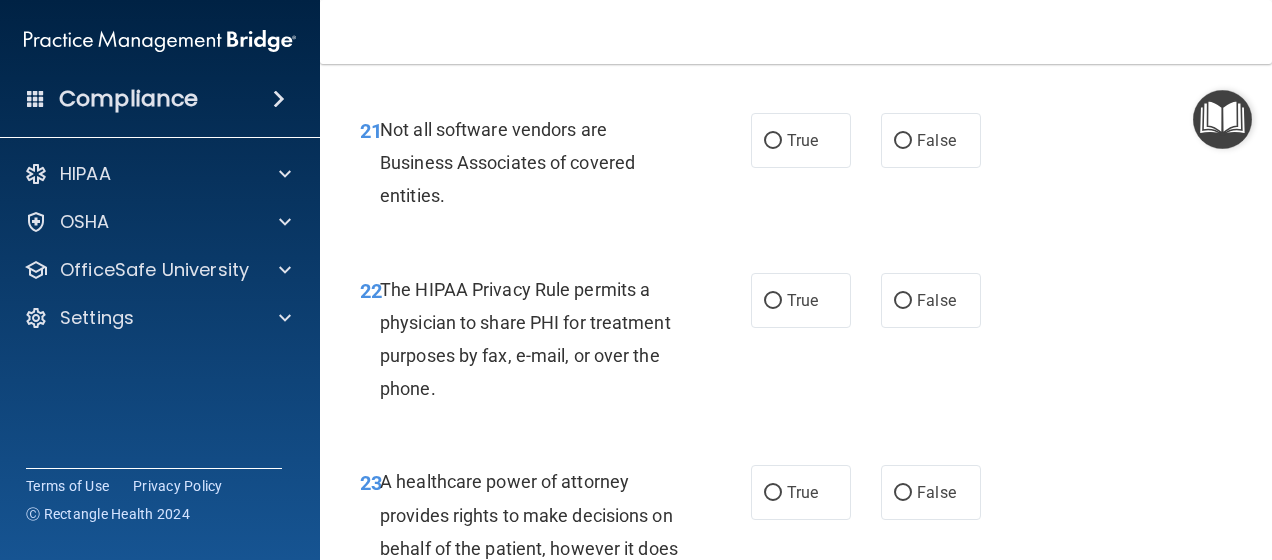 scroll, scrollTop: 4400, scrollLeft: 0, axis: vertical 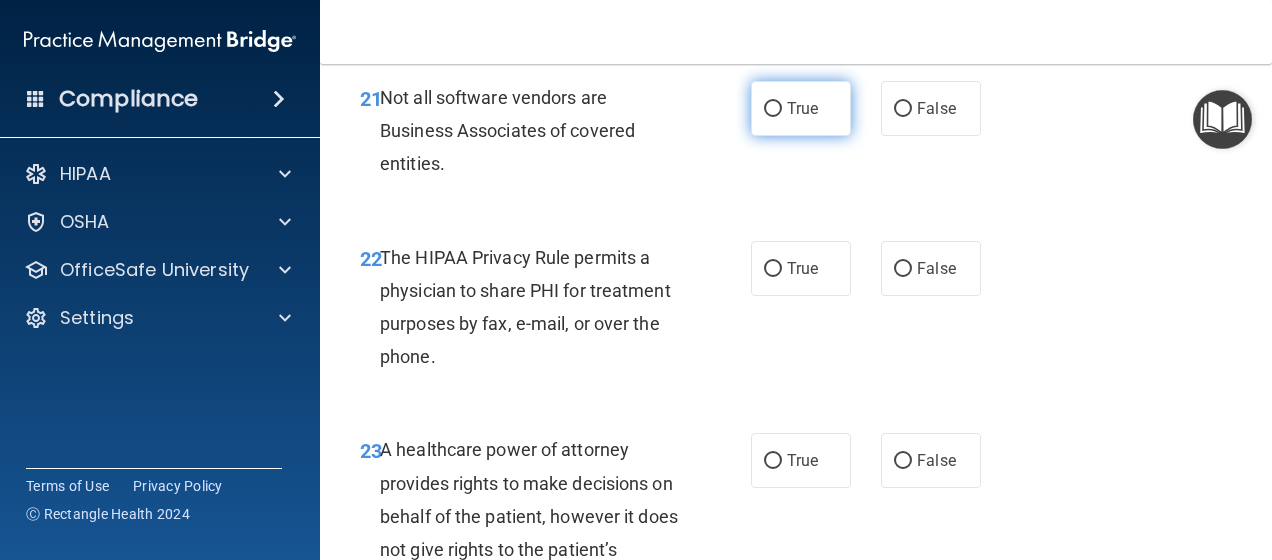 click on "True" at bounding box center (802, 108) 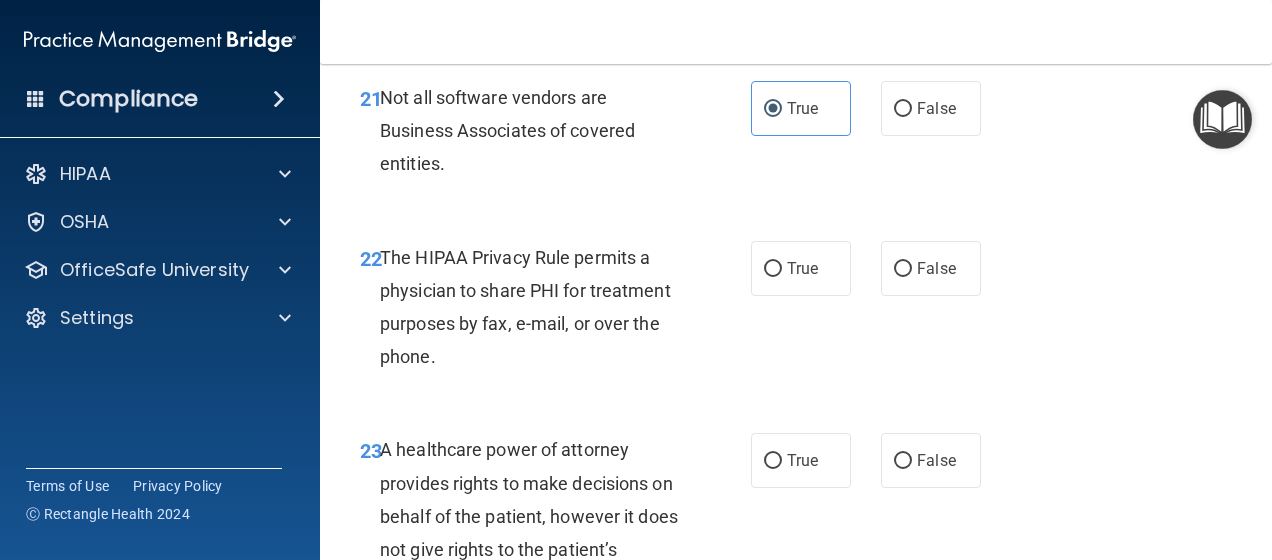 scroll, scrollTop: 4500, scrollLeft: 0, axis: vertical 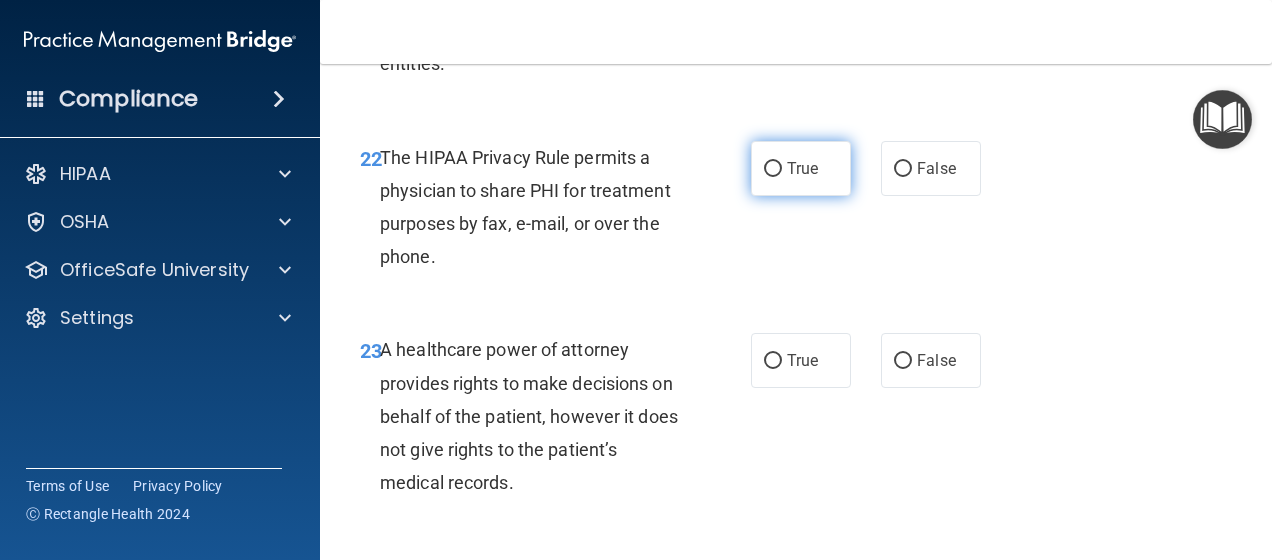 click on "True" at bounding box center [801, 168] 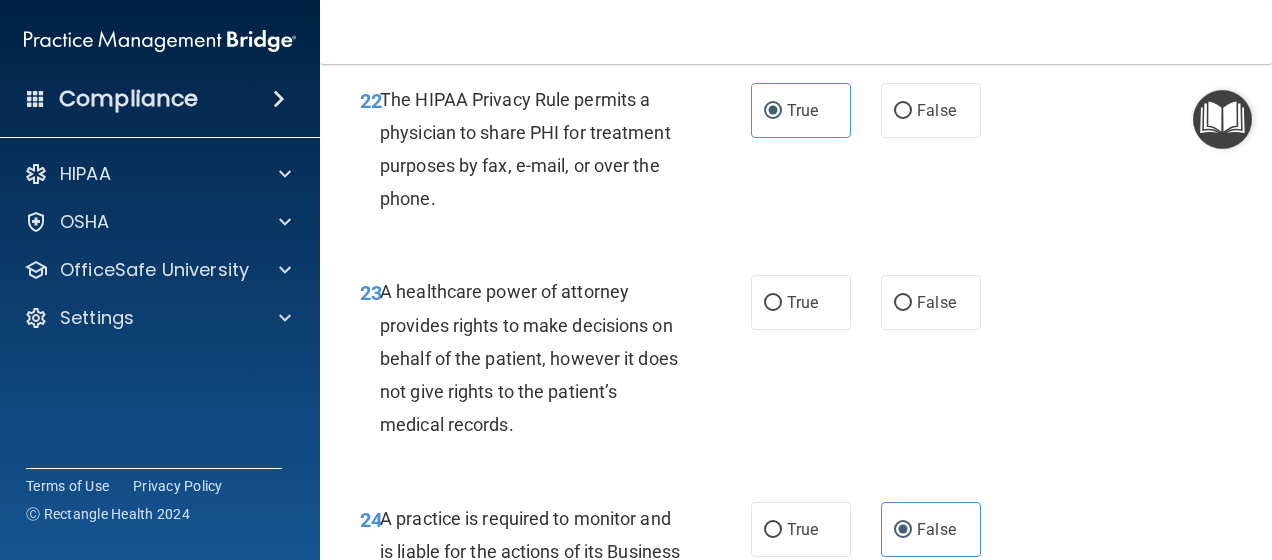 scroll, scrollTop: 4700, scrollLeft: 0, axis: vertical 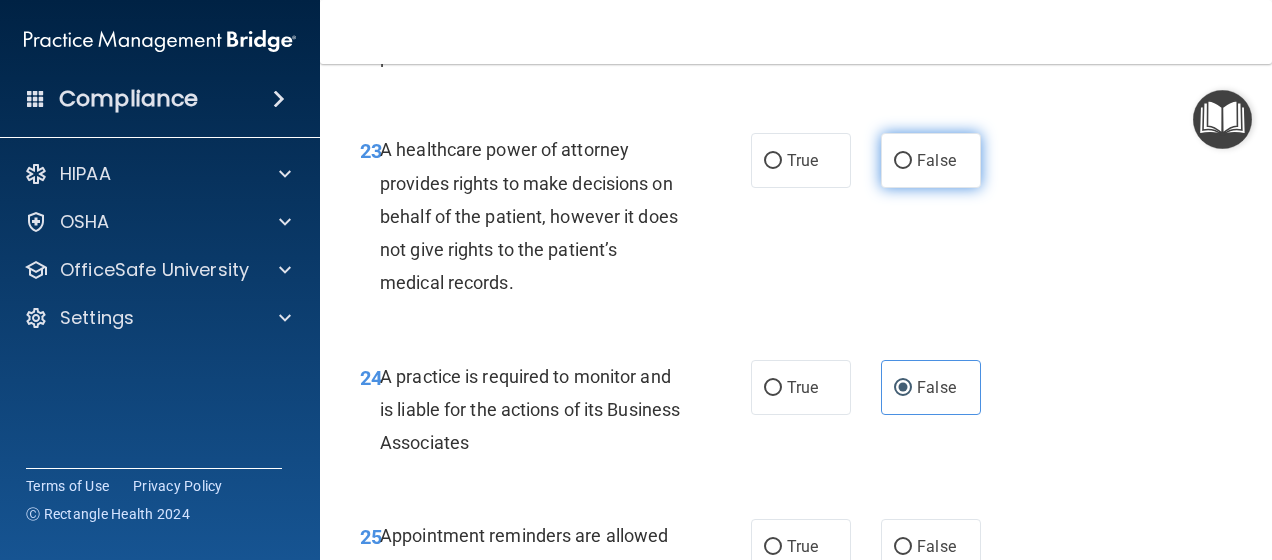 click on "False" at bounding box center (931, 160) 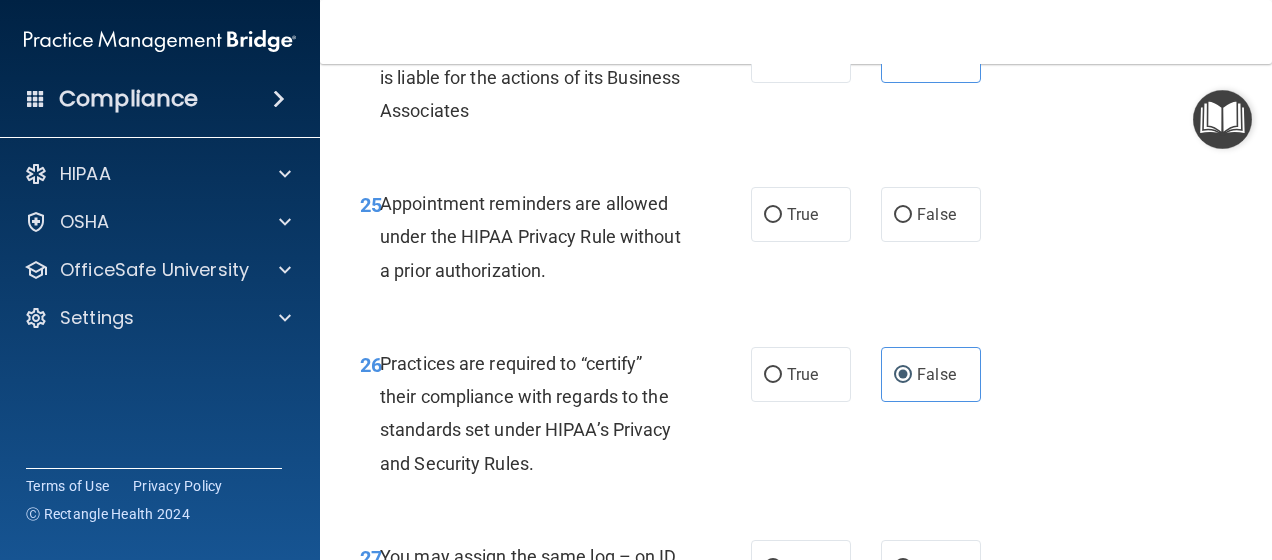 scroll, scrollTop: 5000, scrollLeft: 0, axis: vertical 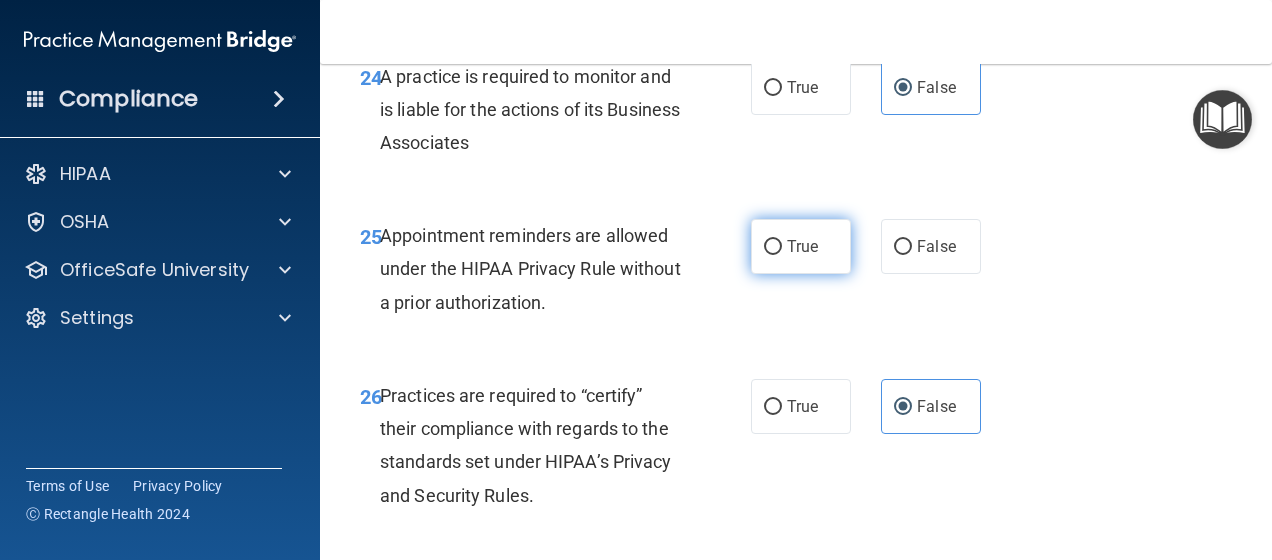 click on "True" at bounding box center [801, 246] 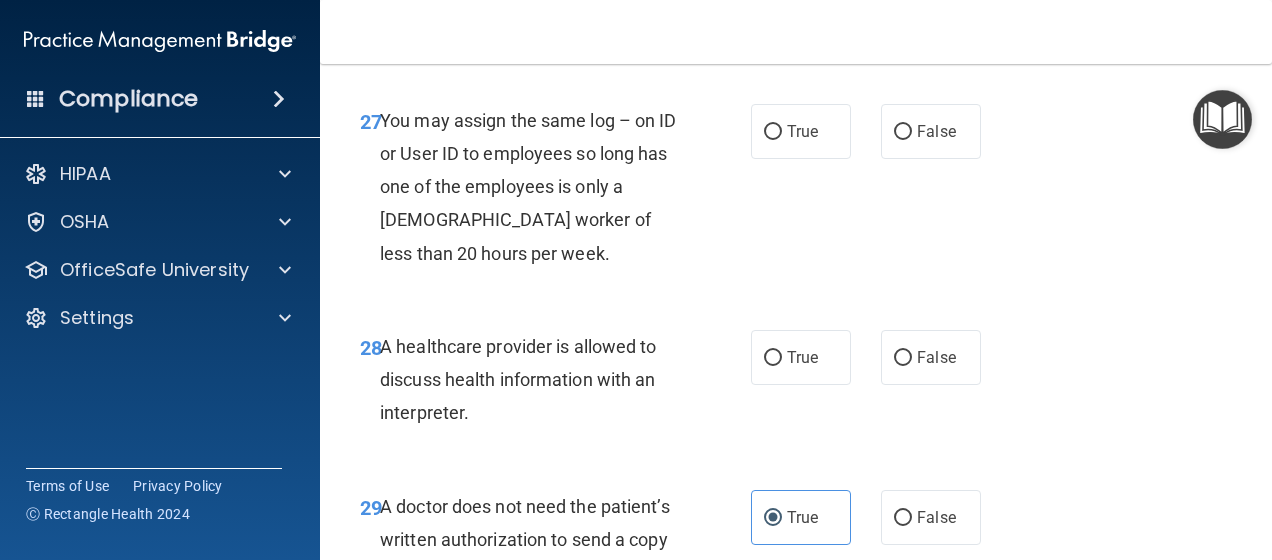 scroll, scrollTop: 5500, scrollLeft: 0, axis: vertical 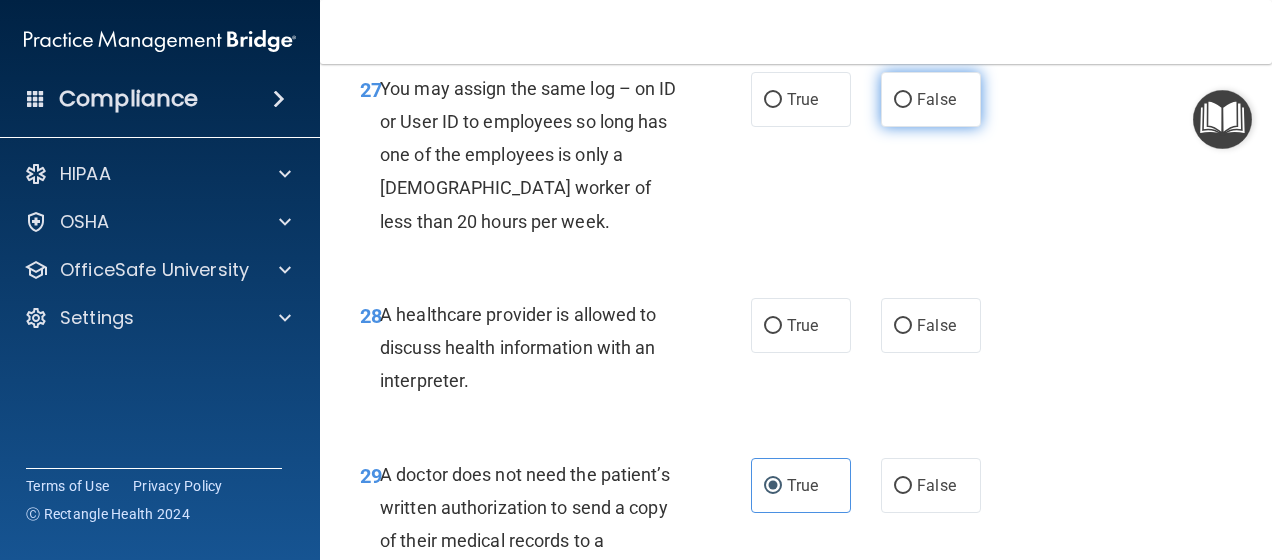 click on "False" at bounding box center [931, 99] 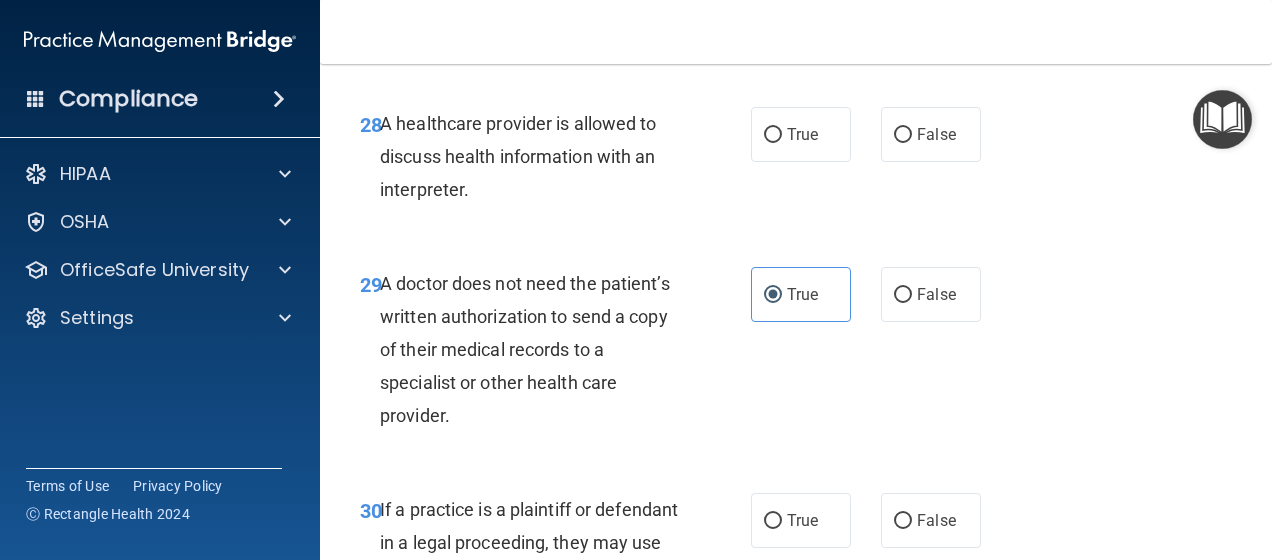 scroll, scrollTop: 5700, scrollLeft: 0, axis: vertical 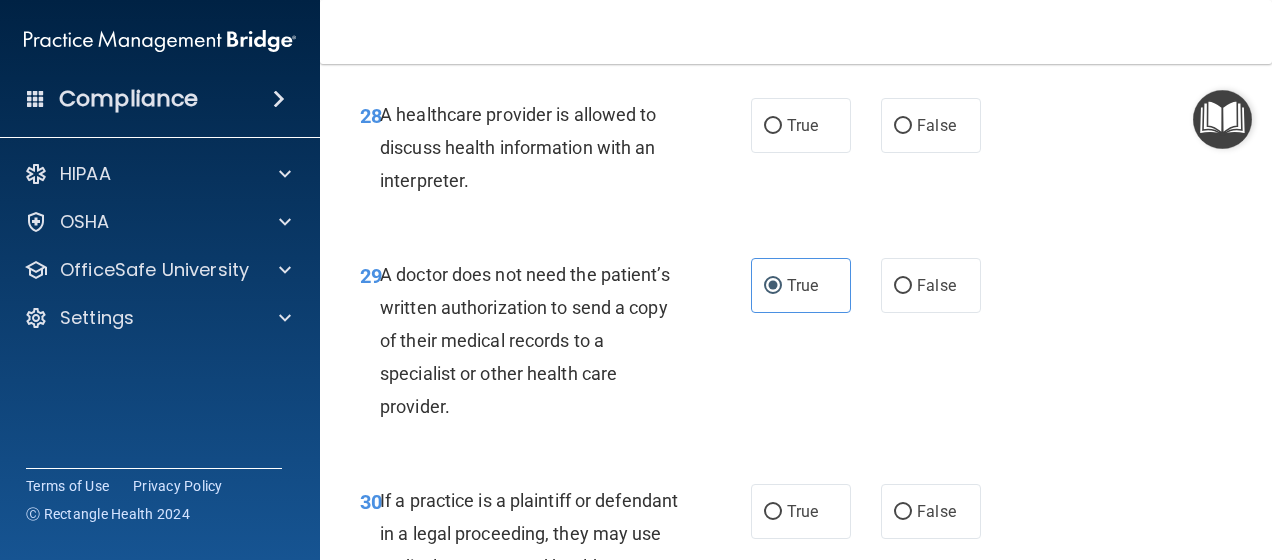 click on "28       A healthcare provider is allowed to discuss health information with an interpreter." at bounding box center [555, 153] 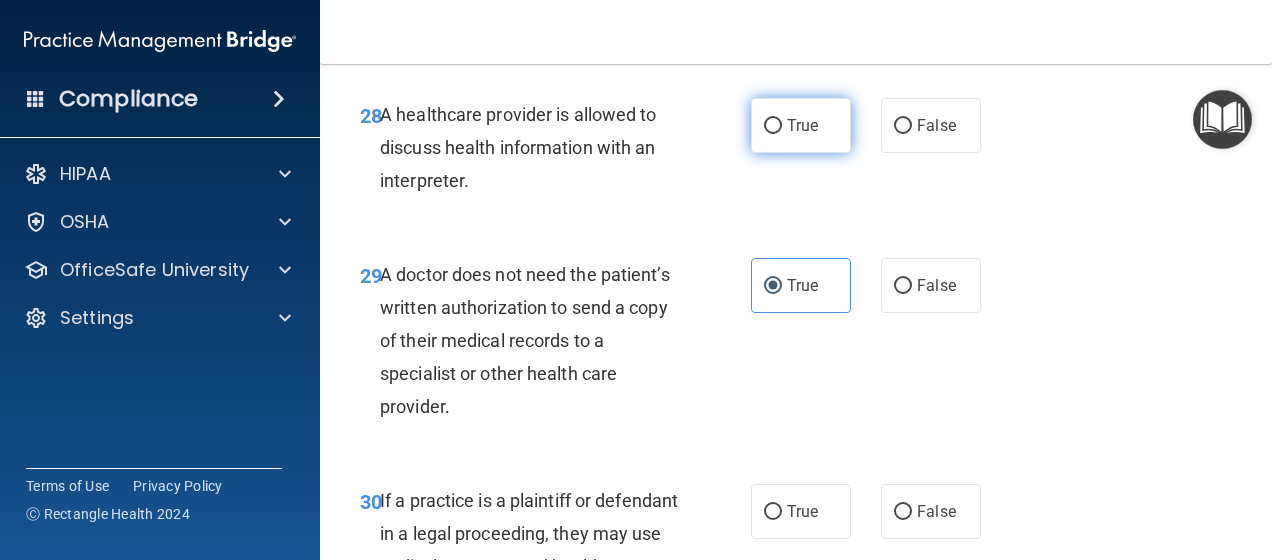 click on "True" at bounding box center (773, 126) 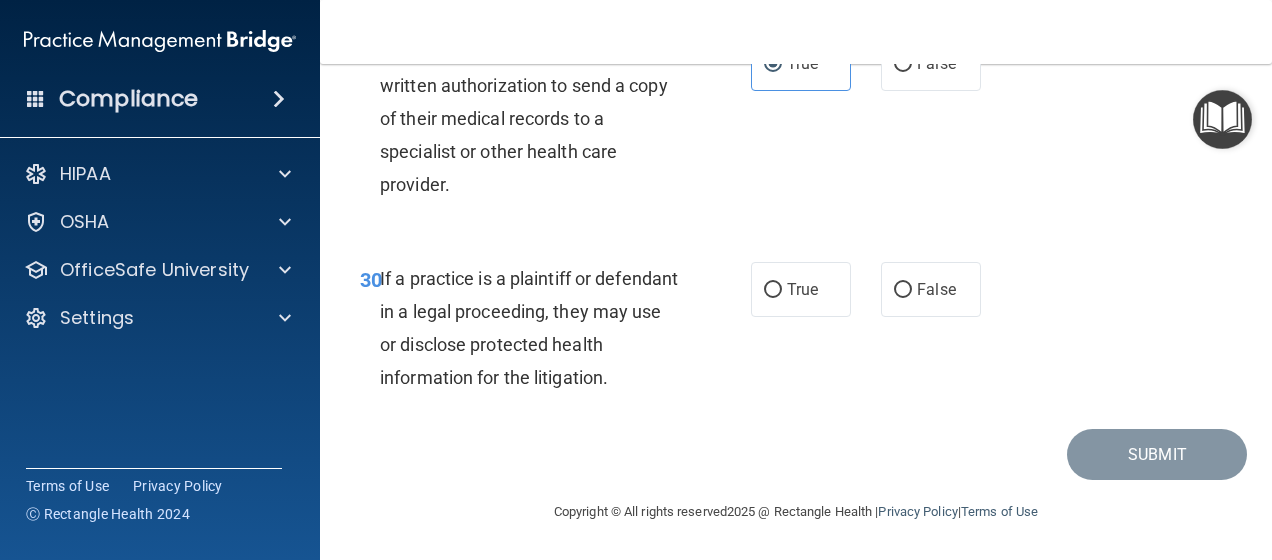 scroll, scrollTop: 6000, scrollLeft: 0, axis: vertical 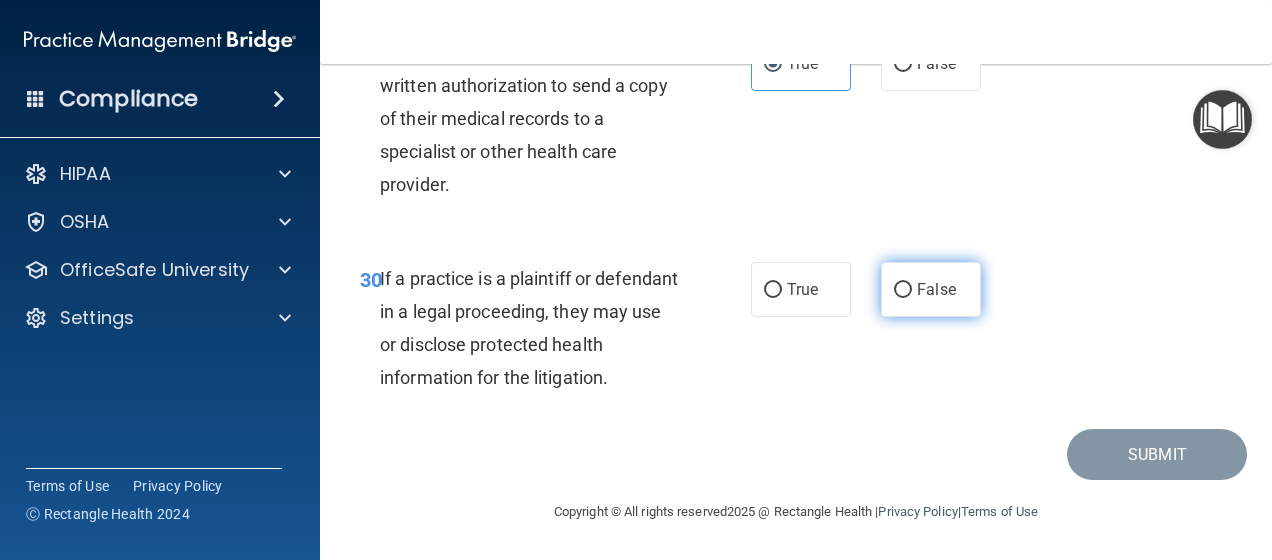 click on "False" at bounding box center [903, 290] 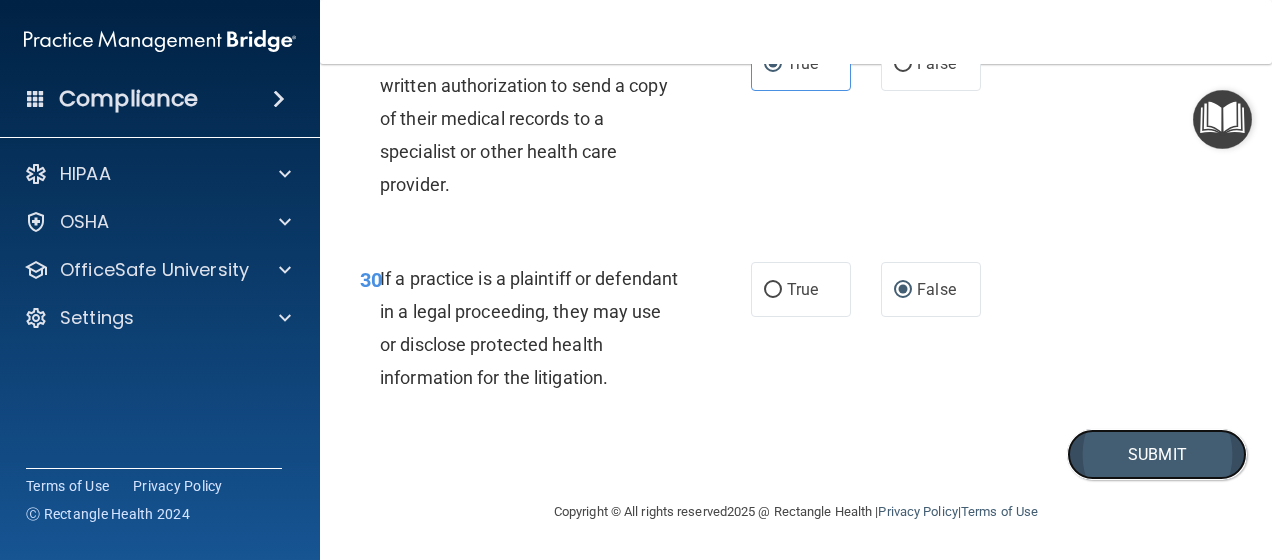 click on "Submit" at bounding box center [1157, 454] 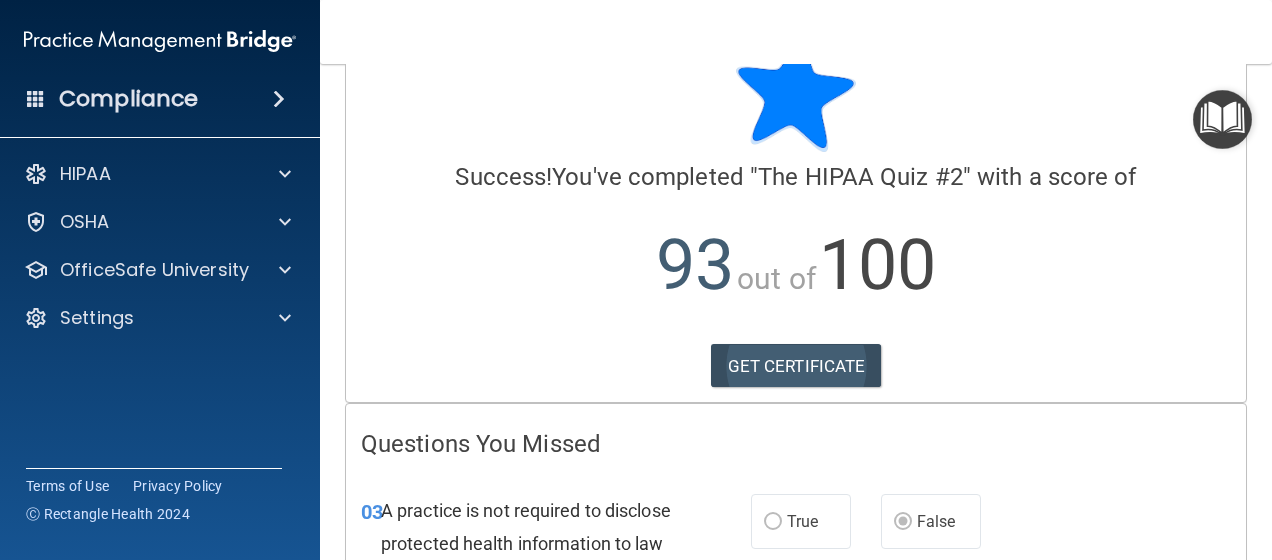 scroll, scrollTop: 100, scrollLeft: 0, axis: vertical 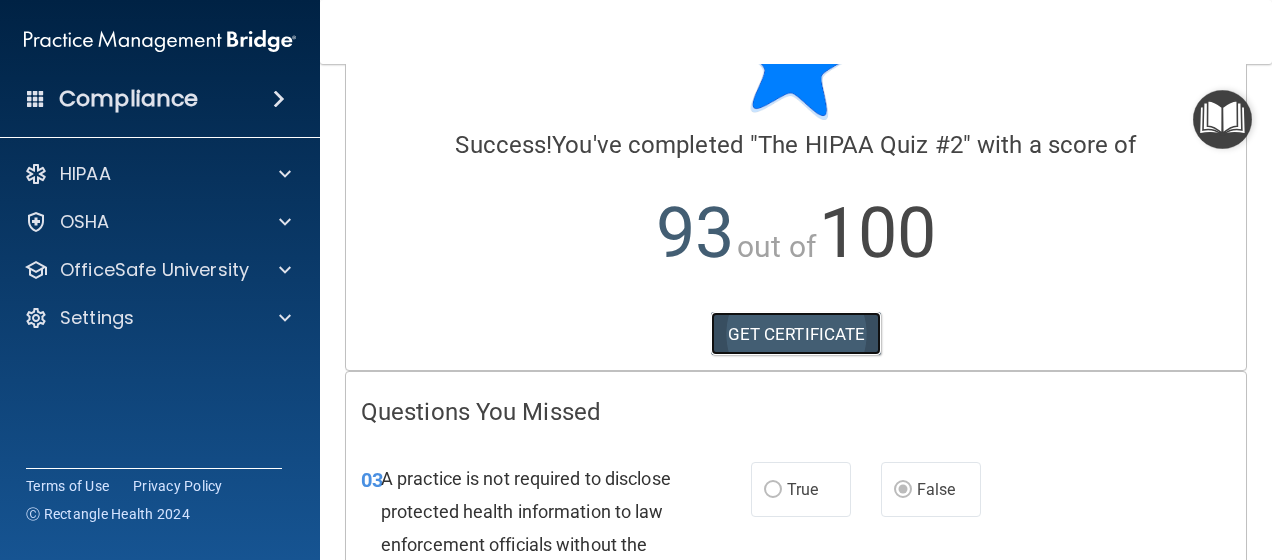 click on "GET CERTIFICATE" at bounding box center [796, 334] 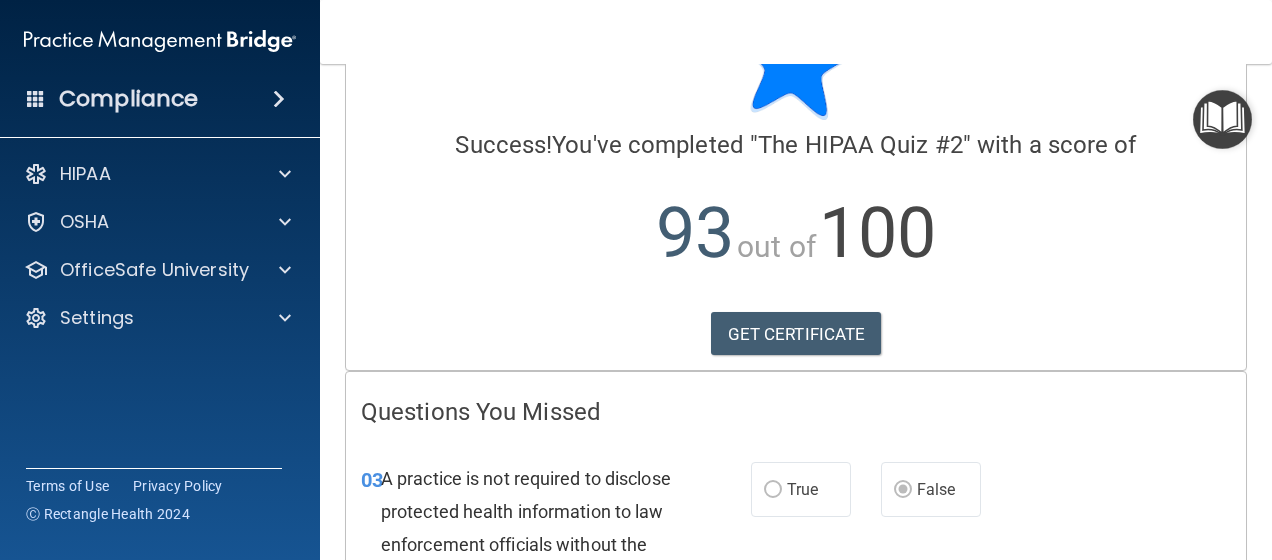 click on "93     out of     100" at bounding box center (796, 233) 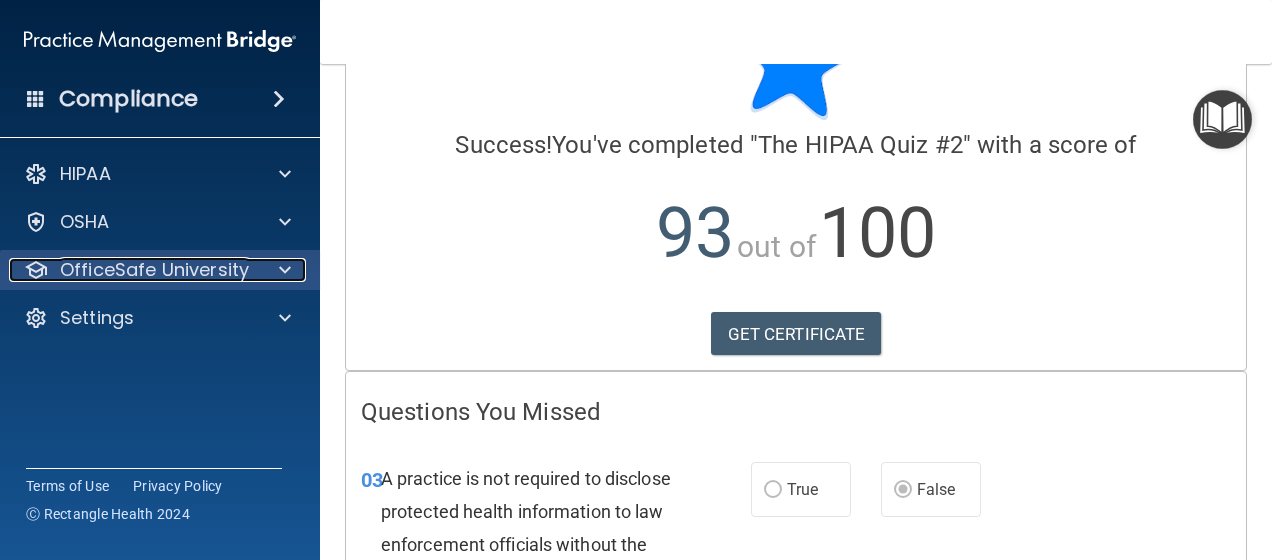 click on "OfficeSafe University" at bounding box center (154, 270) 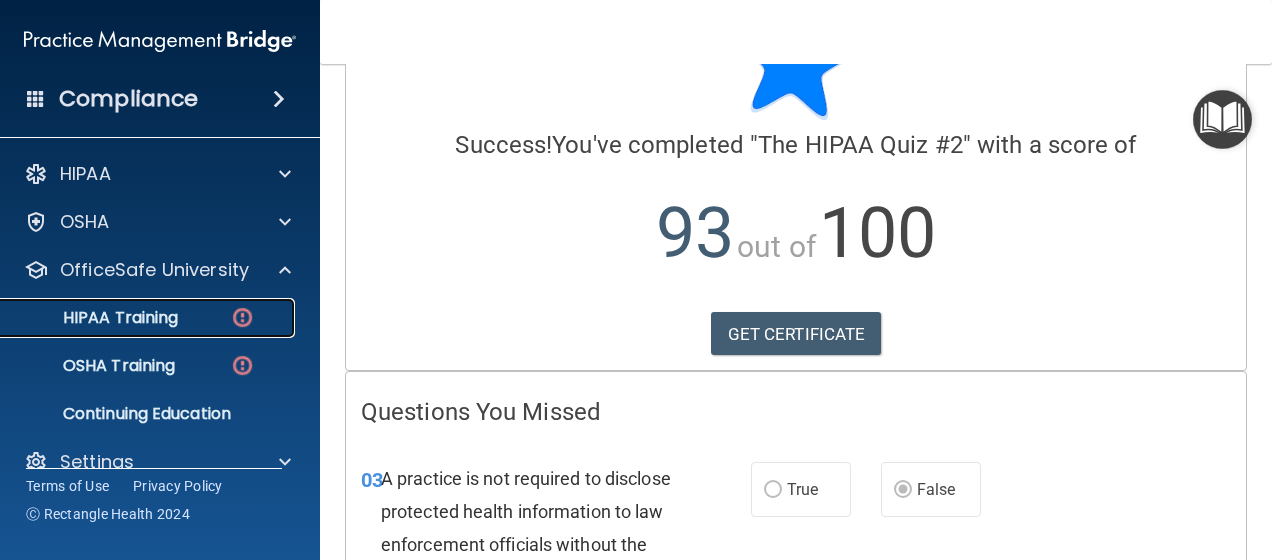 click on "HIPAA Training" at bounding box center (149, 318) 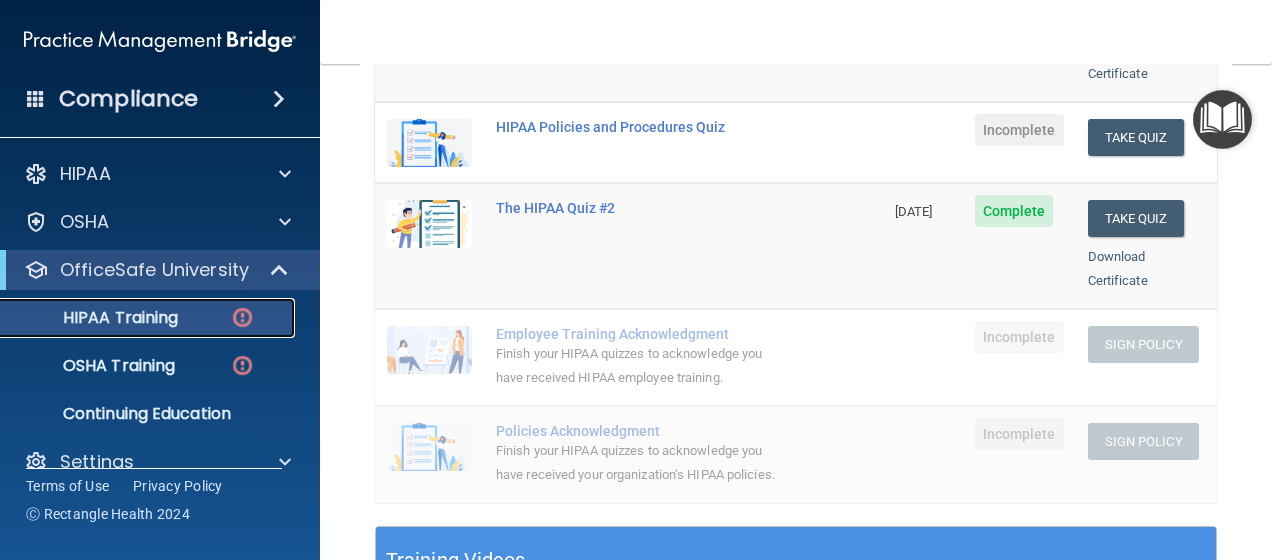 scroll, scrollTop: 300, scrollLeft: 0, axis: vertical 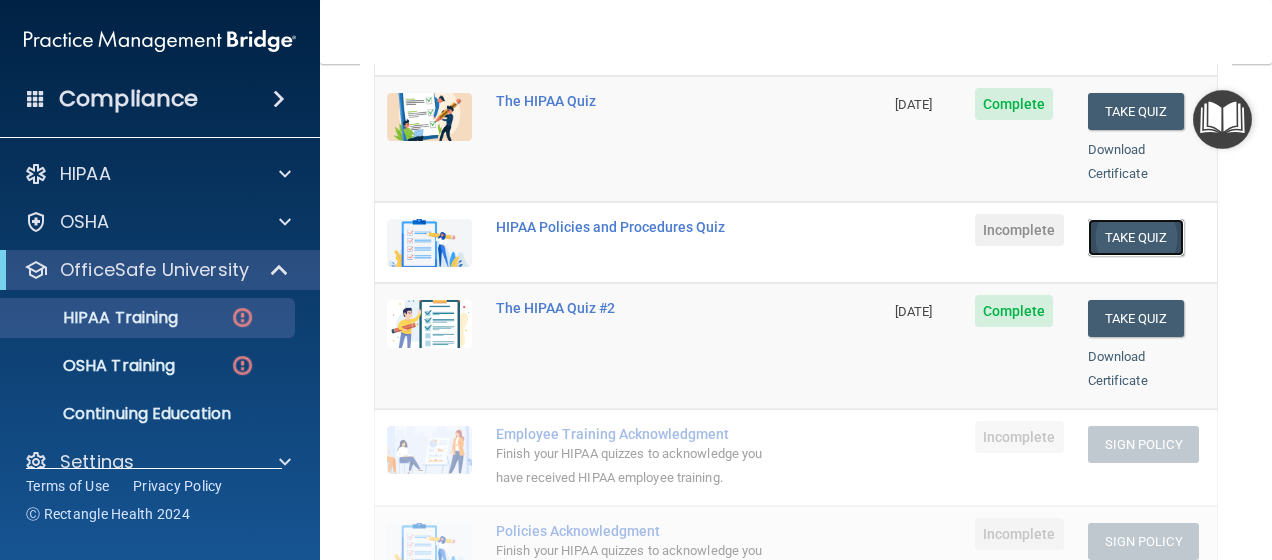 click on "Take Quiz" at bounding box center [1136, 237] 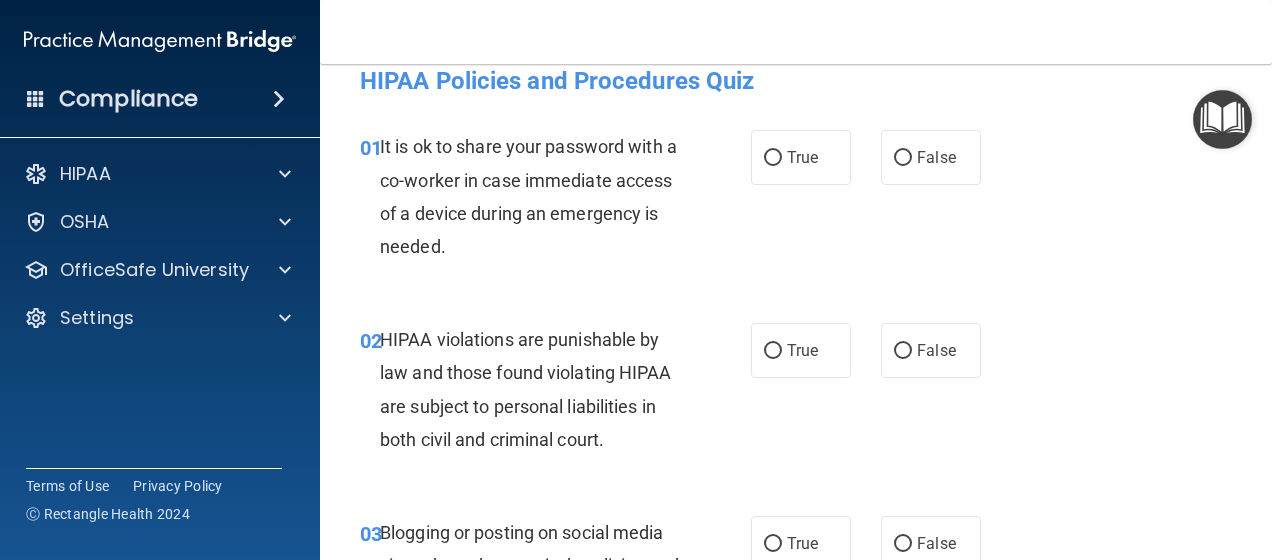 scroll, scrollTop: 0, scrollLeft: 0, axis: both 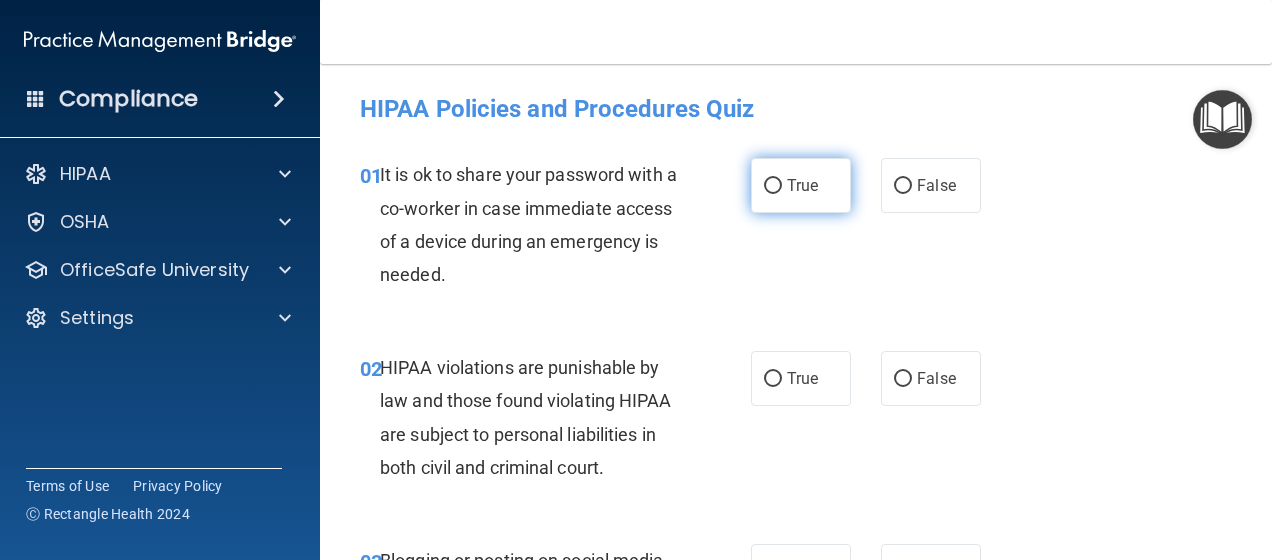 click on "True" at bounding box center (801, 185) 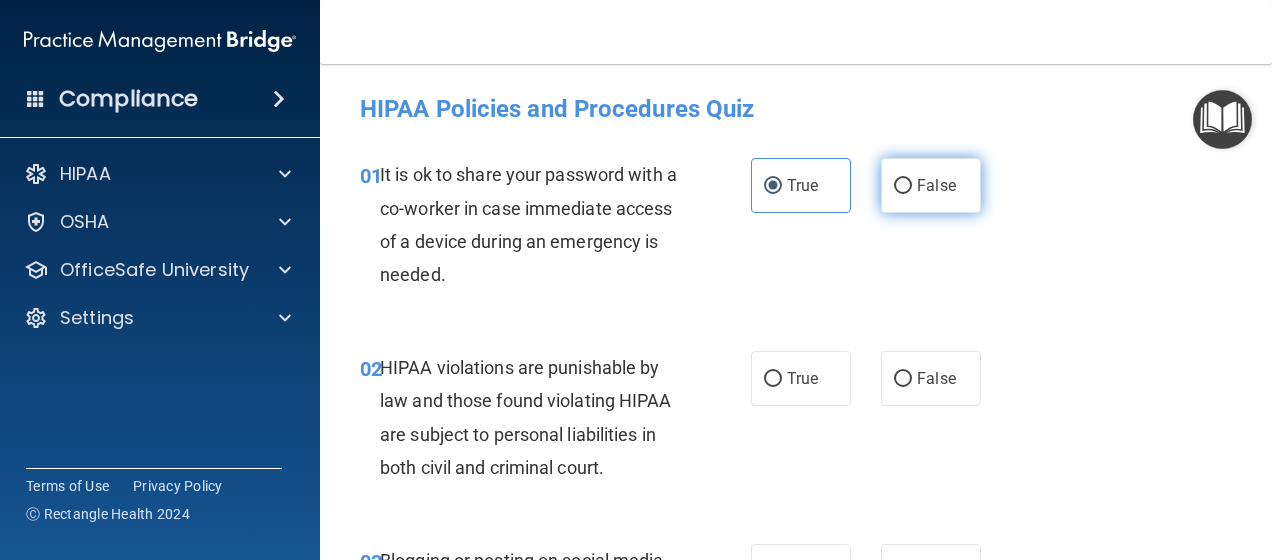 click on "False" at bounding box center [903, 186] 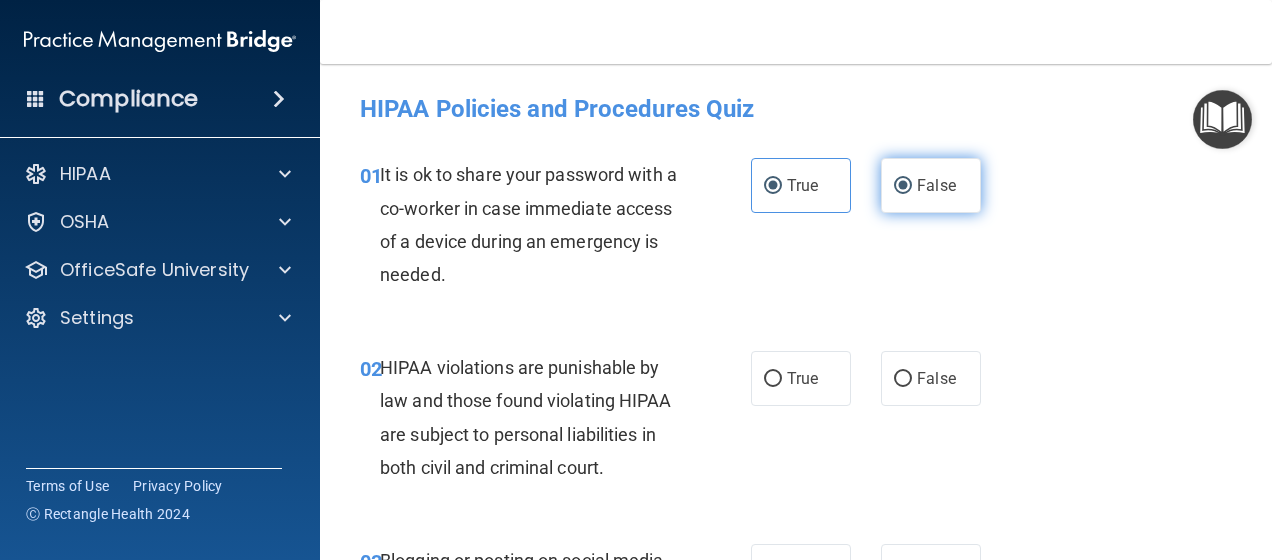radio on "false" 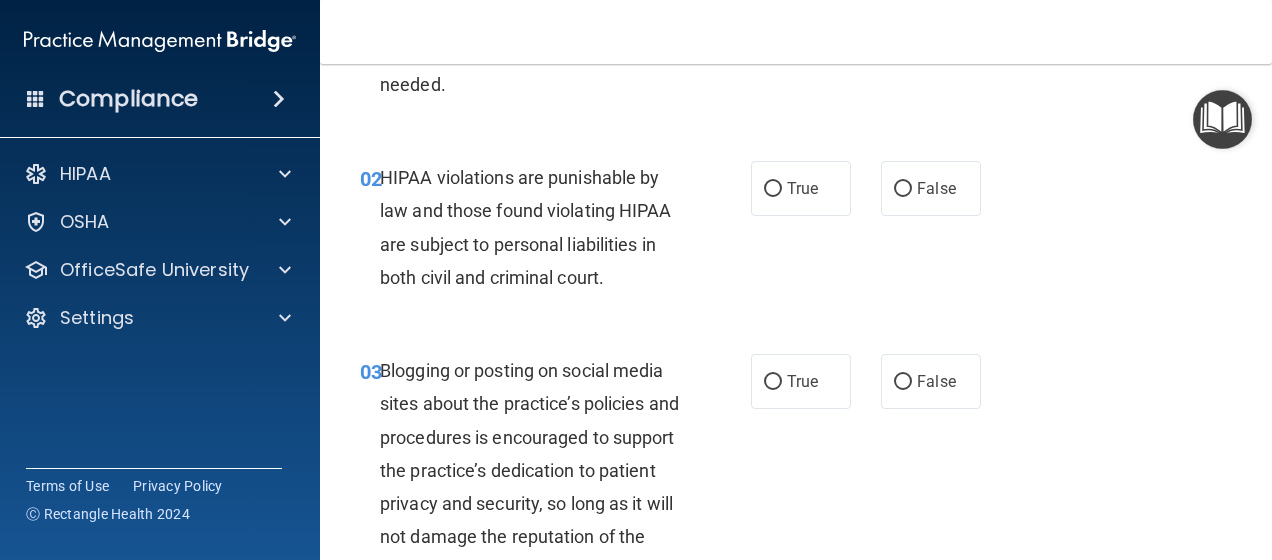 scroll, scrollTop: 200, scrollLeft: 0, axis: vertical 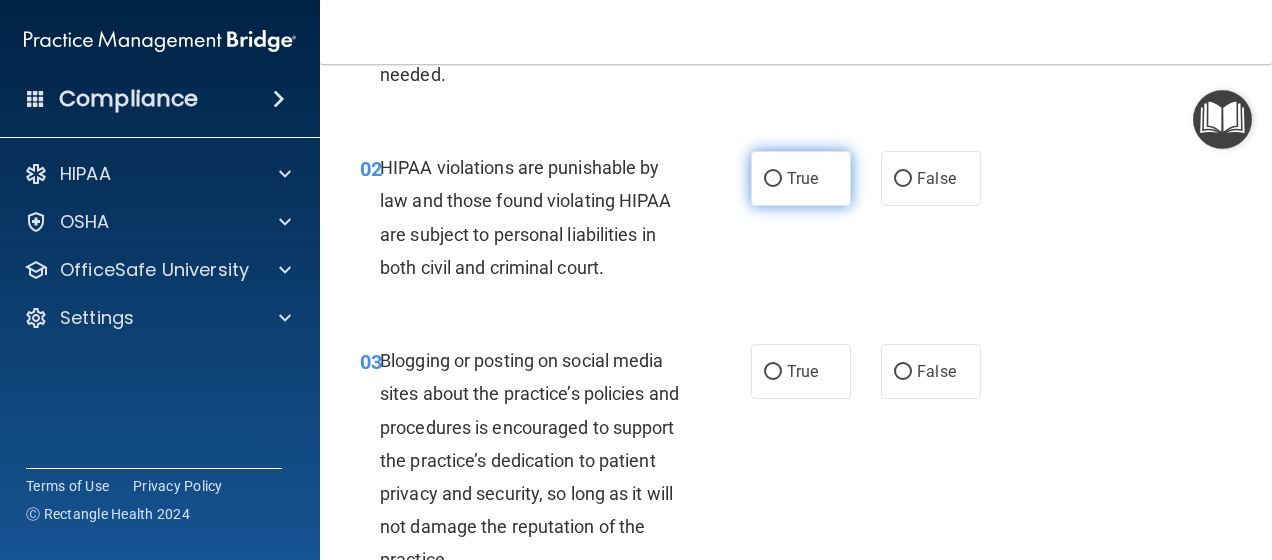 click on "True" at bounding box center (801, 178) 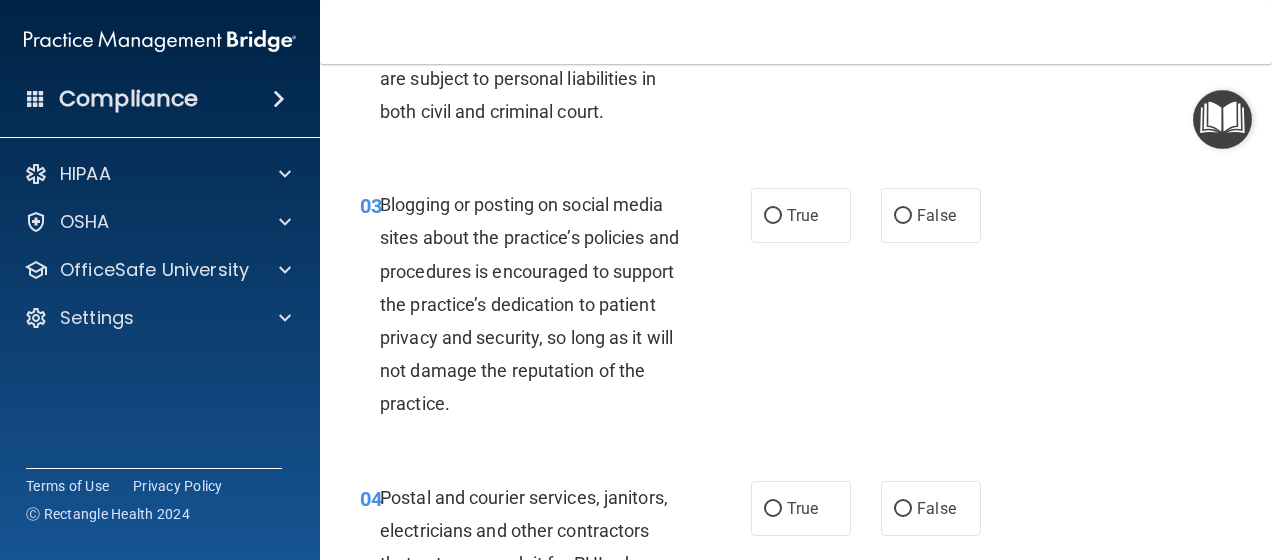 scroll, scrollTop: 400, scrollLeft: 0, axis: vertical 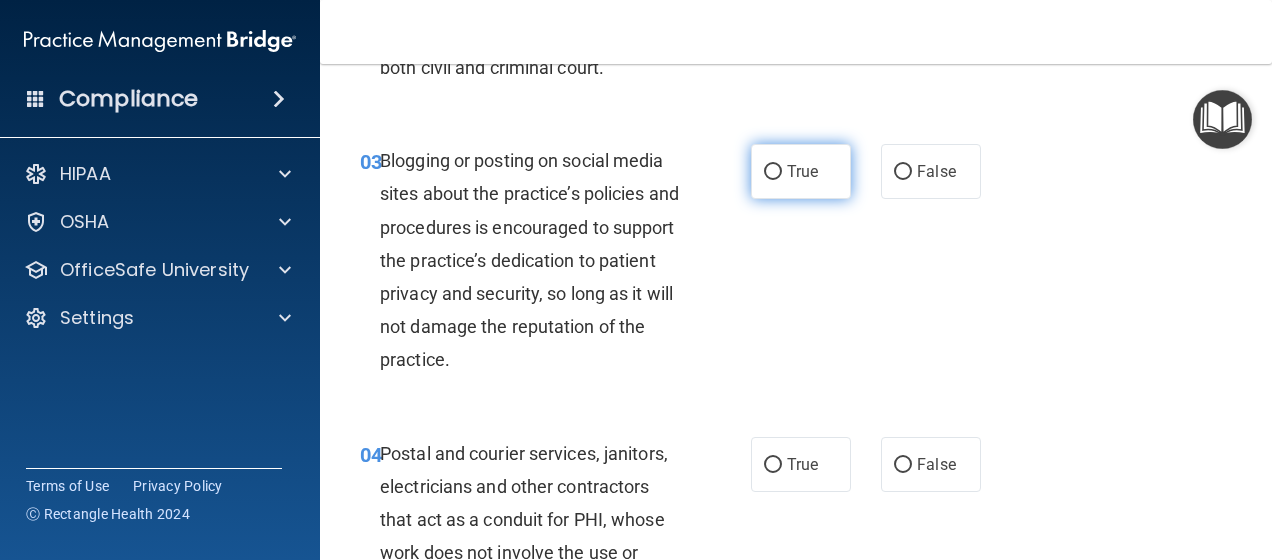 click on "True" at bounding box center [801, 171] 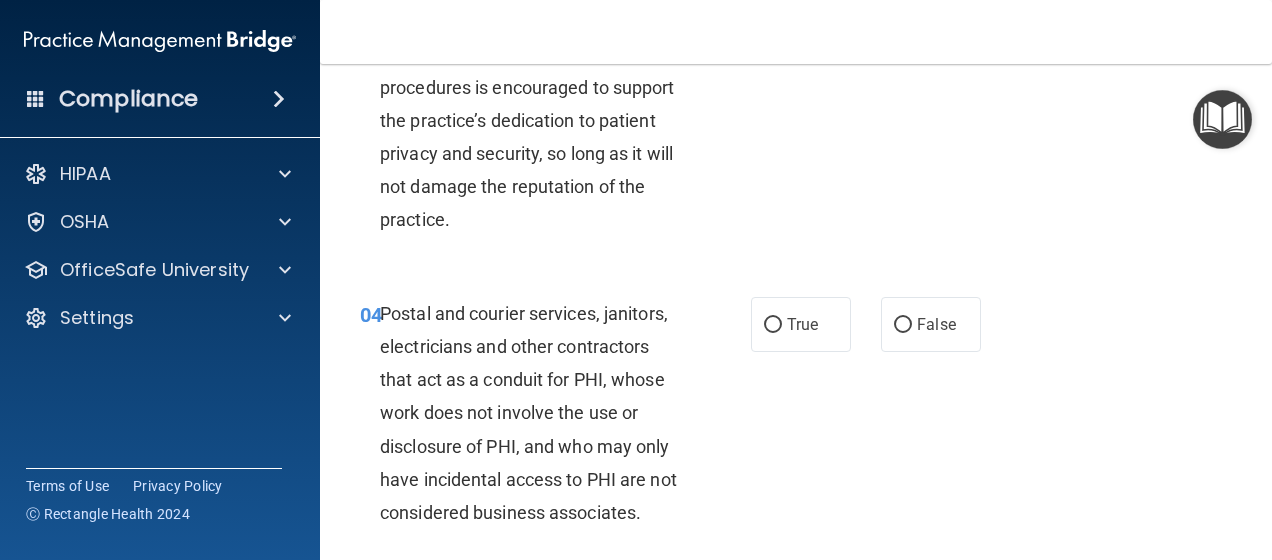 scroll, scrollTop: 500, scrollLeft: 0, axis: vertical 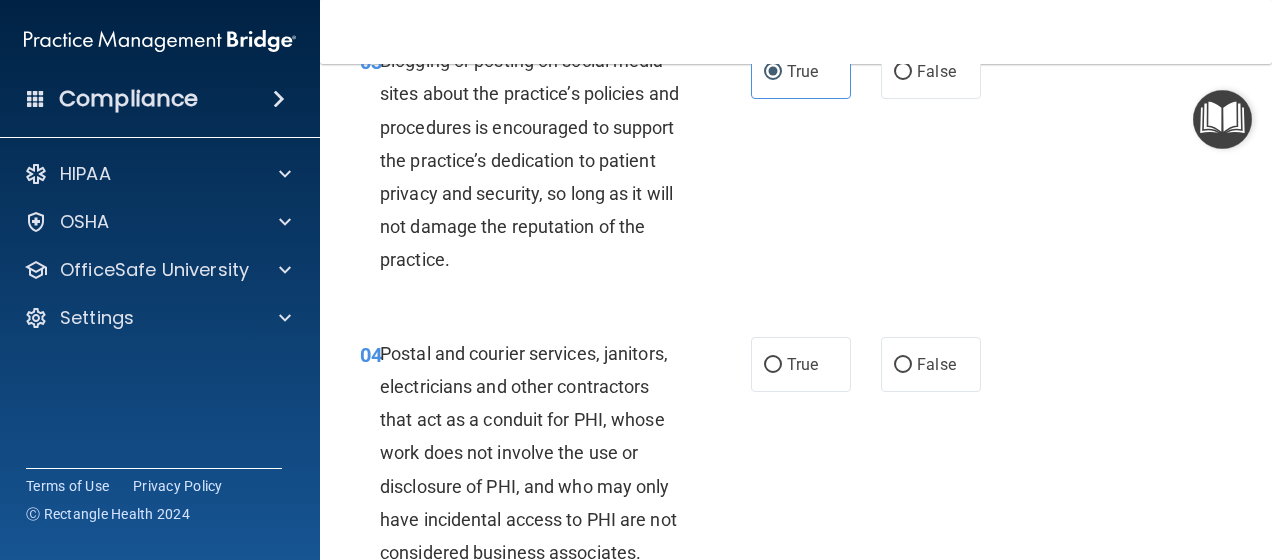 click on "Blogging or posting on social media sites about the practice’s policies and procedures is encouraged to support the practice’s dedication to patient privacy and security, so long as it will not damage the reputation of the practice." at bounding box center [529, 160] 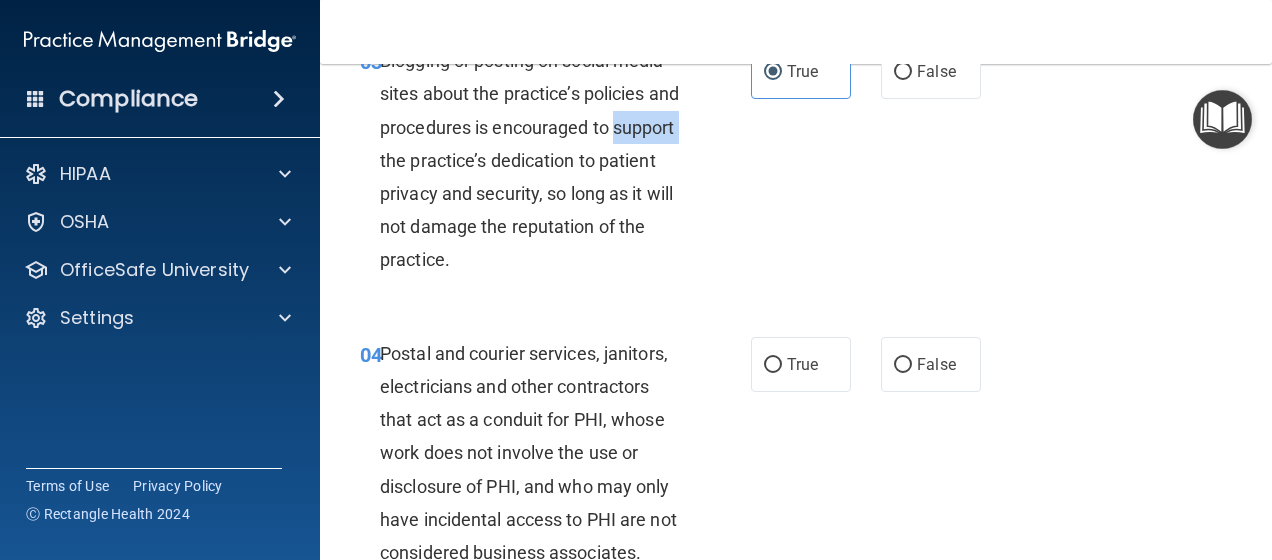 click on "Blogging or posting on social media sites about the practice’s policies and procedures is encouraged to support the practice’s dedication to patient privacy and security, so long as it will not damage the reputation of the practice." at bounding box center (529, 160) 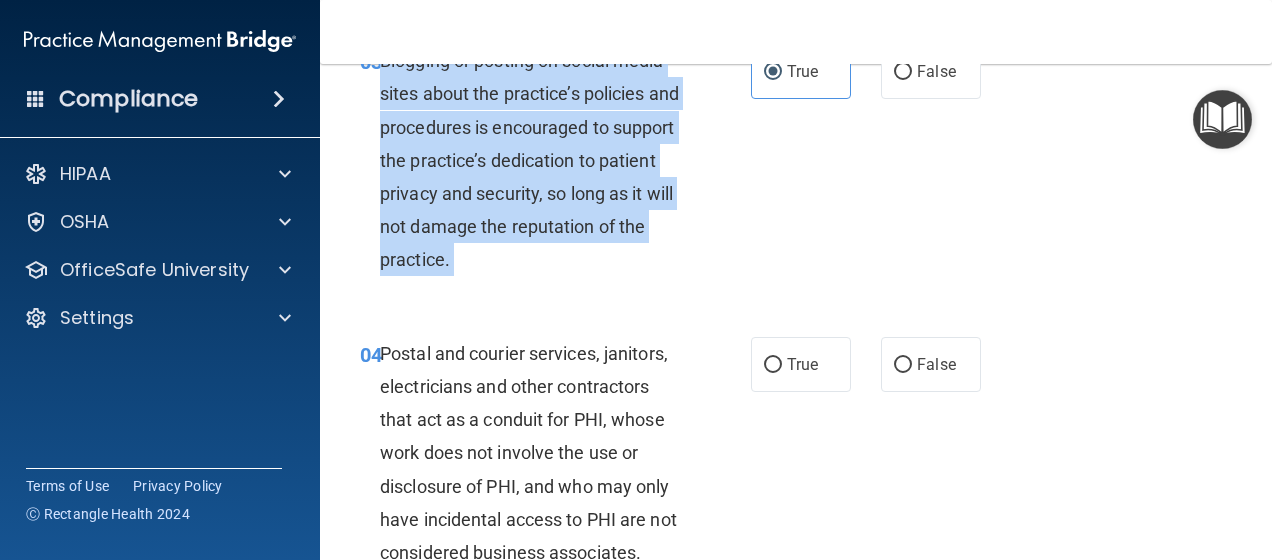 click on "Blogging or posting on social media sites about the practice’s policies and procedures is encouraged to support the practice’s dedication to patient privacy and security, so long as it will not damage the reputation of the practice." at bounding box center (529, 160) 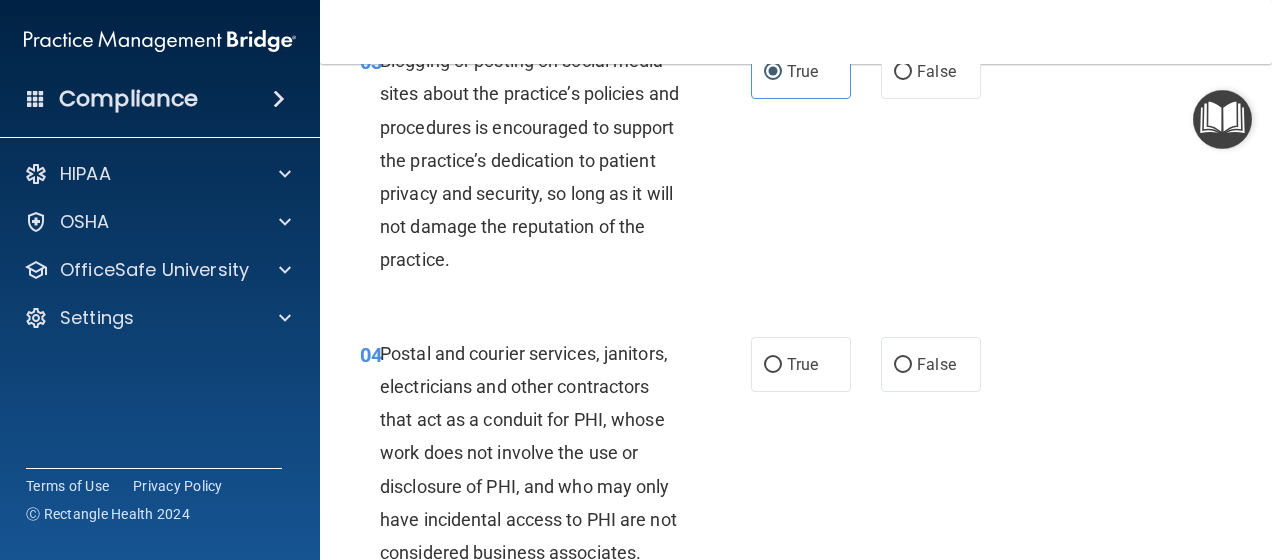 scroll, scrollTop: 400, scrollLeft: 0, axis: vertical 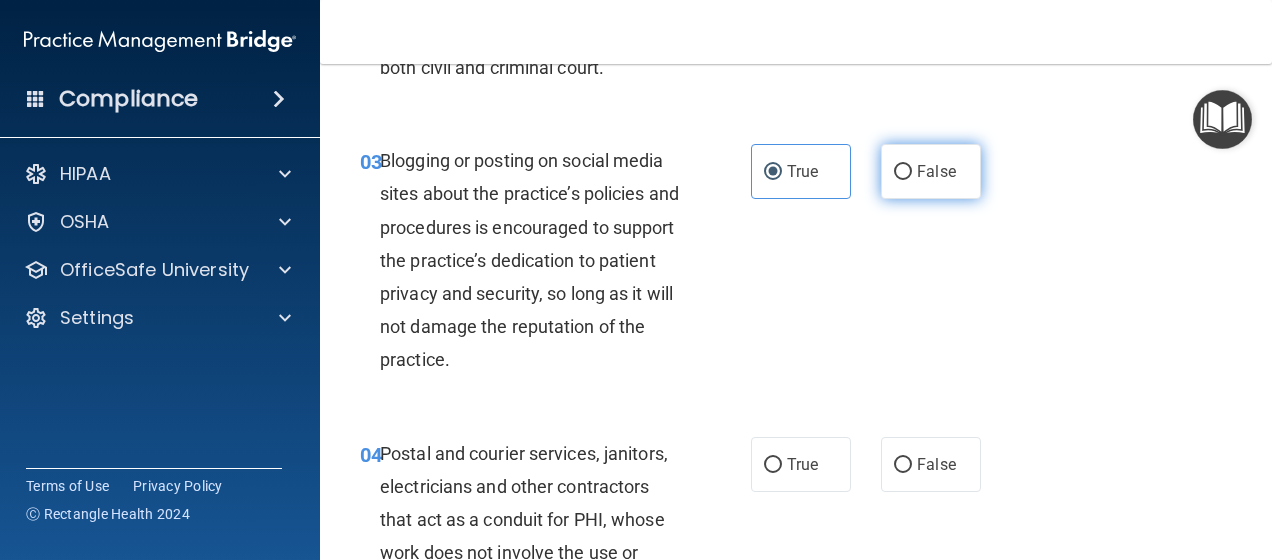 click on "False" at bounding box center (931, 171) 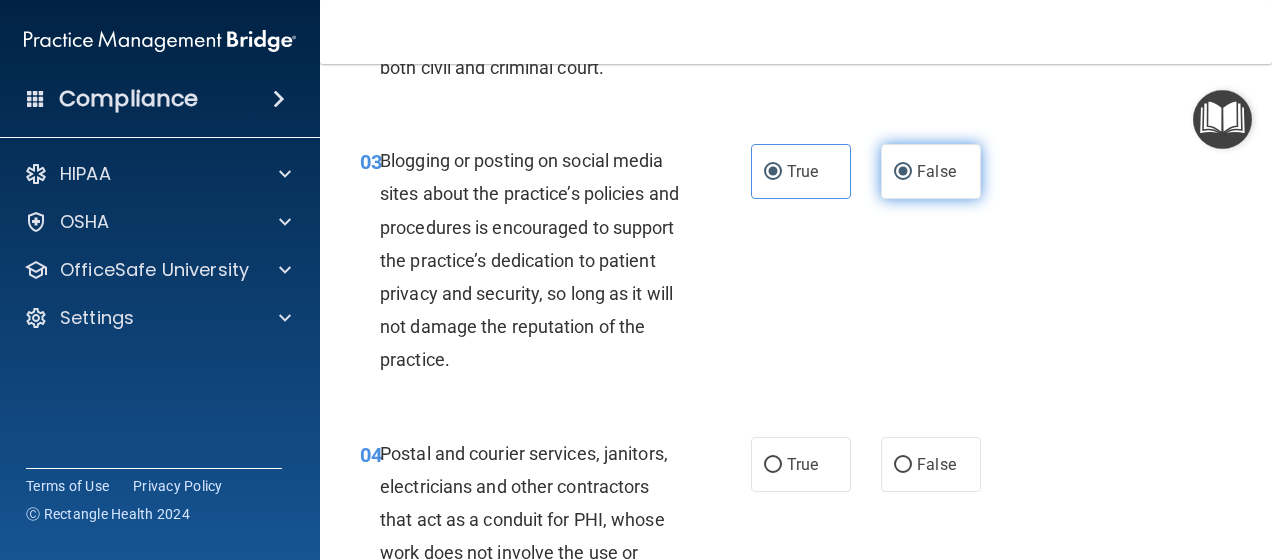 radio on "false" 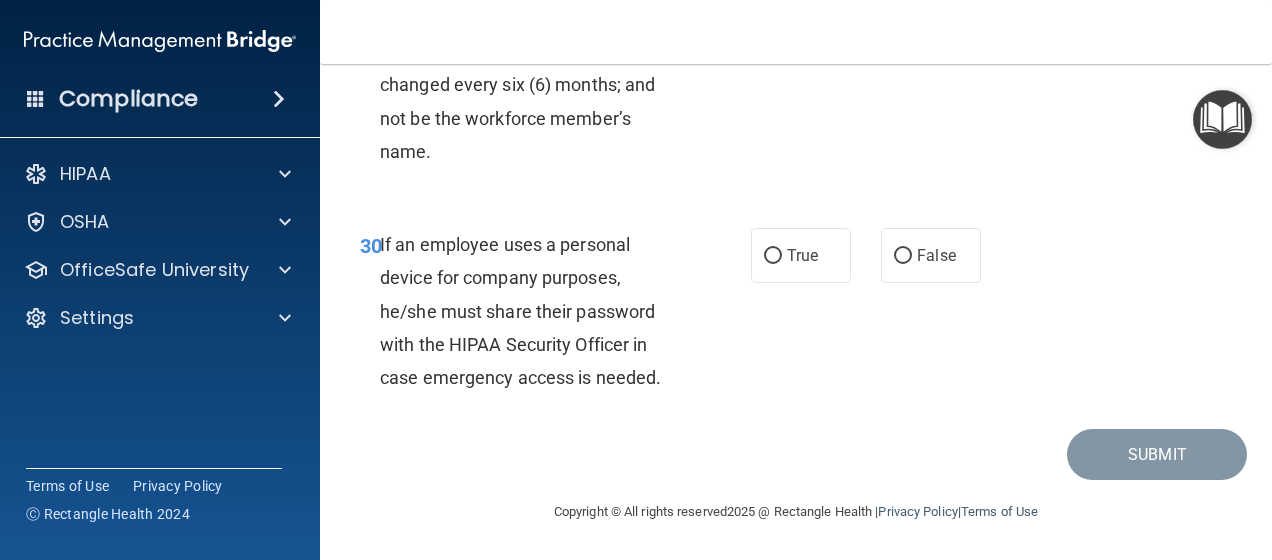 scroll, scrollTop: 6686, scrollLeft: 0, axis: vertical 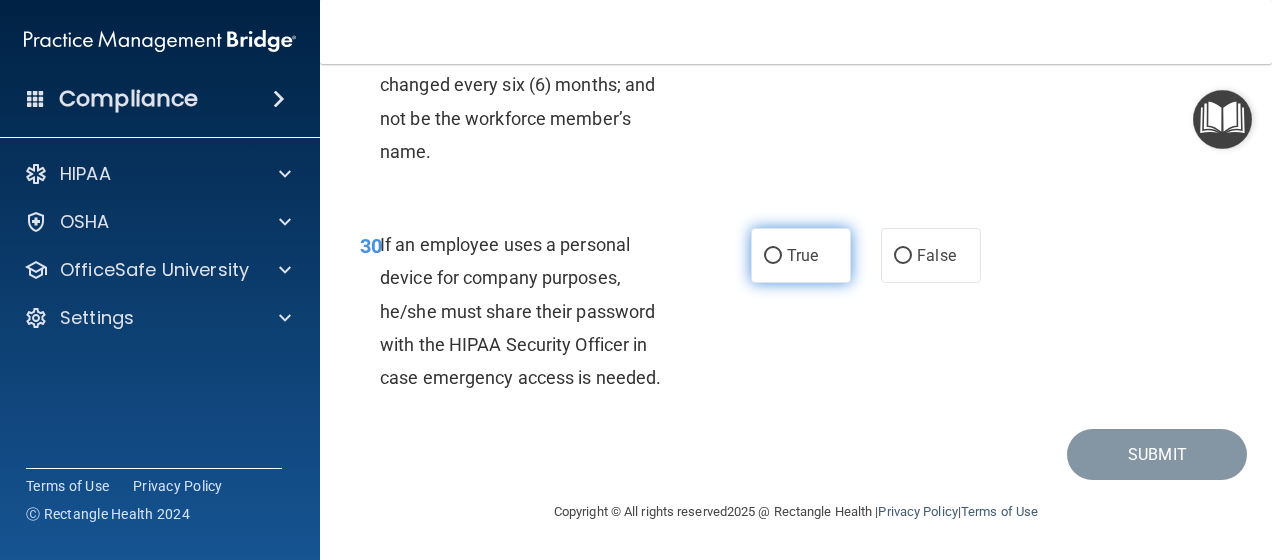 click on "True" at bounding box center (801, 255) 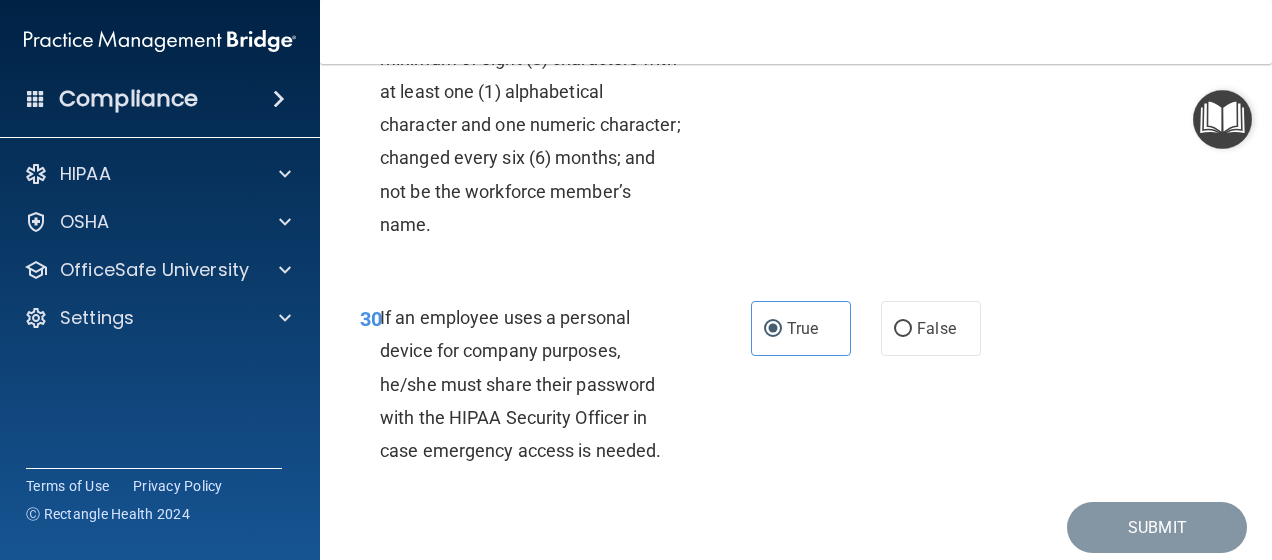 scroll, scrollTop: 6386, scrollLeft: 0, axis: vertical 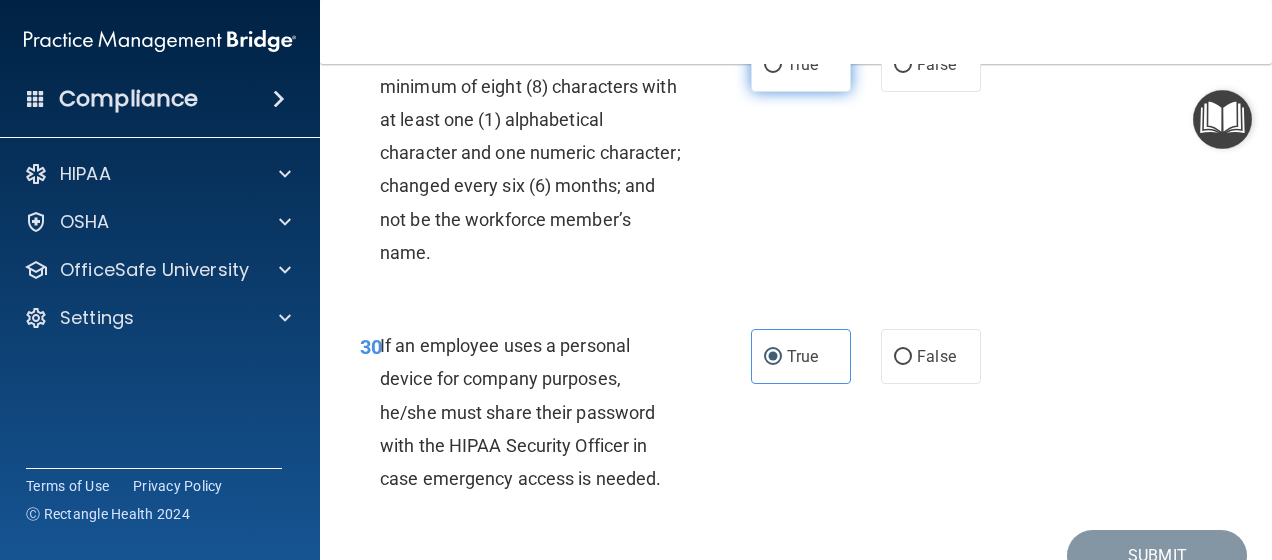 click on "True" at bounding box center [773, 65] 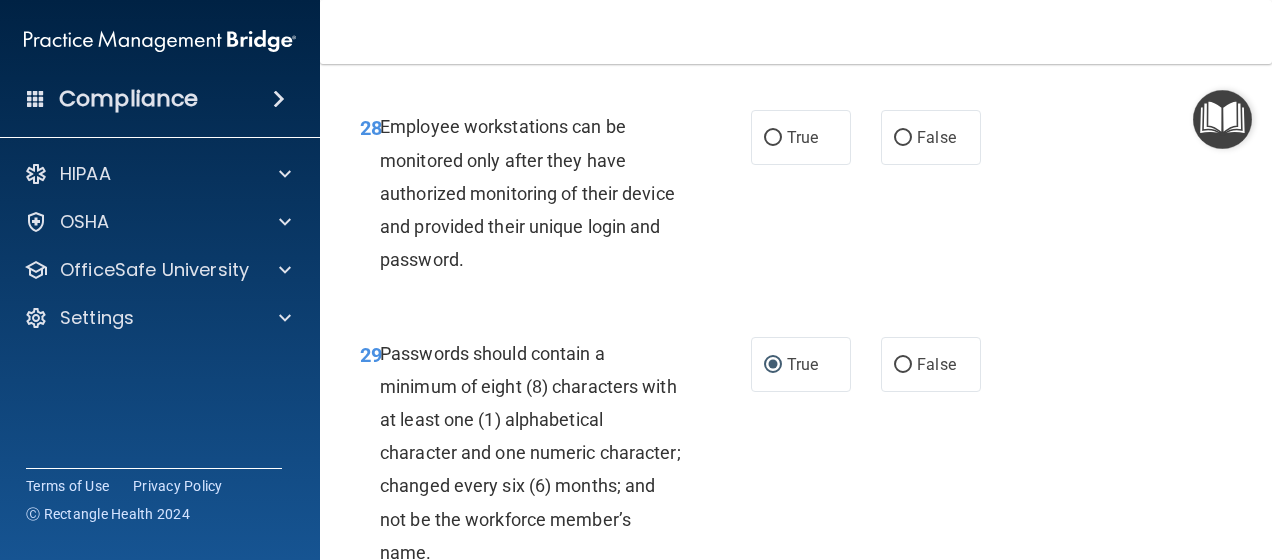 scroll, scrollTop: 6086, scrollLeft: 0, axis: vertical 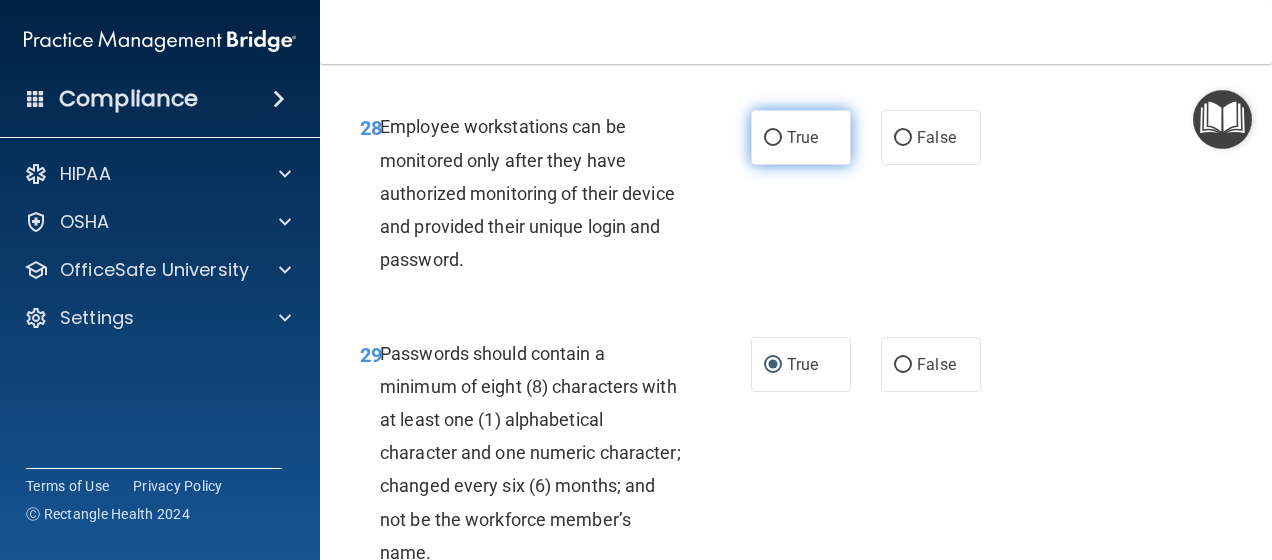 click on "True" at bounding box center (801, 137) 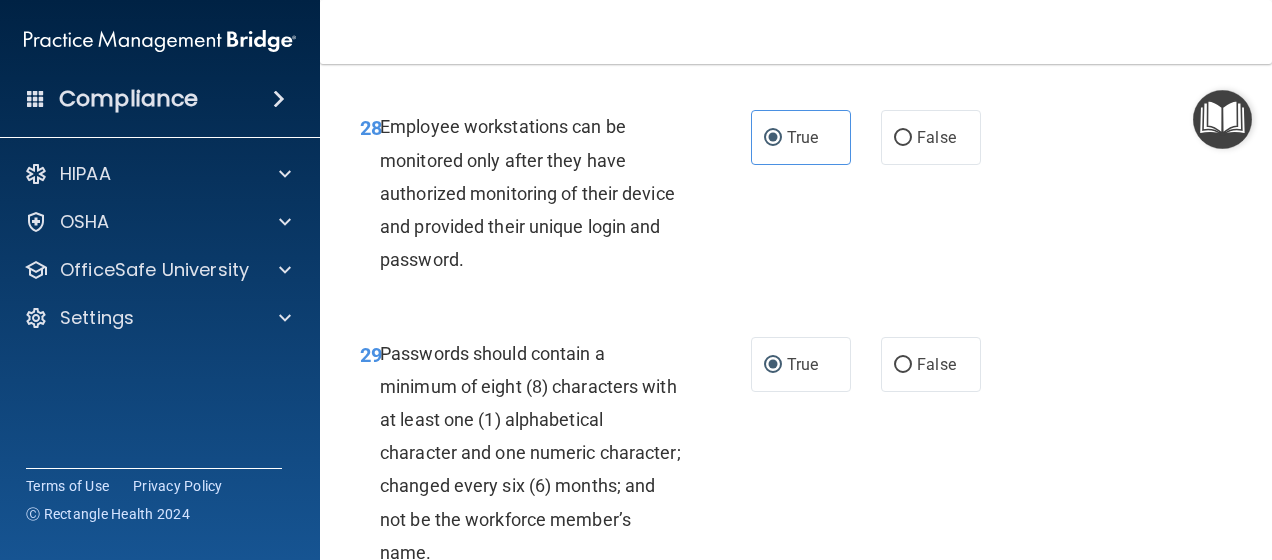 scroll, scrollTop: 5986, scrollLeft: 0, axis: vertical 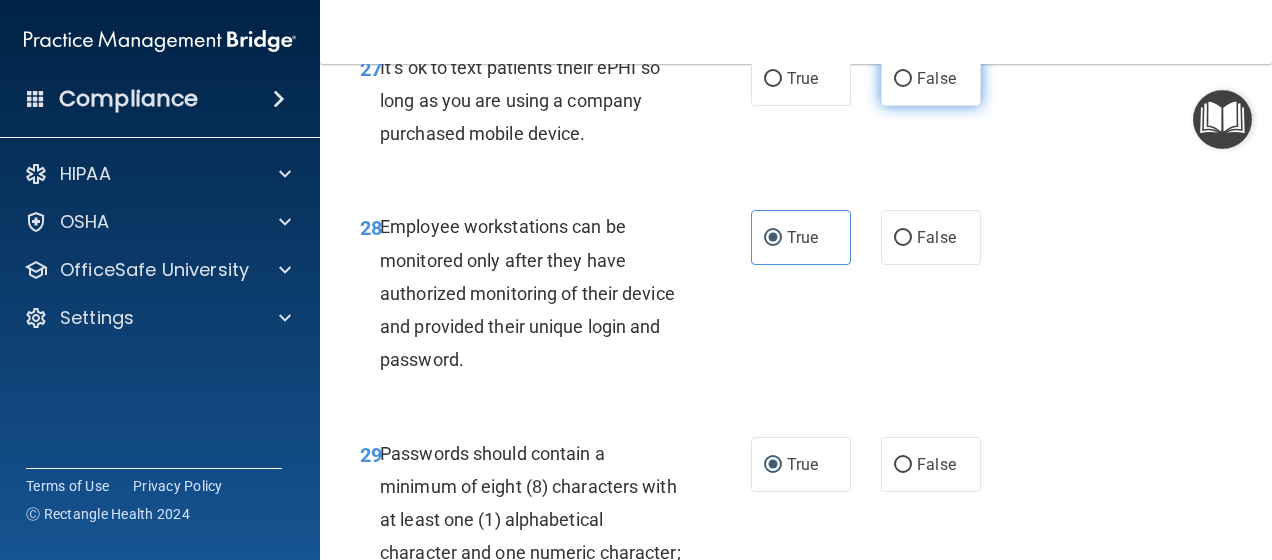 click on "False" at bounding box center (931, 78) 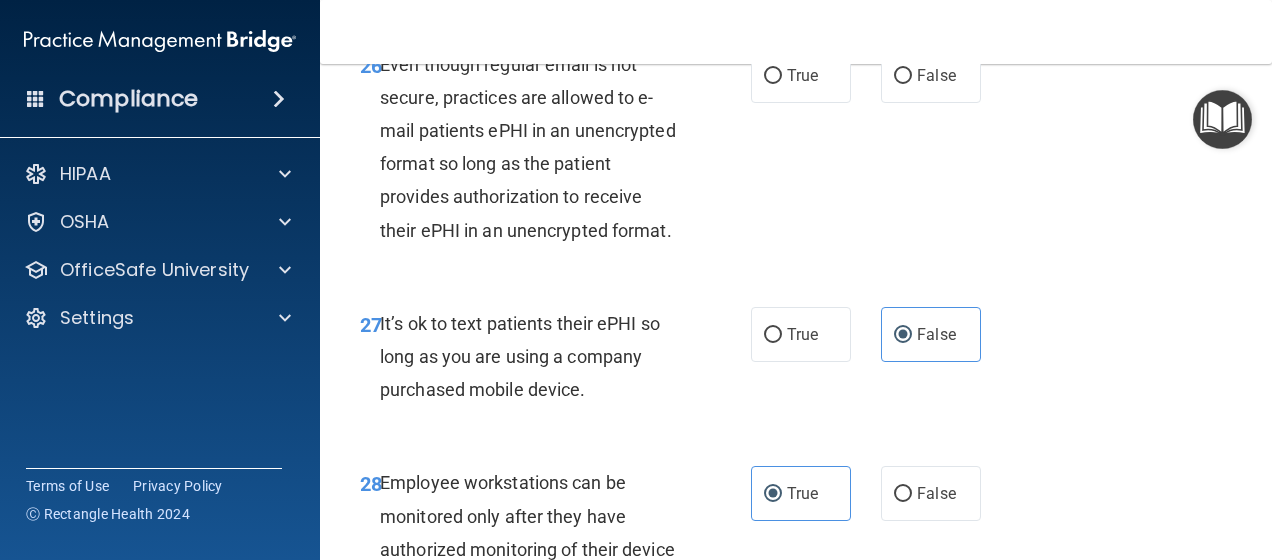 scroll, scrollTop: 5686, scrollLeft: 0, axis: vertical 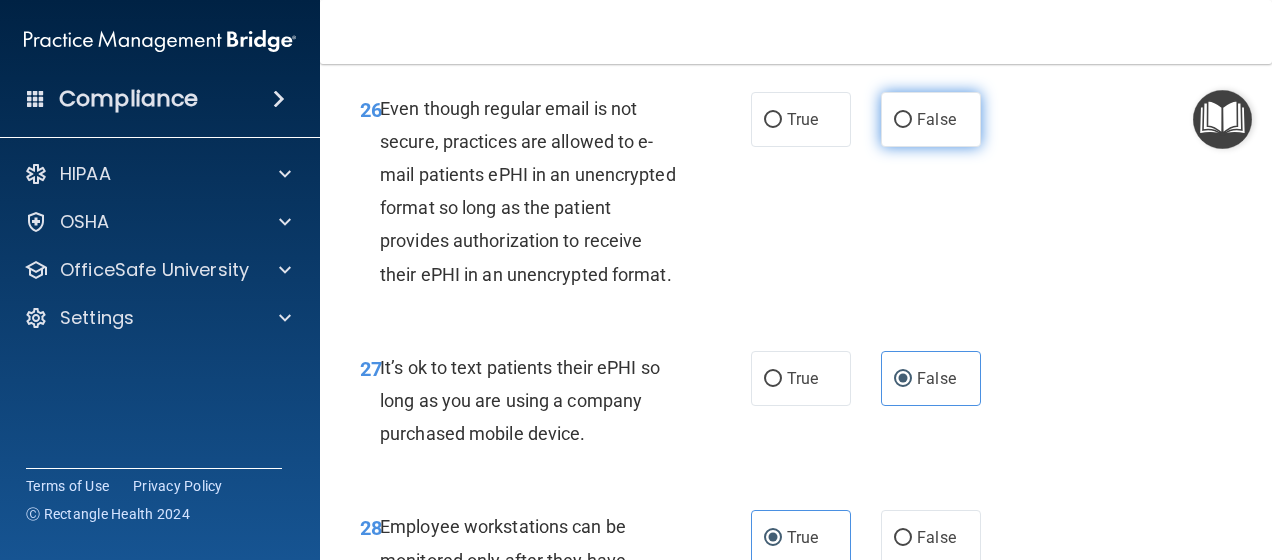 click on "False" at bounding box center (903, 120) 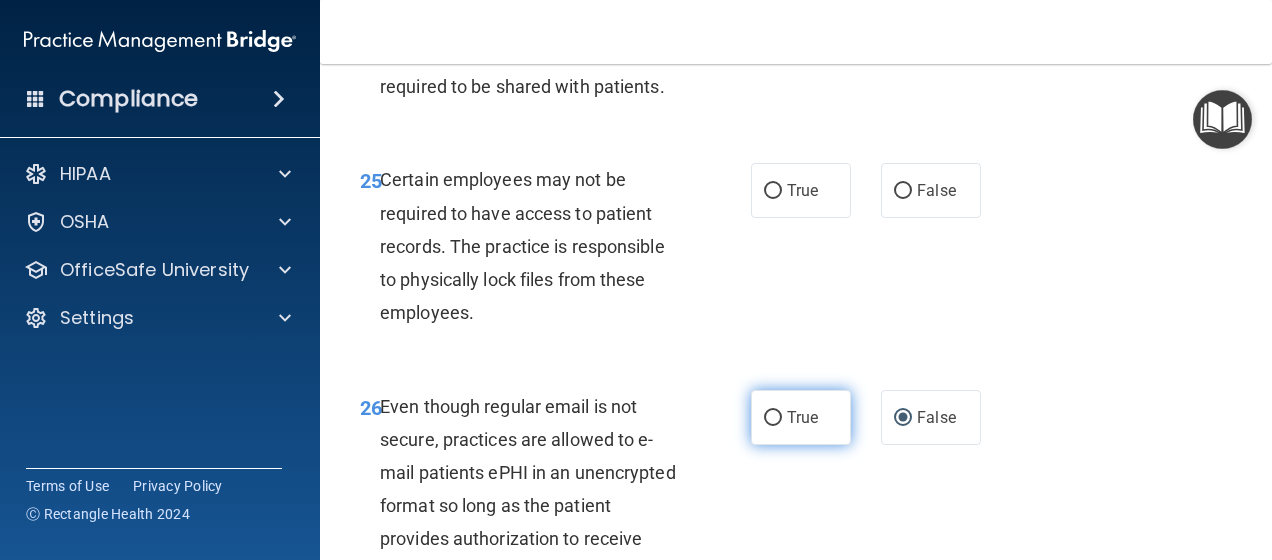 scroll, scrollTop: 5386, scrollLeft: 0, axis: vertical 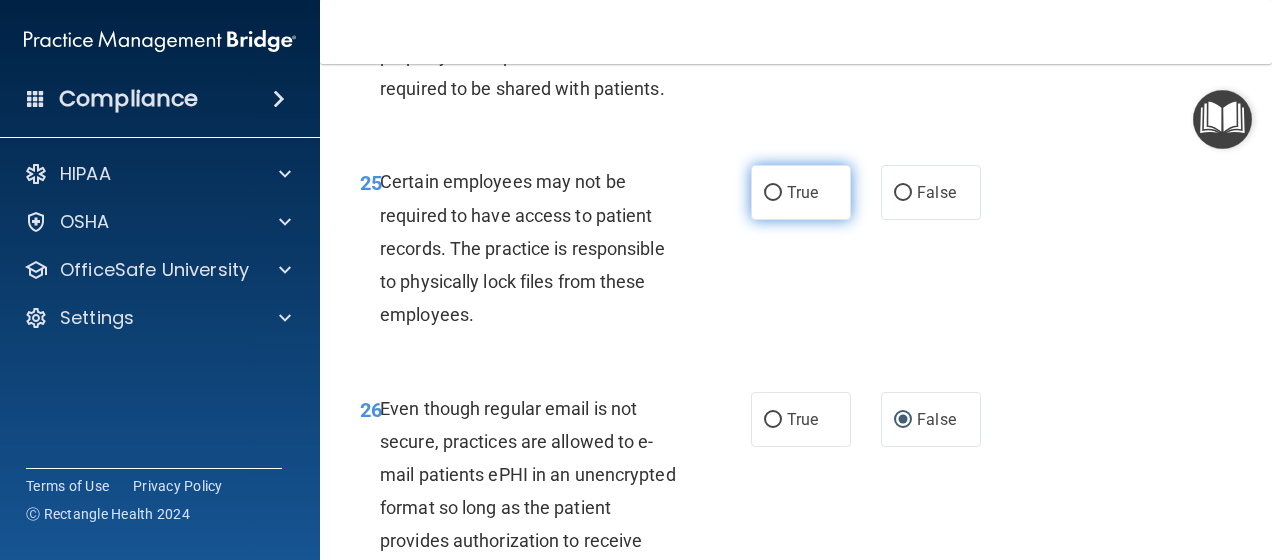 click on "True" at bounding box center (802, 192) 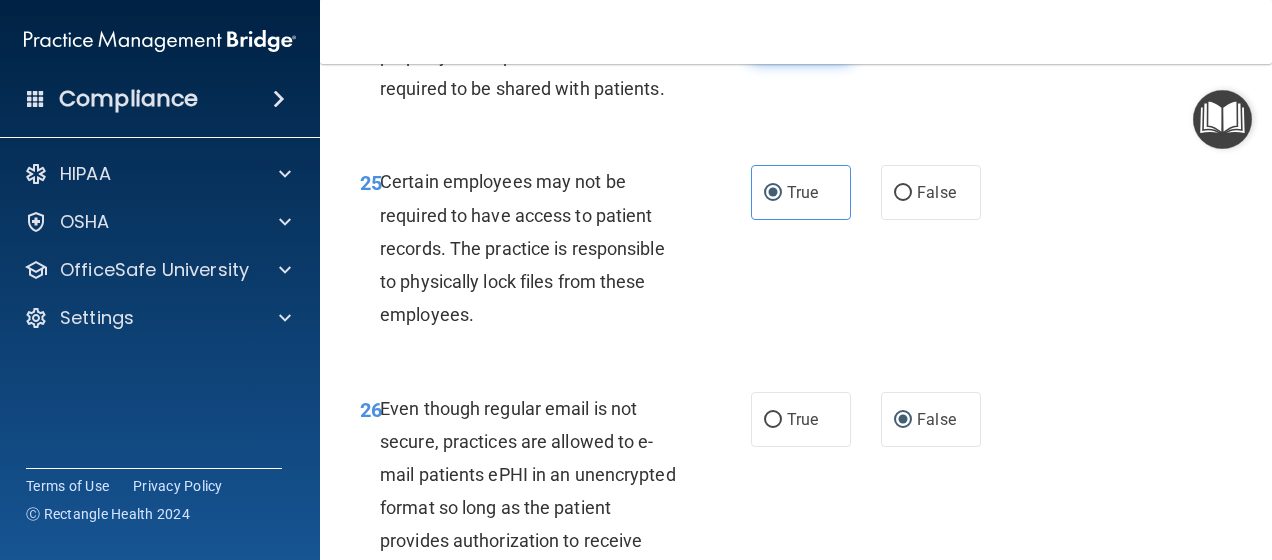click on "True" at bounding box center (801, 33) 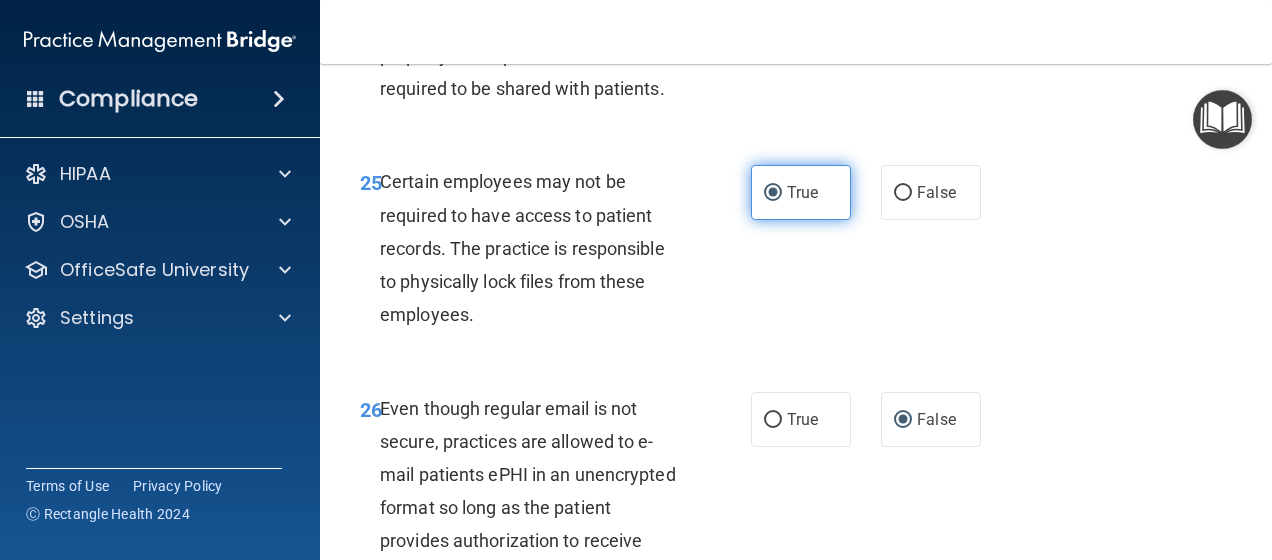 scroll, scrollTop: 5186, scrollLeft: 0, axis: vertical 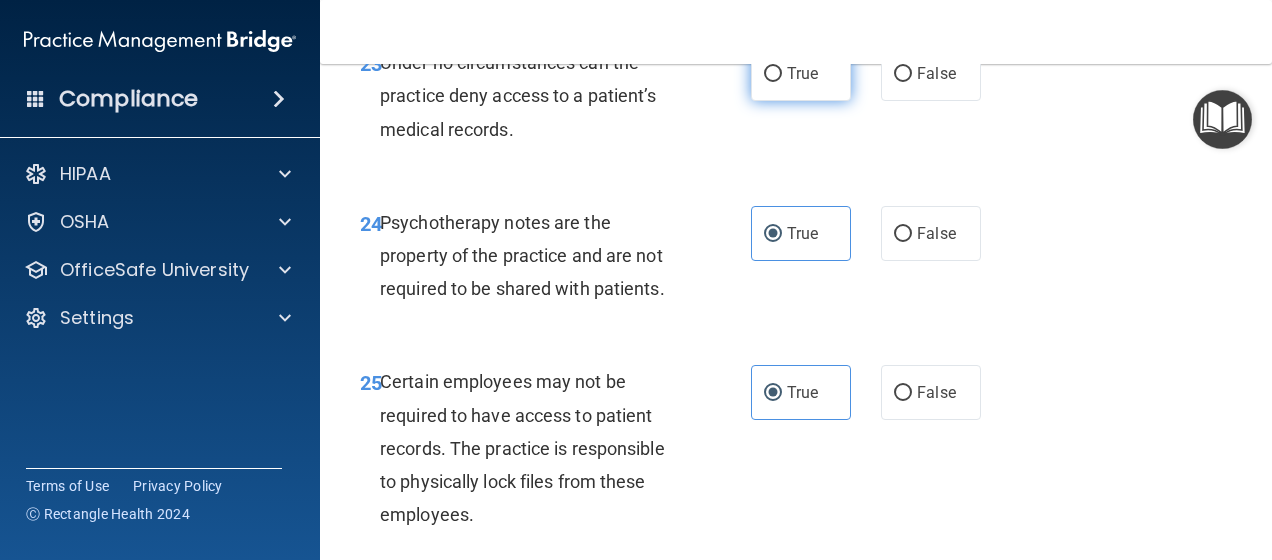 click on "True" at bounding box center [801, 73] 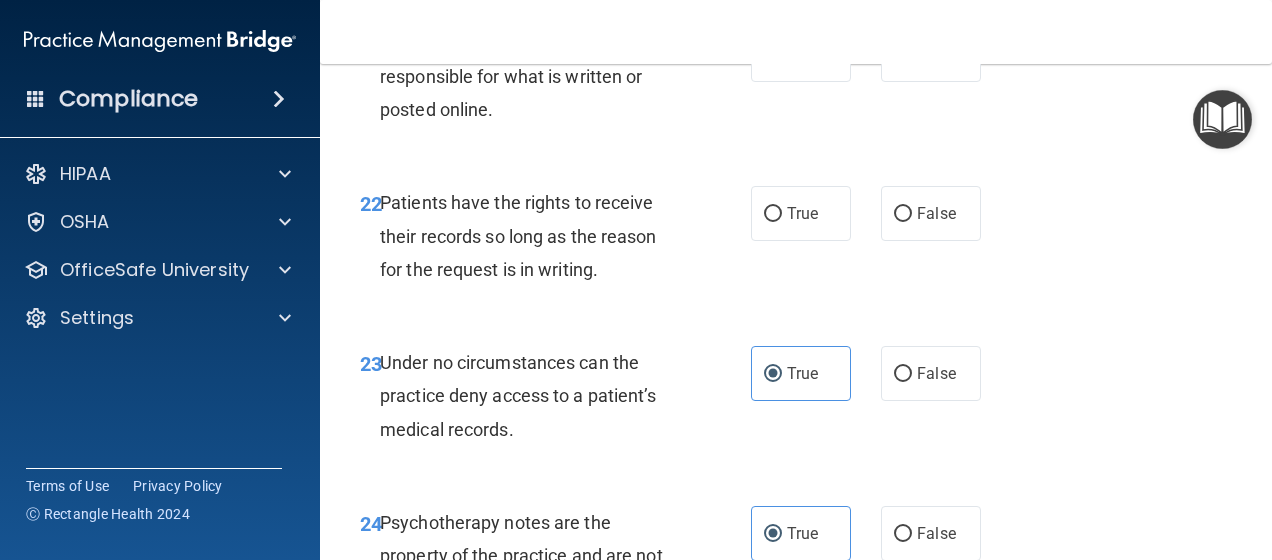 scroll, scrollTop: 4986, scrollLeft: 0, axis: vertical 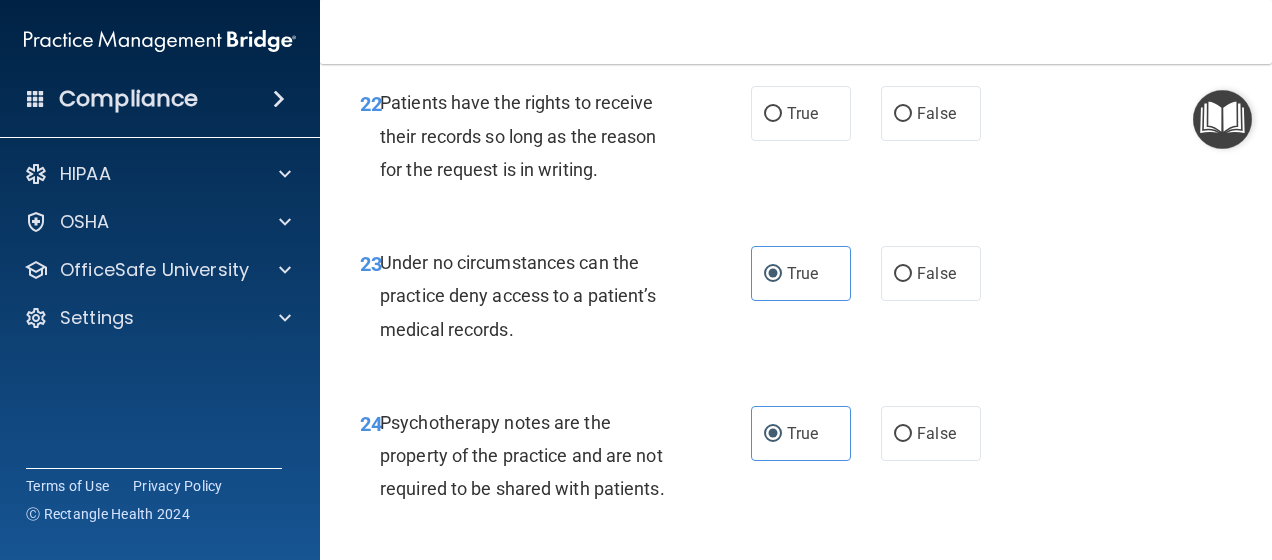 click on "Under no circumstances can the practice deny access to a patient’s medical records." at bounding box center [518, 295] 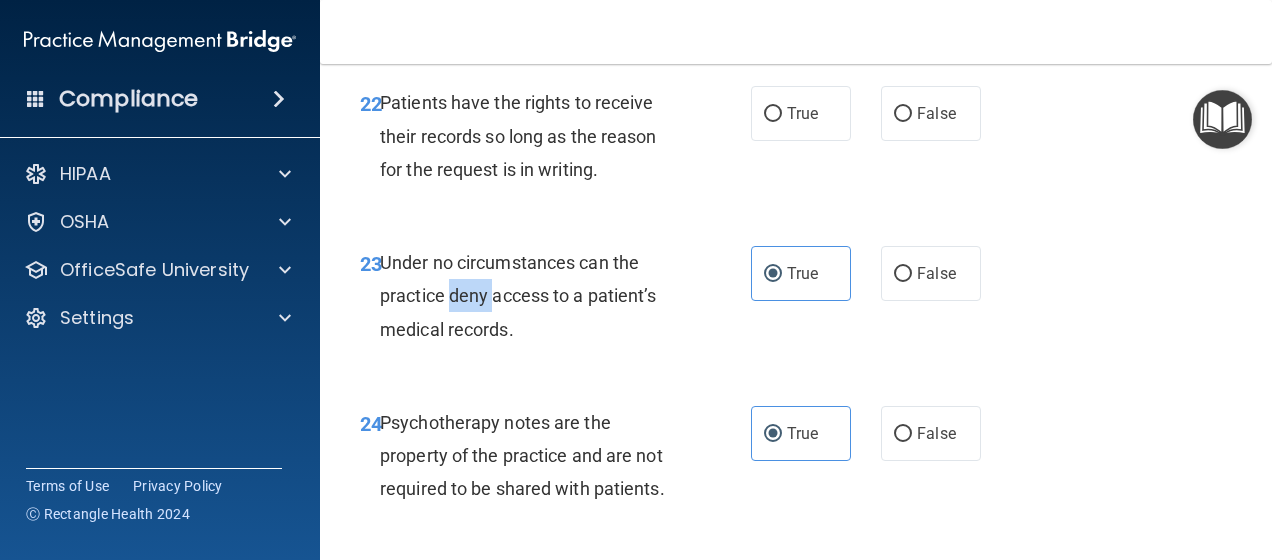 click on "Under no circumstances can the practice deny access to a patient’s medical records." at bounding box center (518, 295) 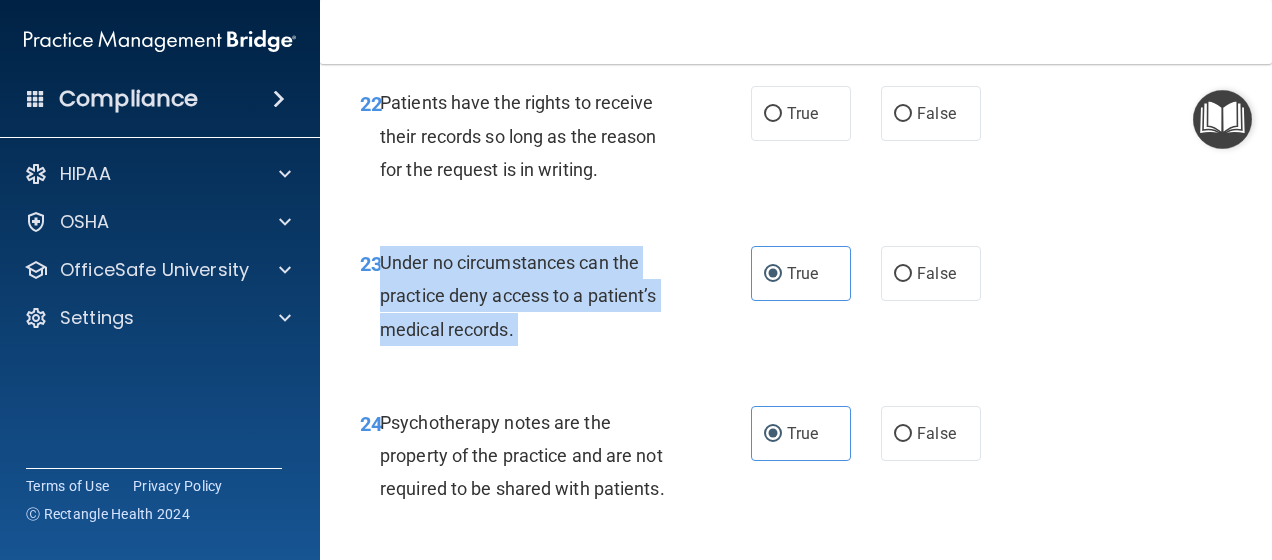 click on "Under no circumstances can the practice deny access to a patient’s medical records." at bounding box center (538, 296) 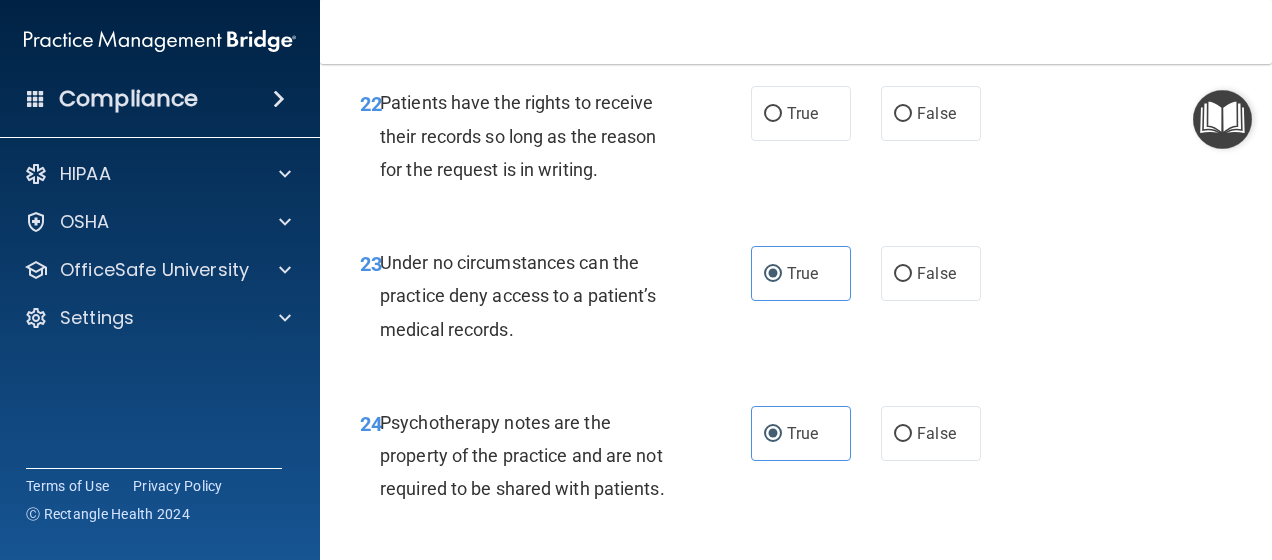 click on "Patients have the rights to receive their records so long as the reason for the request is in writing." at bounding box center [518, 135] 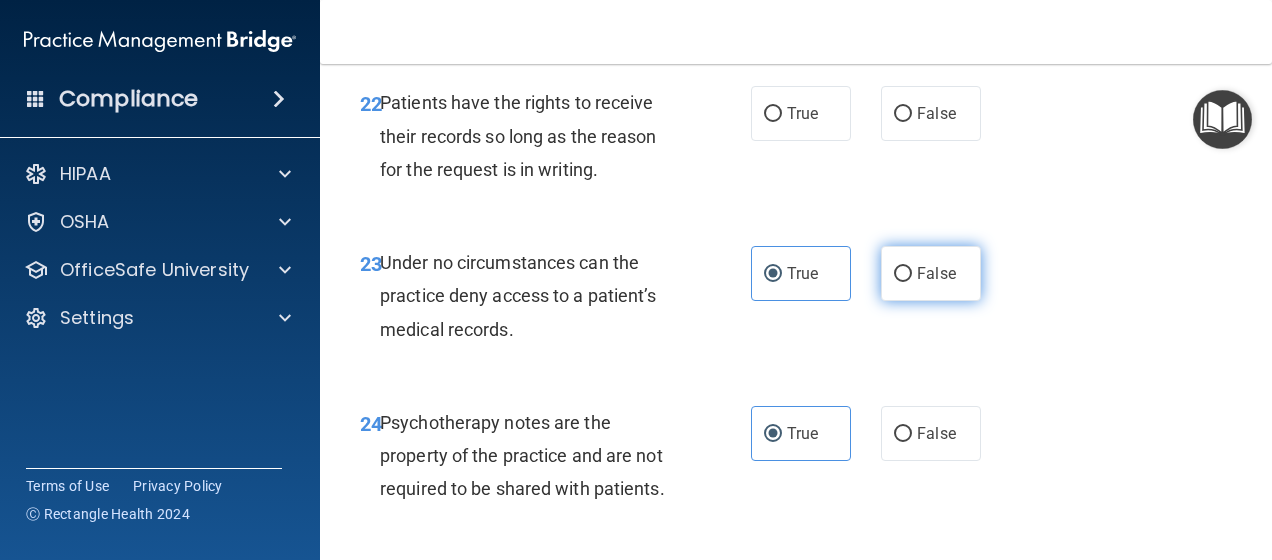 click on "False" at bounding box center [931, 273] 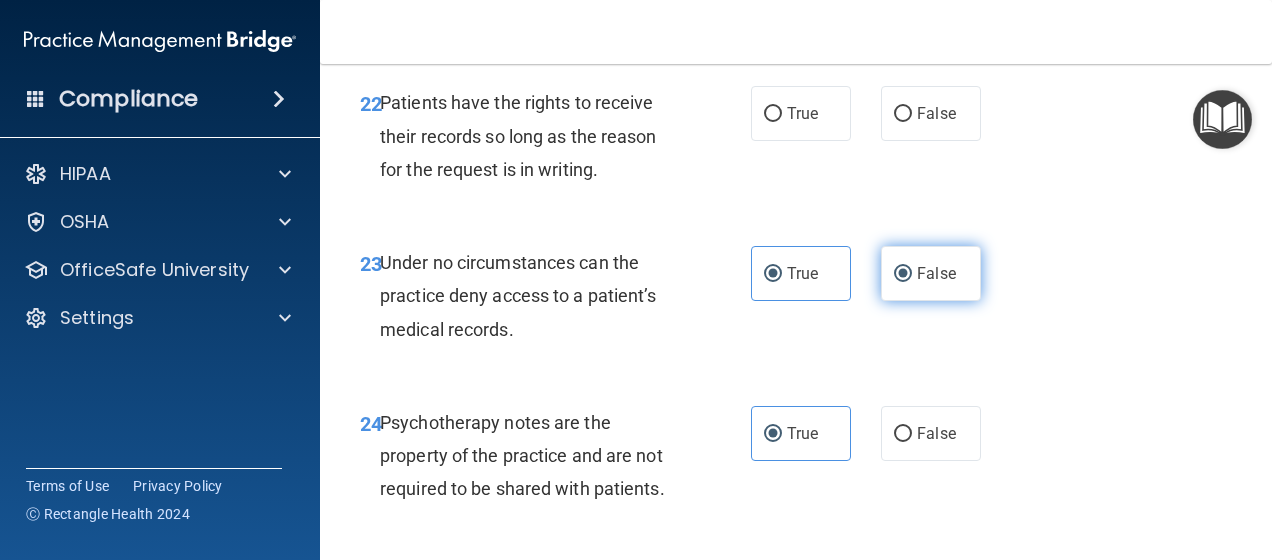 radio on "false" 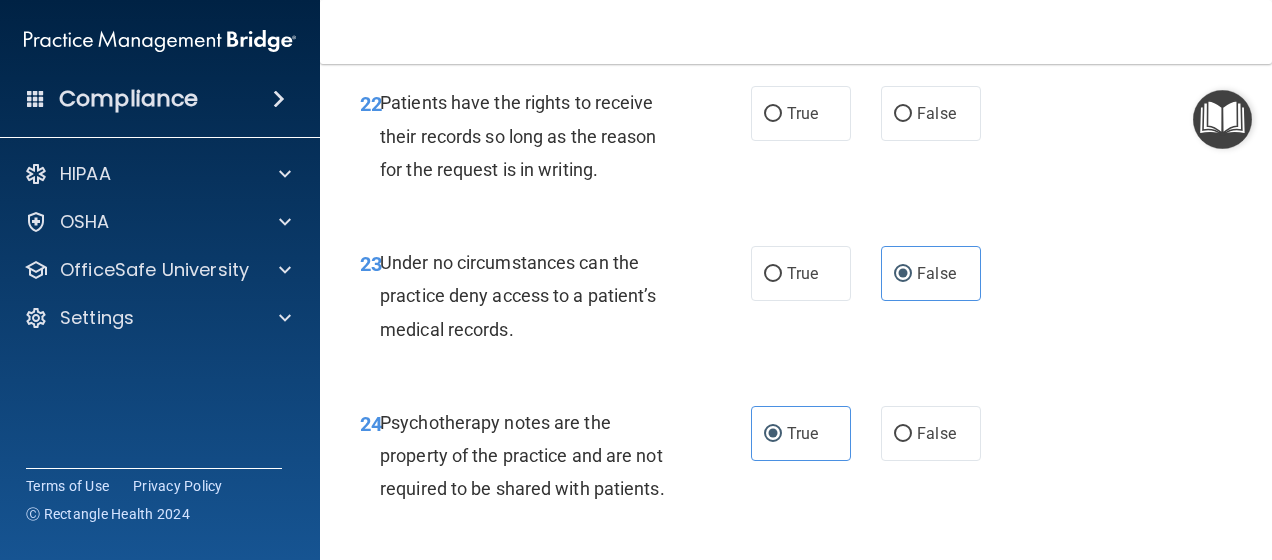 click on "Patients have the rights to receive their records so long as the reason for the request is in writing." at bounding box center (518, 135) 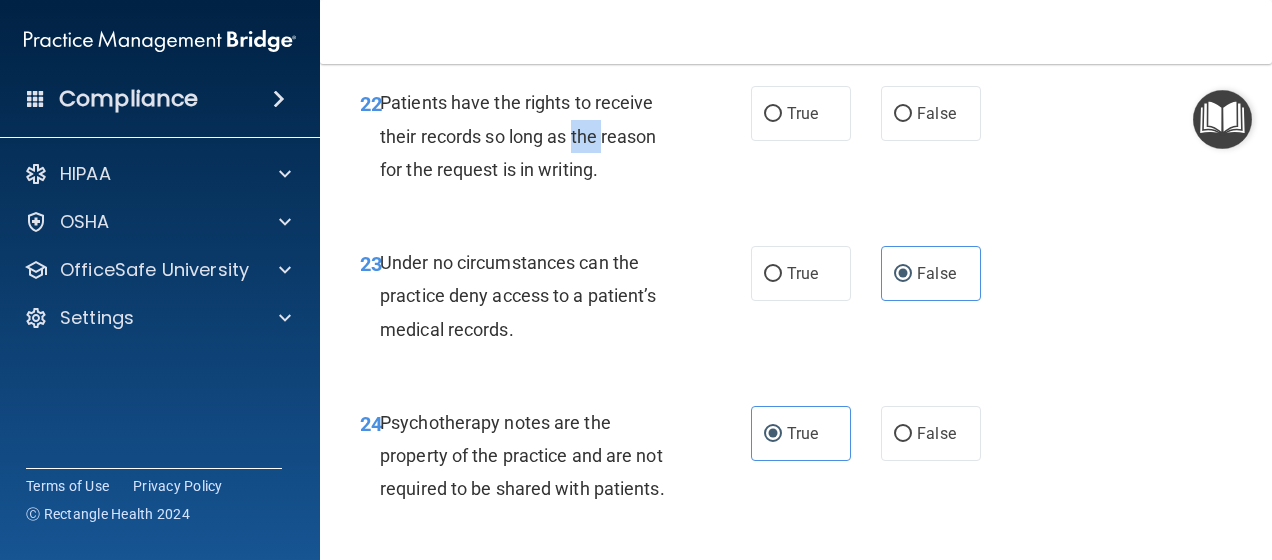 click on "Patients have the rights to receive their records so long as the reason for the request is in writing." at bounding box center [518, 135] 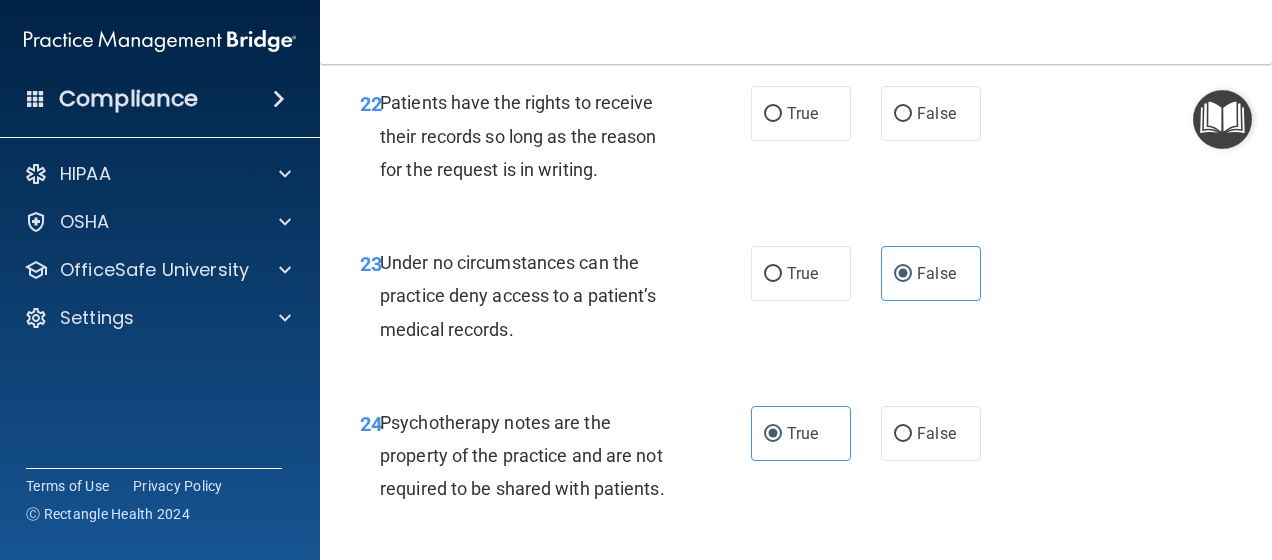 click on "Patients have the rights to receive their records so long as the reason for the request is in writing." at bounding box center (518, 135) 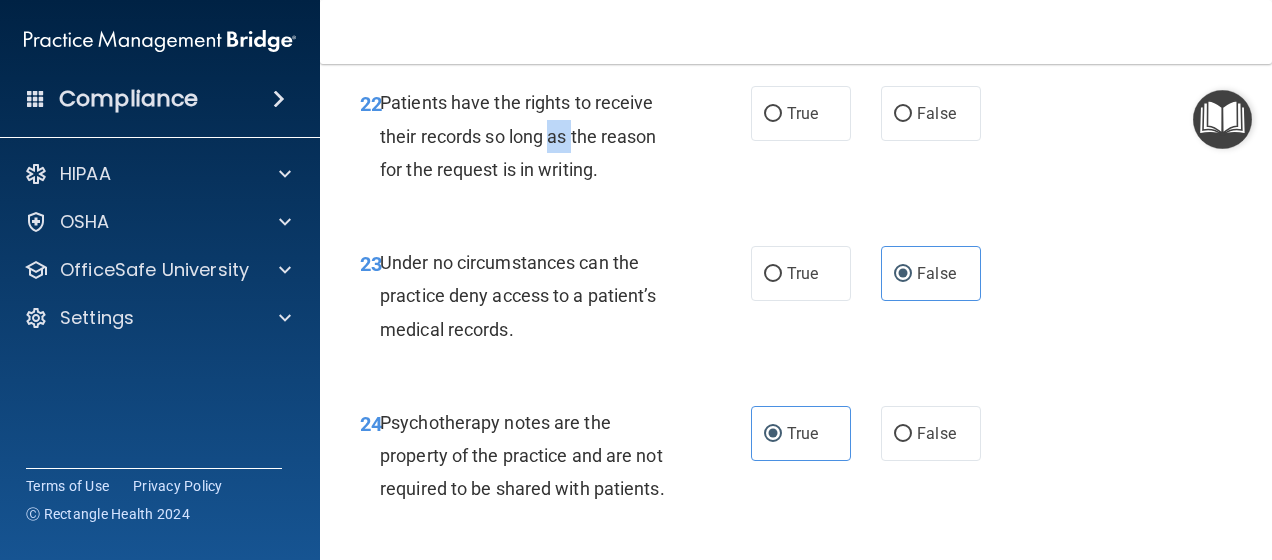click on "Patients have the rights to receive their records so long as the reason for the request is in writing." at bounding box center [518, 135] 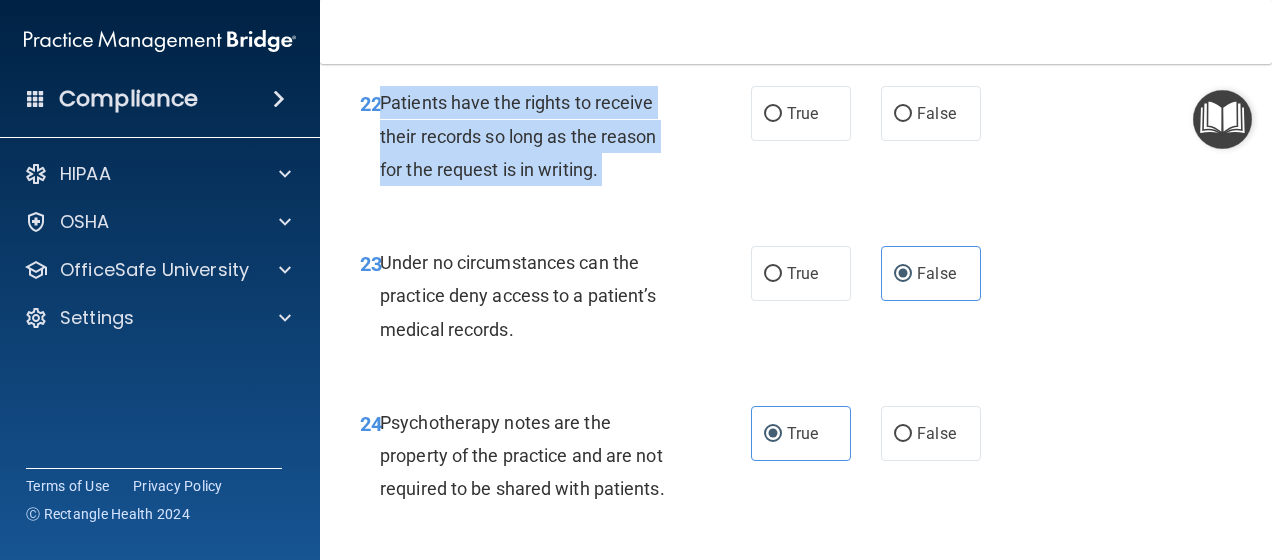 click on "Patients have the rights to receive their records so long as the reason for the request is in writing." at bounding box center (518, 135) 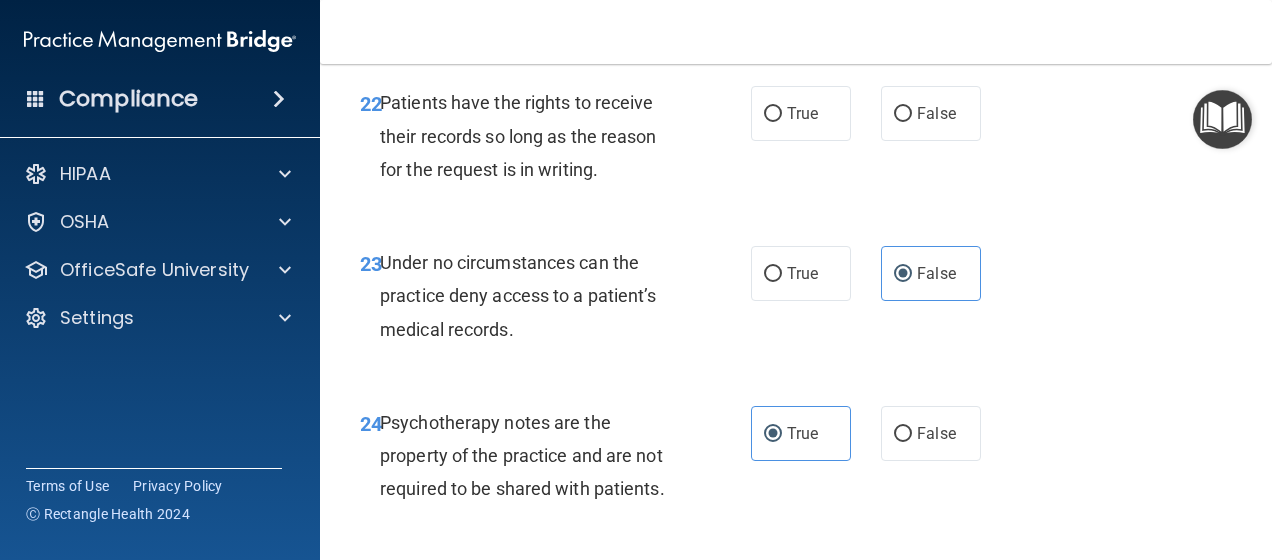 click on "22       Patients have the rights to receive their records so long as the reason for the request is in writing.                 True           False" at bounding box center (796, 141) 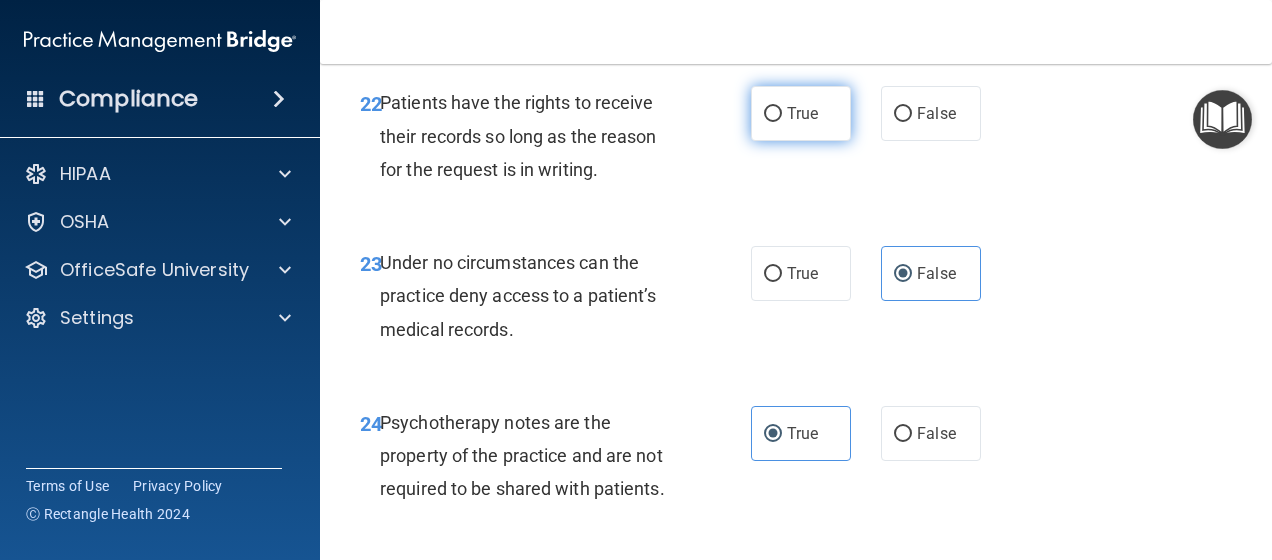 click on "True" at bounding box center [802, 113] 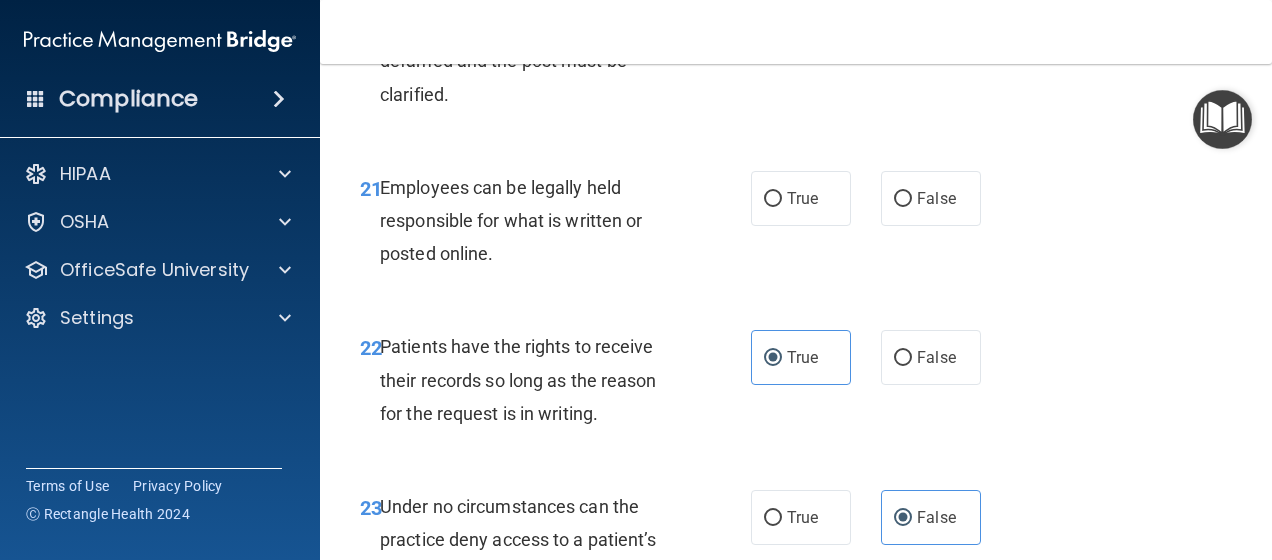 scroll, scrollTop: 4686, scrollLeft: 0, axis: vertical 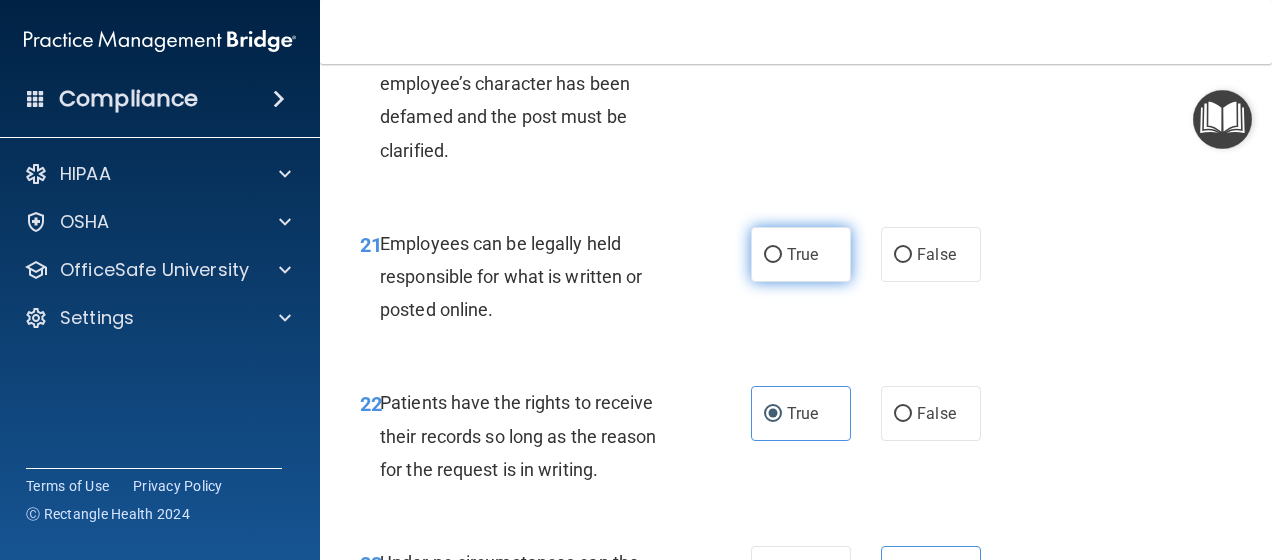 click on "True" at bounding box center (801, 254) 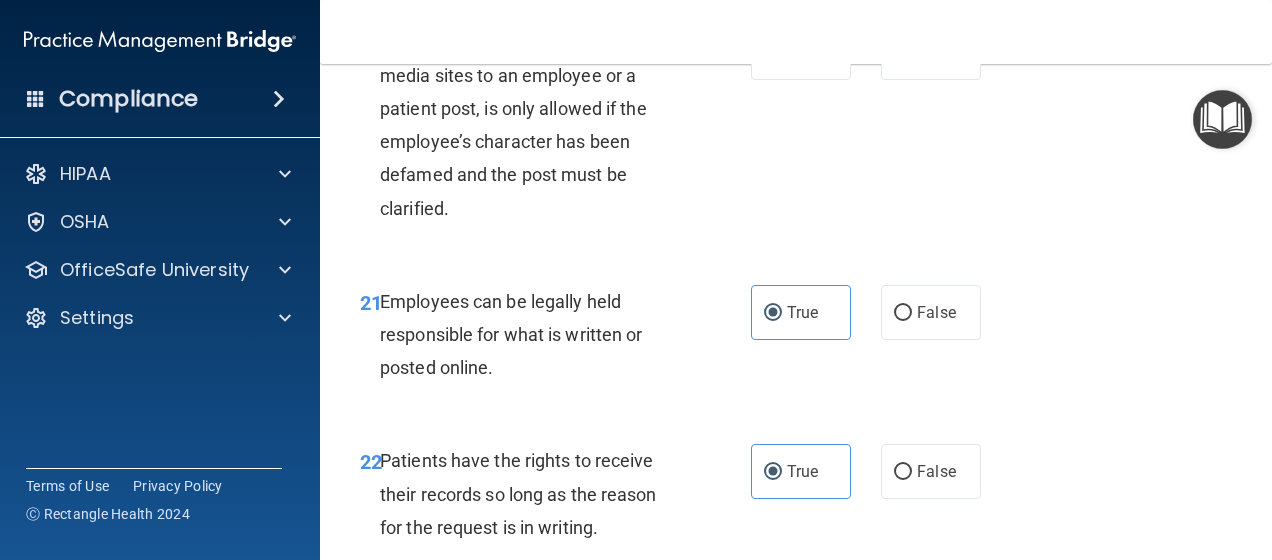 scroll, scrollTop: 4586, scrollLeft: 0, axis: vertical 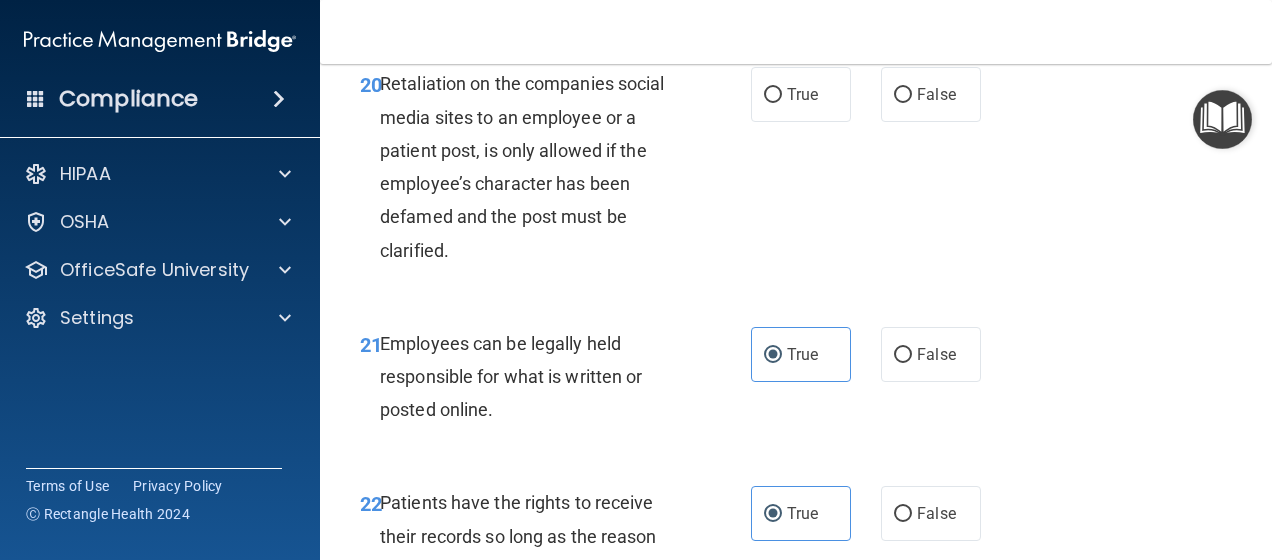 click on "Retaliation on the companies social media sites to an employee or a patient post, is only allowed if the employee’s character has been defamed and the post must be clarified." at bounding box center [522, 166] 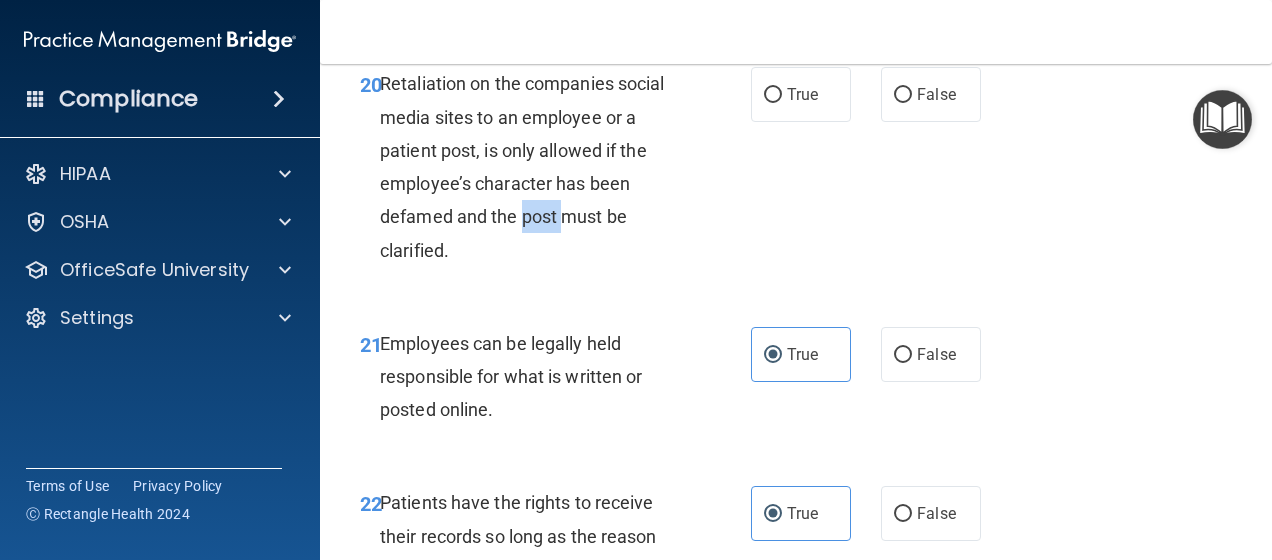 click on "Retaliation on the companies social media sites to an employee or a patient post, is only allowed if the employee’s character has been defamed and the post must be clarified." at bounding box center [522, 166] 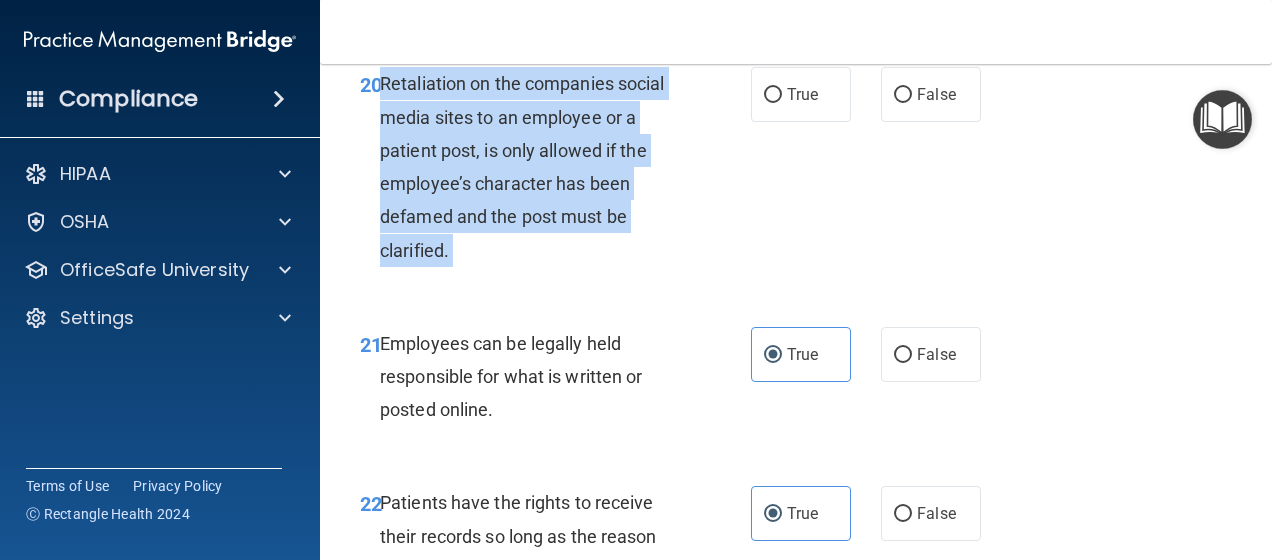 click on "Retaliation on the companies social media sites to an employee or a patient post, is only allowed if the employee’s character has been defamed and the post must be clarified." at bounding box center [522, 166] 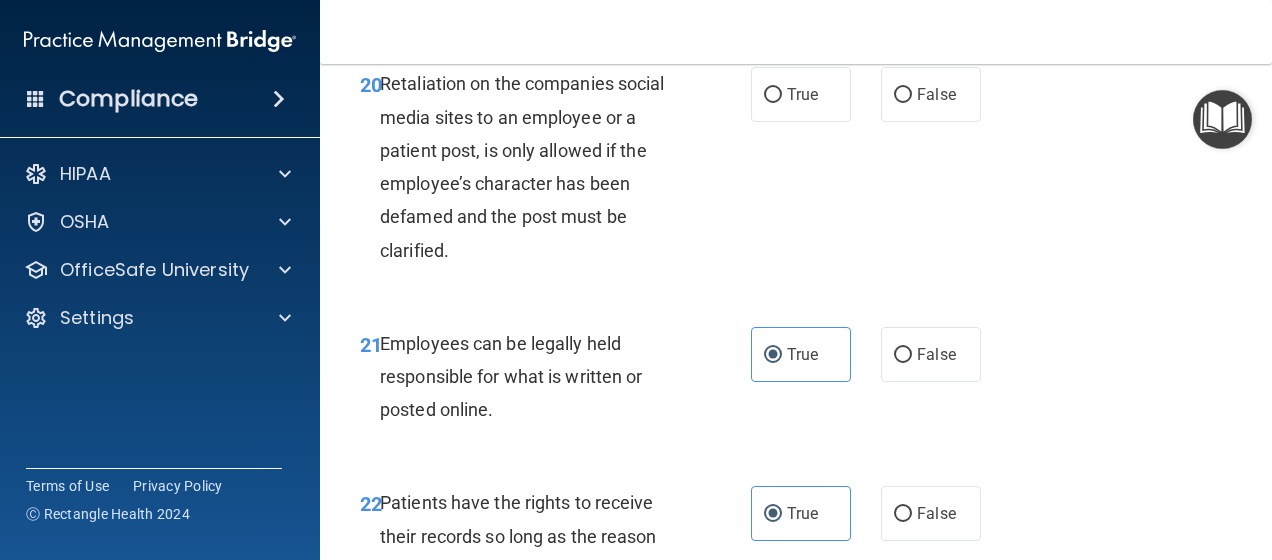 click on "19       Do not disclose any patient’s PHI, including images of the patient, on social media, unless the practice has been granted direct informed consent from the patient.                 True           False" at bounding box center [796, -71] 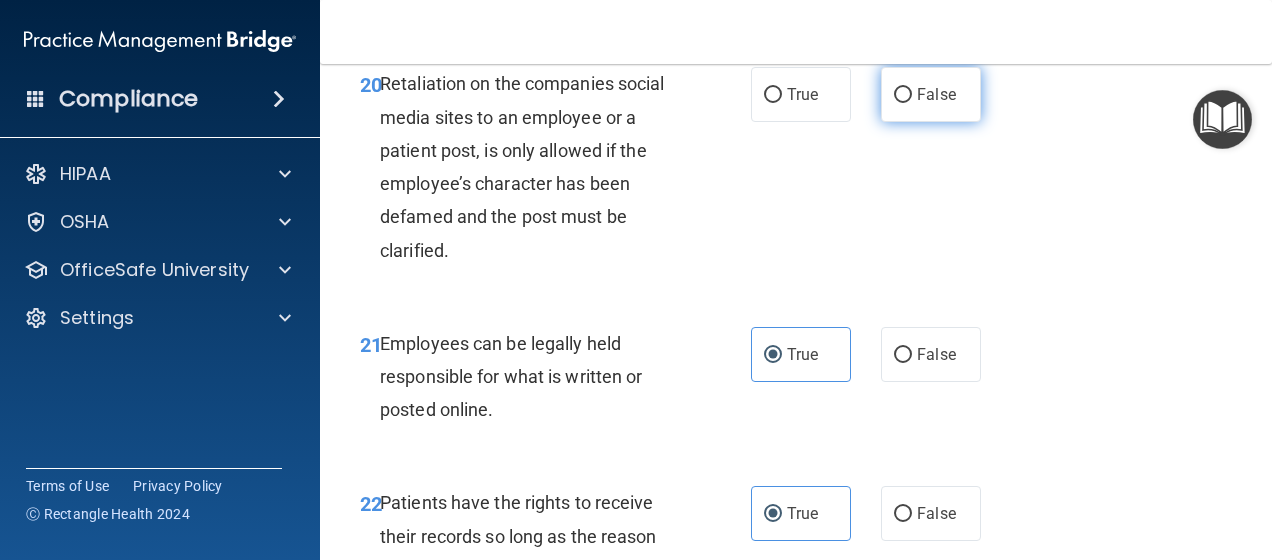 click on "False" at bounding box center [936, 94] 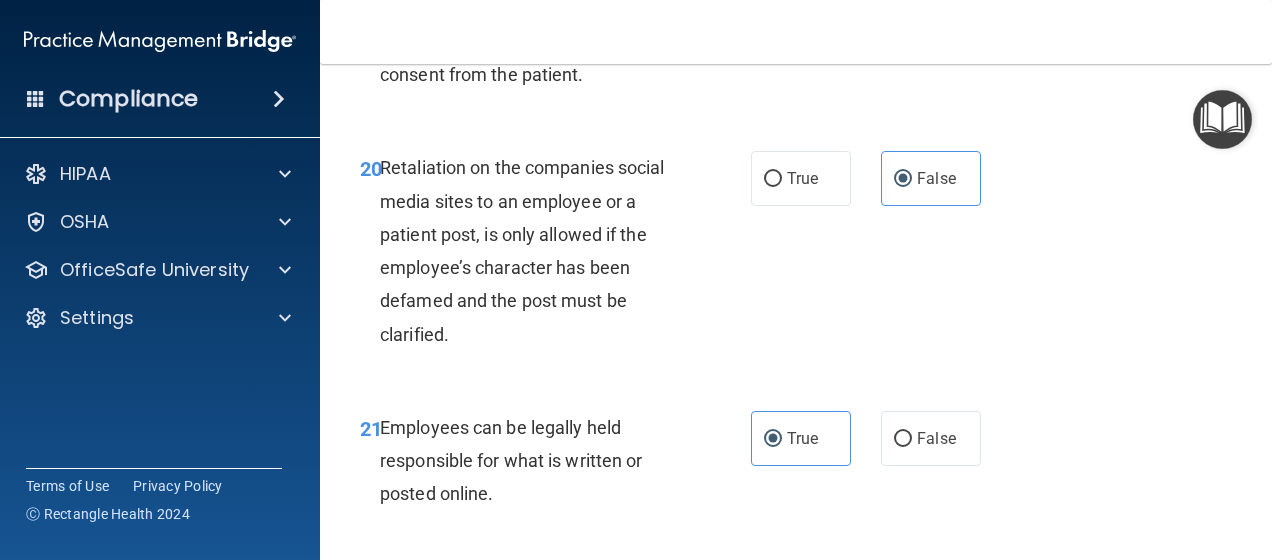 scroll, scrollTop: 4286, scrollLeft: 0, axis: vertical 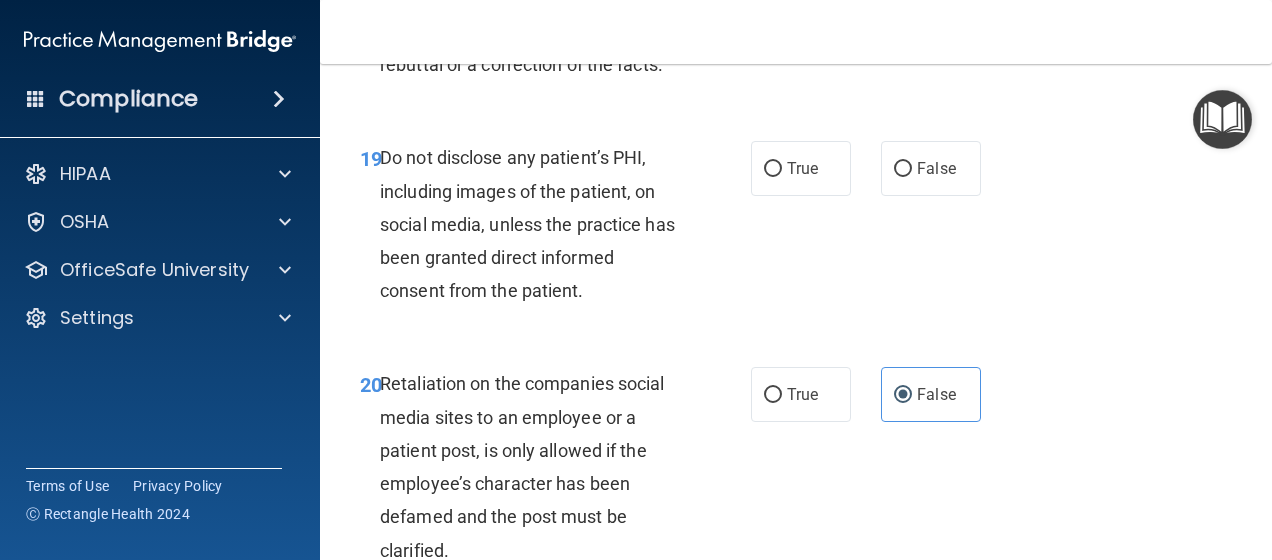 click on "Do not disclose any patient’s PHI, including images of the patient, on social media, unless the practice has been granted direct informed consent from the patient." at bounding box center (538, 224) 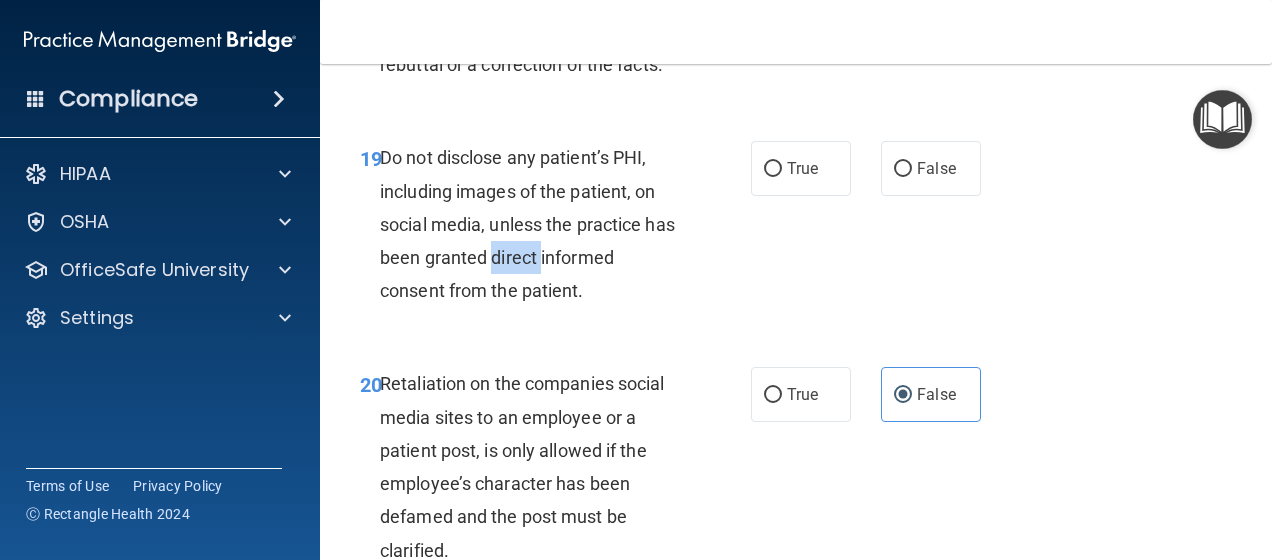 click on "Do not disclose any patient’s PHI, including images of the patient, on social media, unless the practice has been granted direct informed consent from the patient." at bounding box center [538, 224] 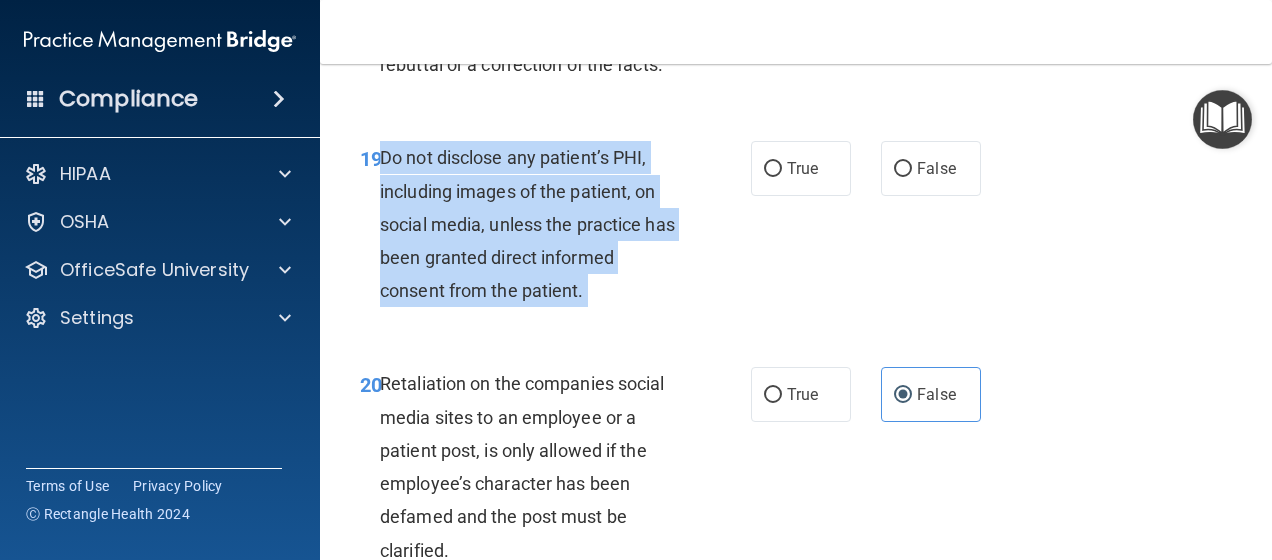 click on "Do not disclose any patient’s PHI, including images of the patient, on social media, unless the practice has been granted direct informed consent from the patient." at bounding box center [538, 224] 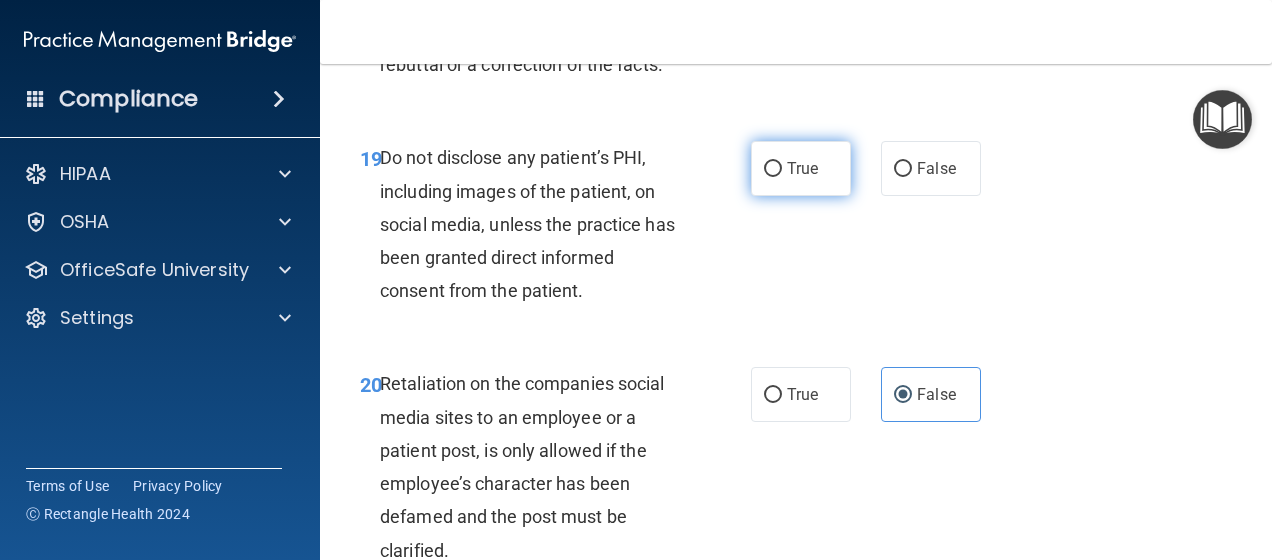 click on "True" at bounding box center [801, 168] 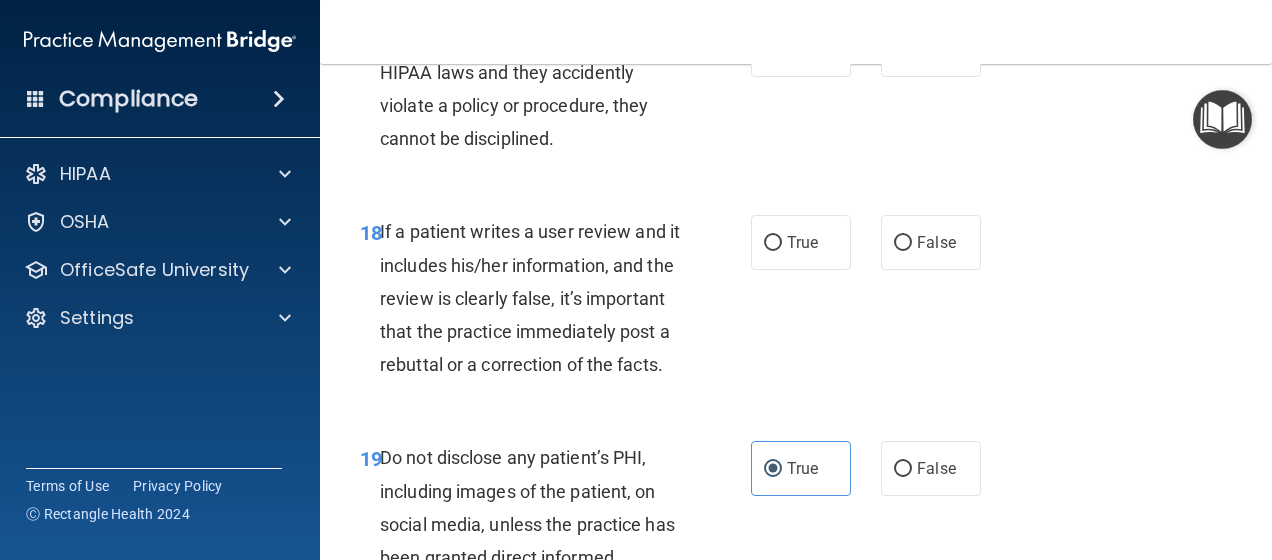 scroll, scrollTop: 4086, scrollLeft: 0, axis: vertical 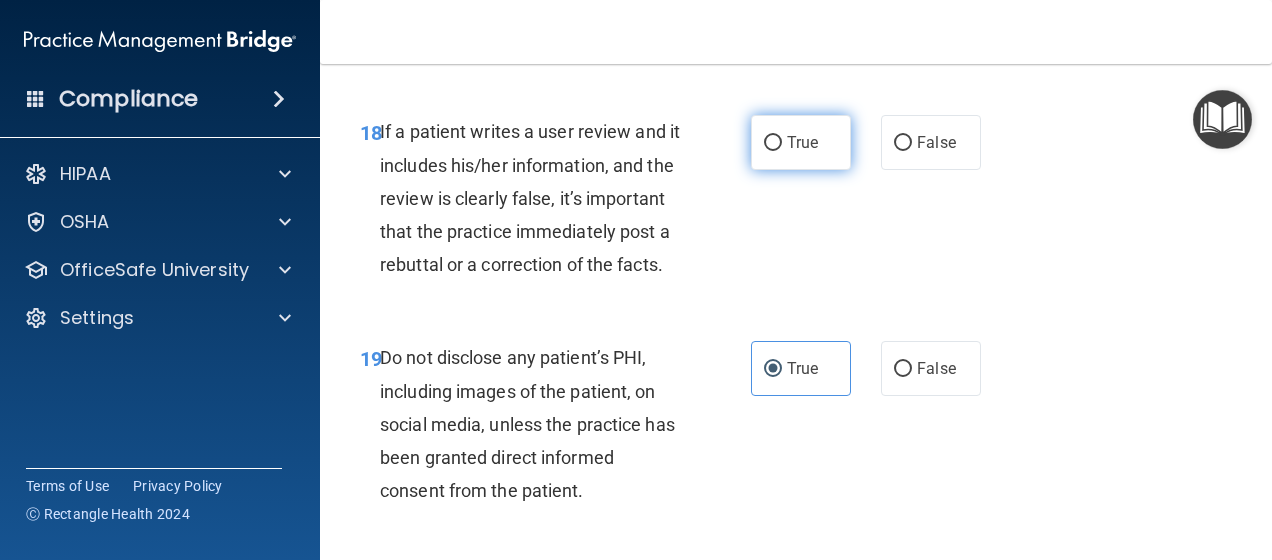 click on "True" at bounding box center [801, 142] 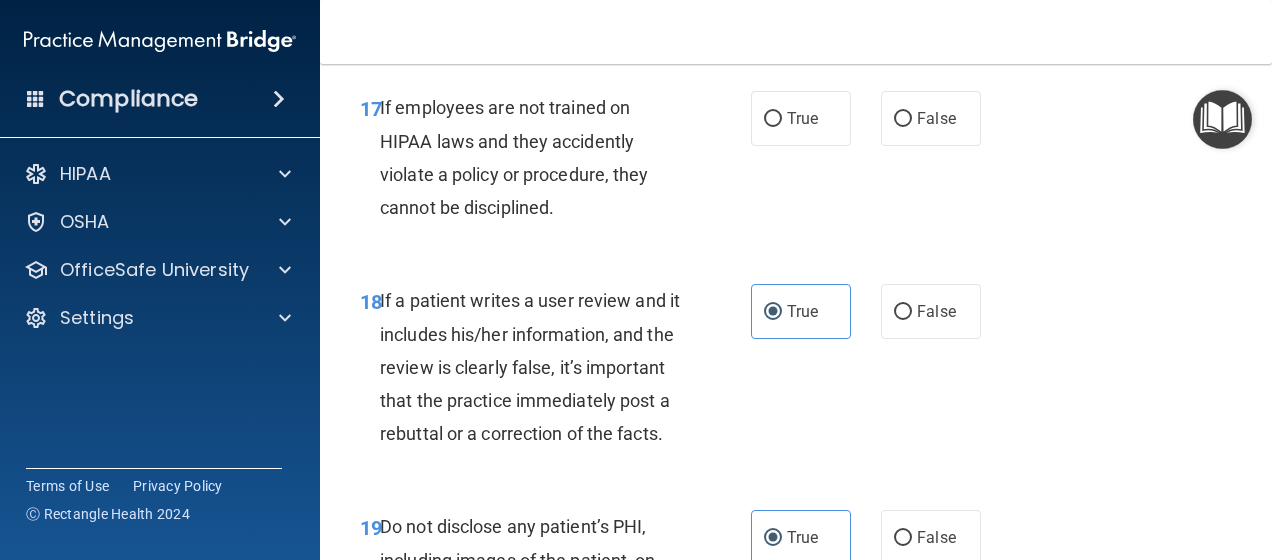 scroll, scrollTop: 3886, scrollLeft: 0, axis: vertical 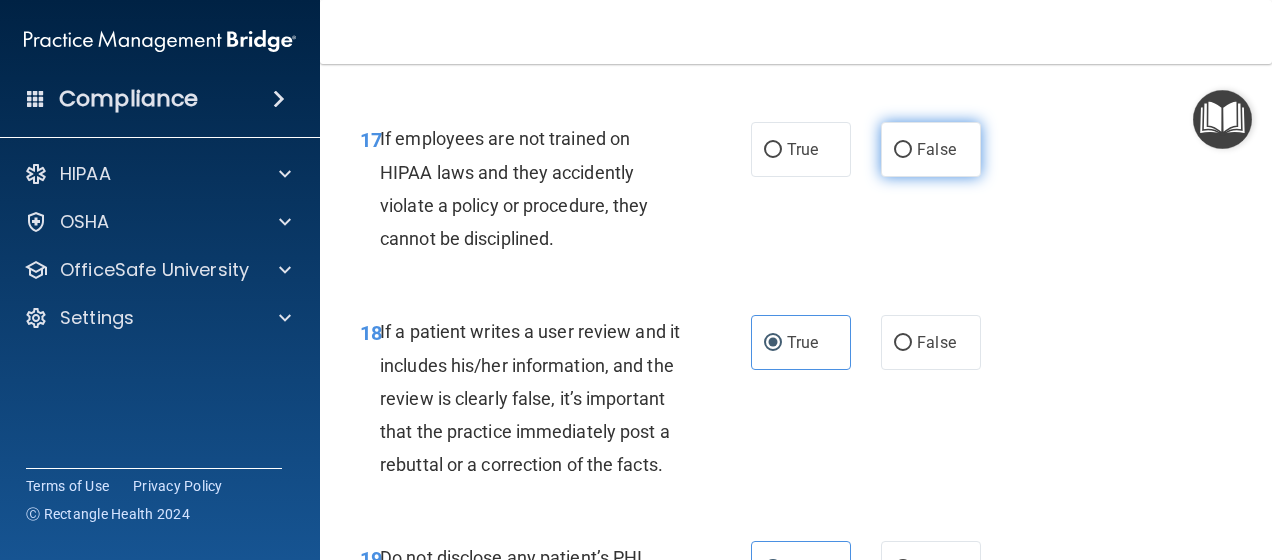 click on "False" at bounding box center (936, 149) 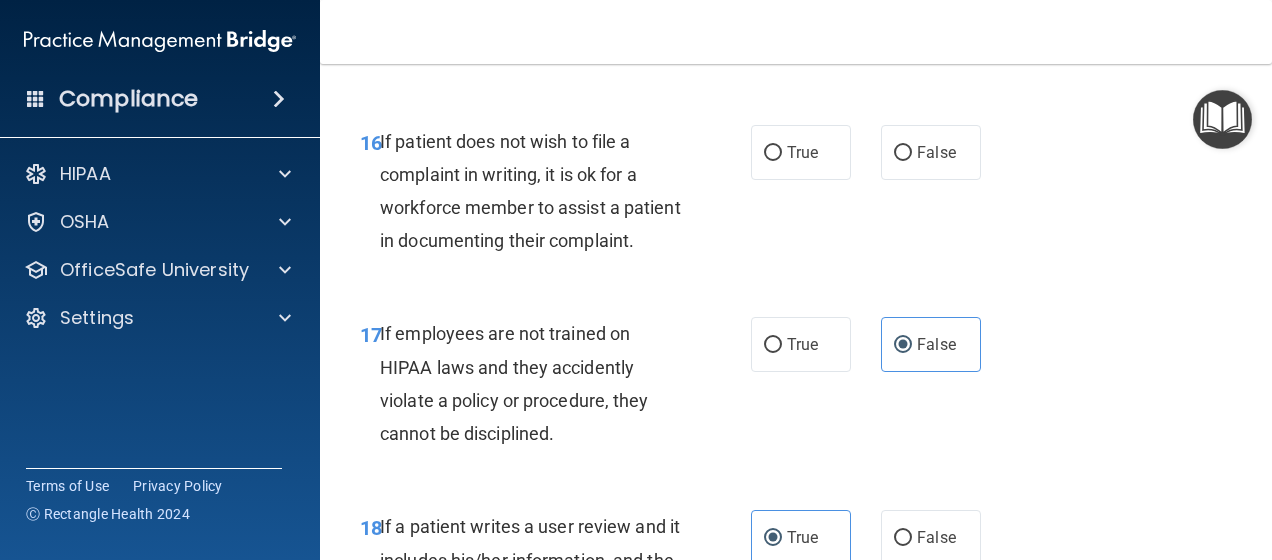 scroll, scrollTop: 3586, scrollLeft: 0, axis: vertical 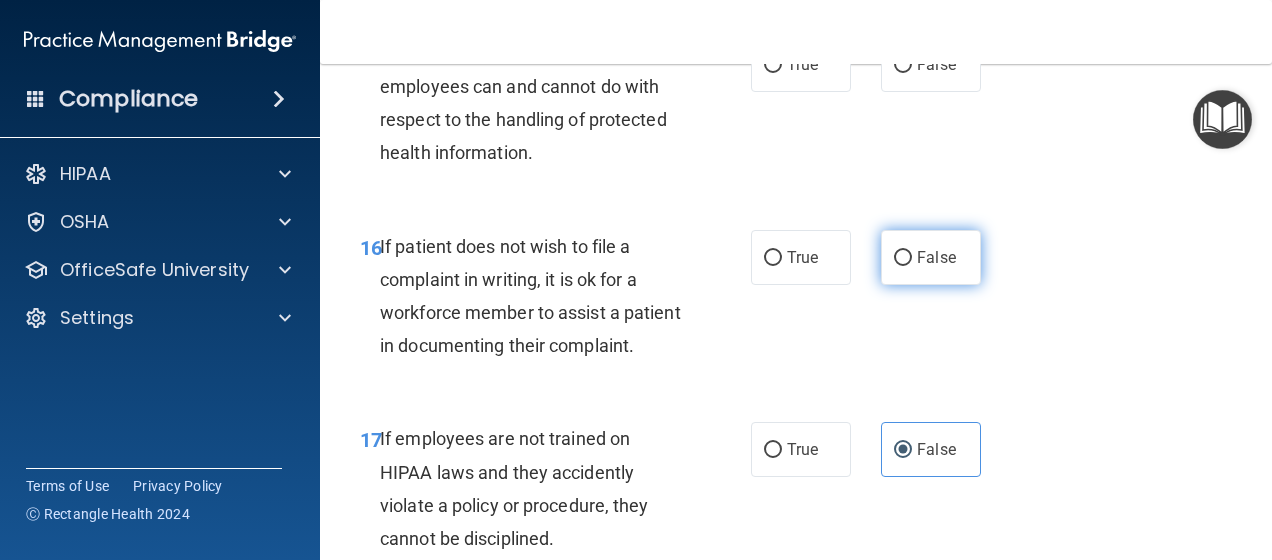 click on "False" at bounding box center [931, 257] 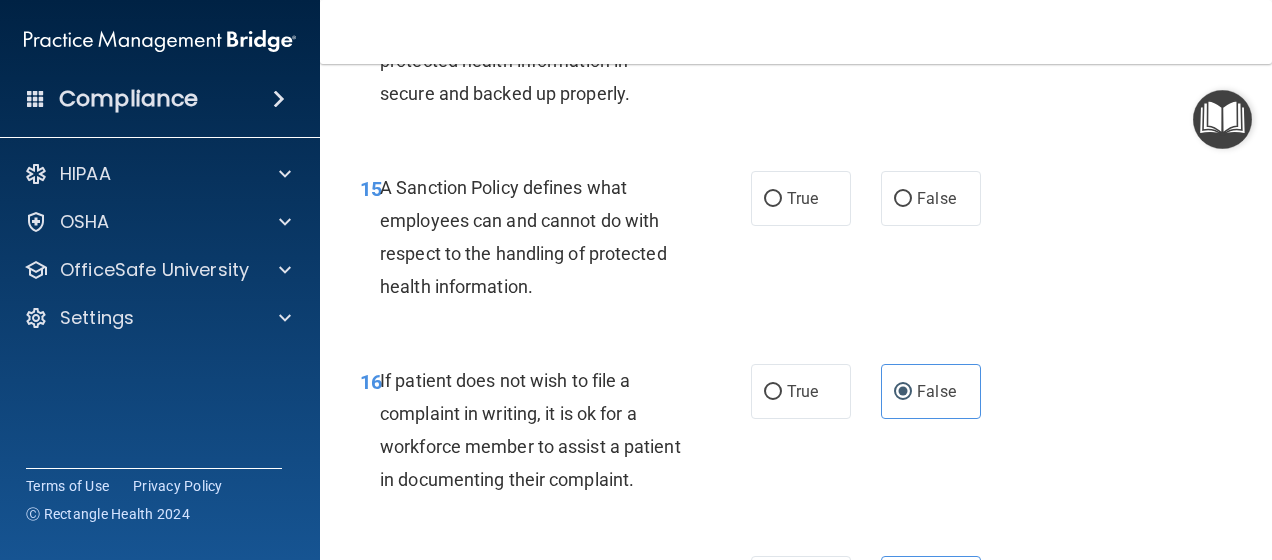 scroll, scrollTop: 3386, scrollLeft: 0, axis: vertical 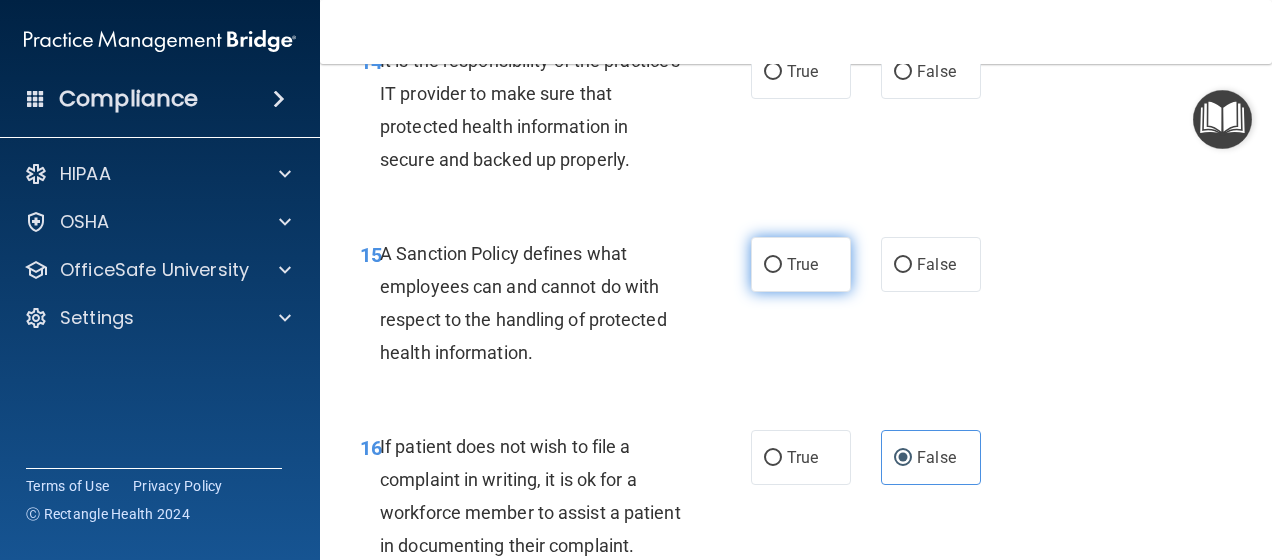 click on "True" at bounding box center [801, 264] 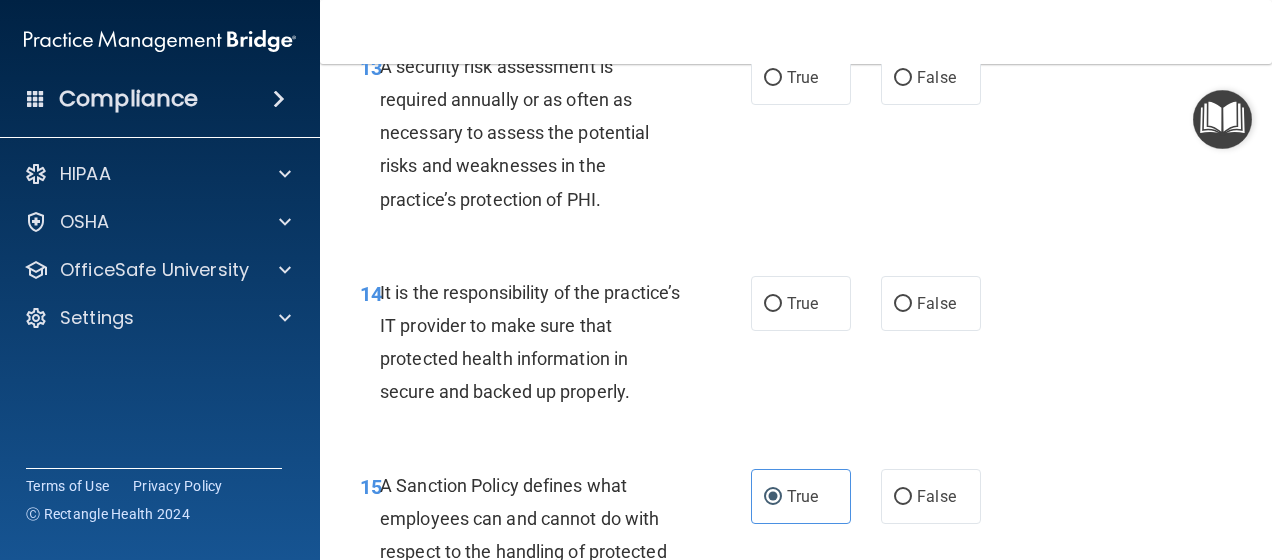 scroll, scrollTop: 3186, scrollLeft: 0, axis: vertical 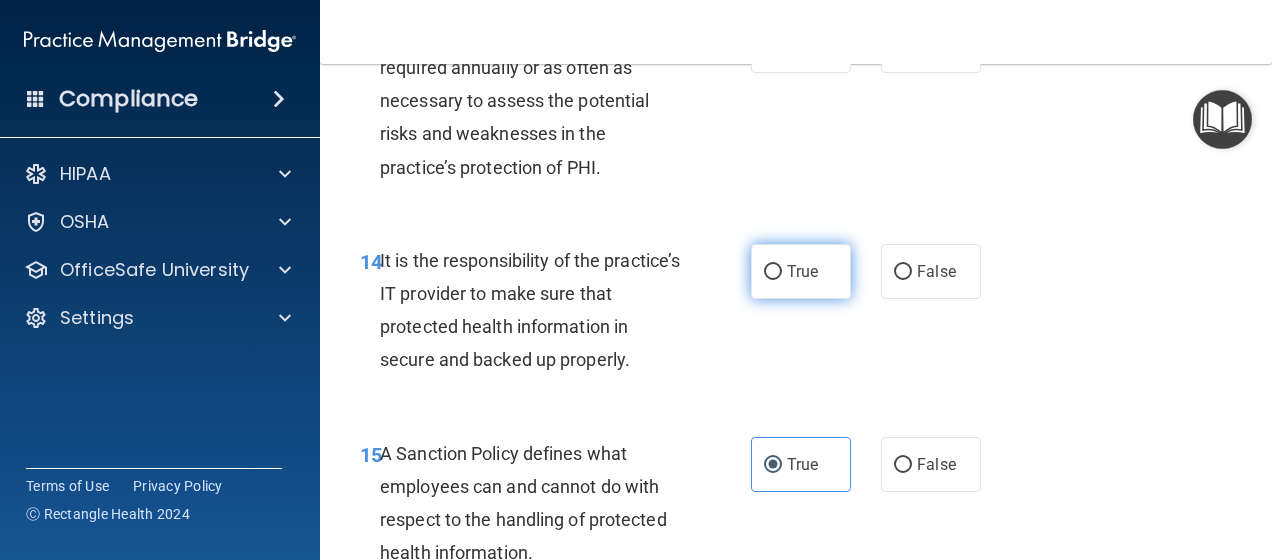click on "True" at bounding box center [801, 271] 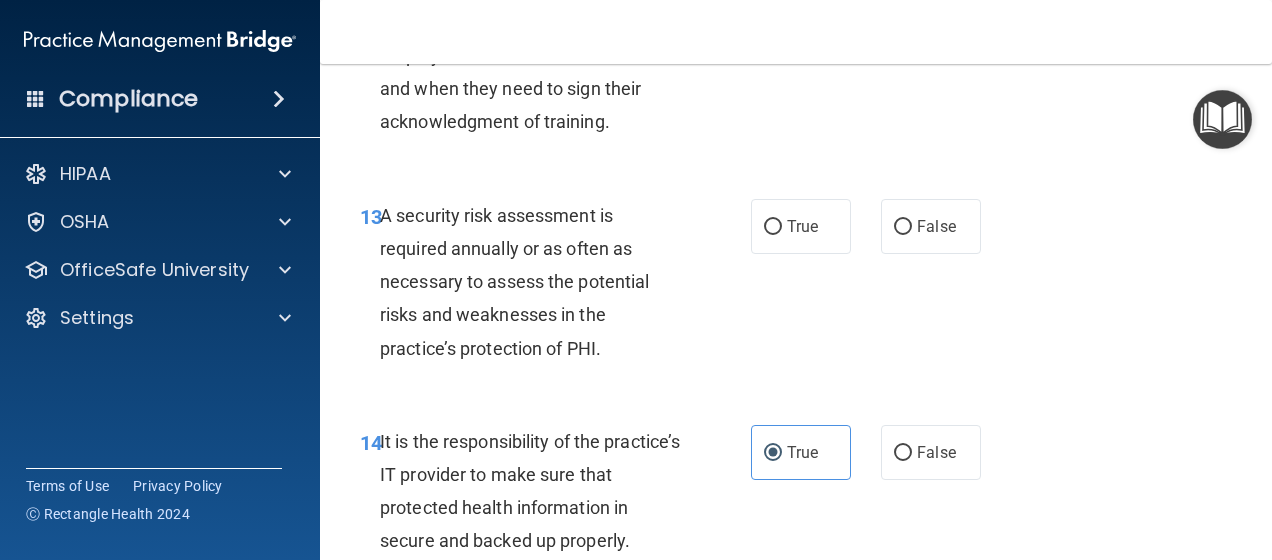 scroll, scrollTop: 2986, scrollLeft: 0, axis: vertical 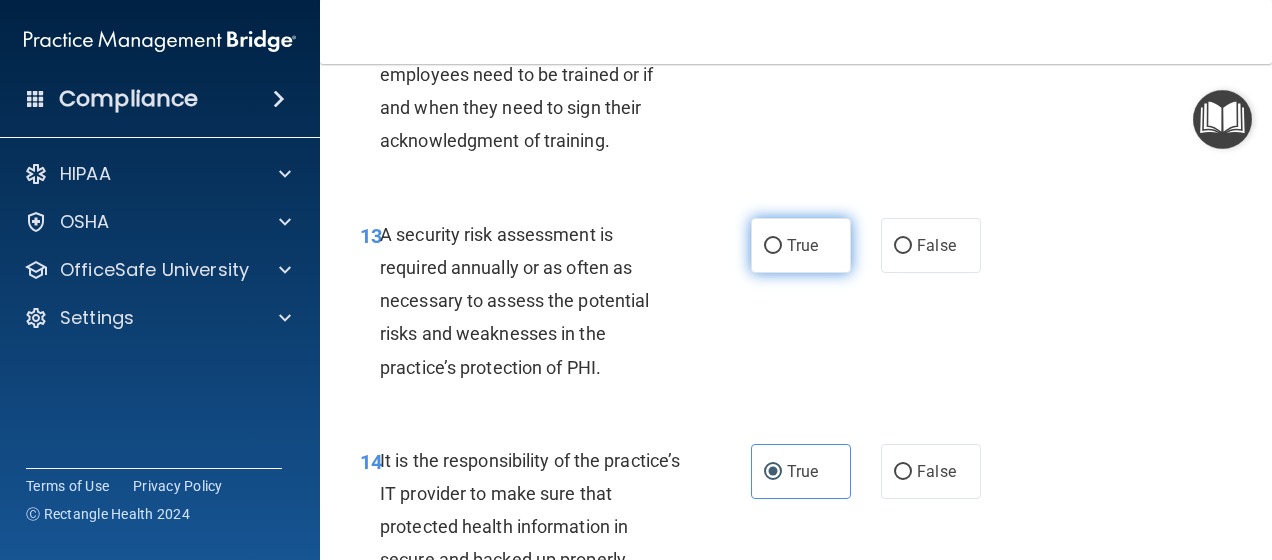 click on "True" at bounding box center (802, 245) 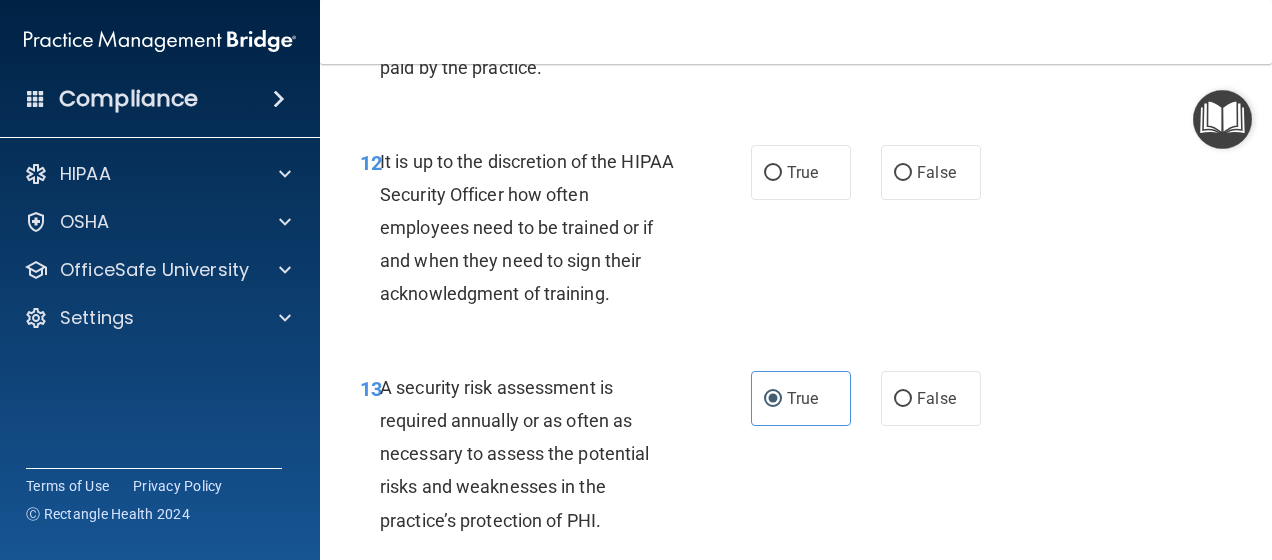 scroll, scrollTop: 2786, scrollLeft: 0, axis: vertical 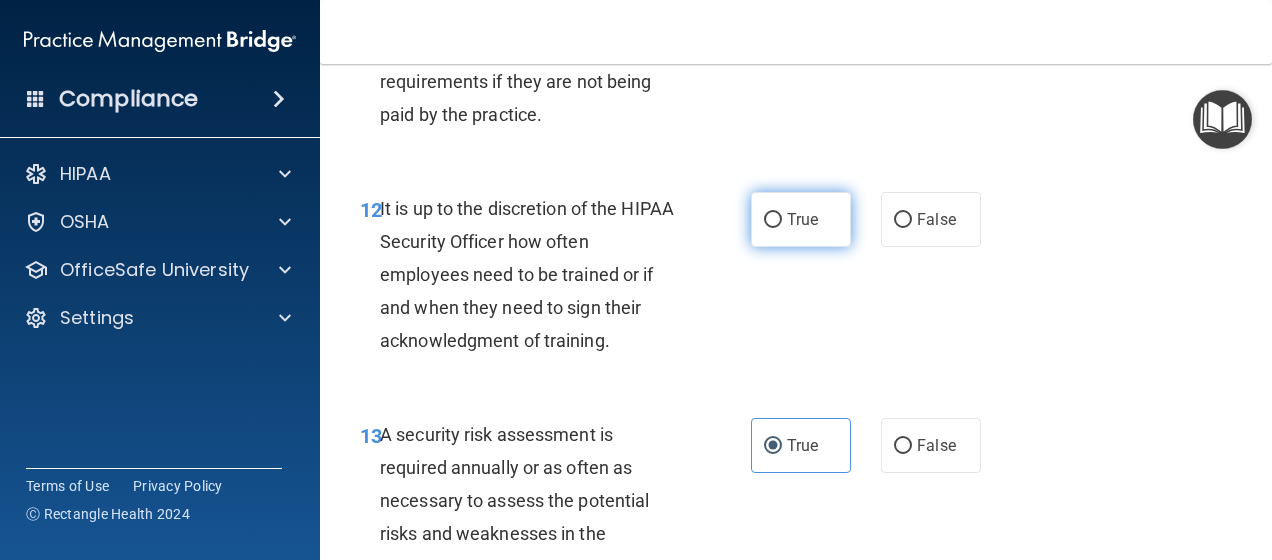 click on "True" at bounding box center [801, 219] 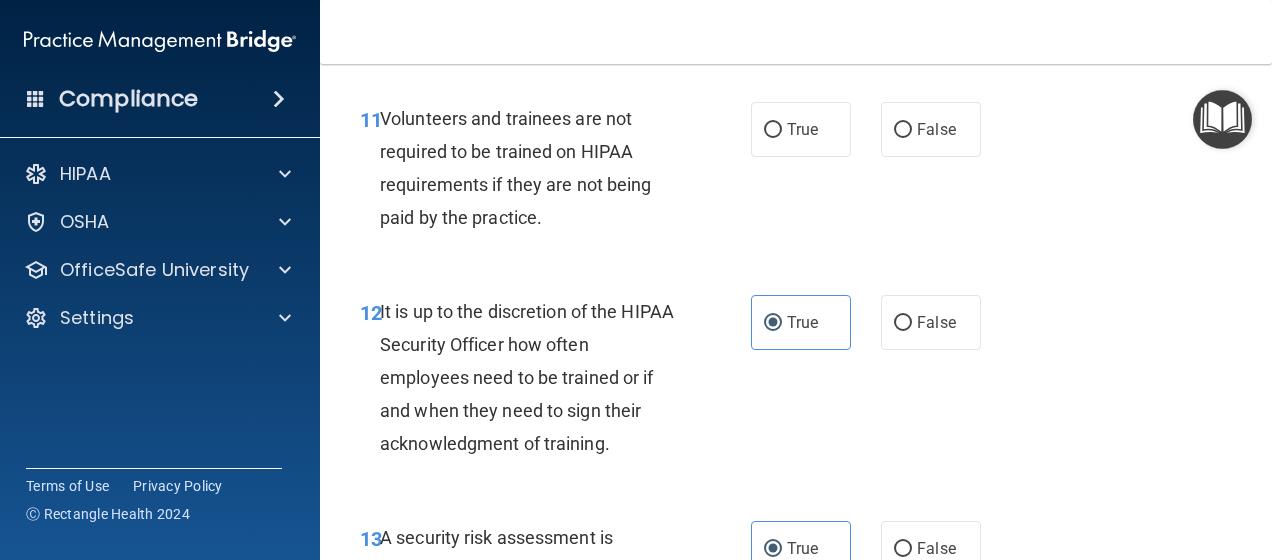 scroll, scrollTop: 2486, scrollLeft: 0, axis: vertical 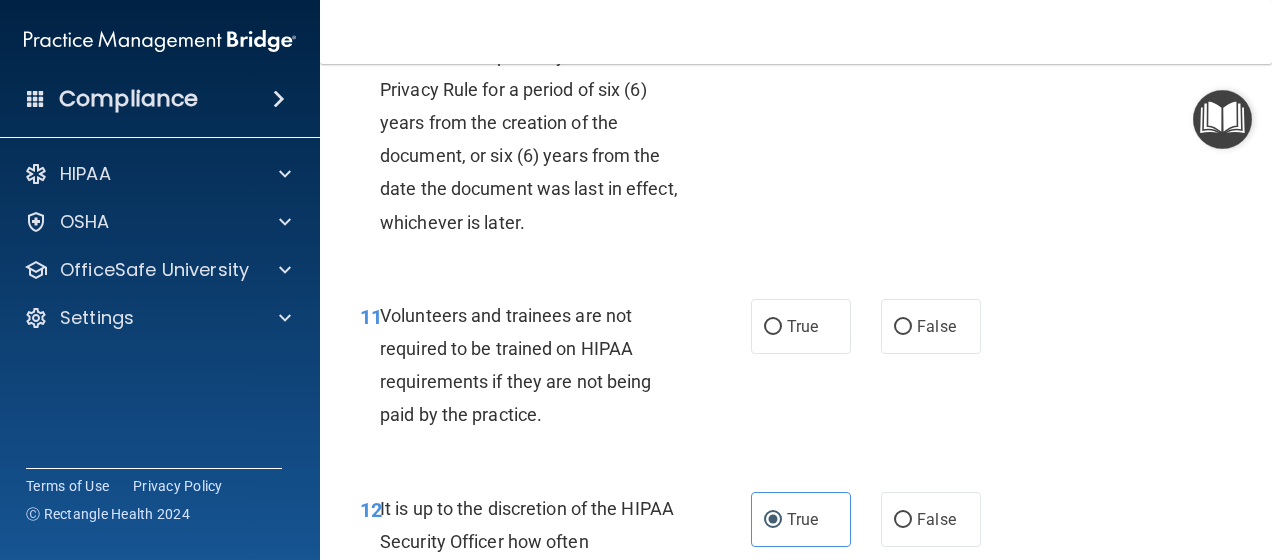 click on "Volunteers and trainees are not required to be trained on HIPAA requirements if they are not being paid by the practice." at bounding box center [515, 365] 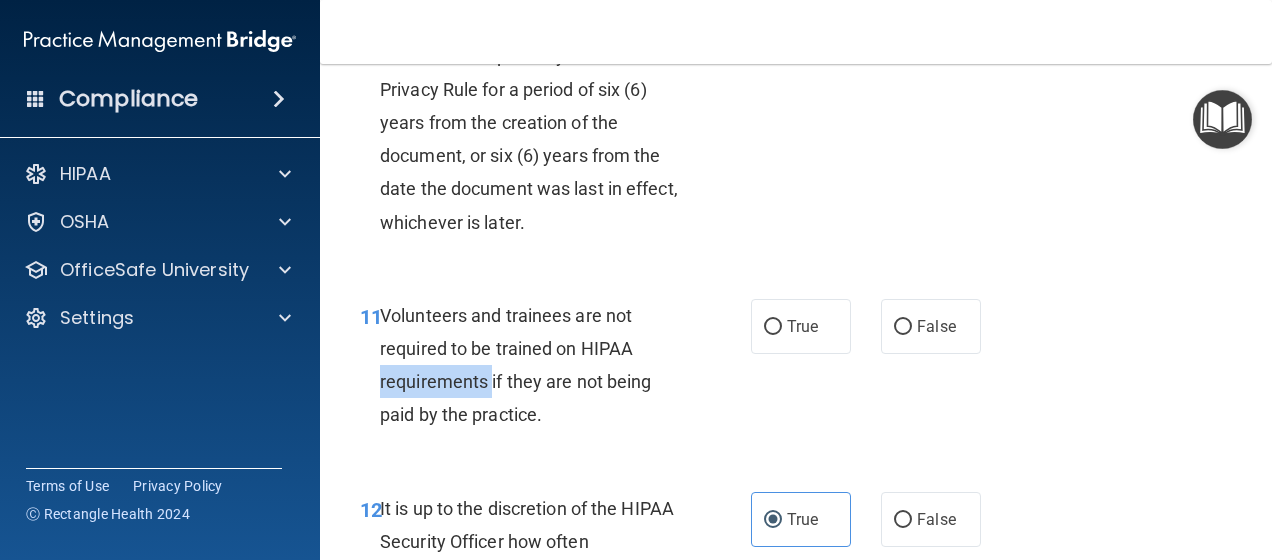 click on "Volunteers and trainees are not required to be trained on HIPAA requirements if they are not being paid by the practice." at bounding box center (515, 365) 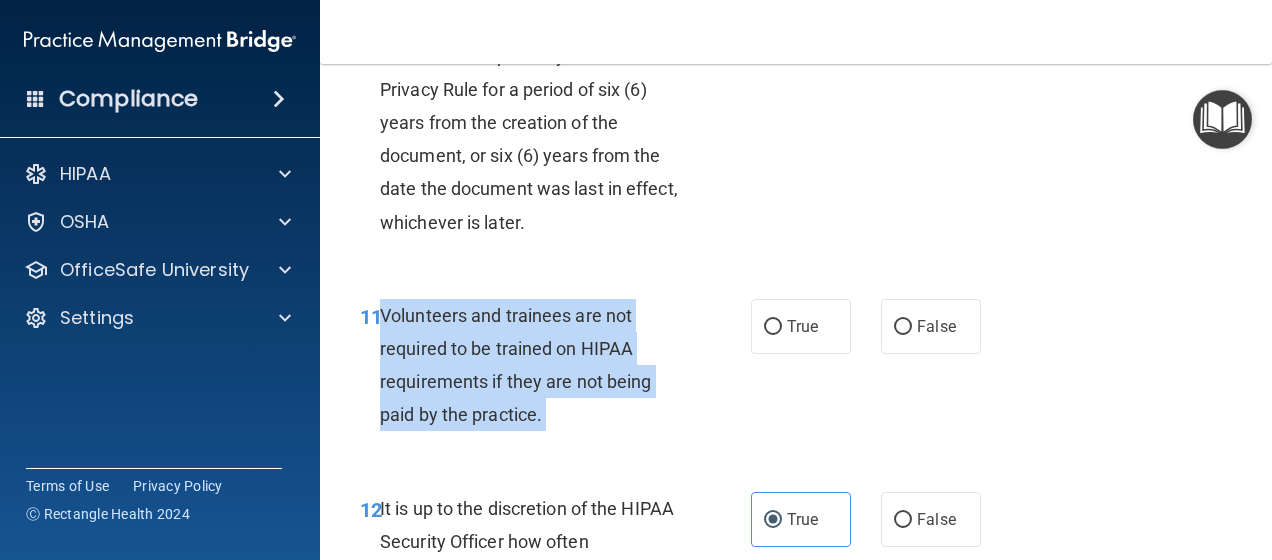click on "Volunteers and trainees are not required to be trained on HIPAA requirements if they are not being paid by the practice." at bounding box center [515, 365] 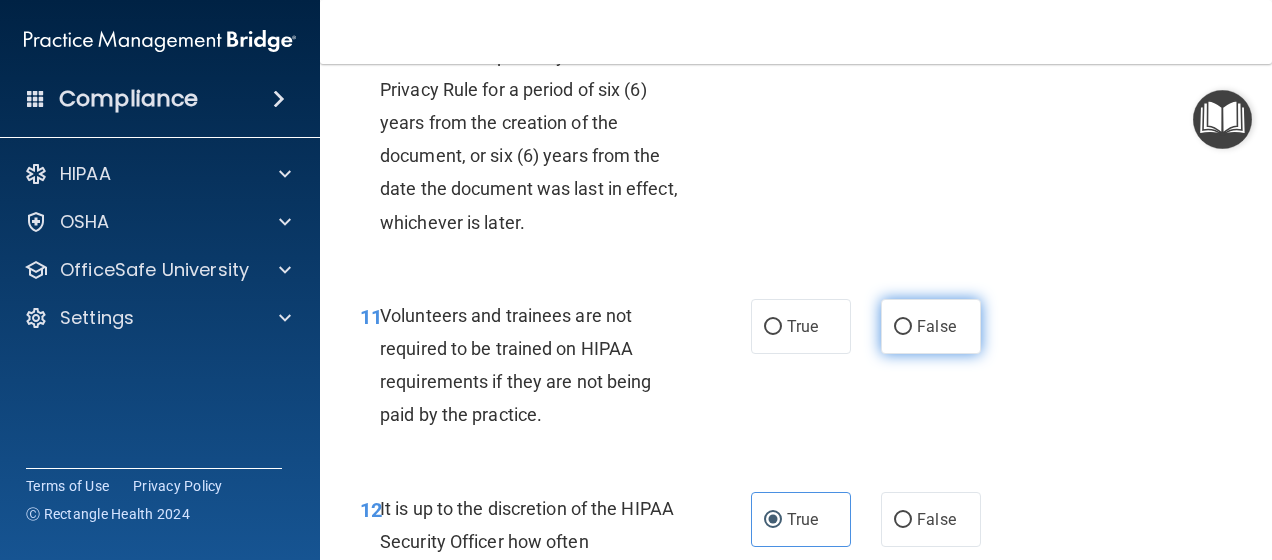 click on "False" at bounding box center [936, 326] 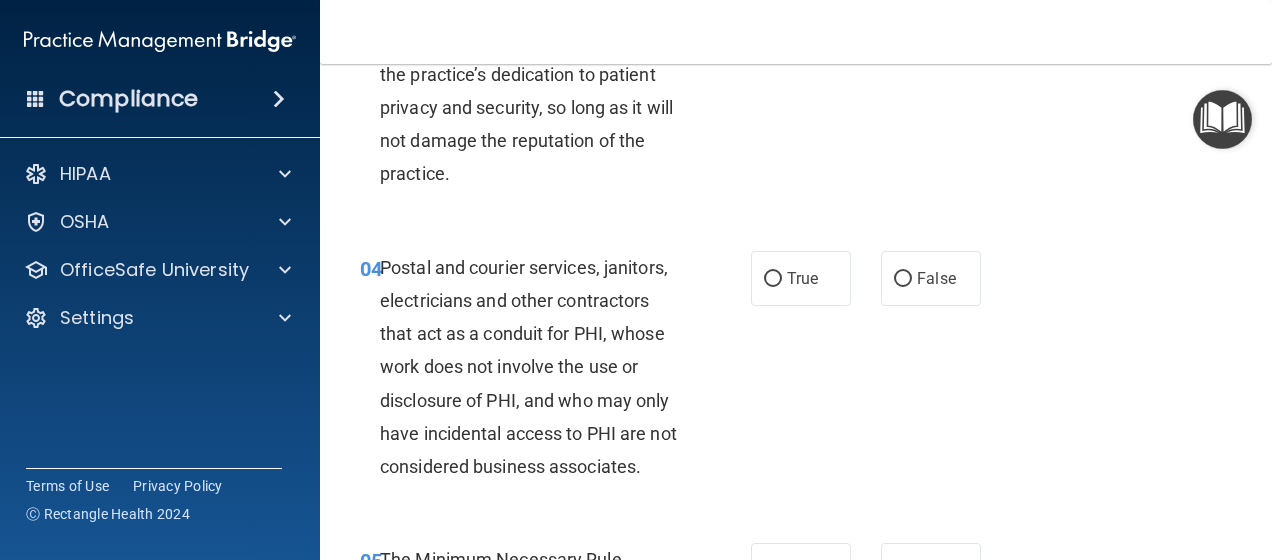scroll, scrollTop: 686, scrollLeft: 0, axis: vertical 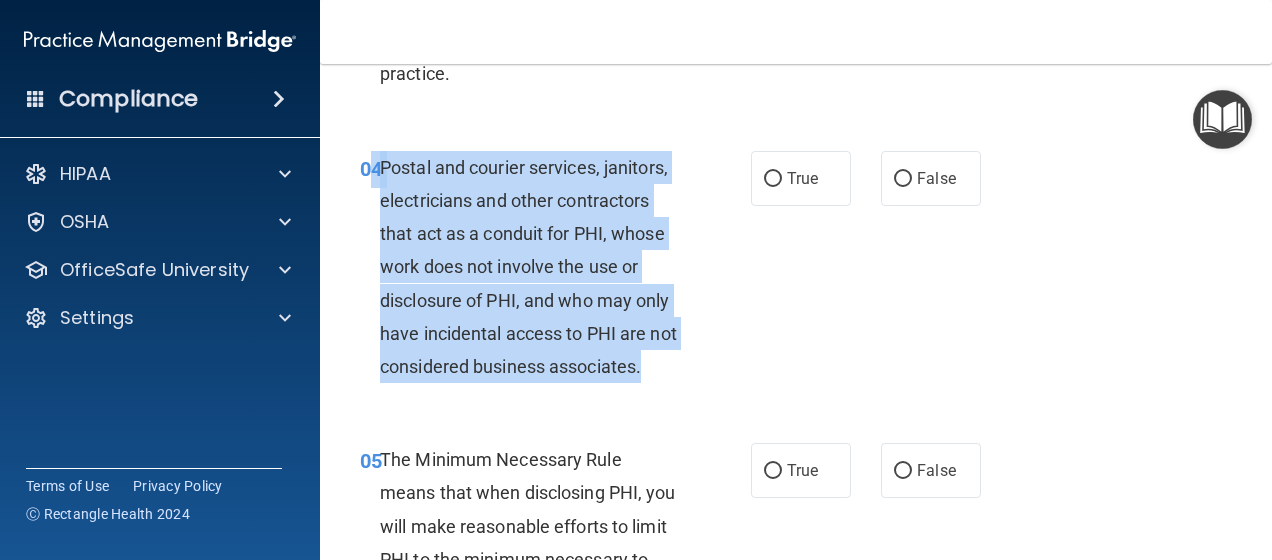 drag, startPoint x: 374, startPoint y: 163, endPoint x: 494, endPoint y: 394, distance: 260.30942 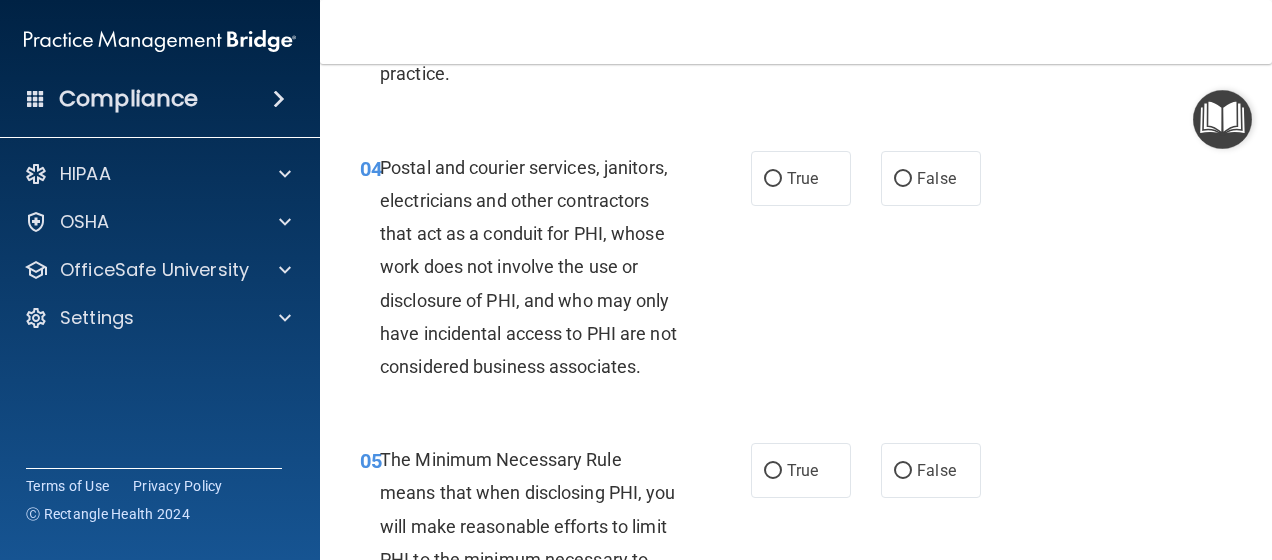 click on "Blogging or posting on social media sites about the practice’s policies and procedures is encouraged to support the practice’s dedication to patient privacy and security, so long as it will not damage the reputation of the practice." at bounding box center [538, -26] 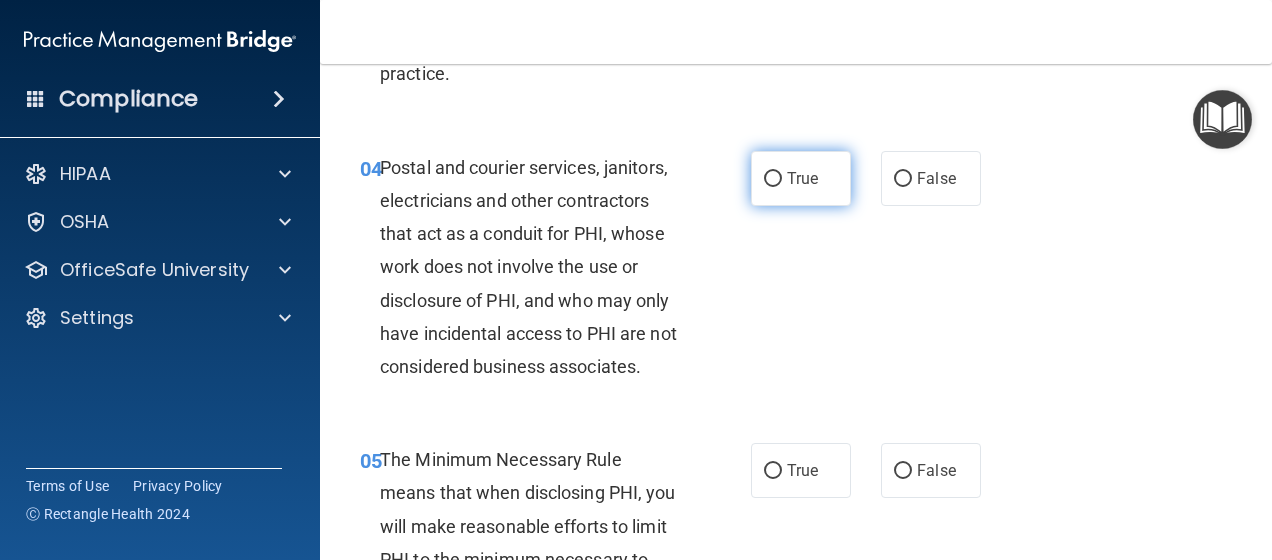 click on "True" at bounding box center (773, 179) 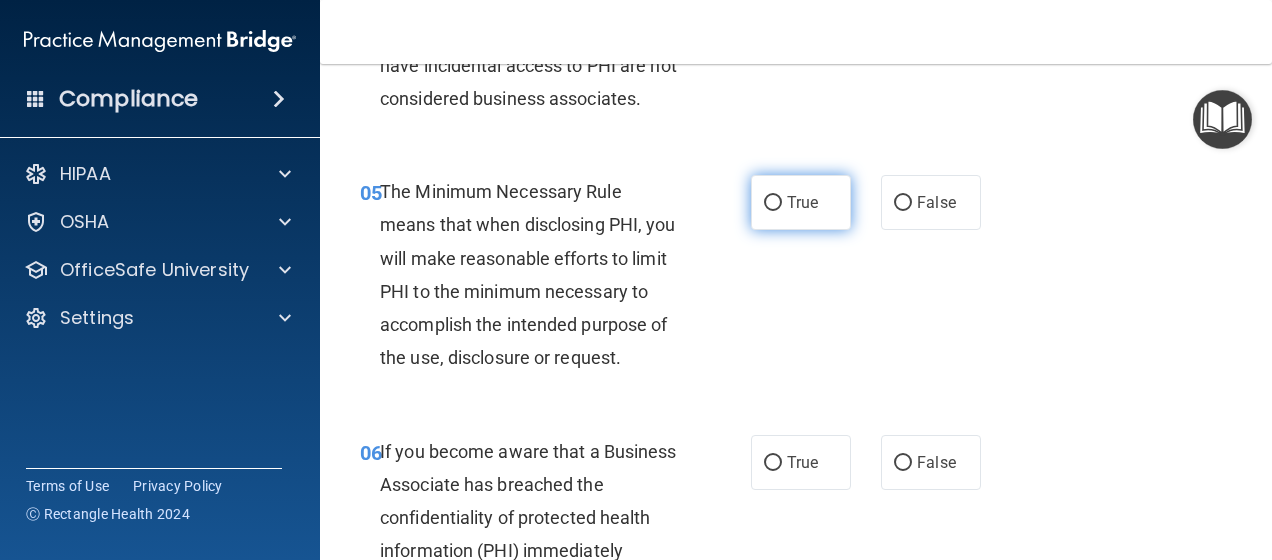 scroll, scrollTop: 986, scrollLeft: 0, axis: vertical 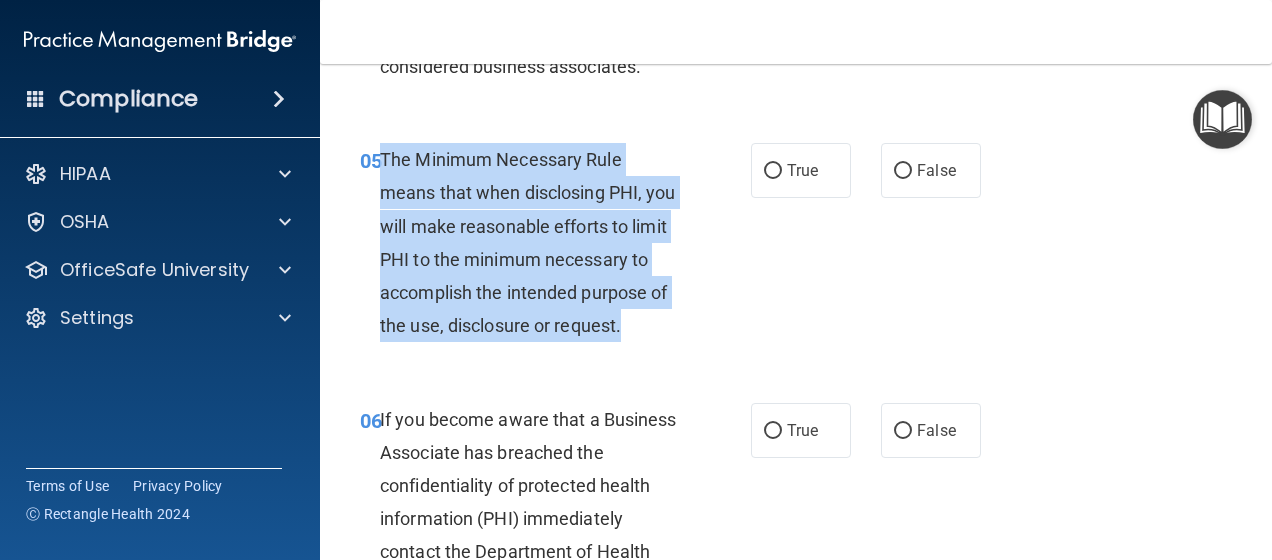 drag, startPoint x: 378, startPoint y: 188, endPoint x: 649, endPoint y: 376, distance: 329.8257 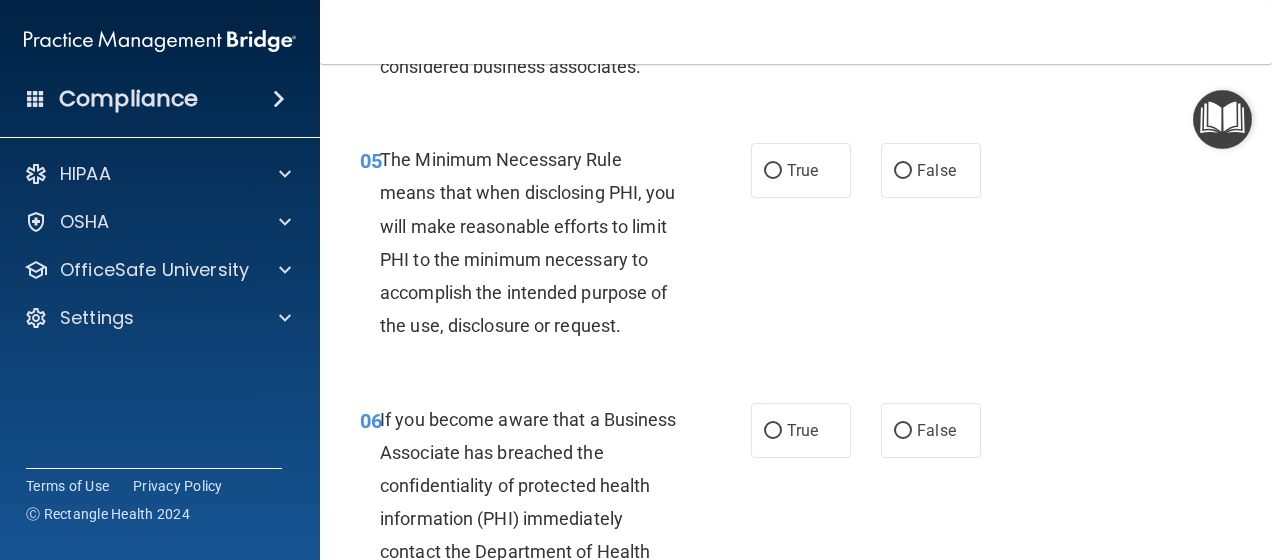 click on "Postal and courier services, janitors, electricians and other contractors that act as a conduit for PHI, whose work does not involve the use or disclosure of PHI, and who may only have incidental access to PHI are not considered business associates." at bounding box center [538, -33] 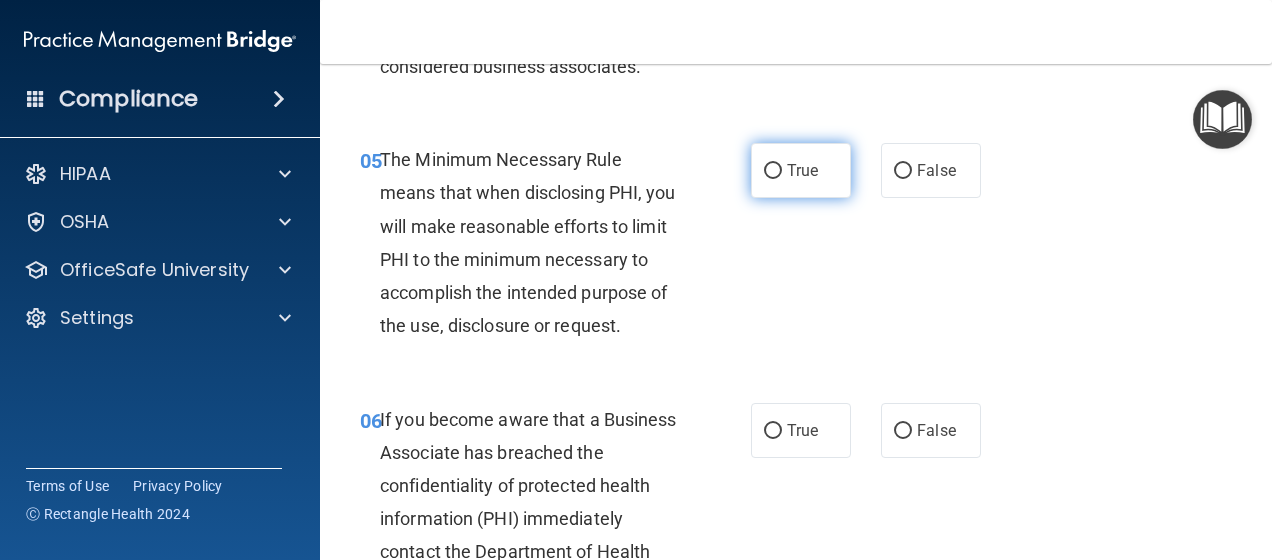 click on "True" at bounding box center (801, 170) 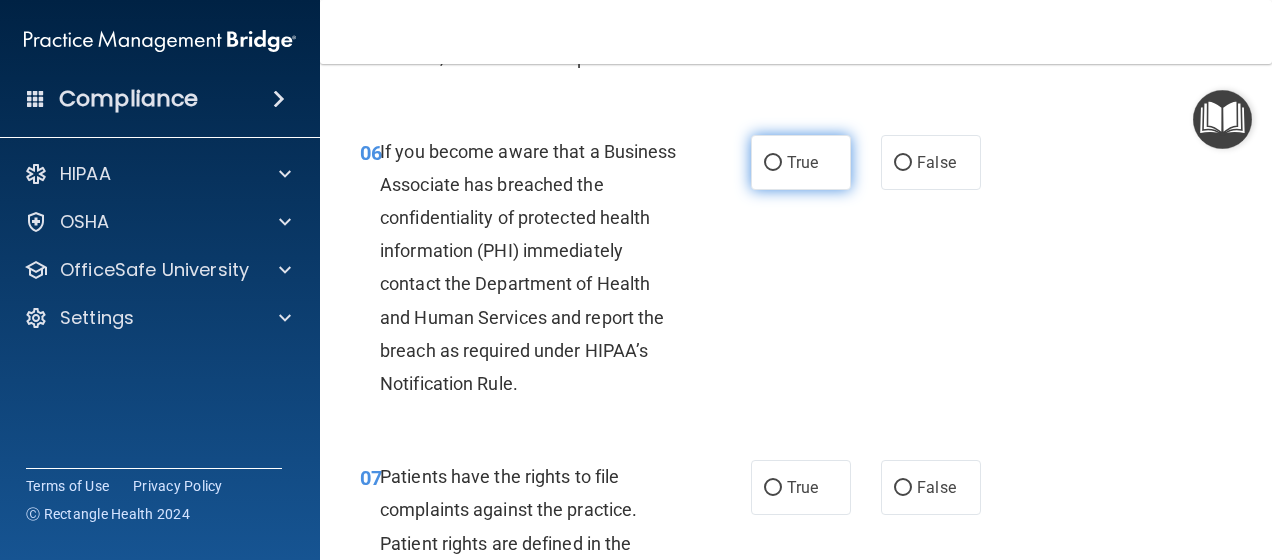 scroll, scrollTop: 1286, scrollLeft: 0, axis: vertical 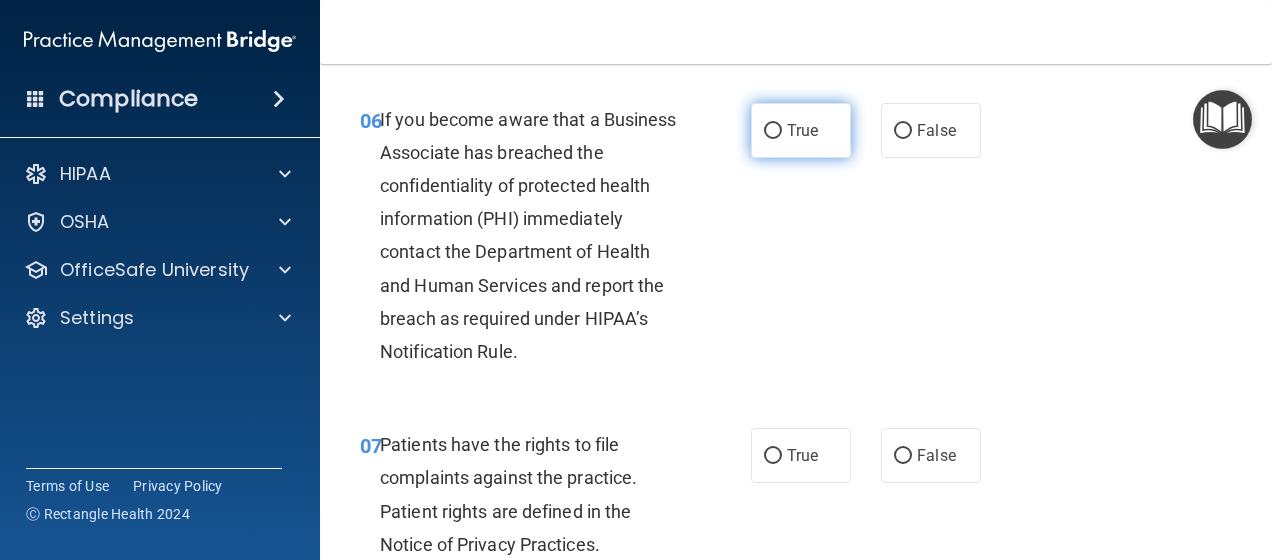 click on "True" at bounding box center [801, 130] 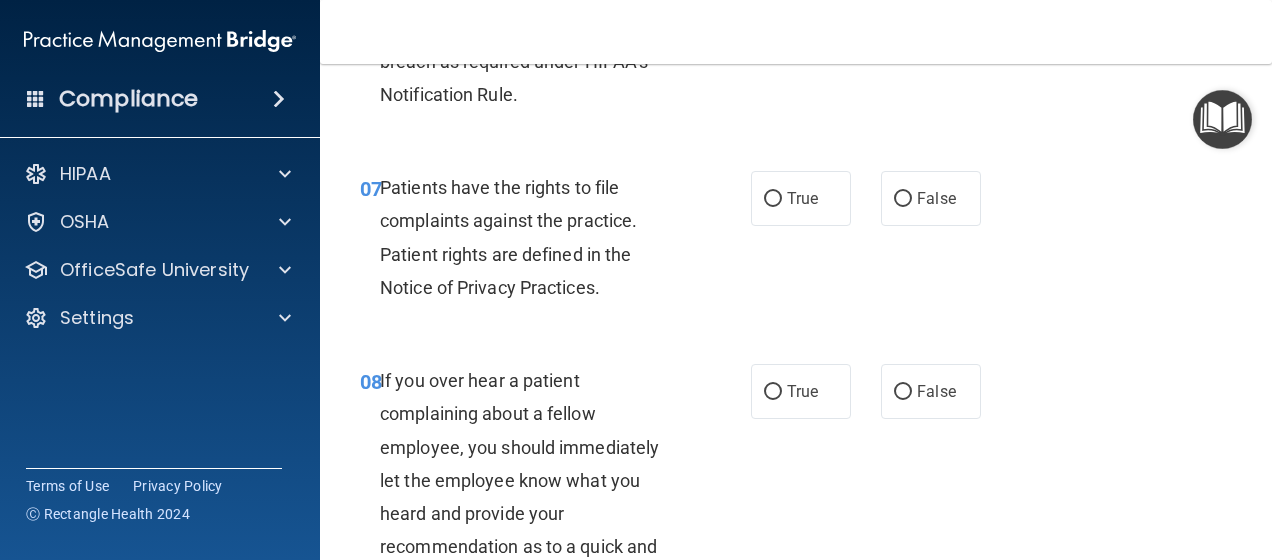 scroll, scrollTop: 1586, scrollLeft: 0, axis: vertical 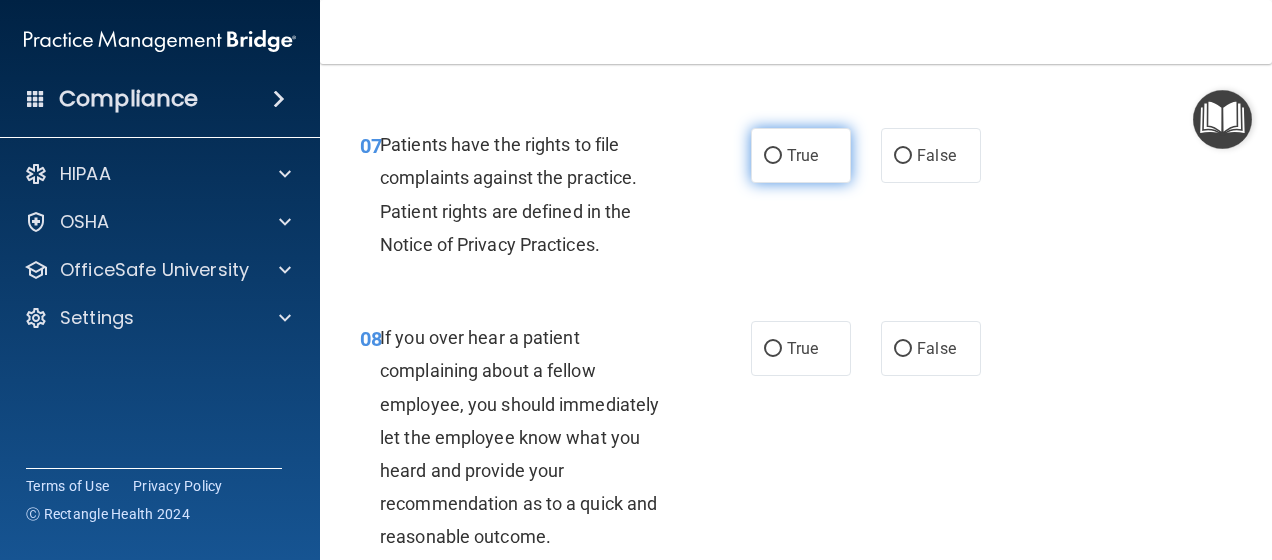 click on "True" at bounding box center (801, 155) 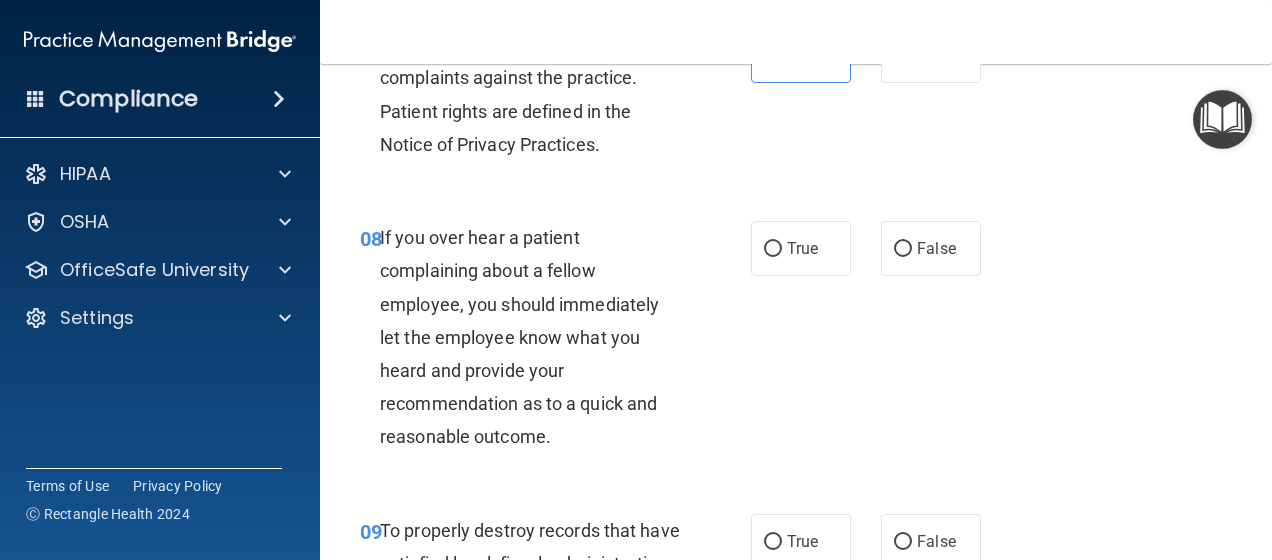 scroll, scrollTop: 1786, scrollLeft: 0, axis: vertical 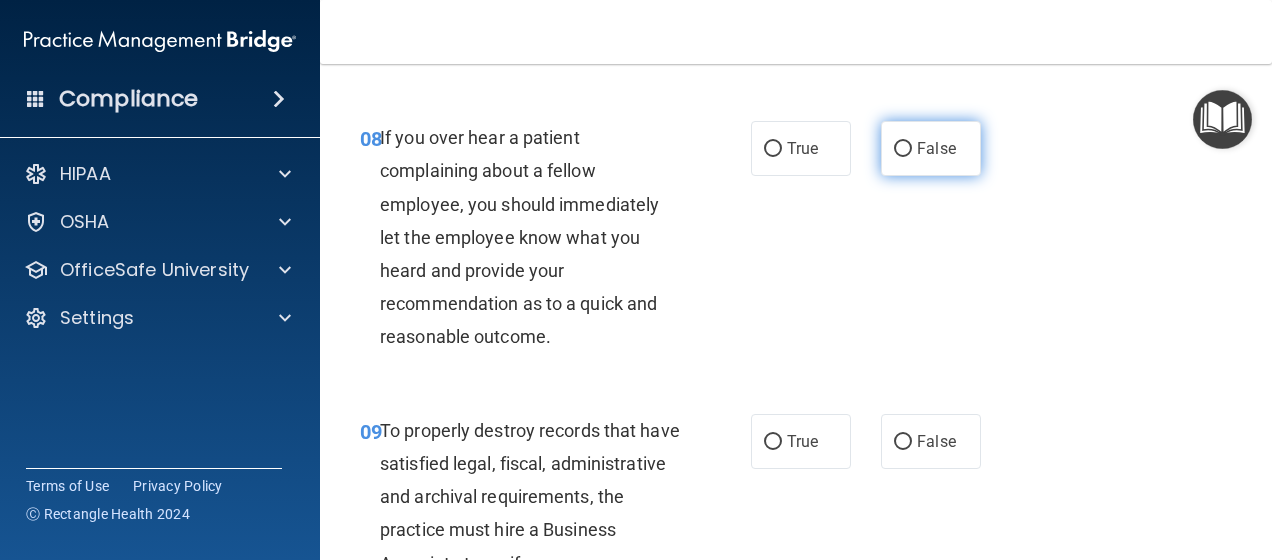 click on "False" at bounding box center (936, 148) 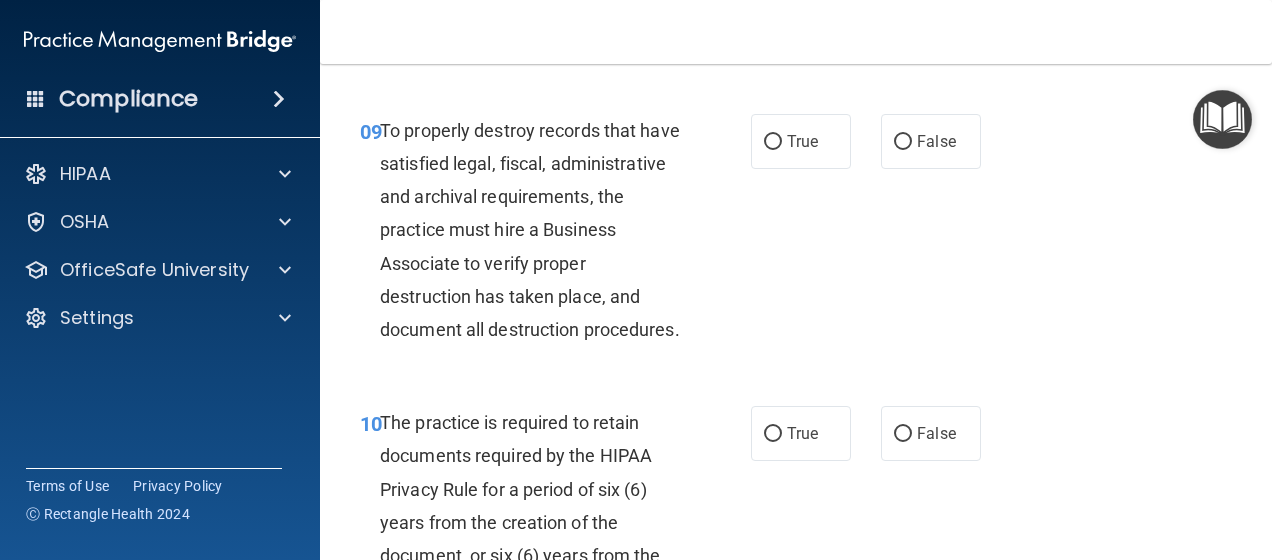 scroll, scrollTop: 1886, scrollLeft: 0, axis: vertical 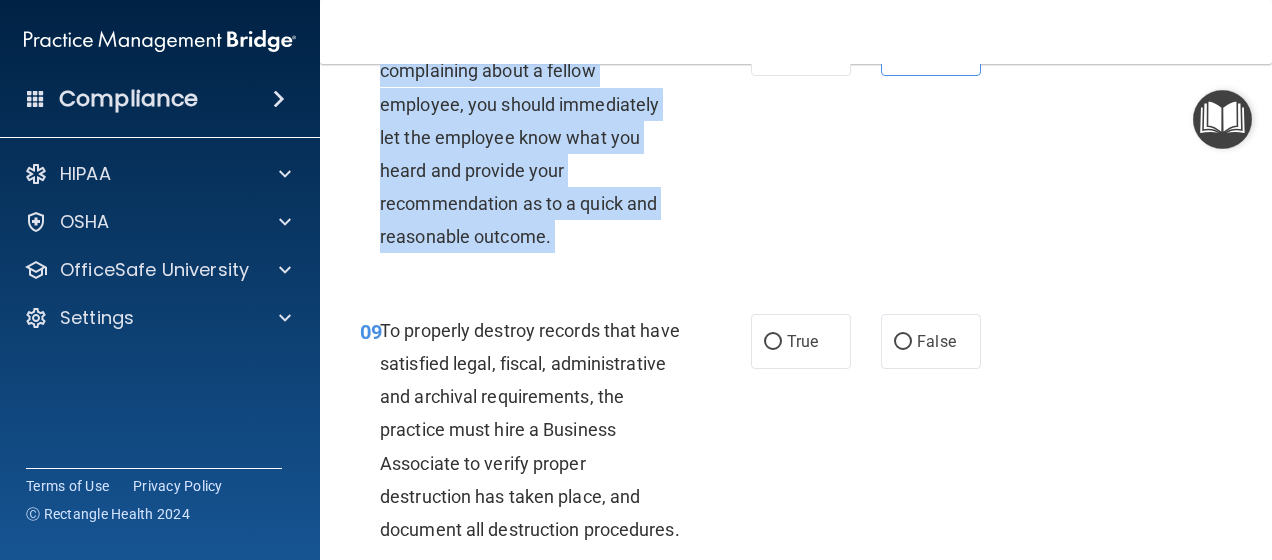 drag, startPoint x: 378, startPoint y: 105, endPoint x: 567, endPoint y: 357, distance: 315 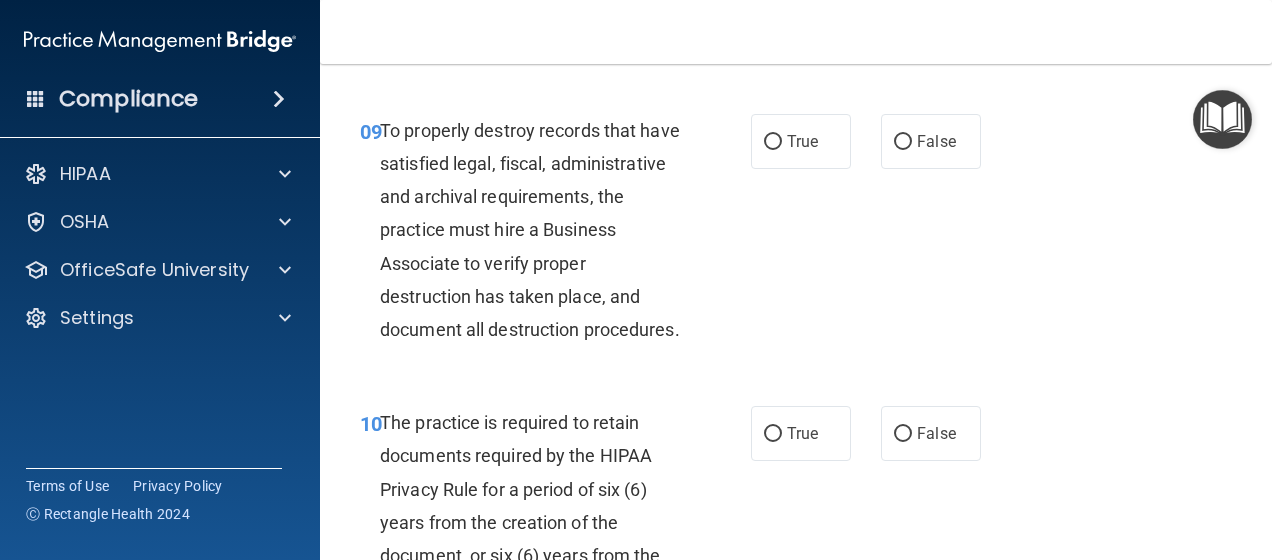 scroll, scrollTop: 2186, scrollLeft: 0, axis: vertical 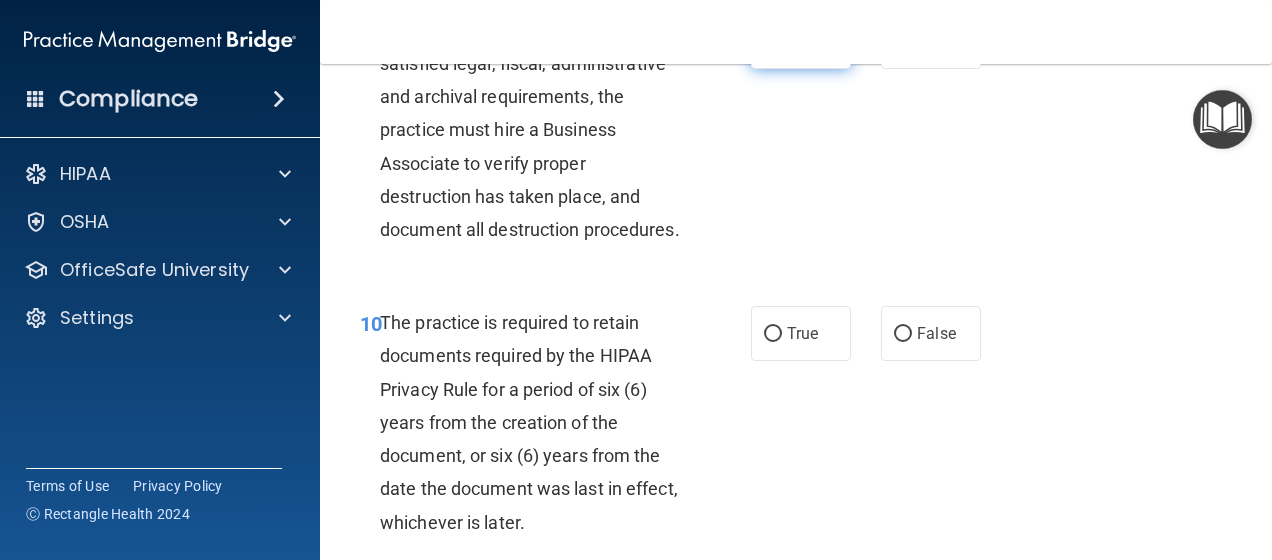 click on "True" at bounding box center [802, 41] 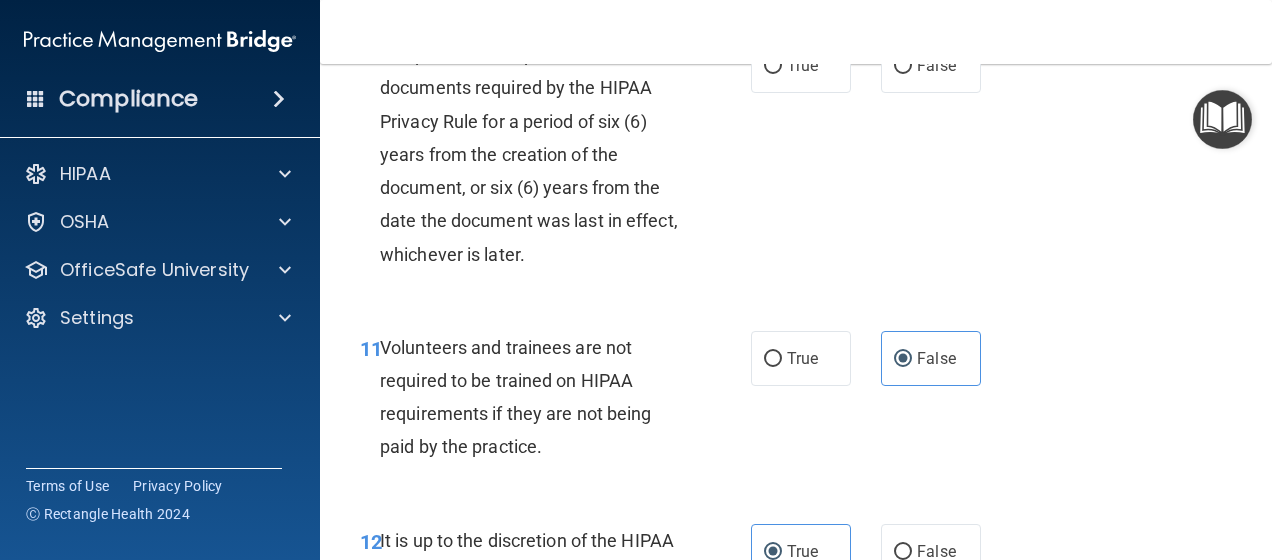 scroll, scrollTop: 2486, scrollLeft: 0, axis: vertical 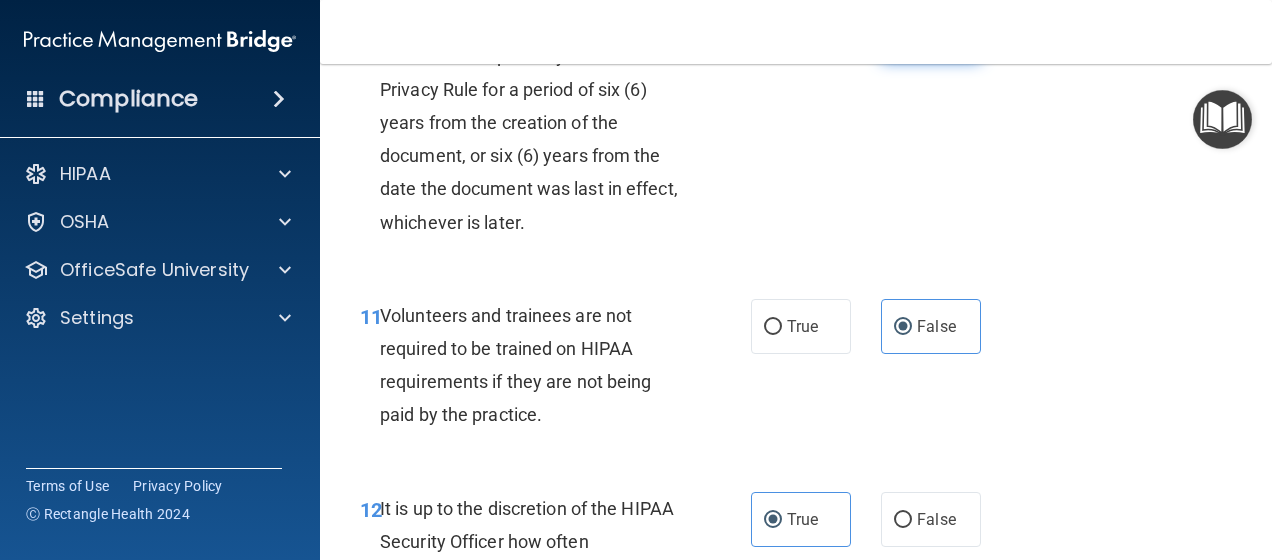 click on "False" at bounding box center [931, 33] 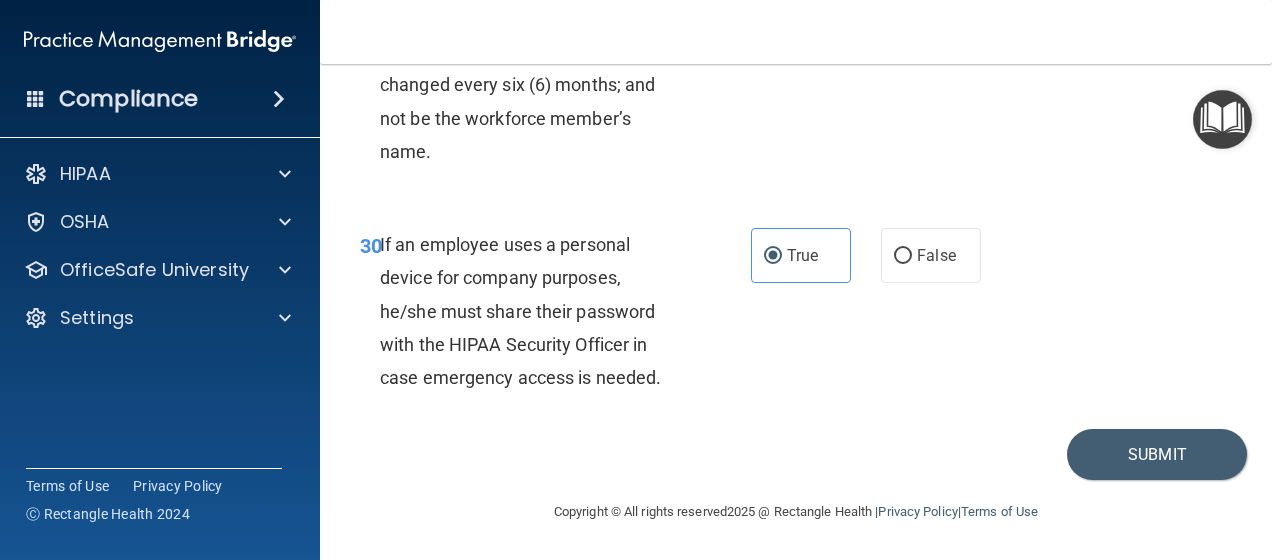 scroll, scrollTop: 6686, scrollLeft: 0, axis: vertical 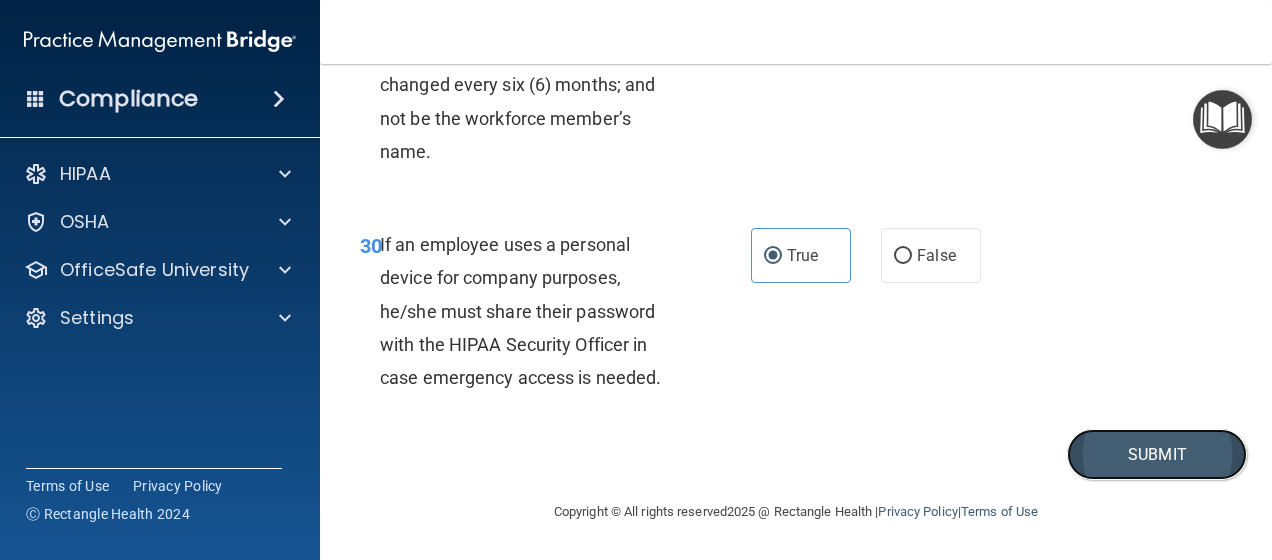 click on "Submit" at bounding box center [1157, 454] 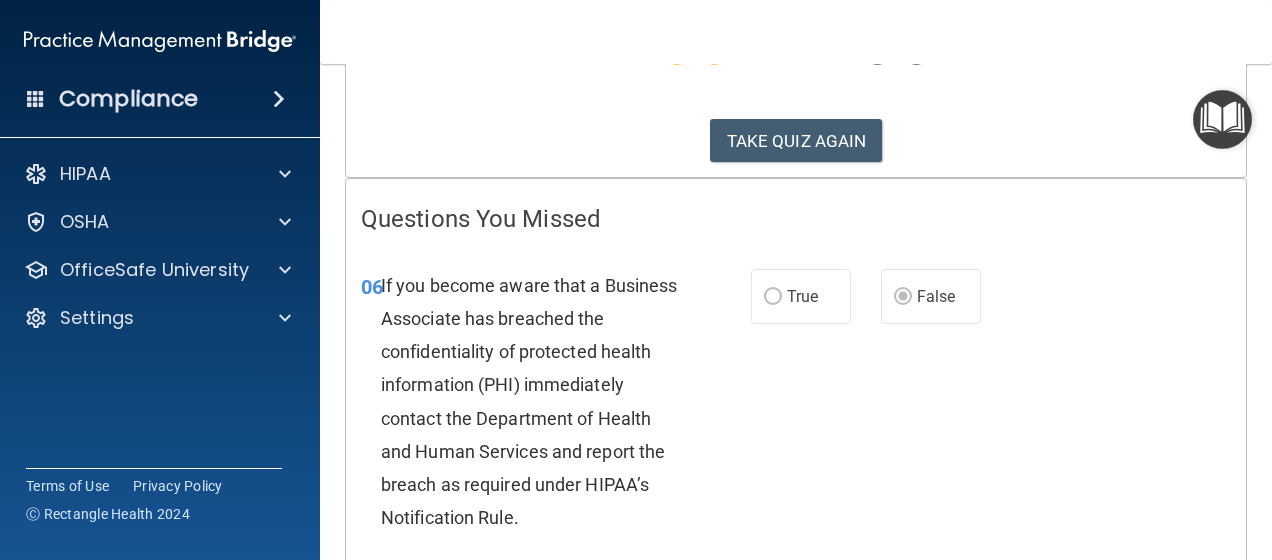 scroll, scrollTop: 300, scrollLeft: 0, axis: vertical 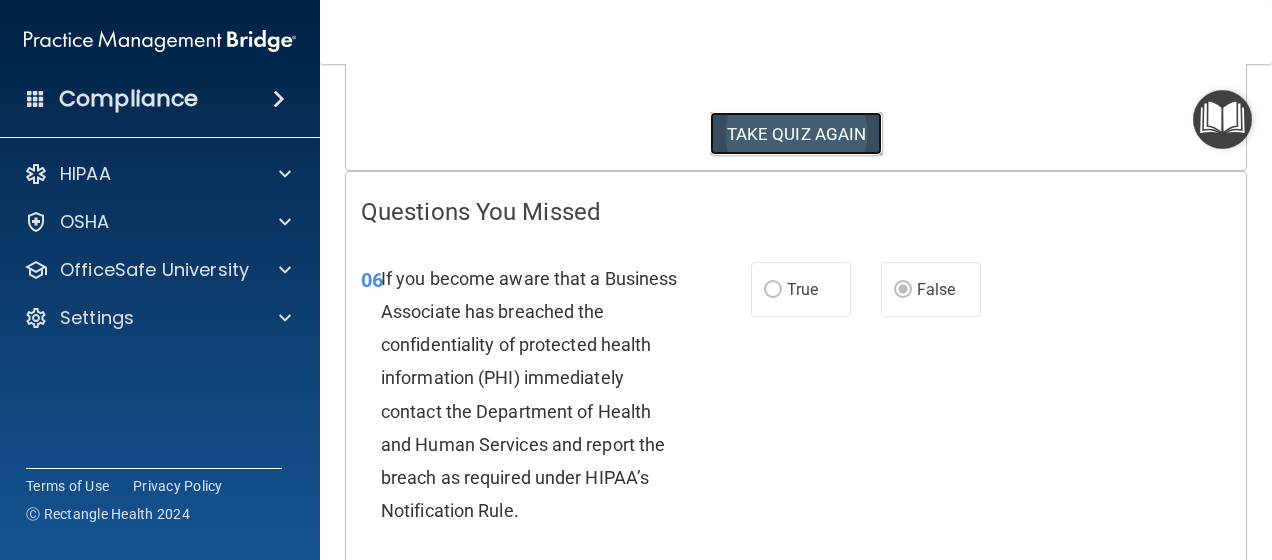 click on "TAKE QUIZ AGAIN" at bounding box center (796, 134) 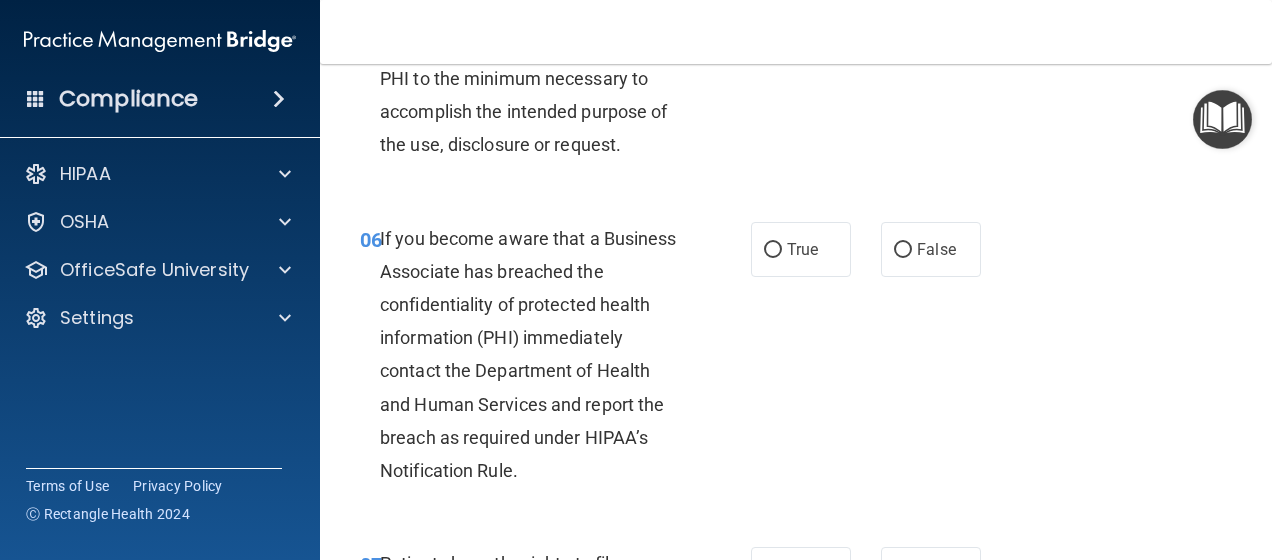 scroll, scrollTop: 1200, scrollLeft: 0, axis: vertical 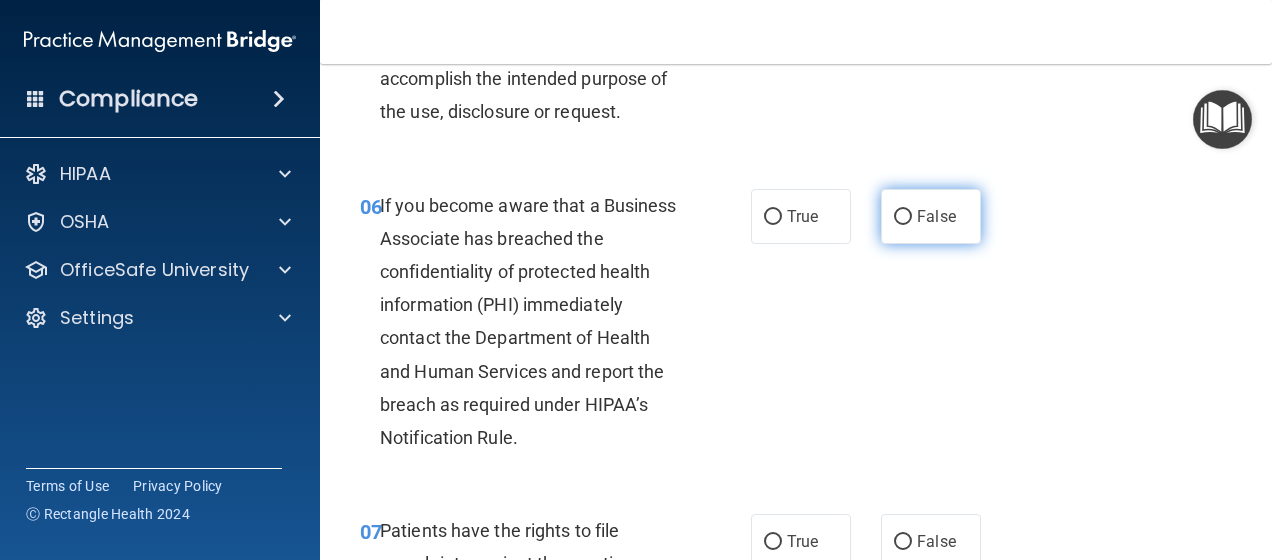 click on "False" at bounding box center (931, 216) 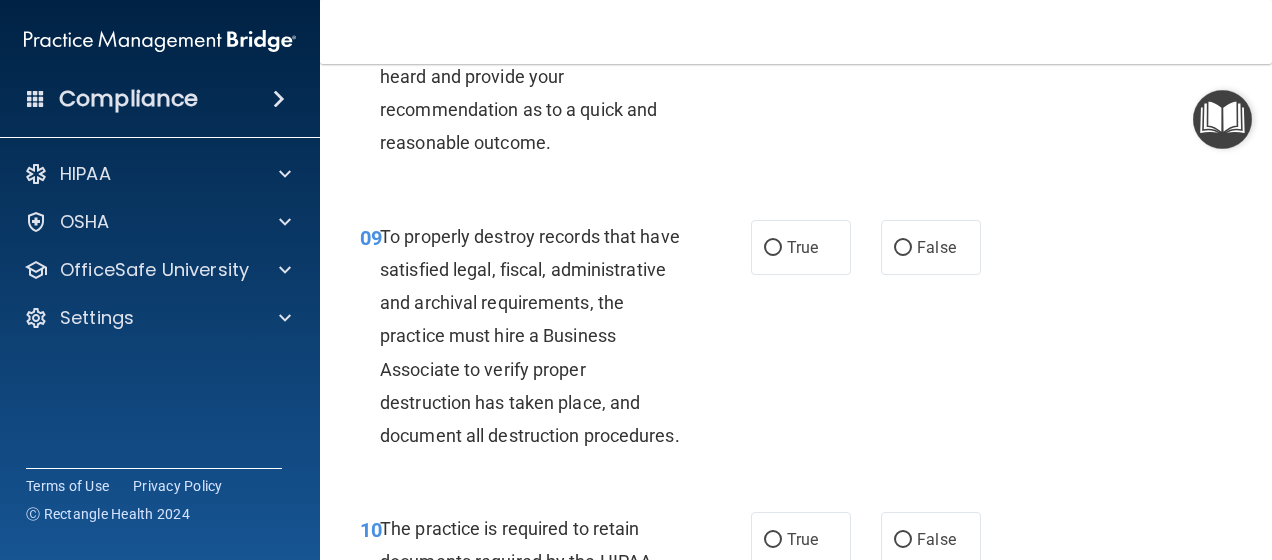 scroll, scrollTop: 2000, scrollLeft: 0, axis: vertical 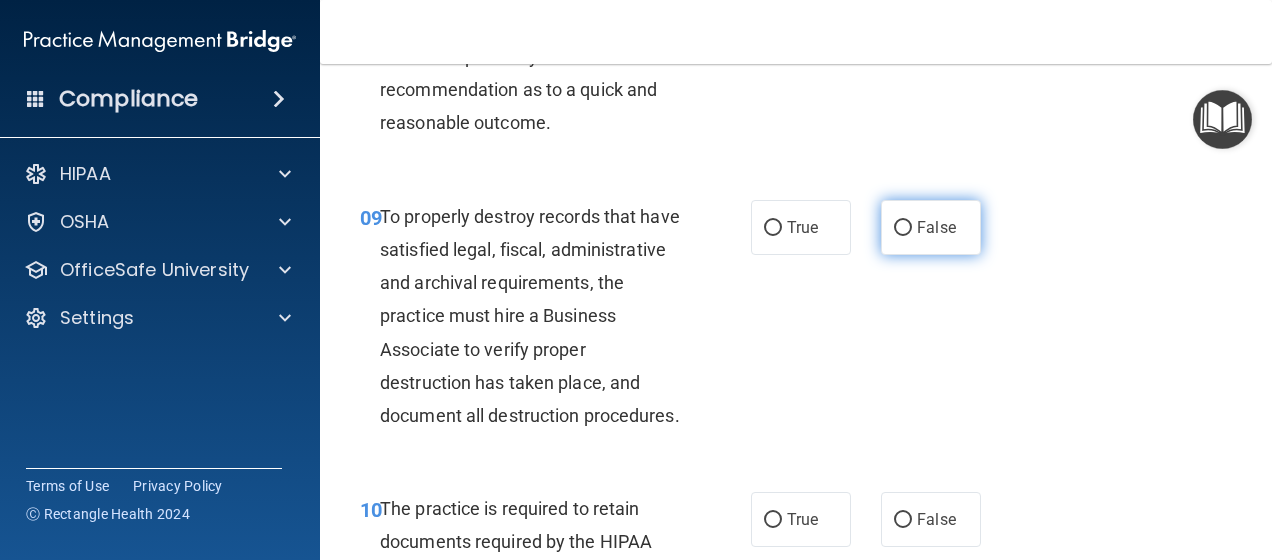 click on "False" at bounding box center (931, 227) 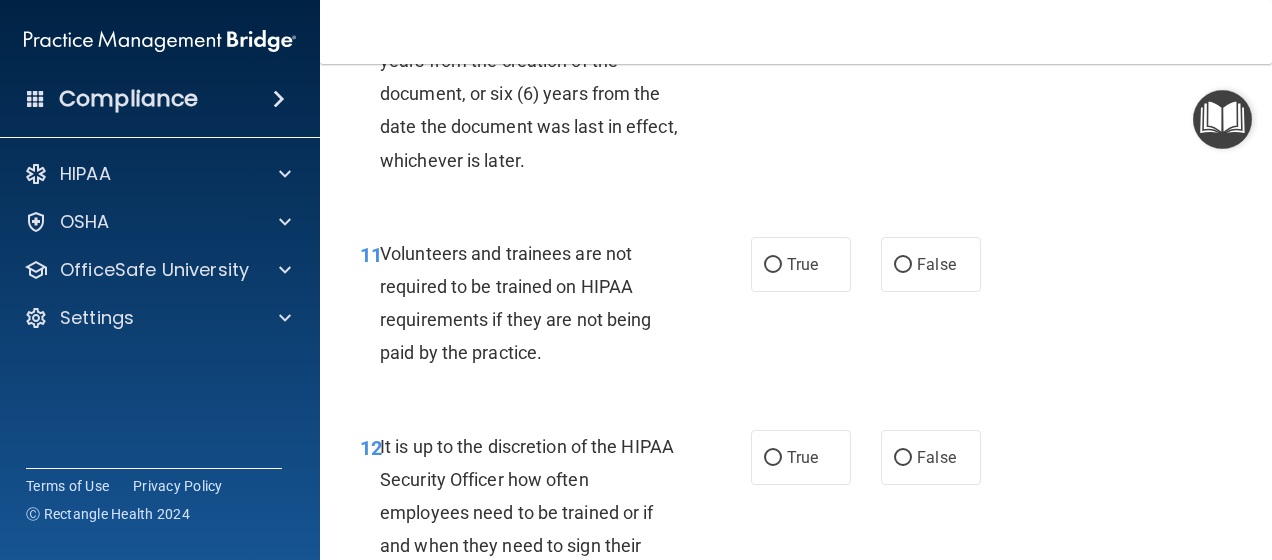 scroll, scrollTop: 2500, scrollLeft: 0, axis: vertical 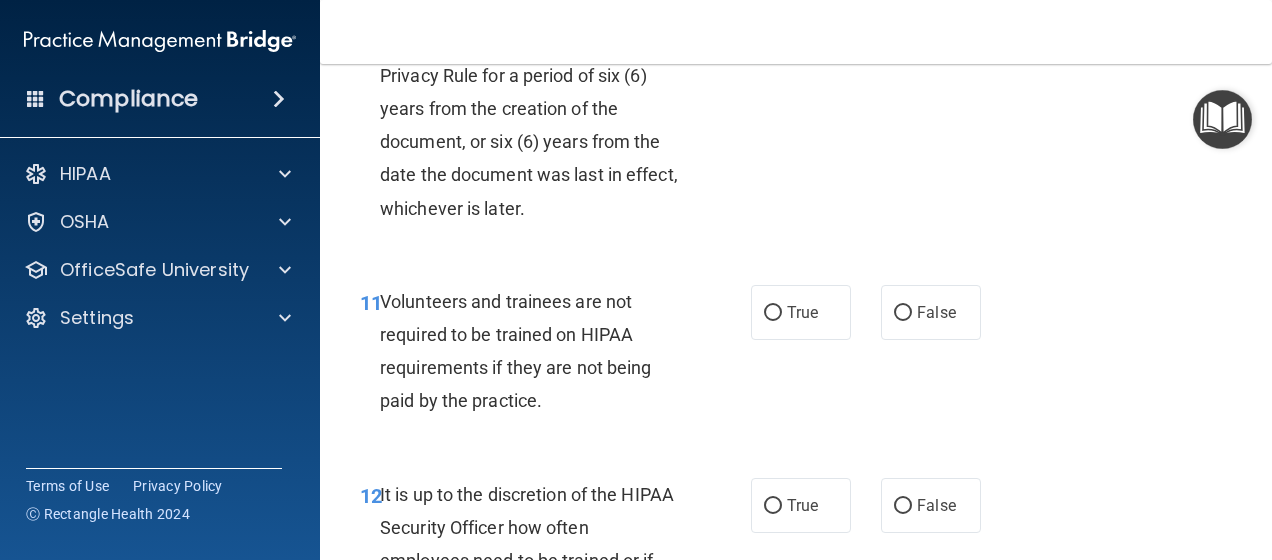 click on "True" at bounding box center (801, 19) 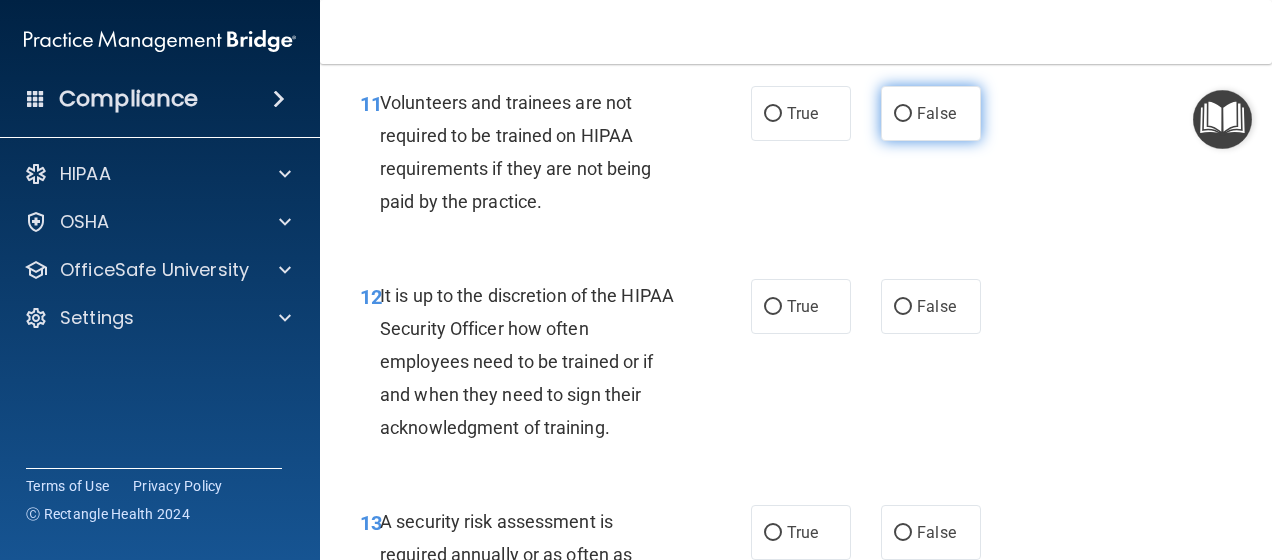 scroll, scrollTop: 2700, scrollLeft: 0, axis: vertical 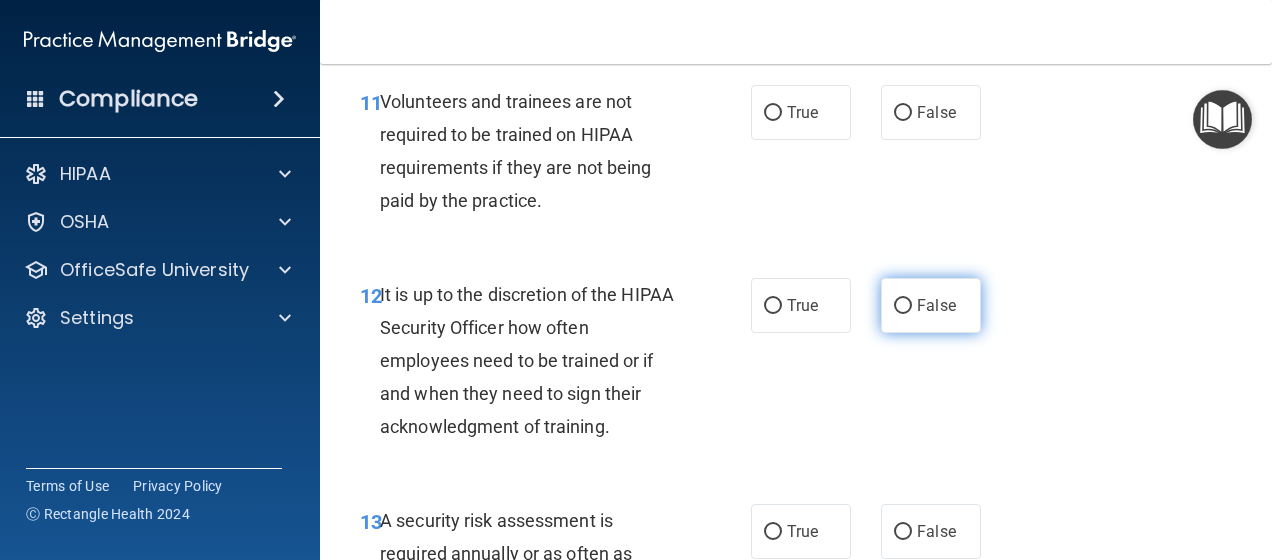 click on "False" at bounding box center [903, 306] 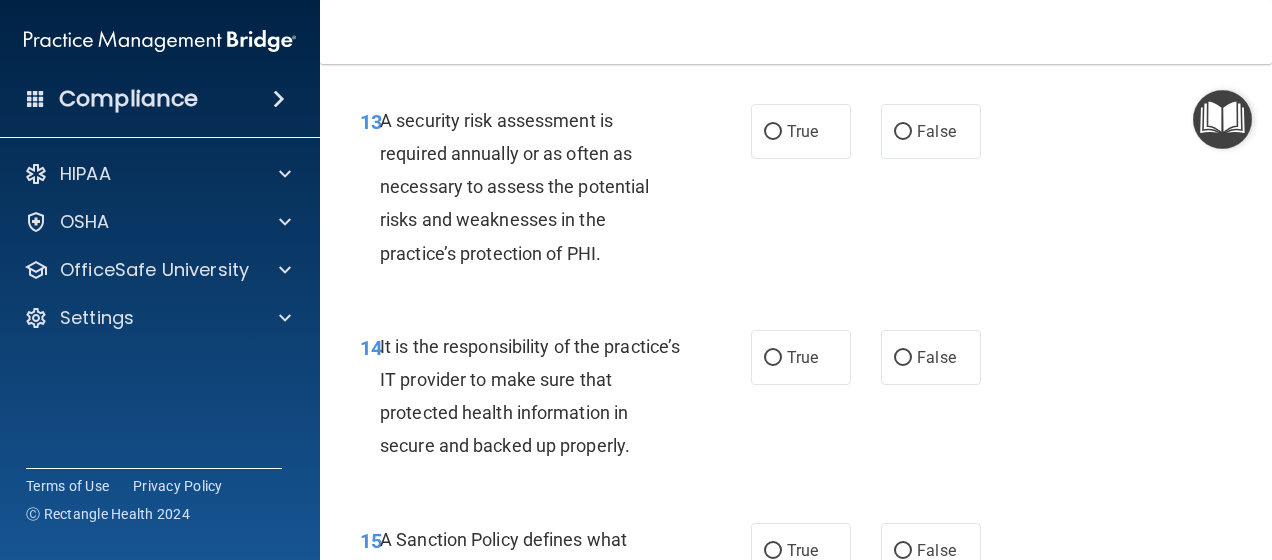 scroll, scrollTop: 3200, scrollLeft: 0, axis: vertical 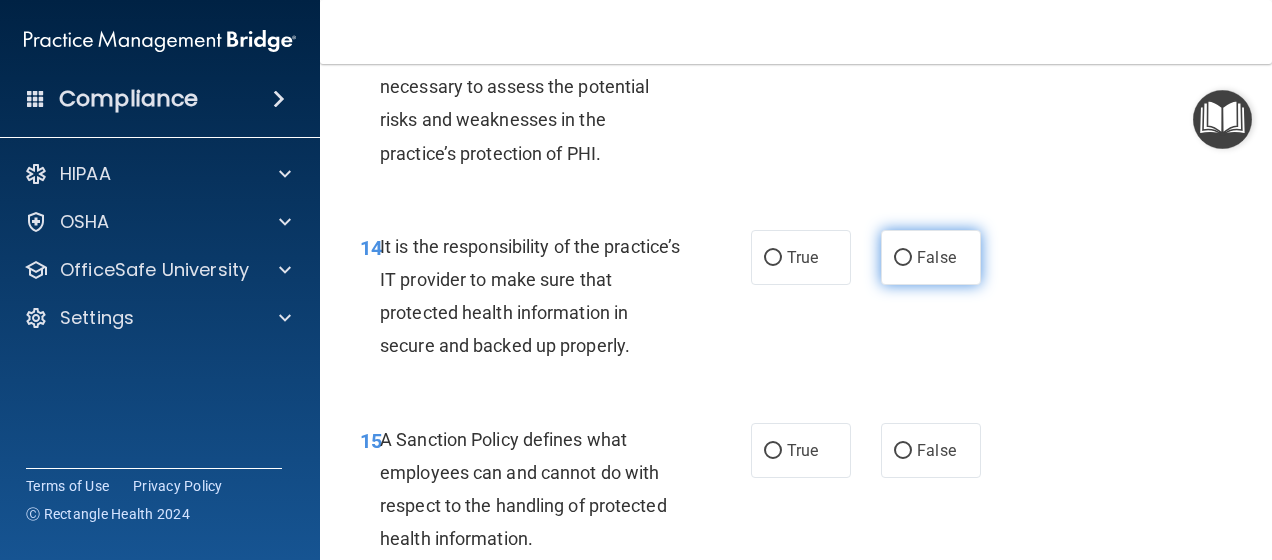 click on "False" at bounding box center (903, 258) 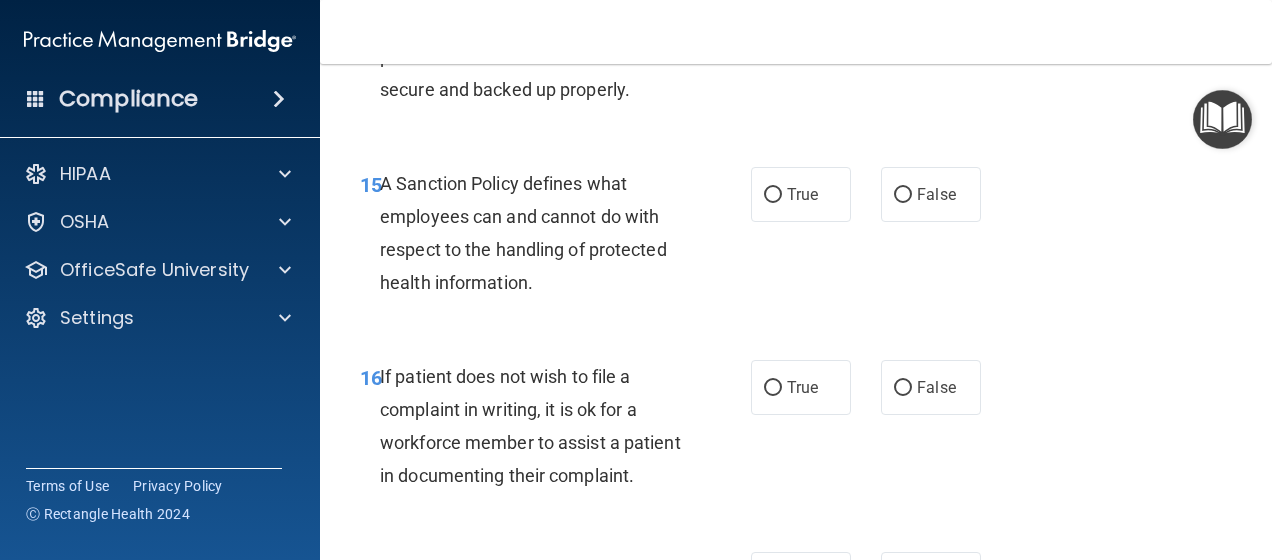 scroll, scrollTop: 3500, scrollLeft: 0, axis: vertical 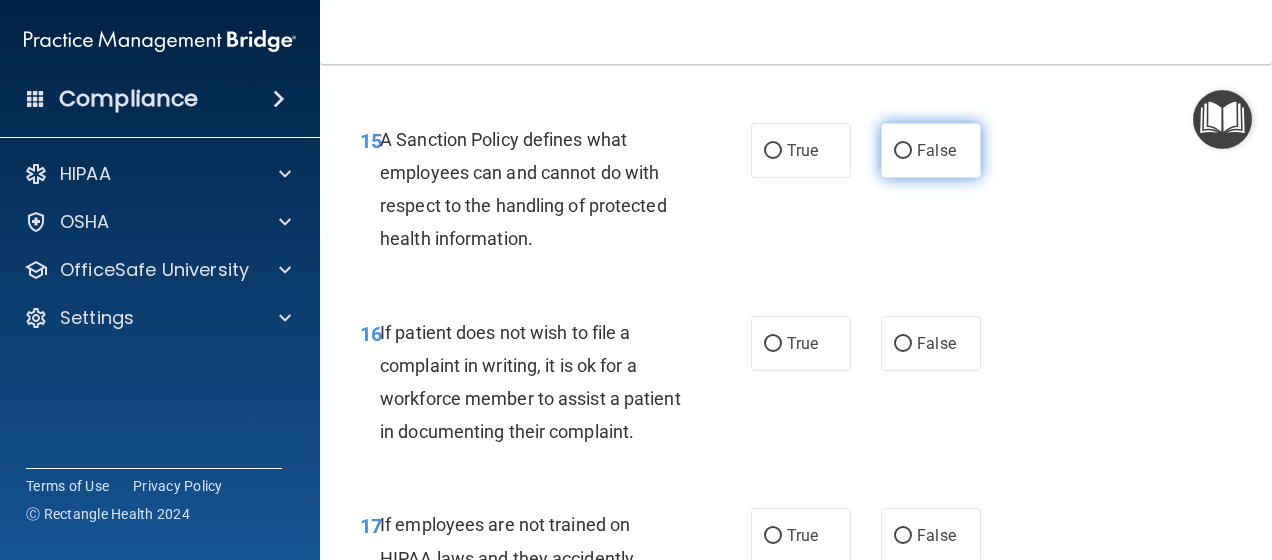 click on "False" at bounding box center (931, 150) 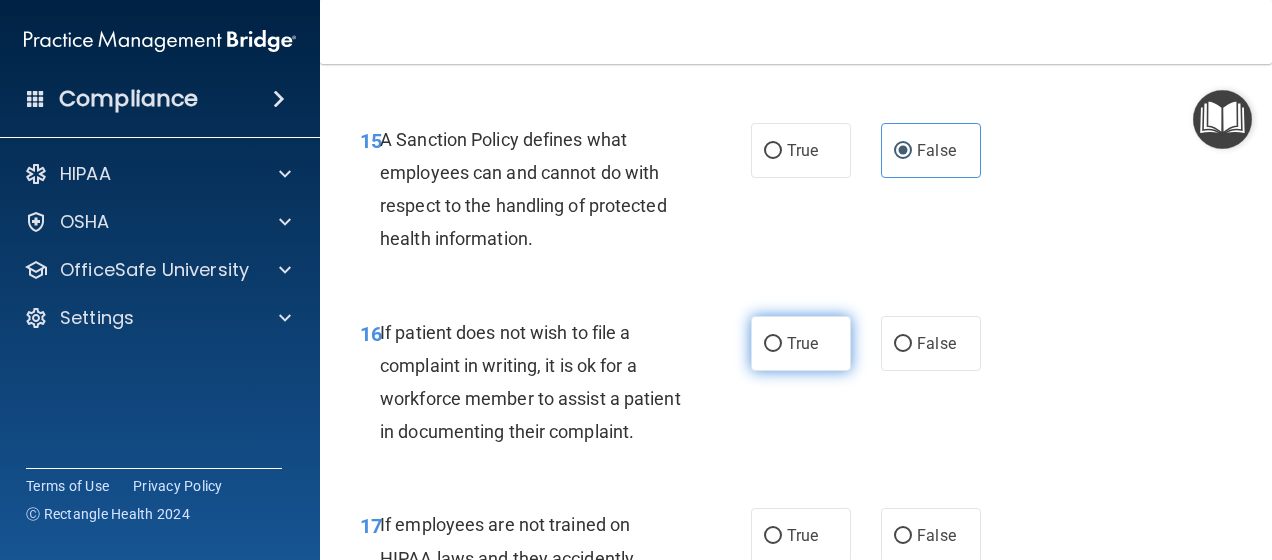 click on "True" at bounding box center (802, 343) 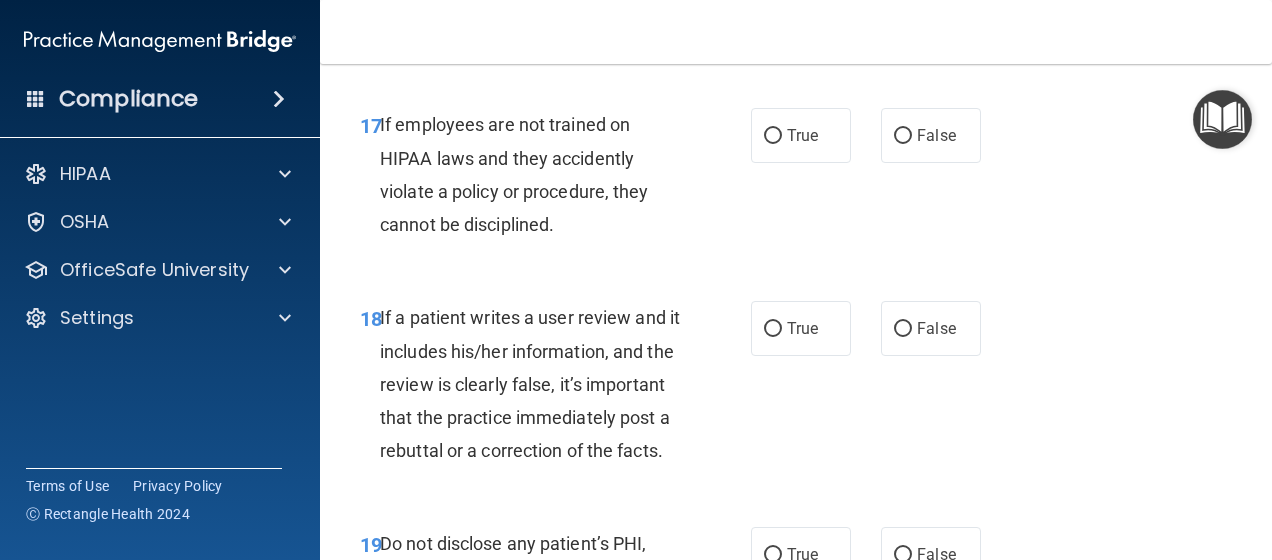 scroll, scrollTop: 4200, scrollLeft: 0, axis: vertical 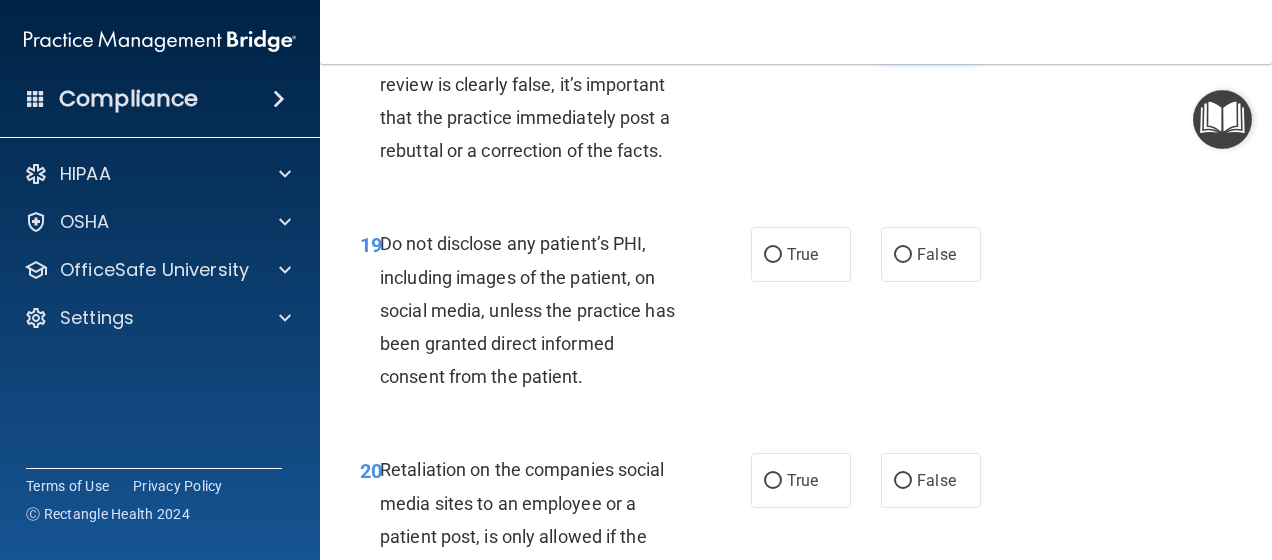click on "False" at bounding box center (931, 28) 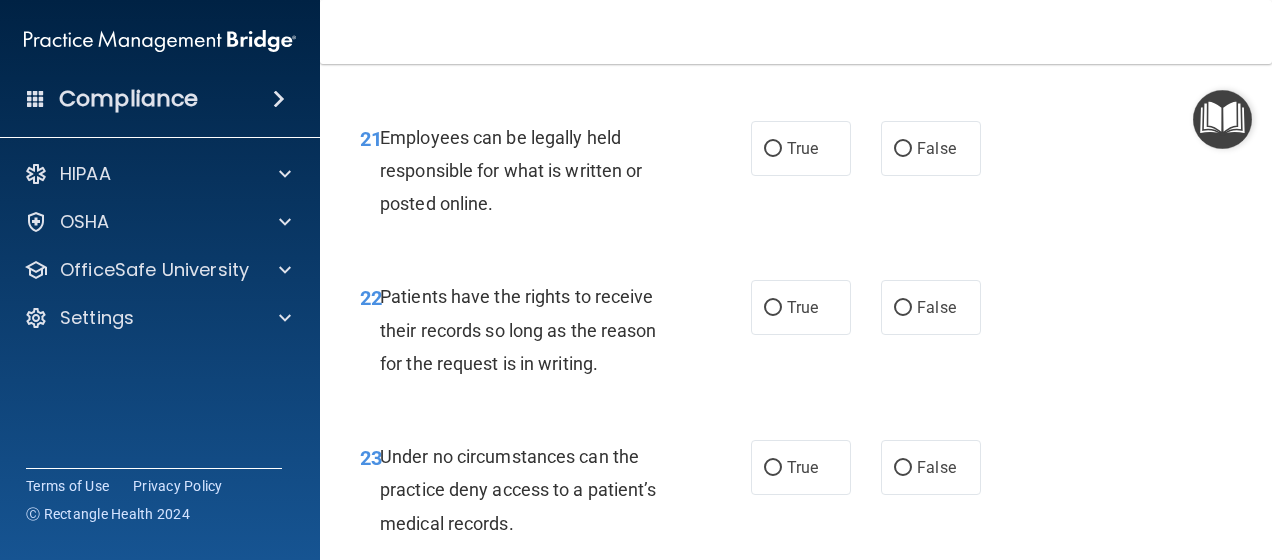 scroll, scrollTop: 4800, scrollLeft: 0, axis: vertical 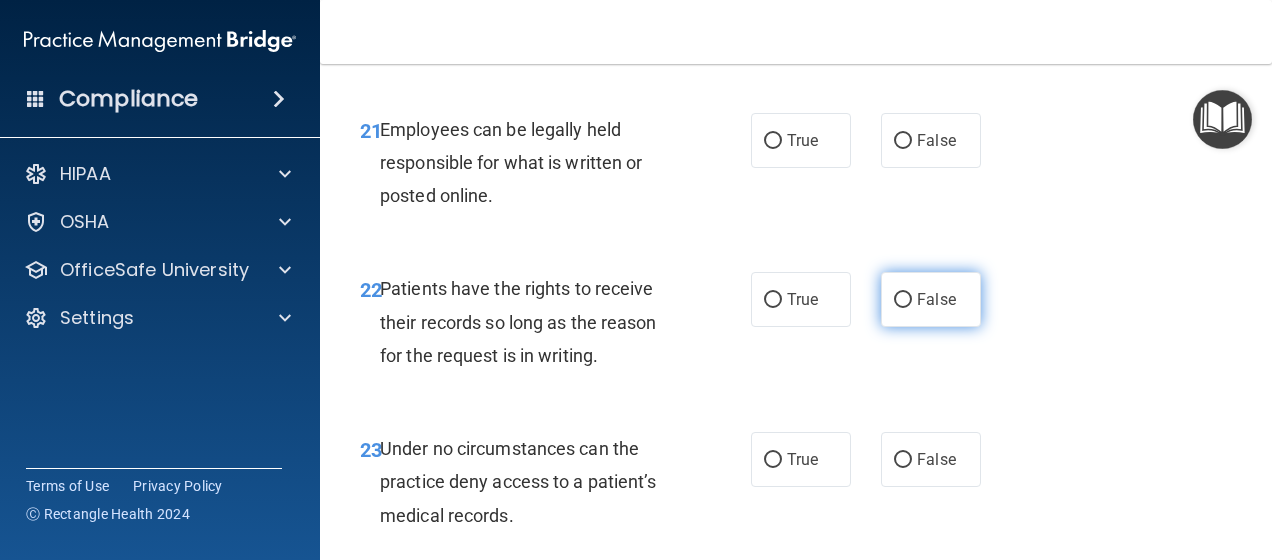click on "False" at bounding box center (931, 299) 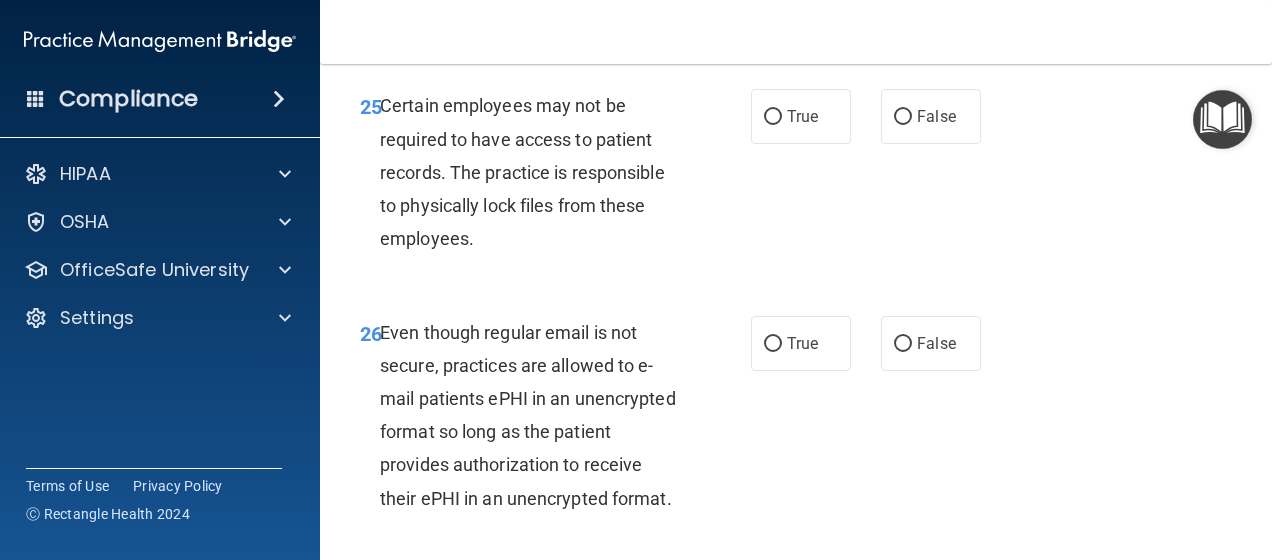 scroll, scrollTop: 5500, scrollLeft: 0, axis: vertical 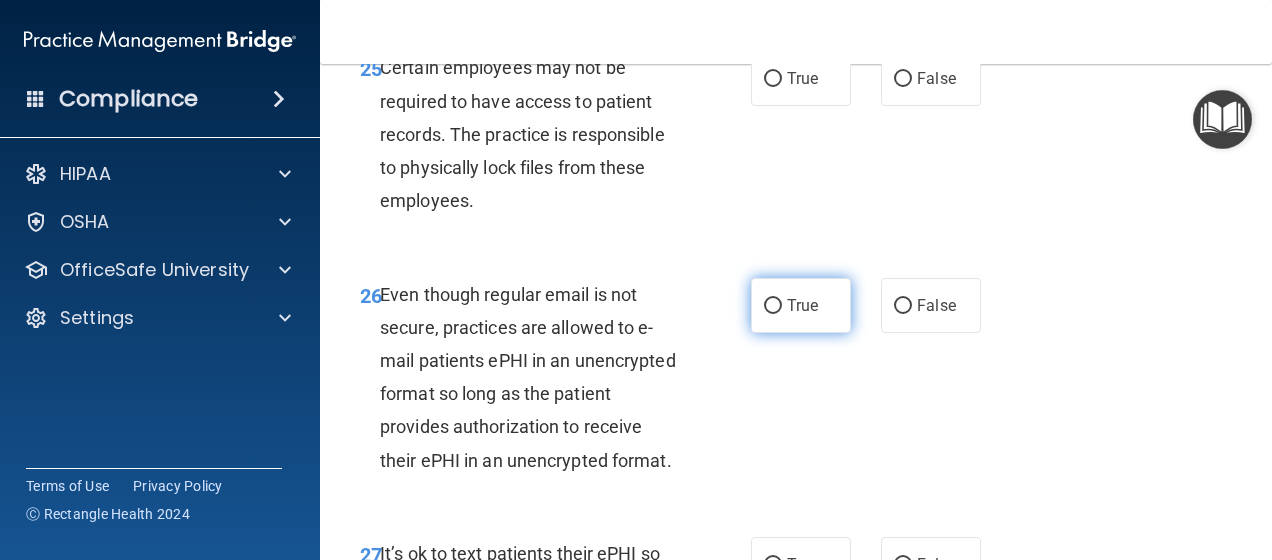 click on "True" at bounding box center (801, 305) 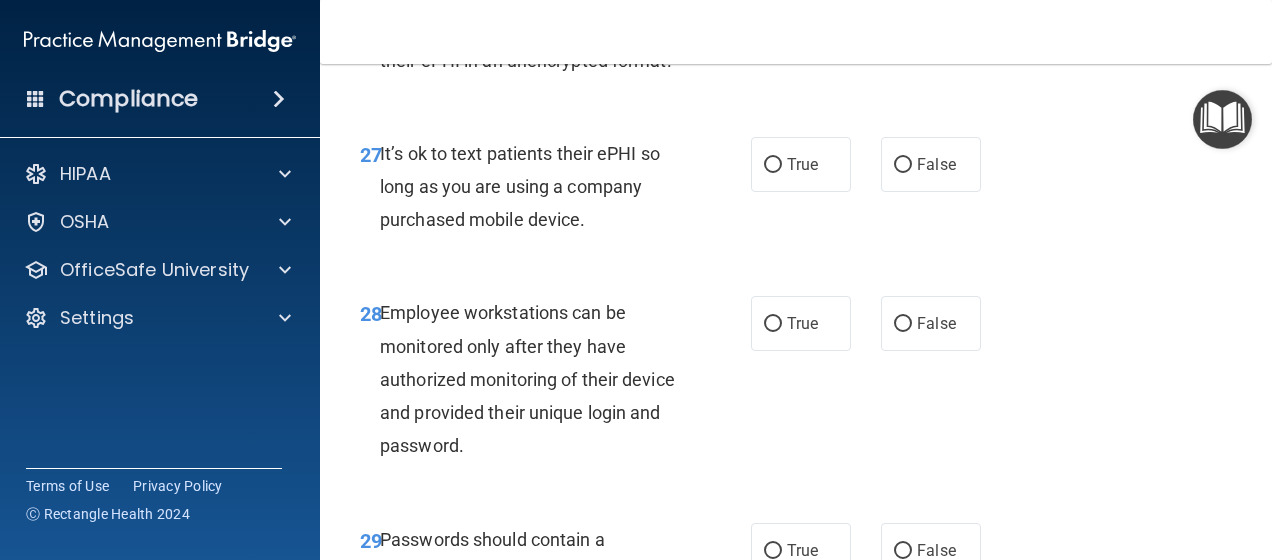 scroll, scrollTop: 6000, scrollLeft: 0, axis: vertical 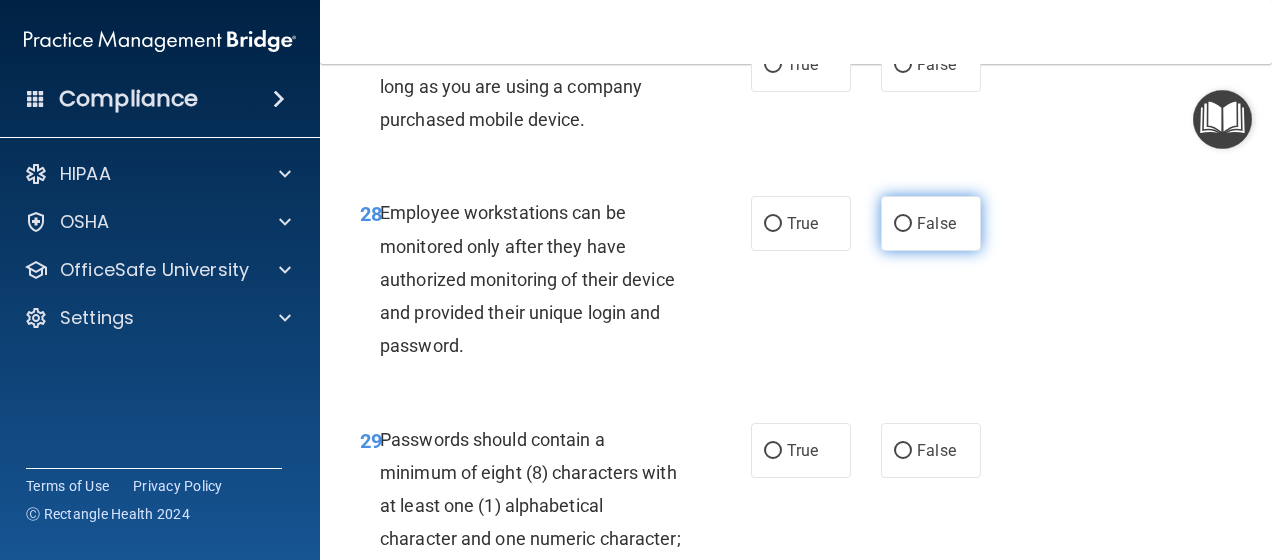 click on "False" at bounding box center (931, 223) 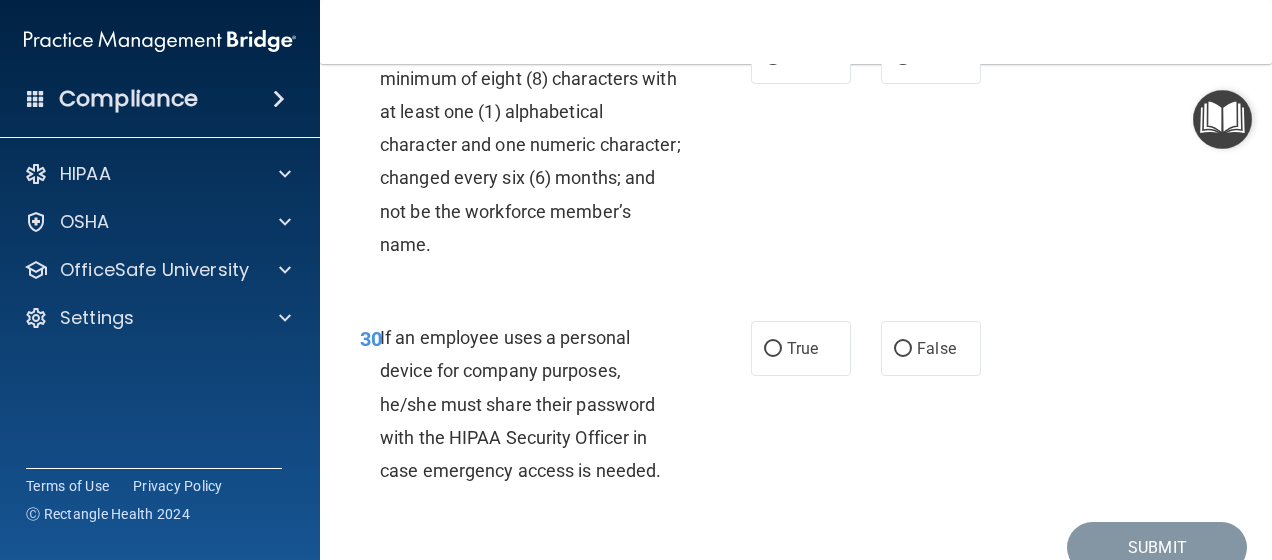 scroll, scrollTop: 6500, scrollLeft: 0, axis: vertical 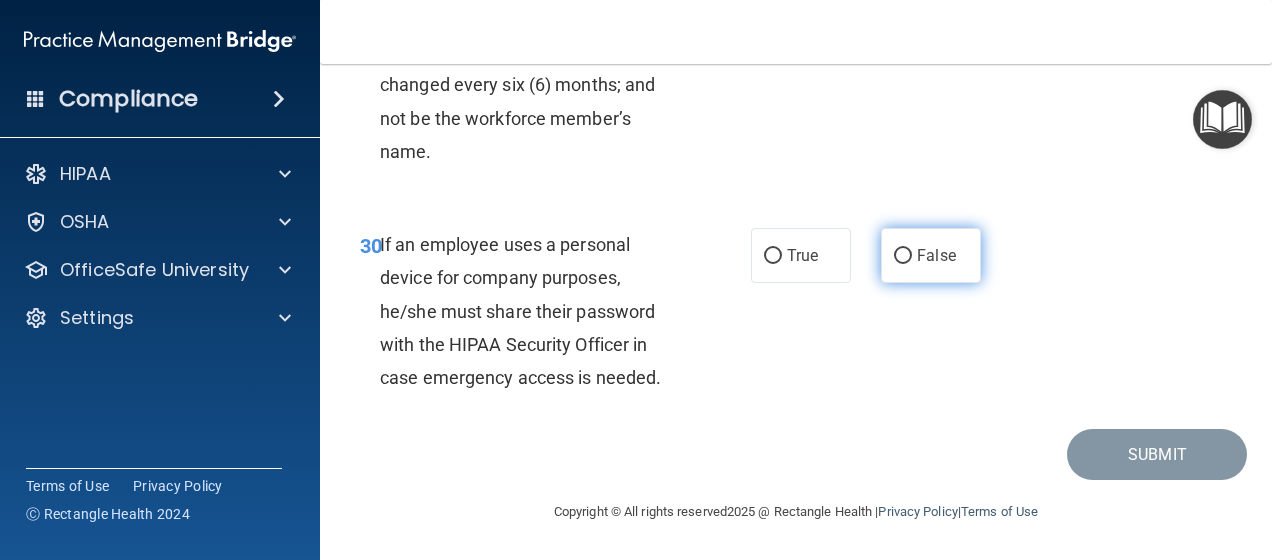 click on "False" at bounding box center (936, 255) 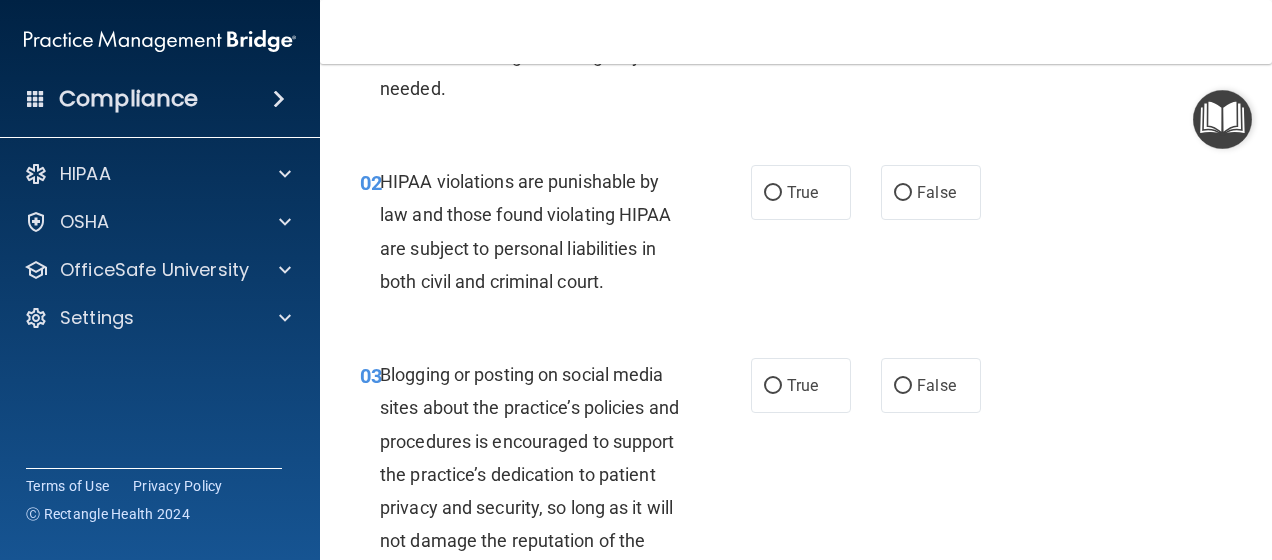 scroll, scrollTop: 0, scrollLeft: 0, axis: both 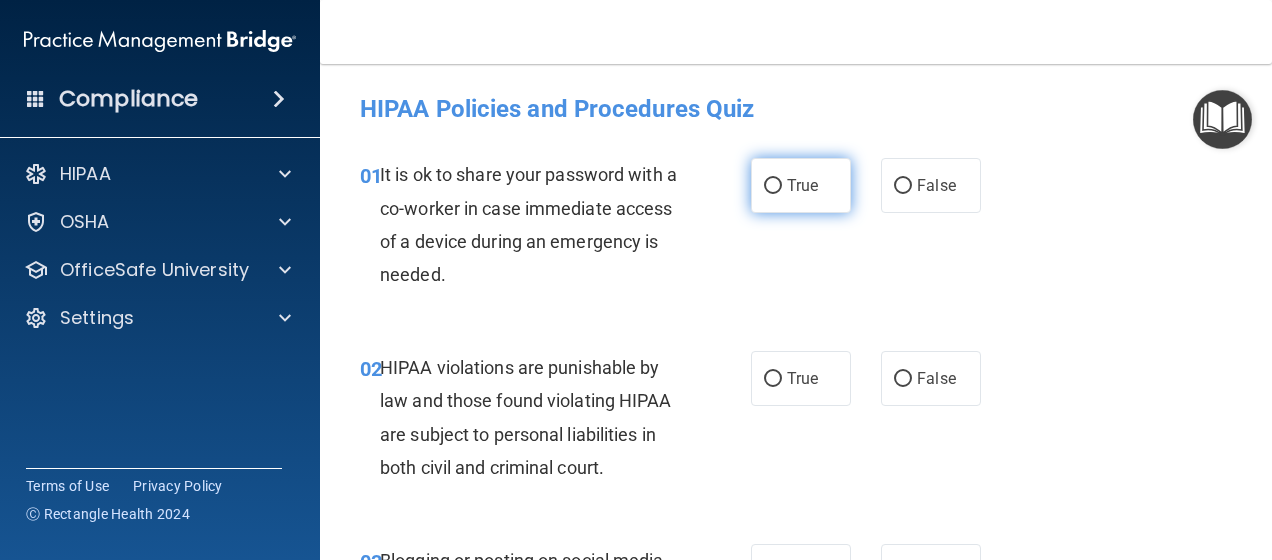 click on "True" at bounding box center [802, 185] 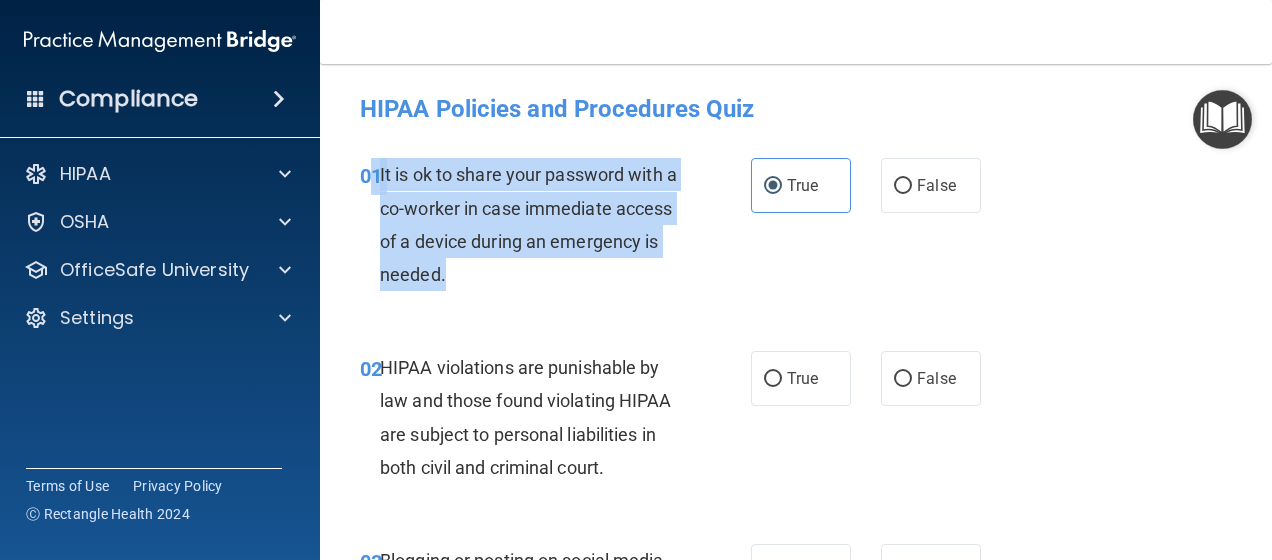 drag, startPoint x: 372, startPoint y: 169, endPoint x: 636, endPoint y: 276, distance: 284.85962 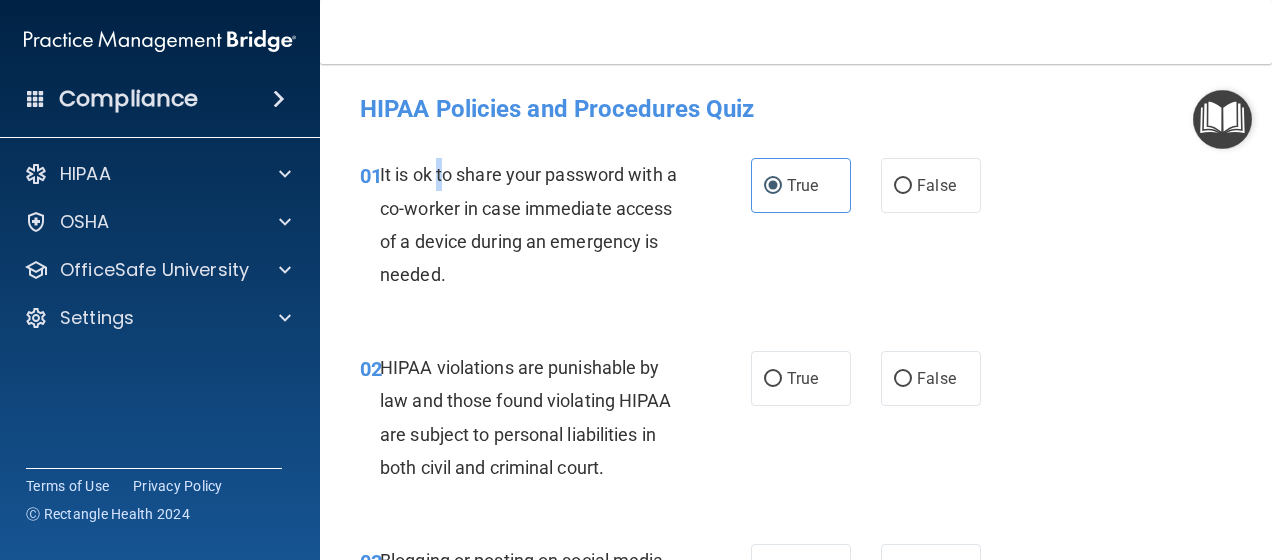 drag, startPoint x: 546, startPoint y: 220, endPoint x: 440, endPoint y: 188, distance: 110.724884 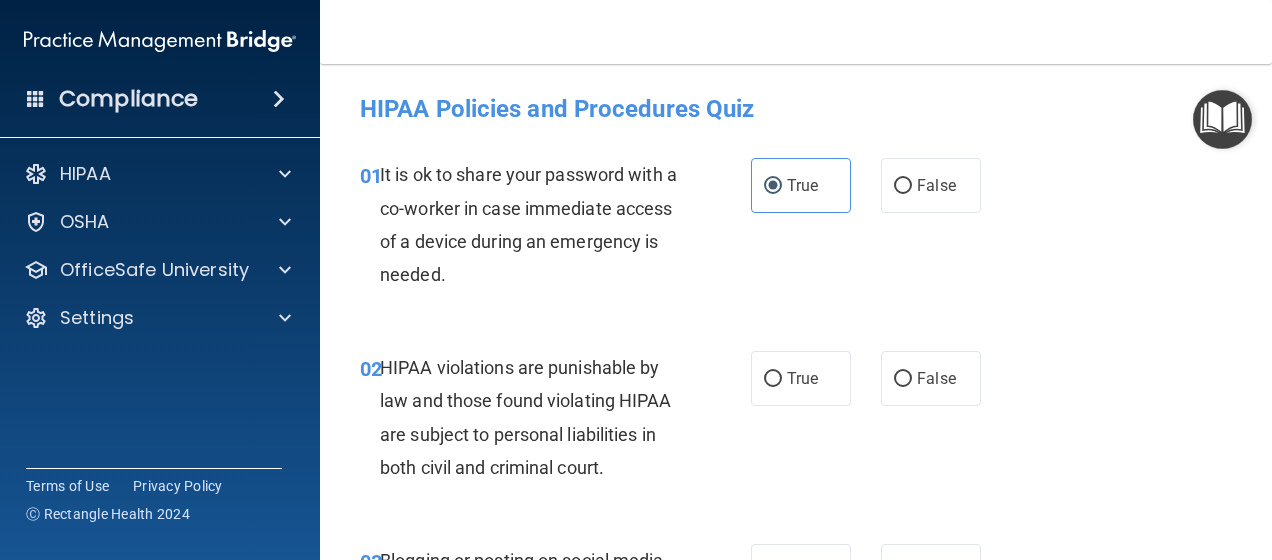 drag, startPoint x: 440, startPoint y: 188, endPoint x: 420, endPoint y: 189, distance: 20.024984 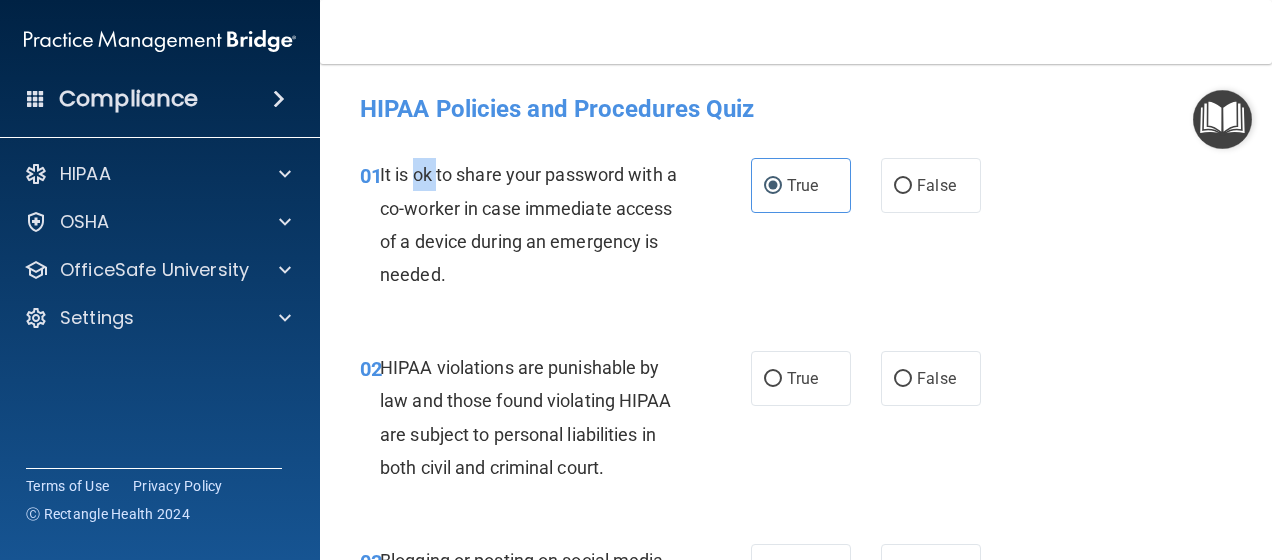 click on "It is ok to share your password with a co-worker in case immediate access of a device during an emergency is needed." at bounding box center [538, 224] 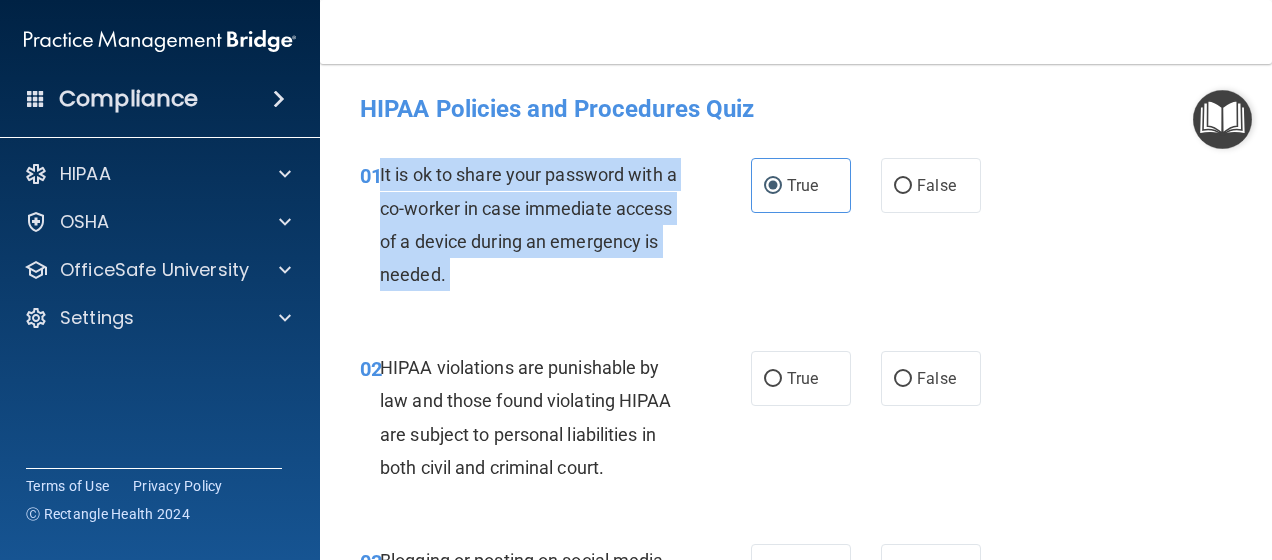 click on "It is ok to share your password with a co-worker in case immediate access of a device during an emergency is needed." at bounding box center [538, 224] 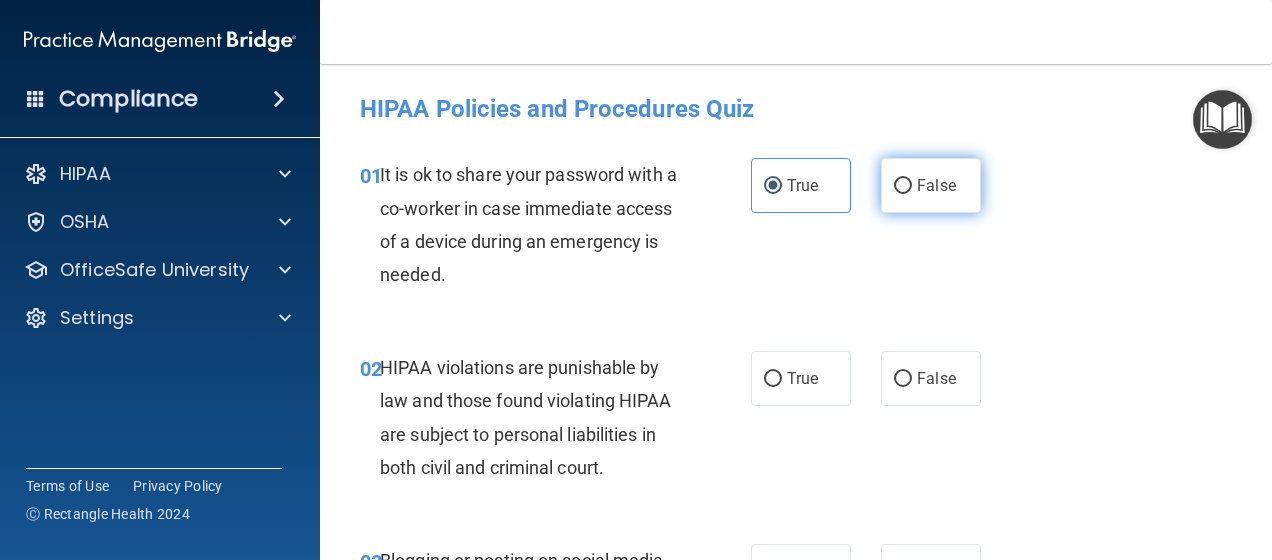 drag, startPoint x: 918, startPoint y: 182, endPoint x: 918, endPoint y: 195, distance: 13 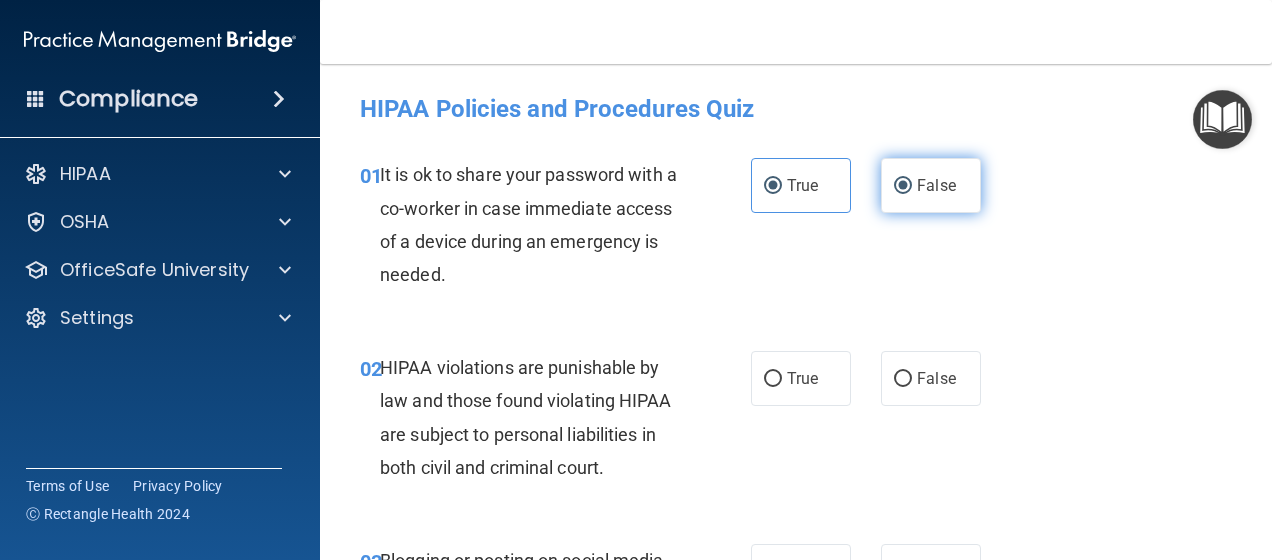 radio on "false" 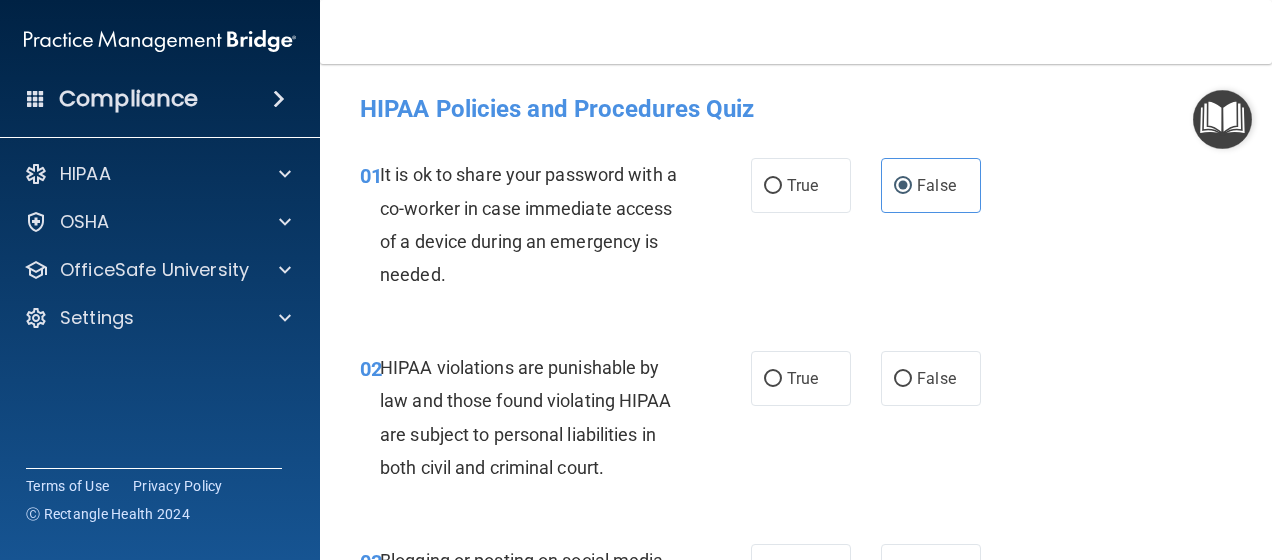 click on "01       It is ok to share your password with a co-worker in case immediate access of a device during an emergency is needed.                 True           False" at bounding box center (796, 229) 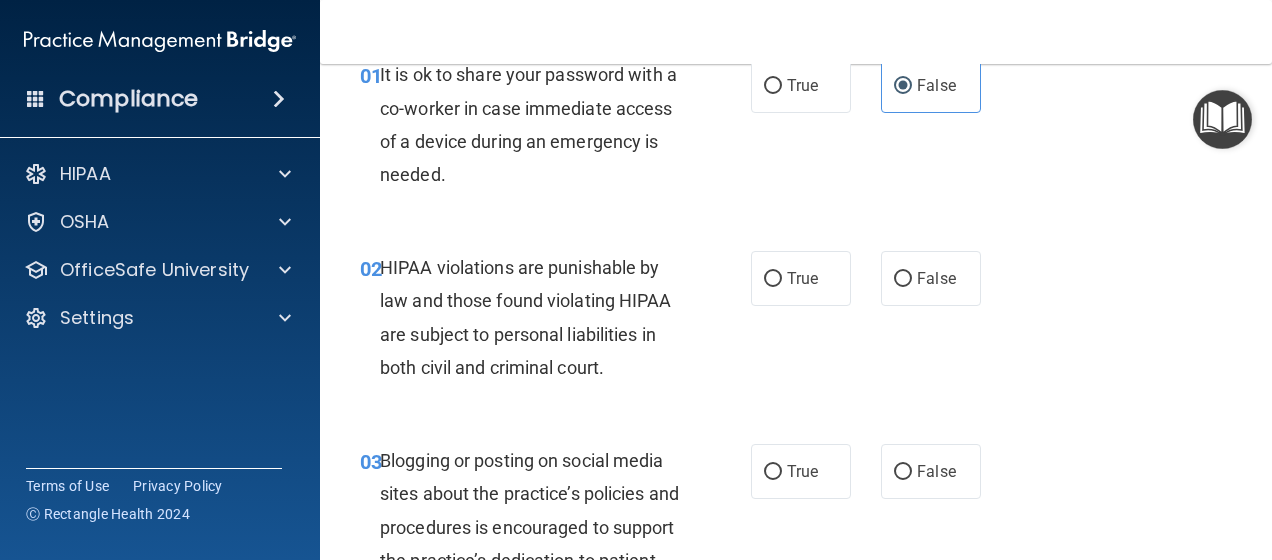 scroll, scrollTop: 200, scrollLeft: 0, axis: vertical 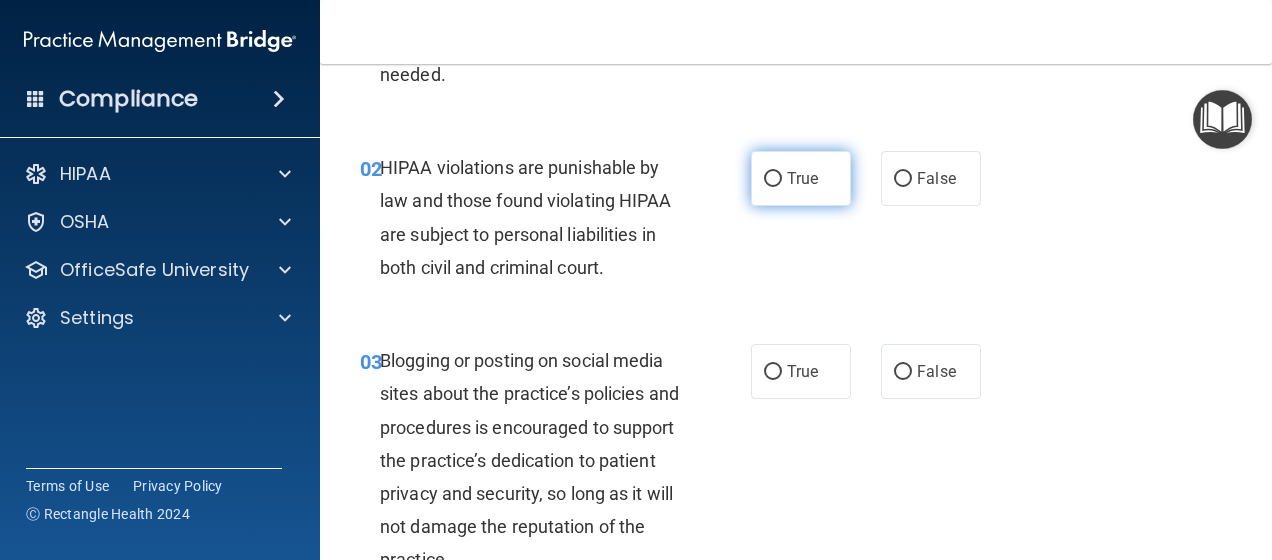 click on "True" at bounding box center (802, 178) 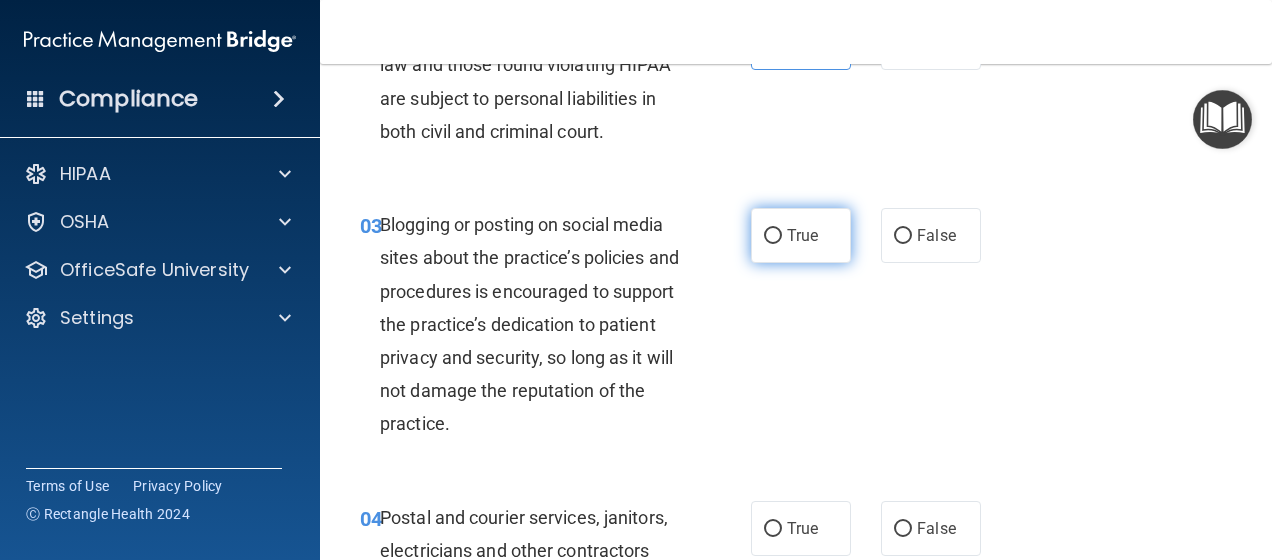 scroll, scrollTop: 400, scrollLeft: 0, axis: vertical 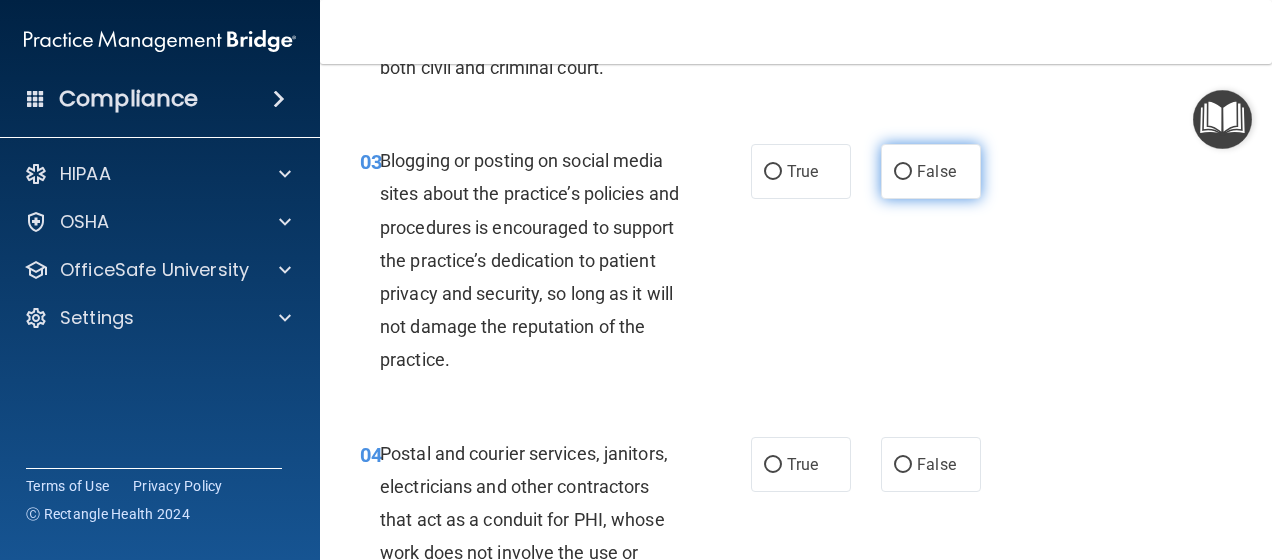 click on "False" at bounding box center (936, 171) 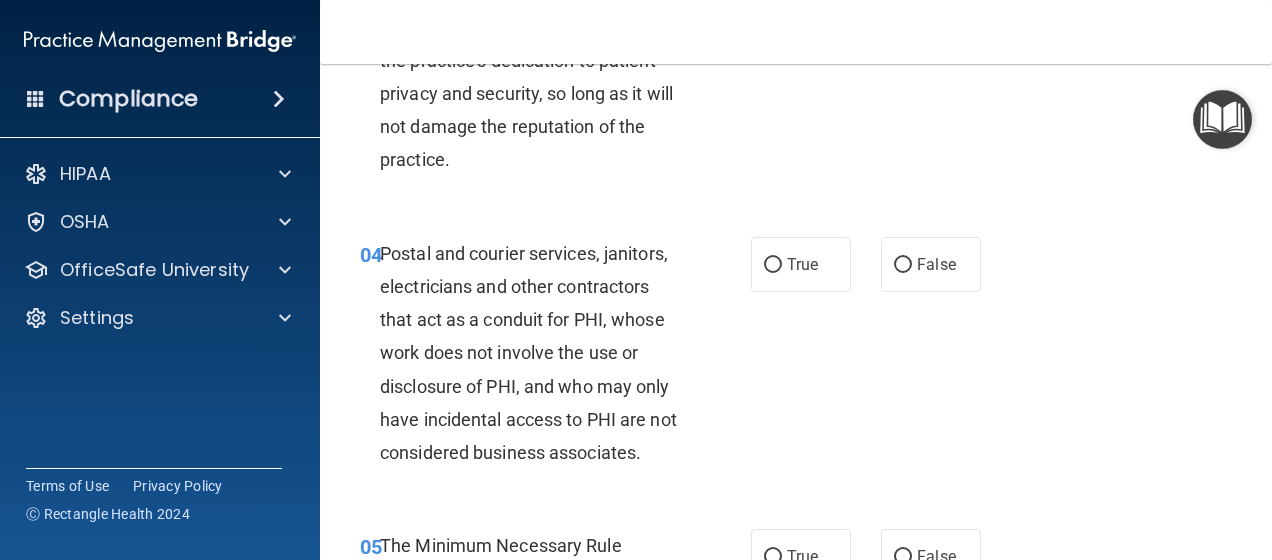 scroll, scrollTop: 700, scrollLeft: 0, axis: vertical 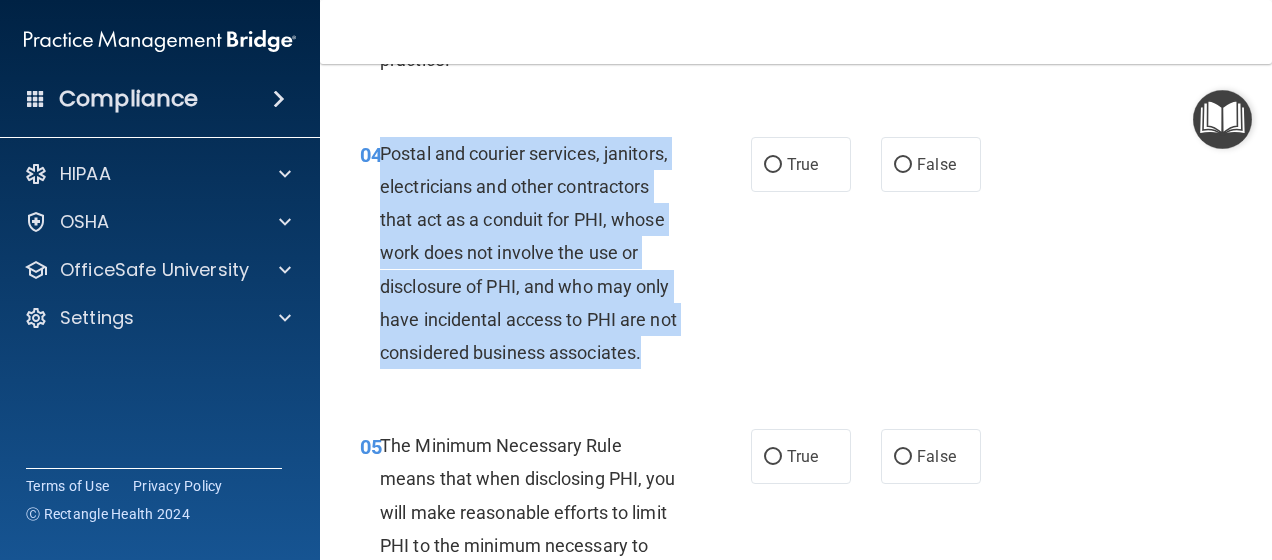 drag, startPoint x: 382, startPoint y: 152, endPoint x: 553, endPoint y: 390, distance: 293.06143 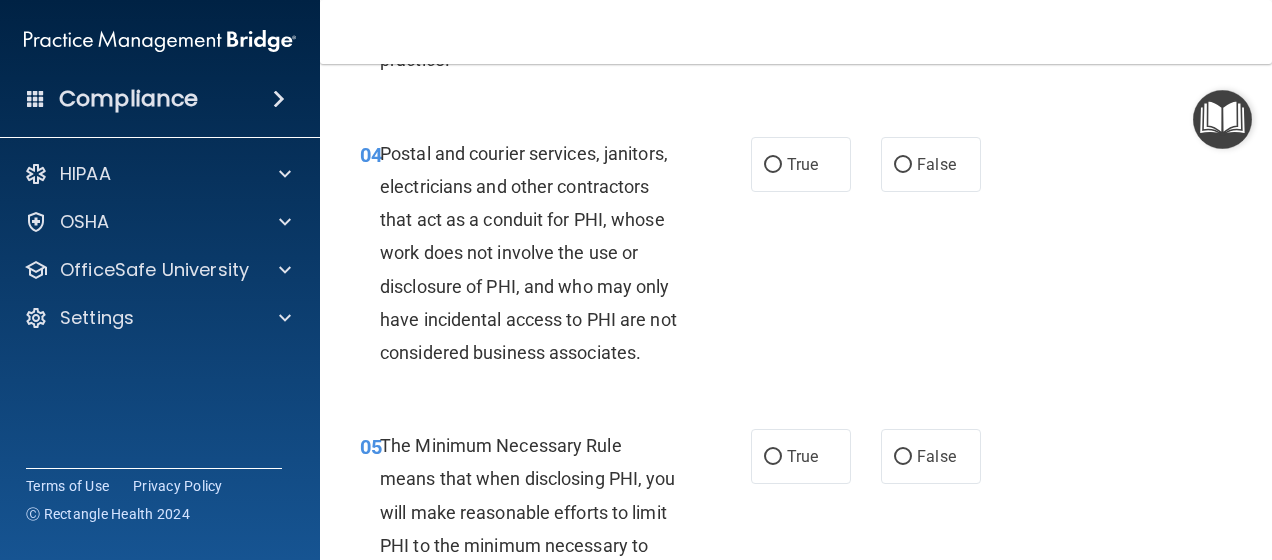 click on "Toggle navigation                                                                                                     Landry O'Brien   laobrien@gaileyeyeclinic.com                            Manage My Enterprise              Gailey Eye Clinic-Parent     Manage My Location" at bounding box center (796, 32) 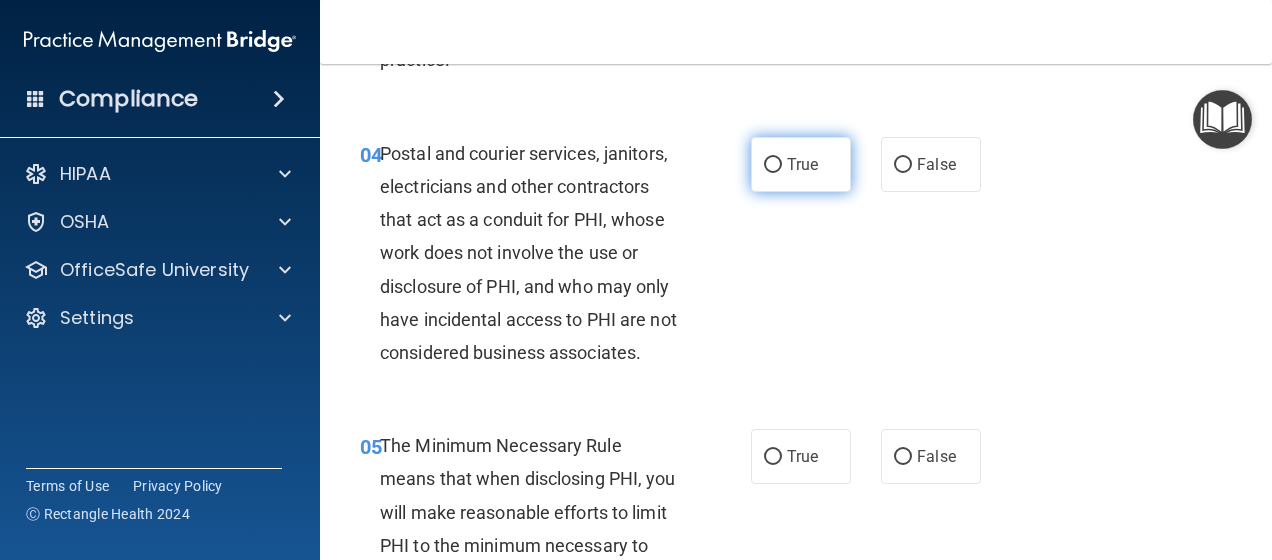 click on "True" at bounding box center [802, 164] 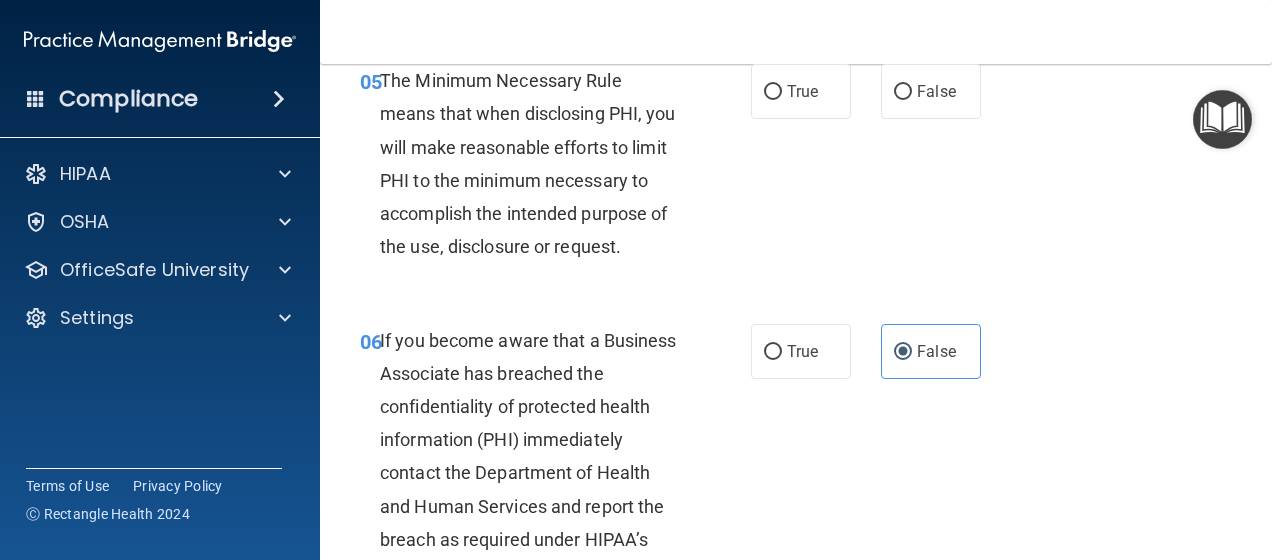 scroll, scrollTop: 1100, scrollLeft: 0, axis: vertical 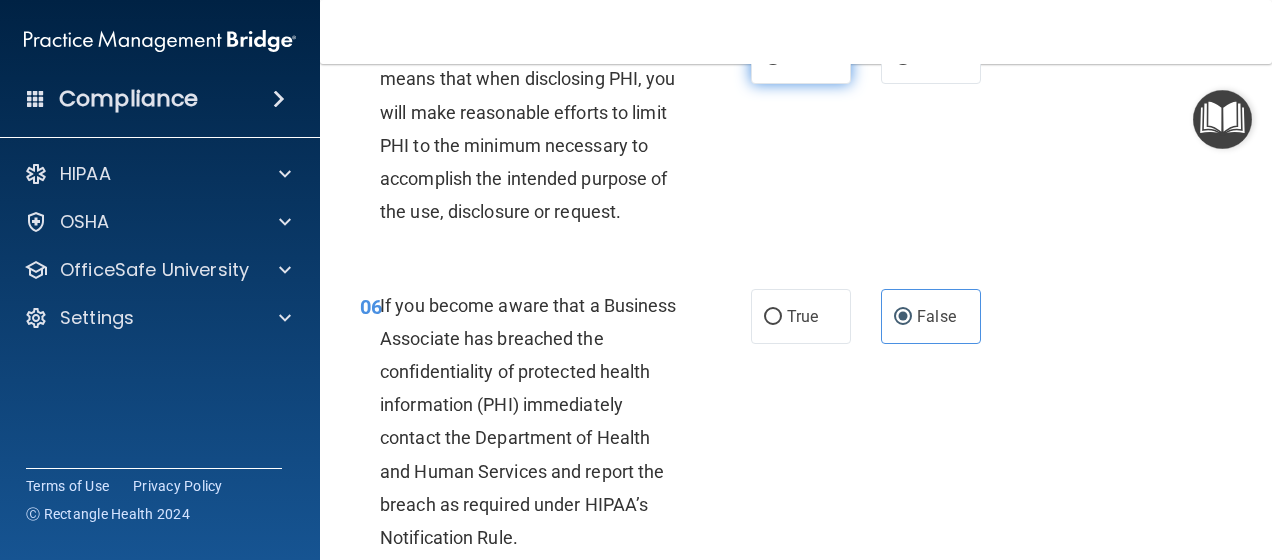 click on "True" at bounding box center (801, 56) 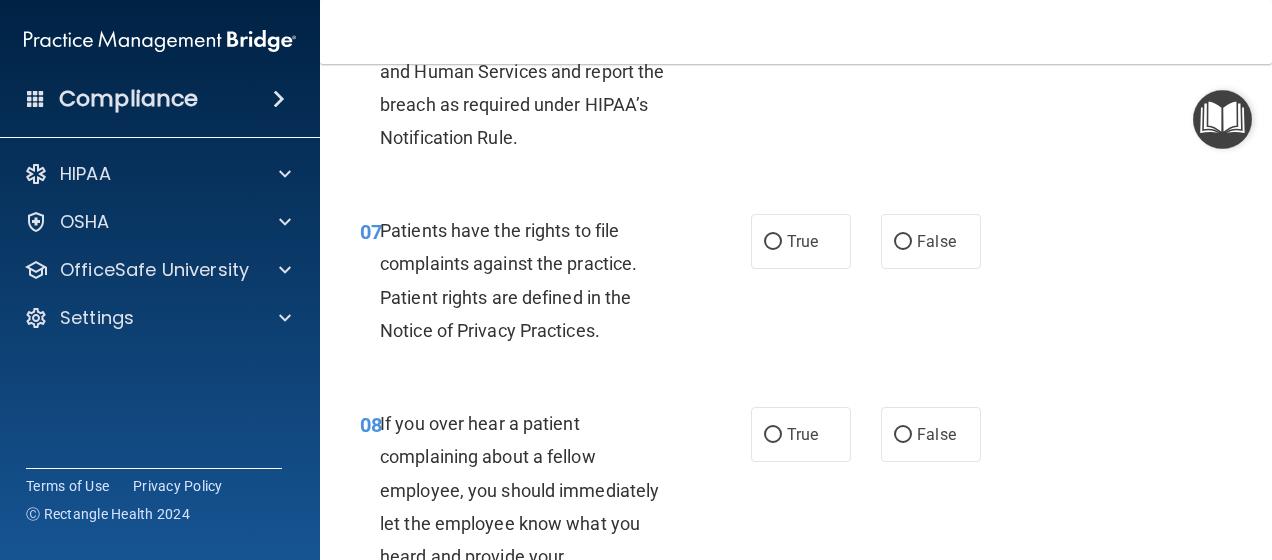 scroll, scrollTop: 1600, scrollLeft: 0, axis: vertical 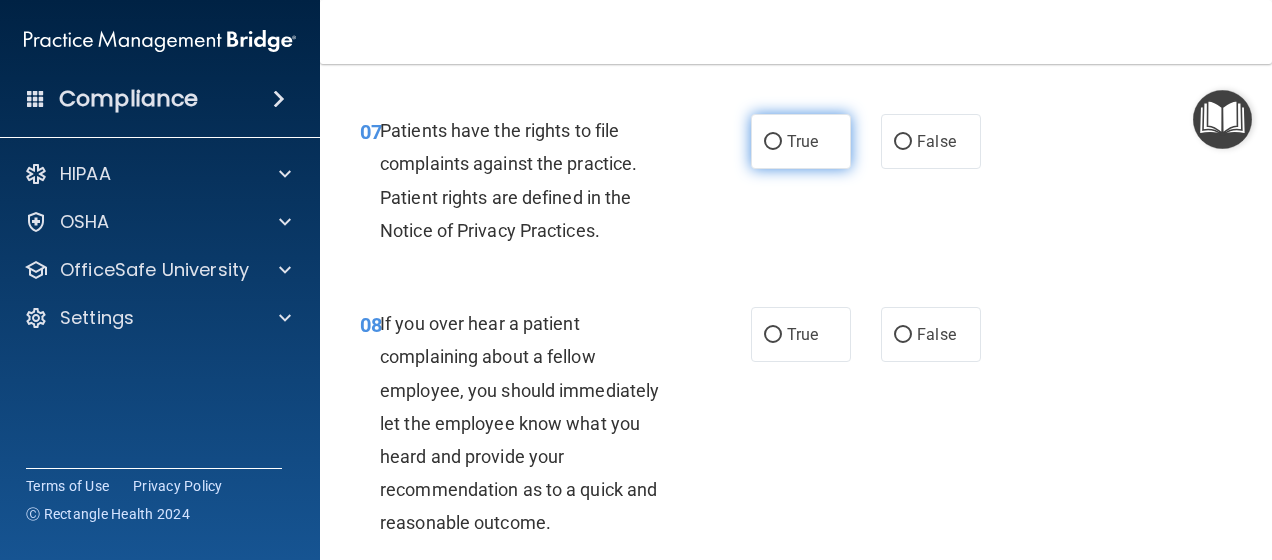 click on "True" at bounding box center (801, 141) 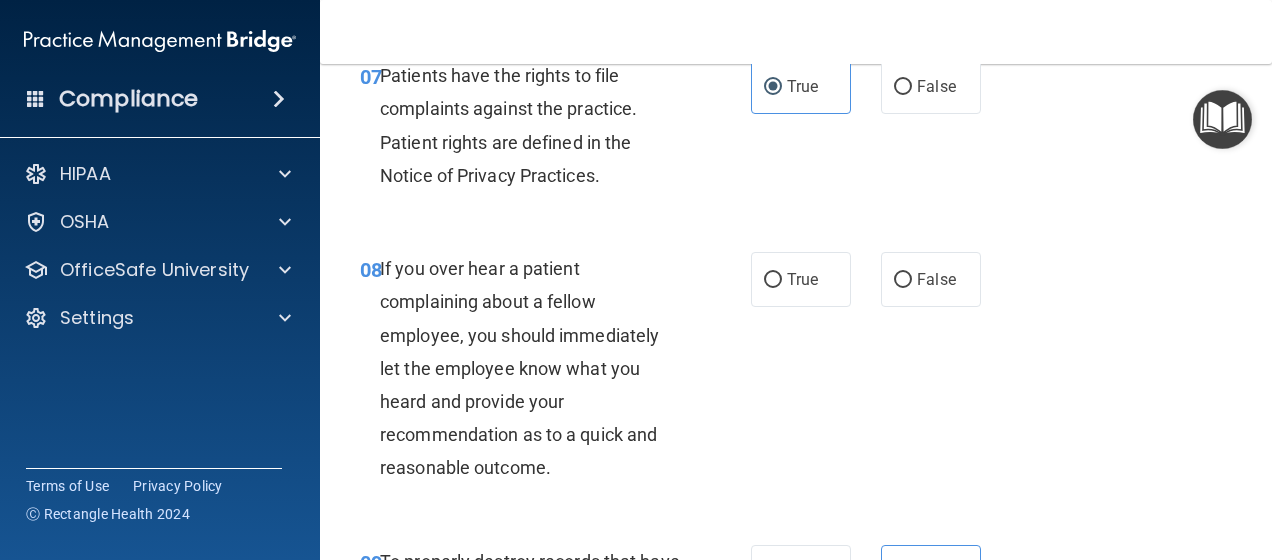 scroll, scrollTop: 1800, scrollLeft: 0, axis: vertical 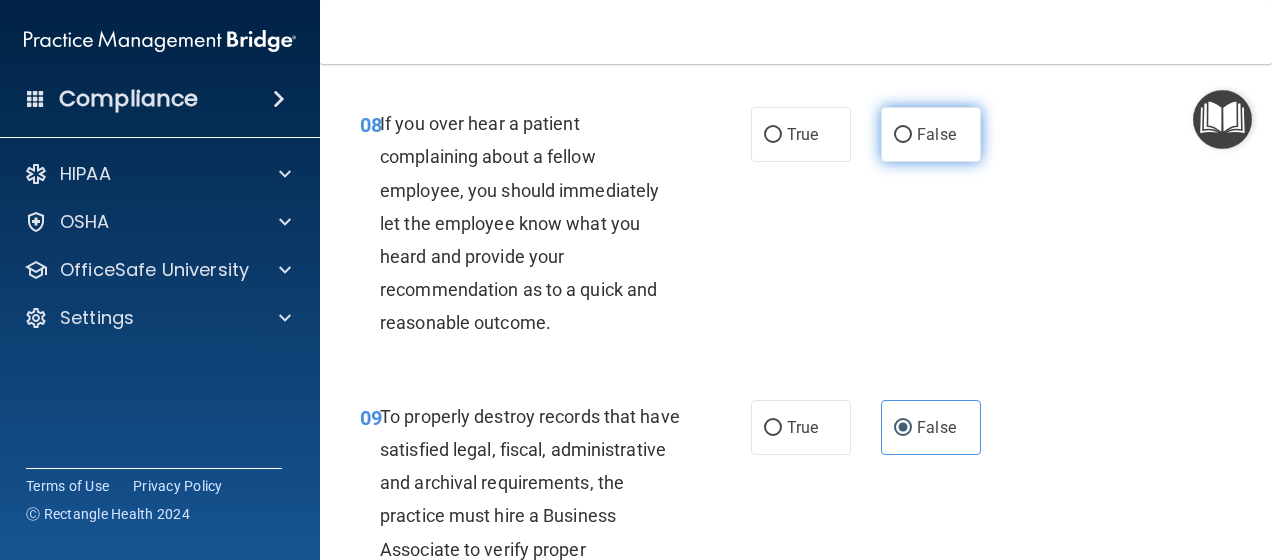 click on "False" at bounding box center (931, 134) 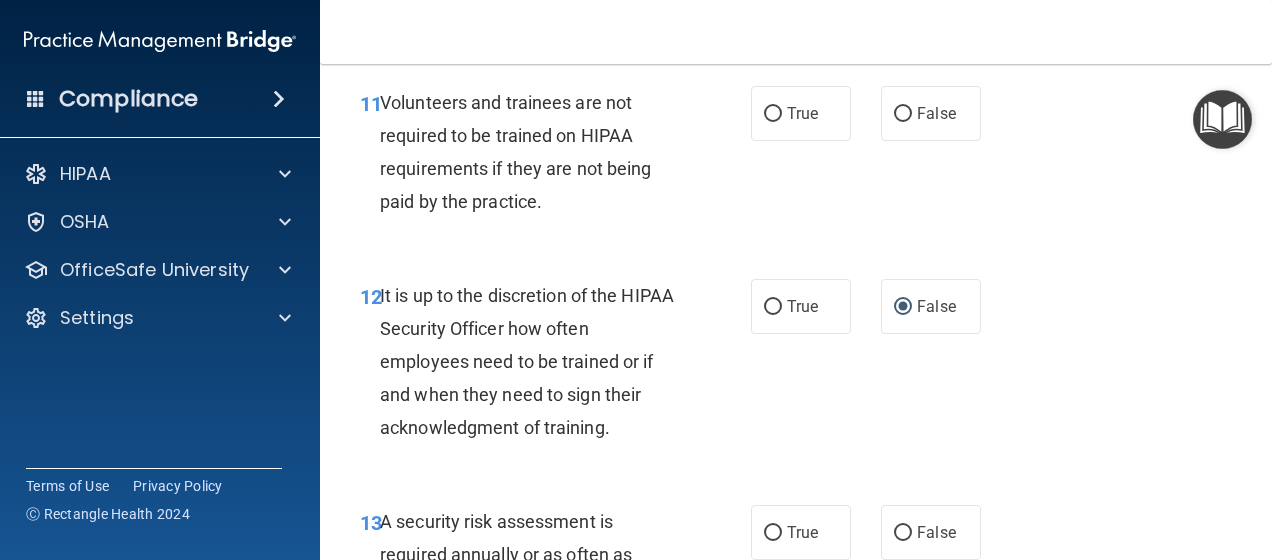 scroll, scrollTop: 2700, scrollLeft: 0, axis: vertical 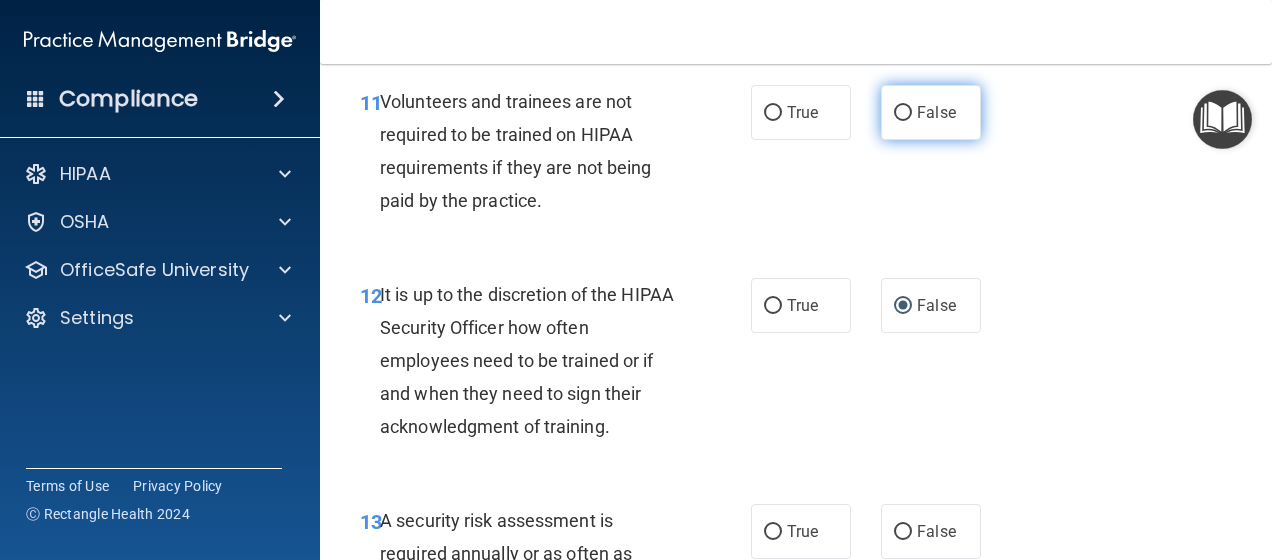 click on "False" at bounding box center (931, 112) 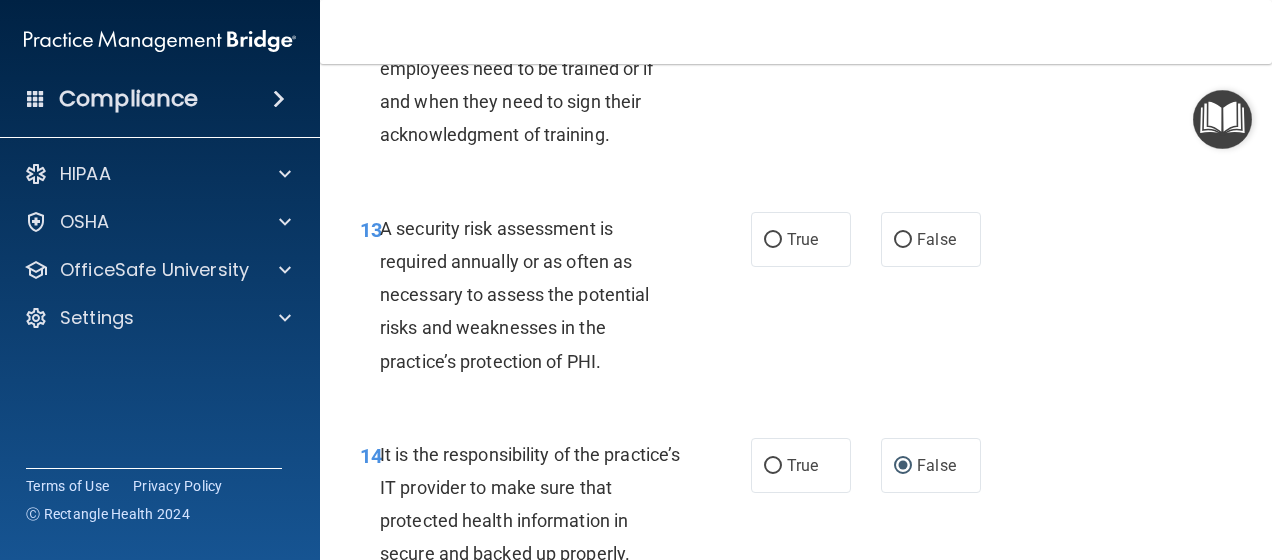 scroll, scrollTop: 3100, scrollLeft: 0, axis: vertical 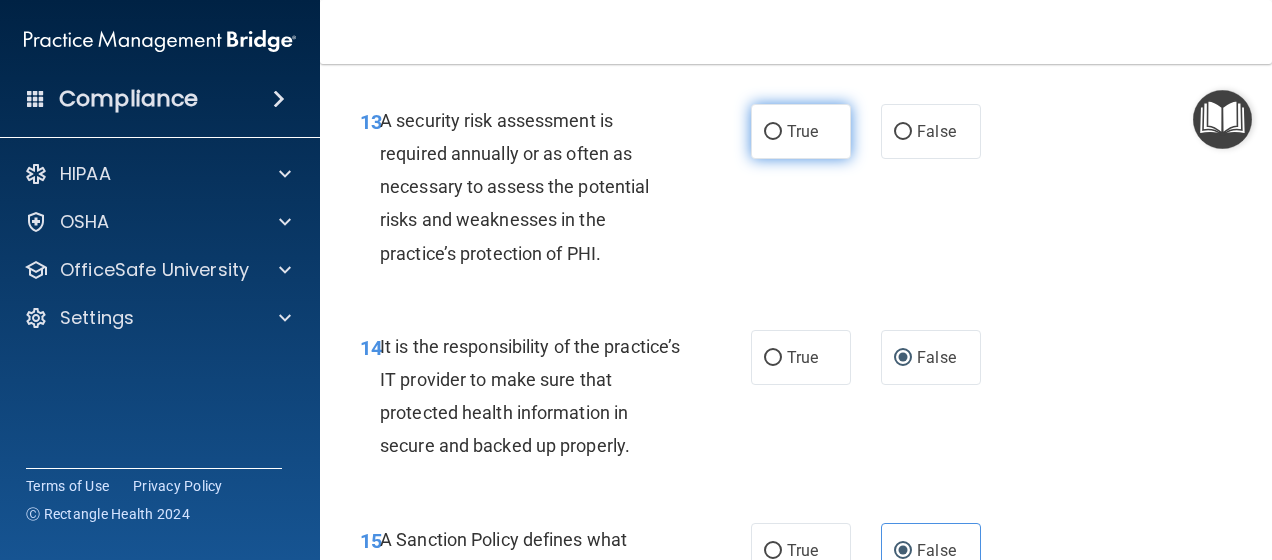 click on "True" at bounding box center (801, 131) 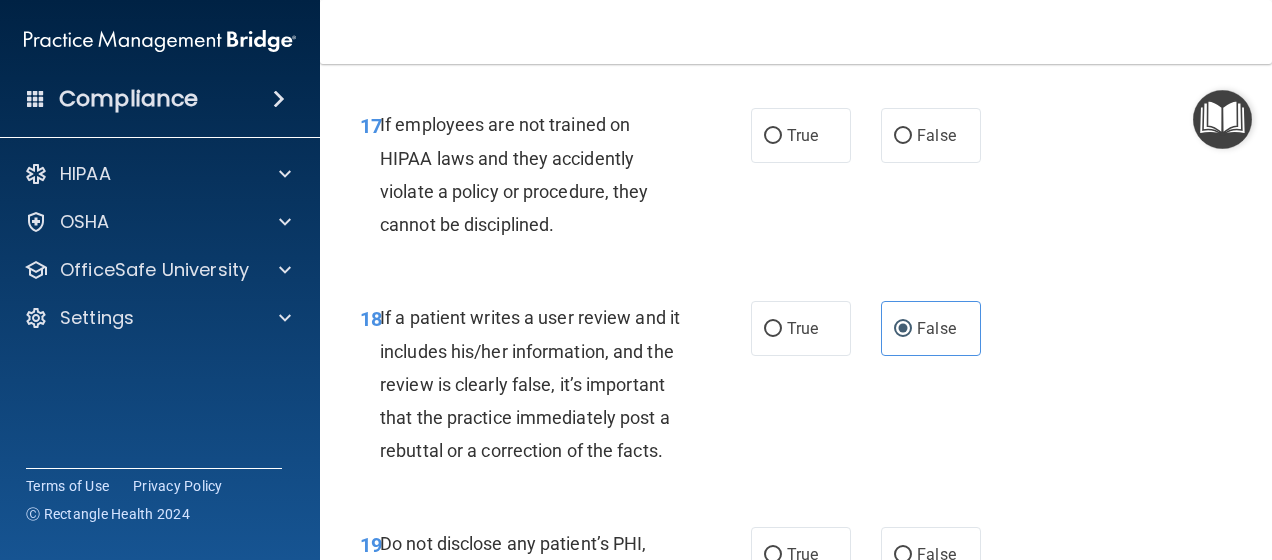 scroll, scrollTop: 4000, scrollLeft: 0, axis: vertical 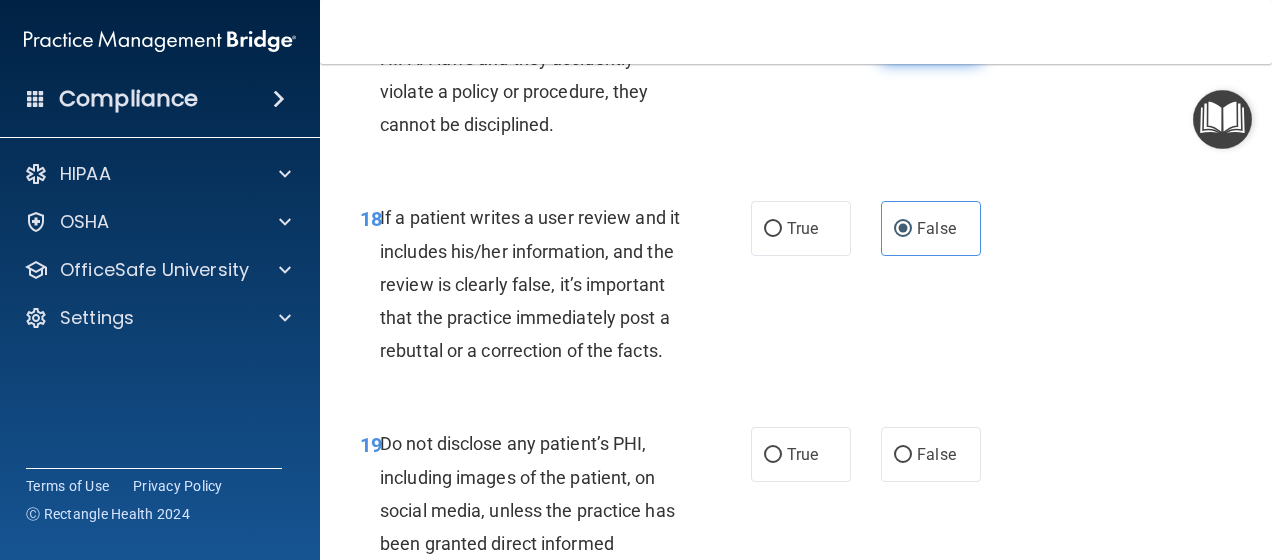 click on "False" at bounding box center (931, 35) 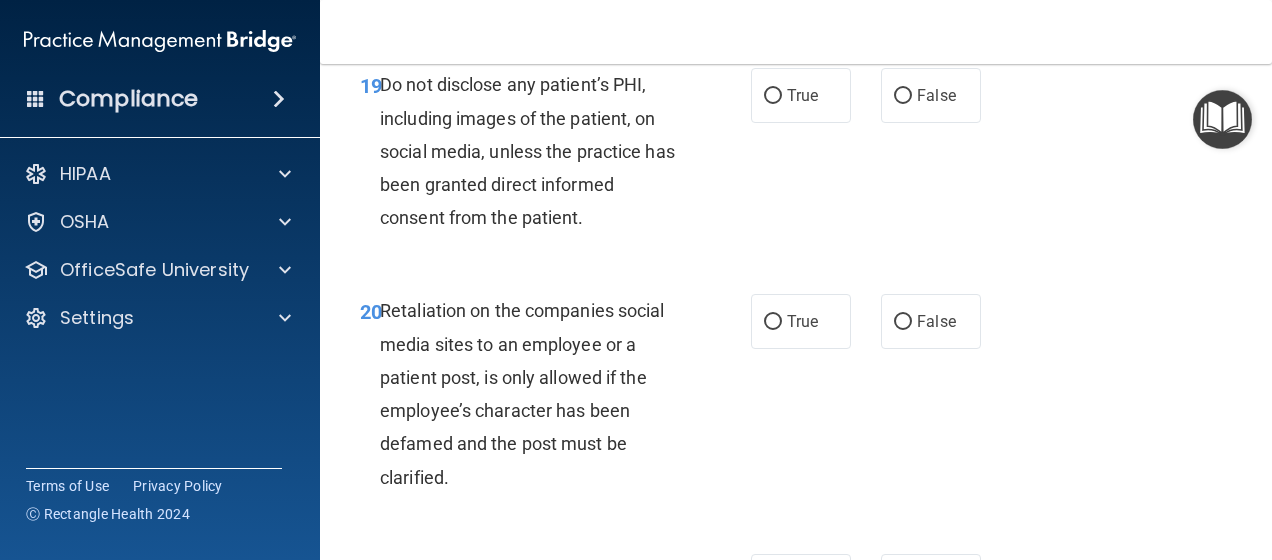scroll, scrollTop: 4400, scrollLeft: 0, axis: vertical 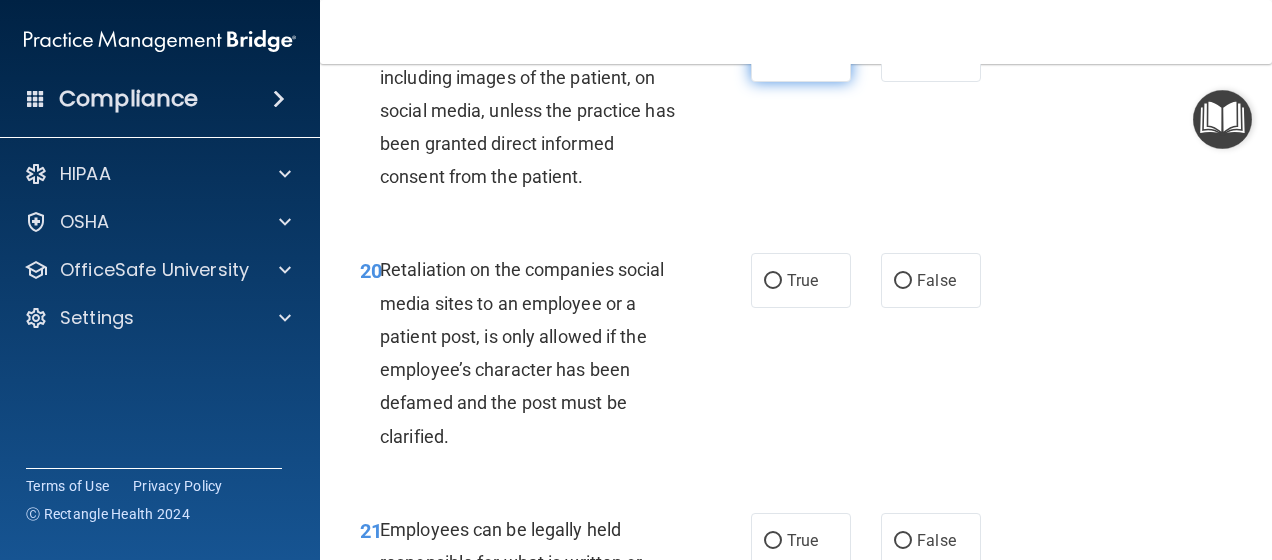 click on "True" at bounding box center [802, 54] 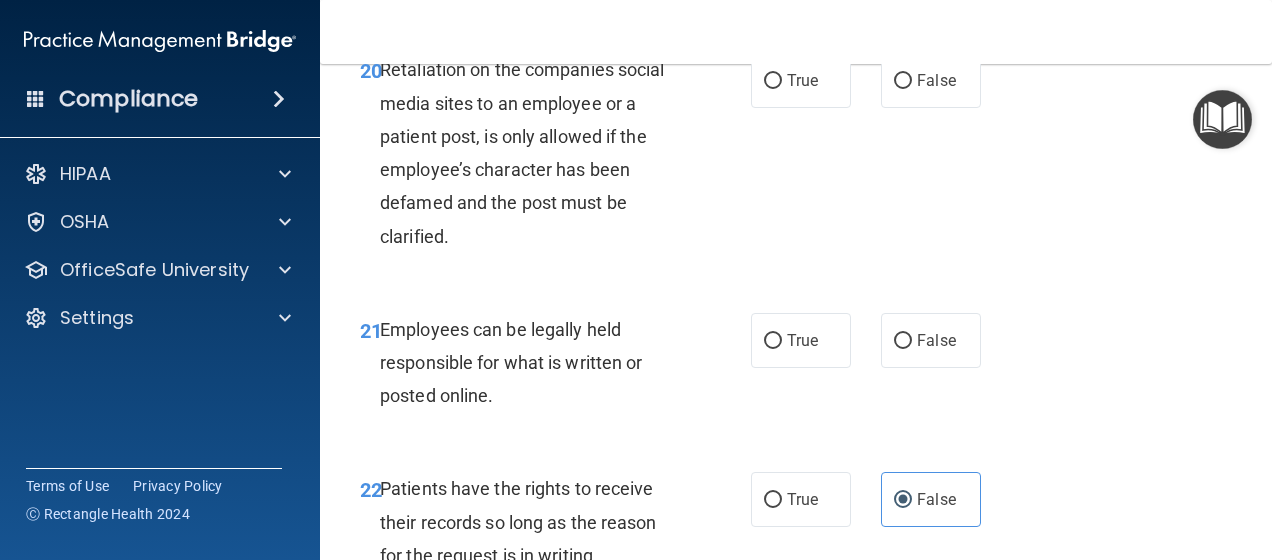 scroll, scrollTop: 4700, scrollLeft: 0, axis: vertical 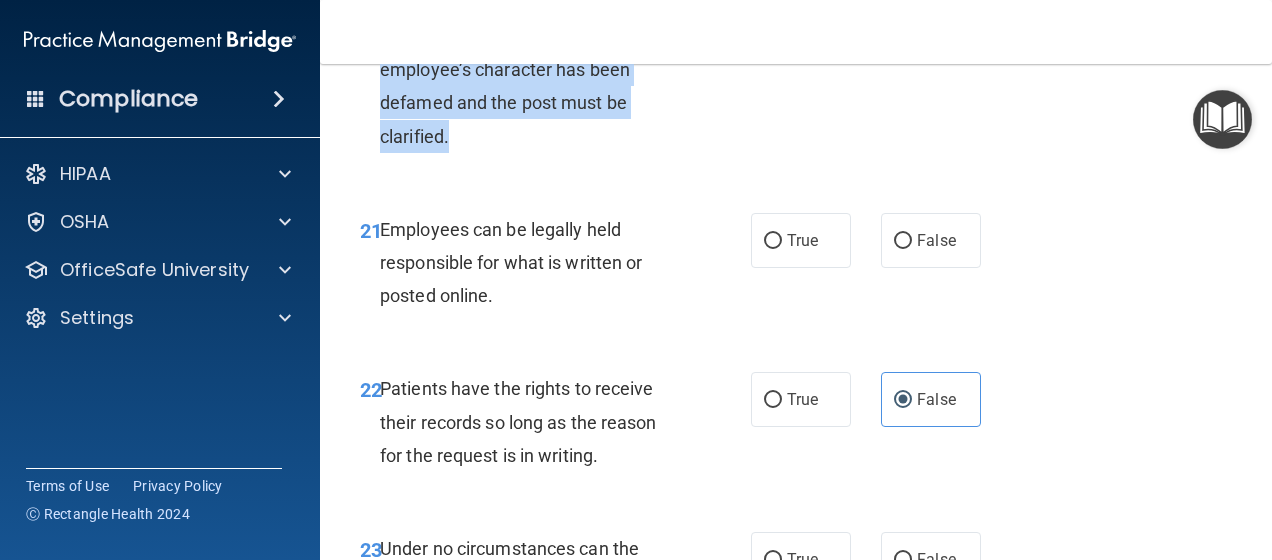 drag, startPoint x: 374, startPoint y: 131, endPoint x: 575, endPoint y: 295, distance: 259.41666 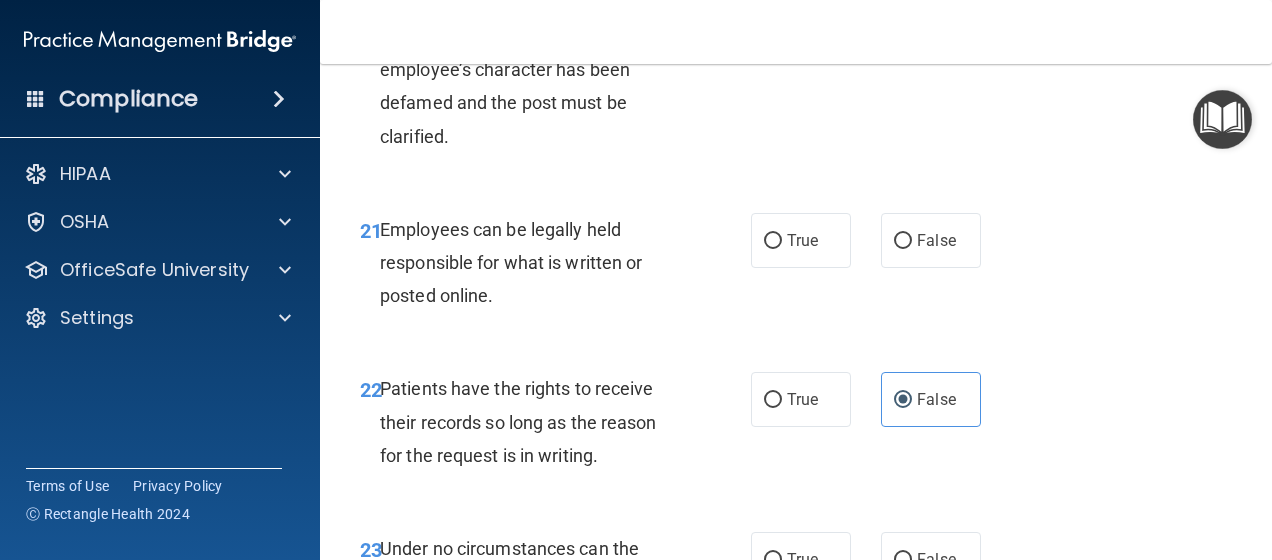 click on "20       Retaliation on the companies social media sites to an employee or a patient post, is only allowed if the employee’s character has been defamed and the post must be clarified.                  True           False" at bounding box center [796, 57] 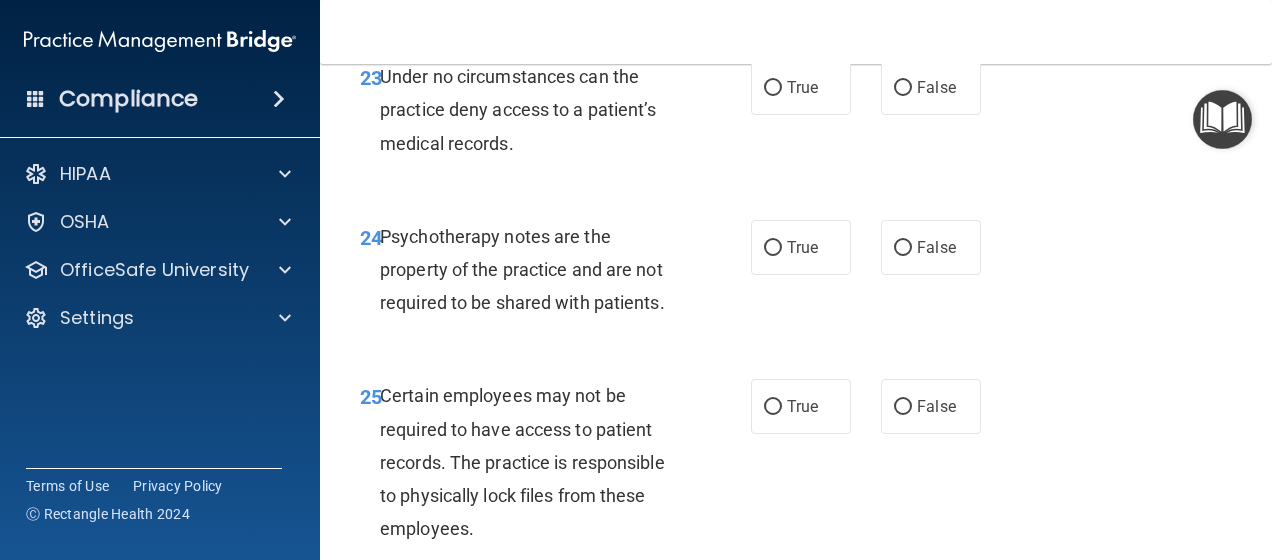 scroll, scrollTop: 5200, scrollLeft: 0, axis: vertical 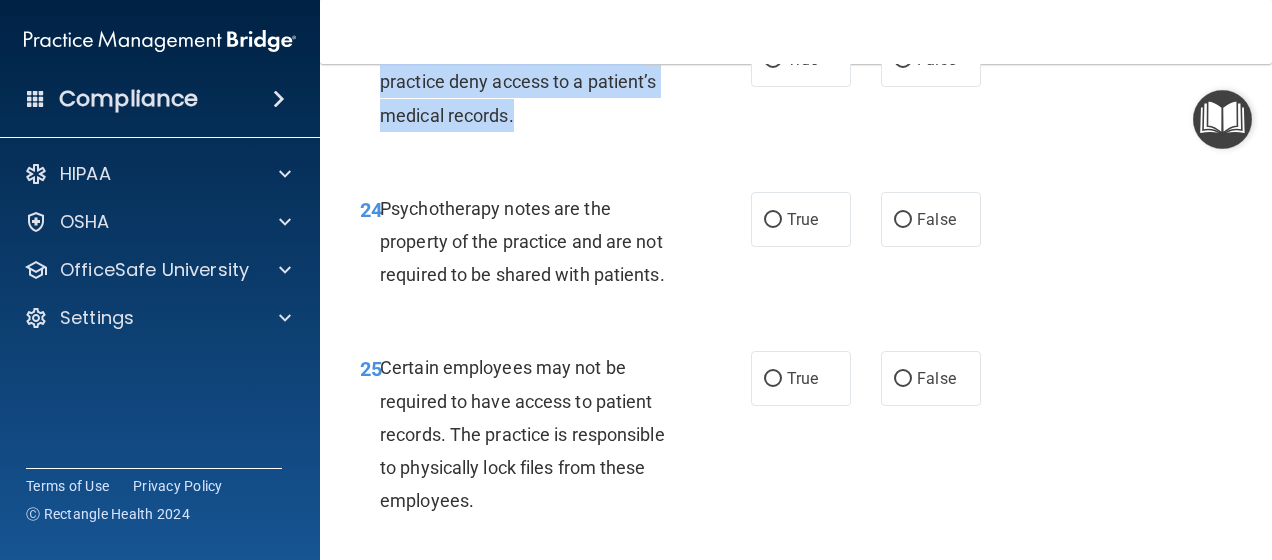 drag, startPoint x: 436, startPoint y: 246, endPoint x: 524, endPoint y: 282, distance: 95.07891 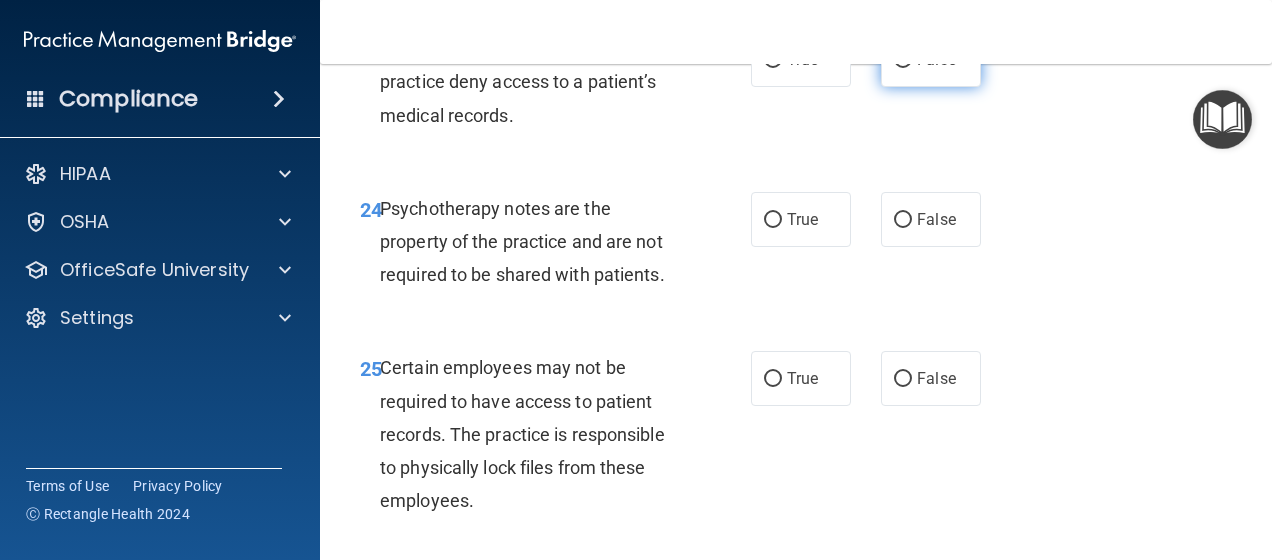 click on "False" at bounding box center (931, 59) 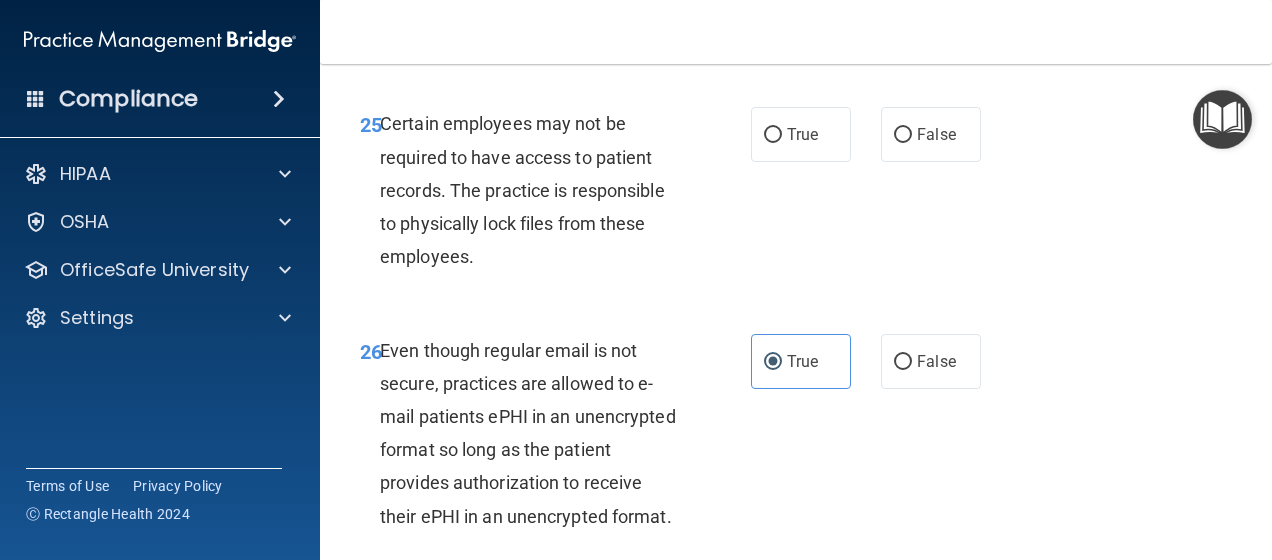 scroll, scrollTop: 5400, scrollLeft: 0, axis: vertical 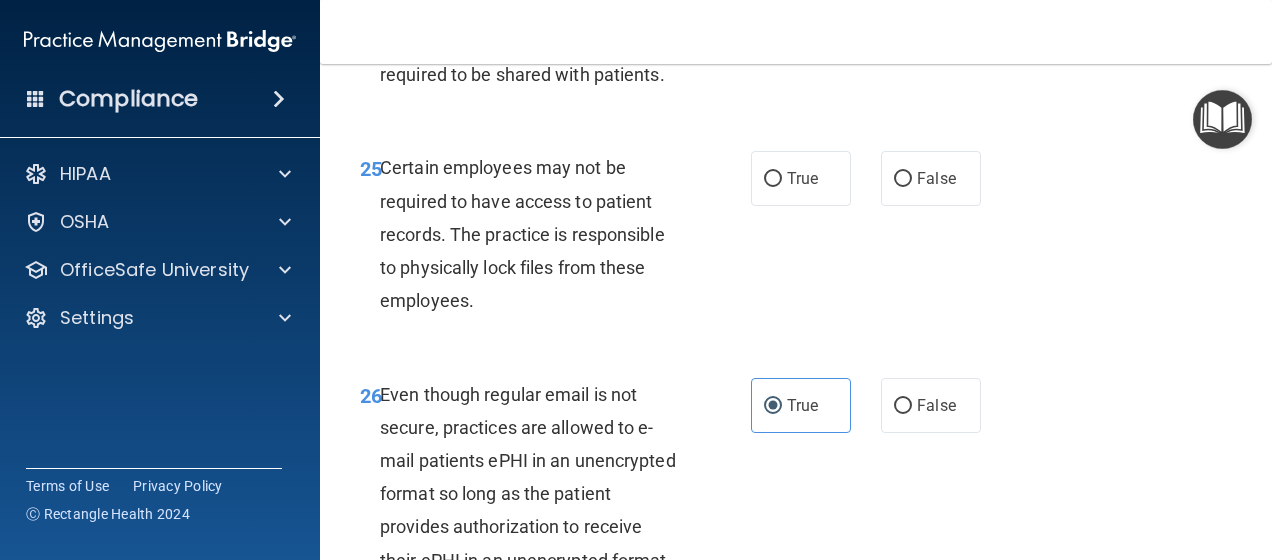click on "True" at bounding box center [802, 19] 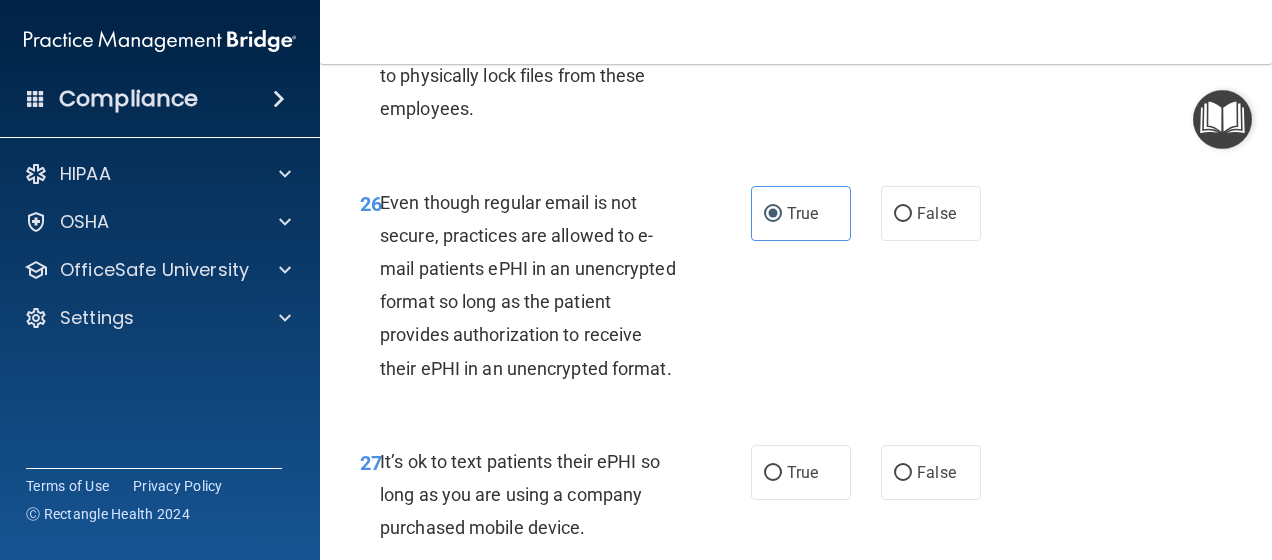 scroll, scrollTop: 5600, scrollLeft: 0, axis: vertical 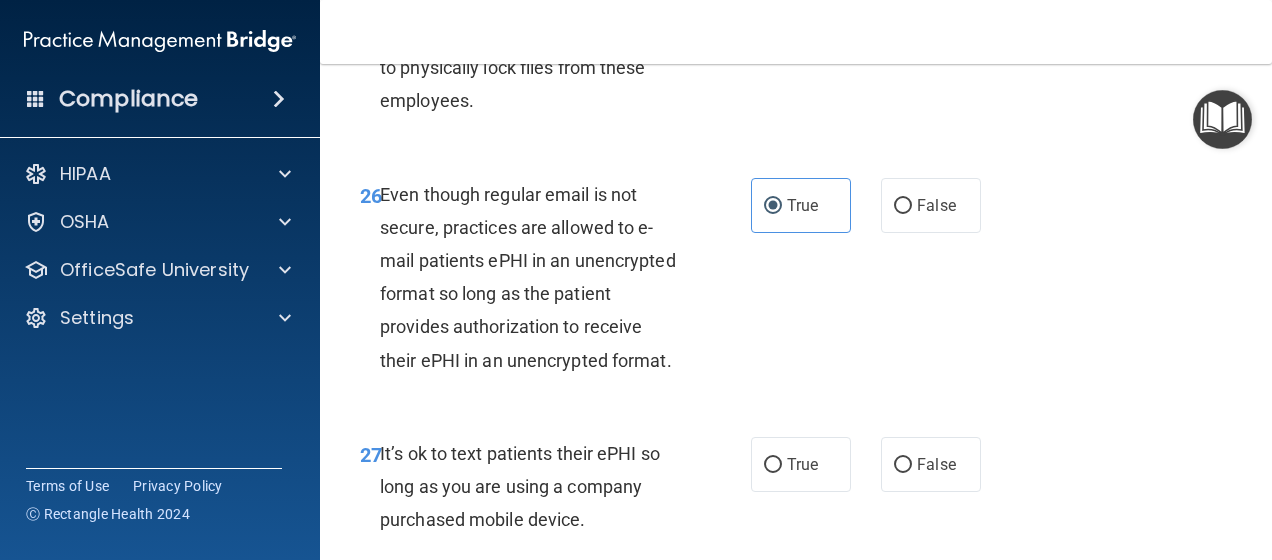 click on "True" at bounding box center (801, -22) 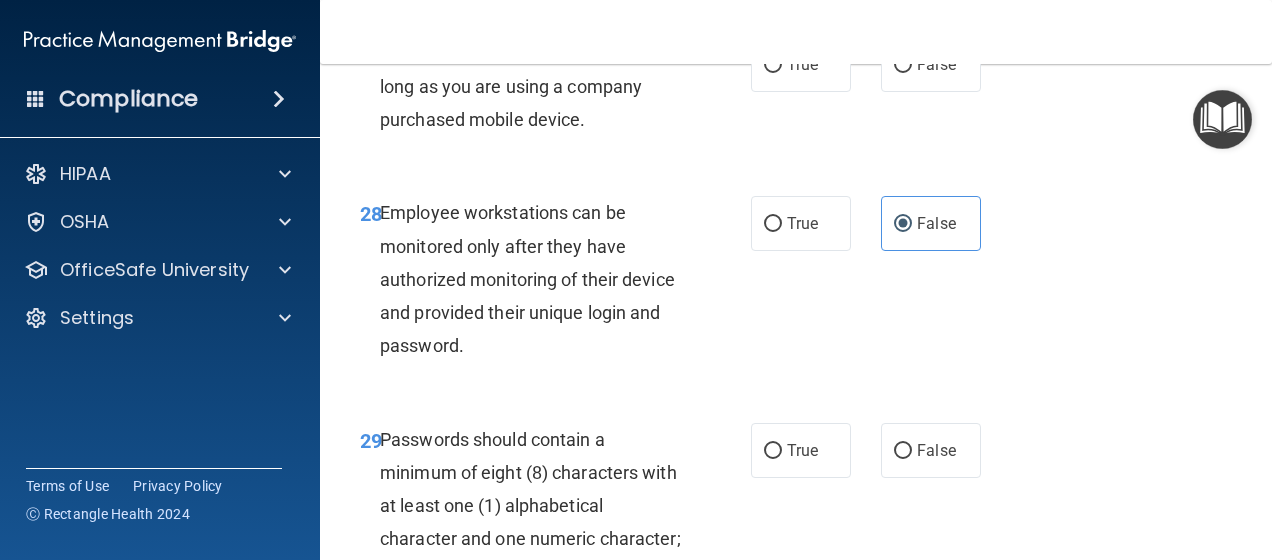 scroll, scrollTop: 6100, scrollLeft: 0, axis: vertical 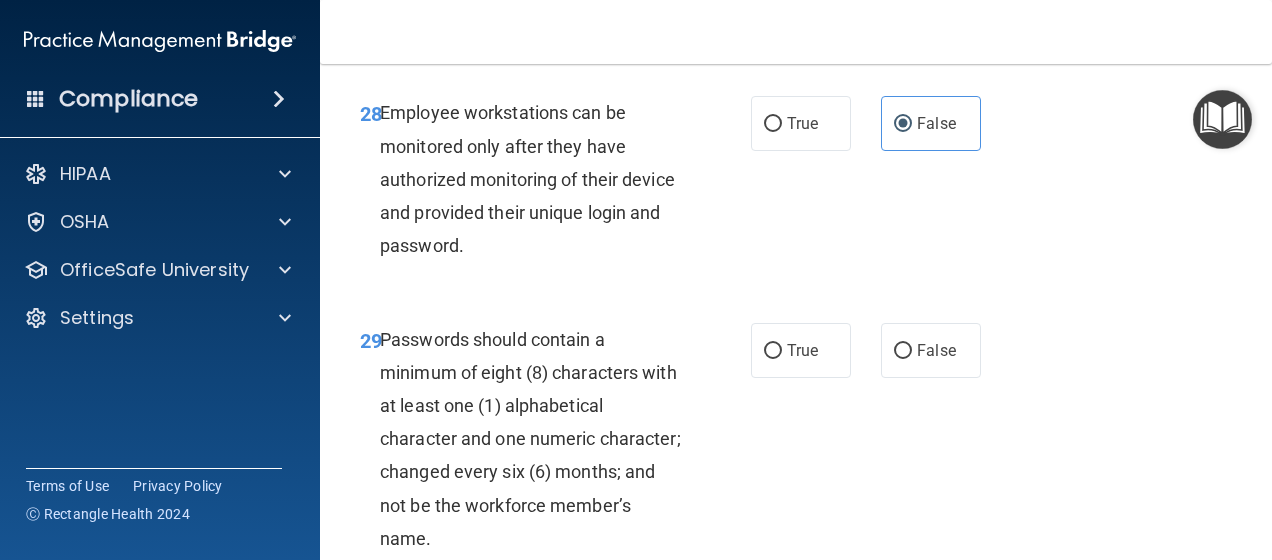 click on "False" at bounding box center [936, -36] 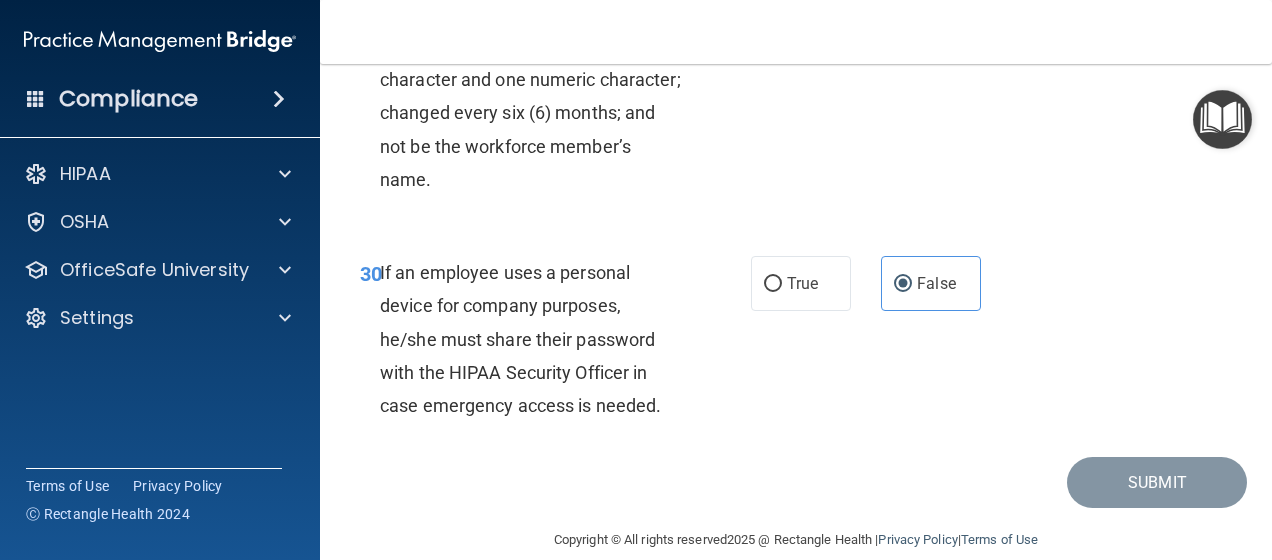 scroll, scrollTop: 6500, scrollLeft: 0, axis: vertical 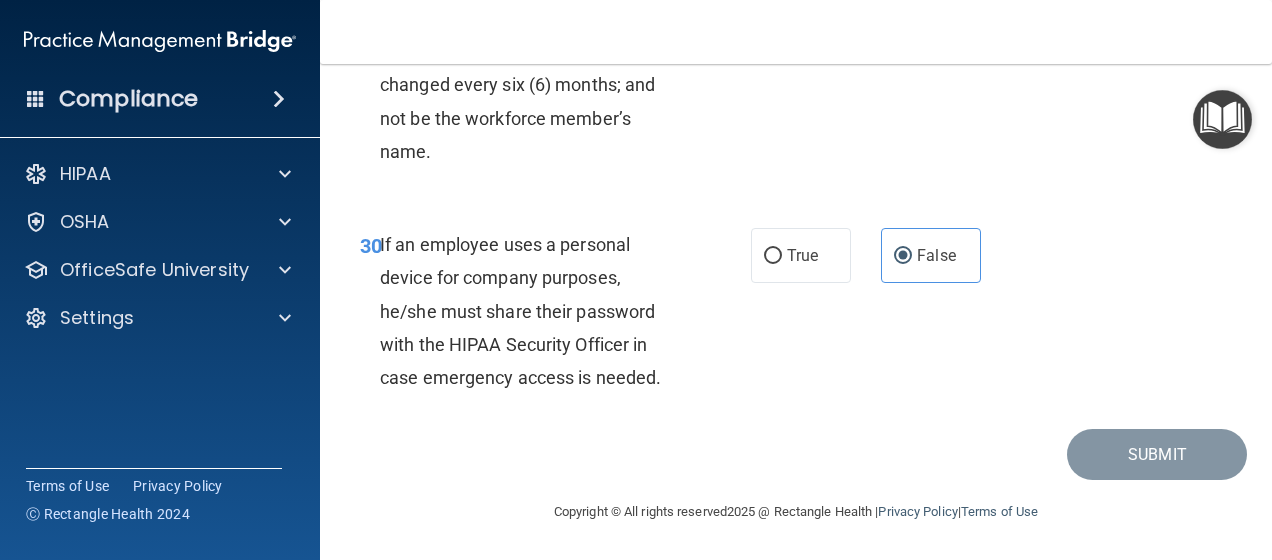 click on "True" at bounding box center [801, -37] 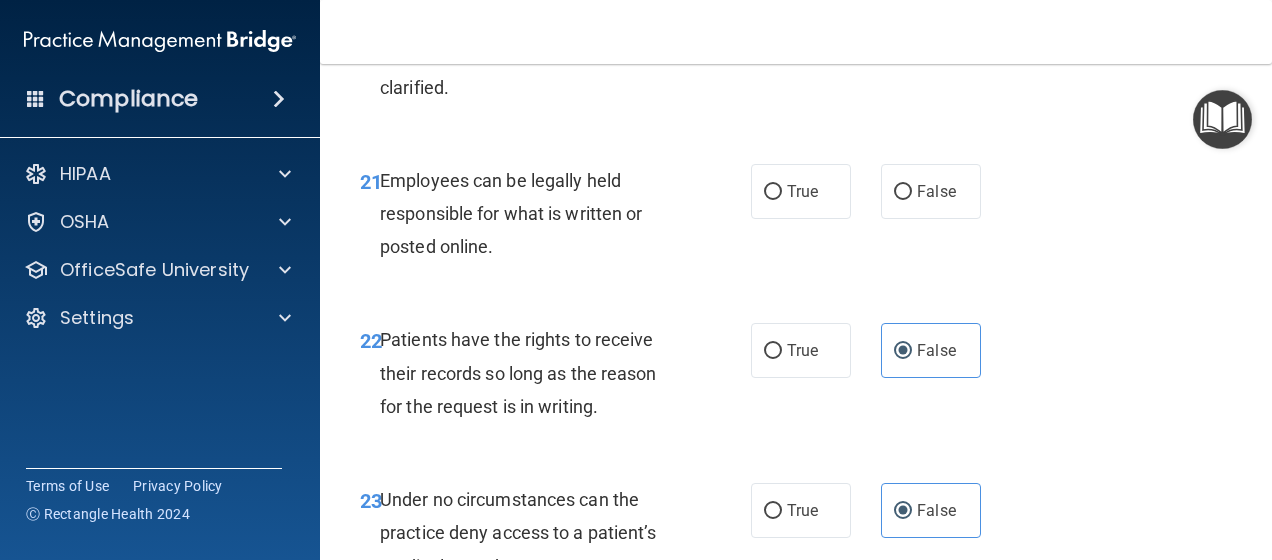scroll, scrollTop: 4786, scrollLeft: 0, axis: vertical 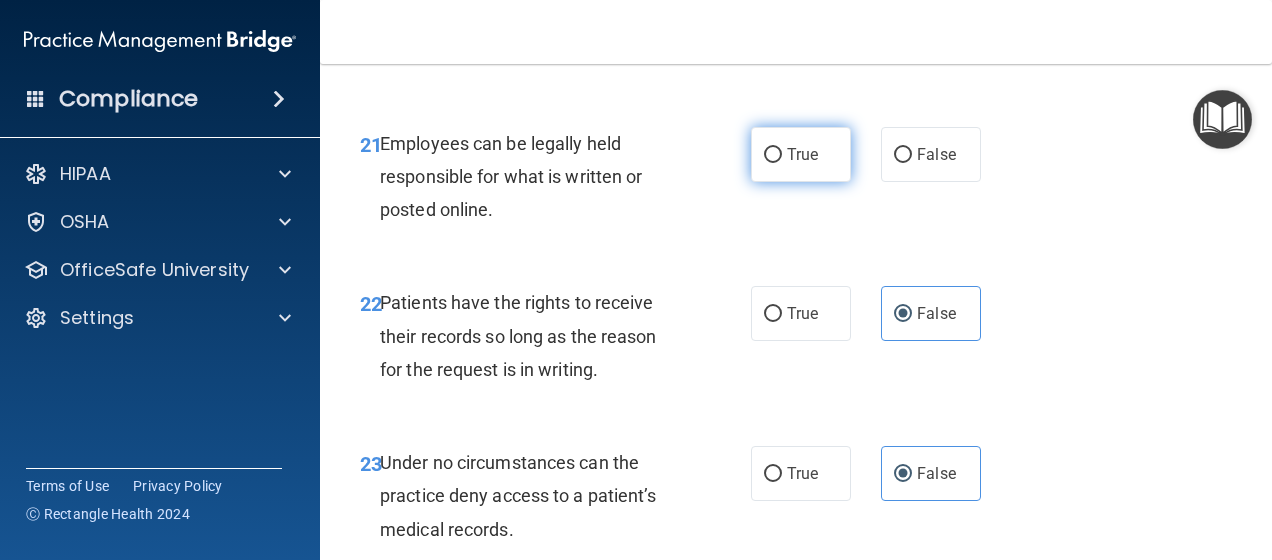 click on "True" at bounding box center (801, 154) 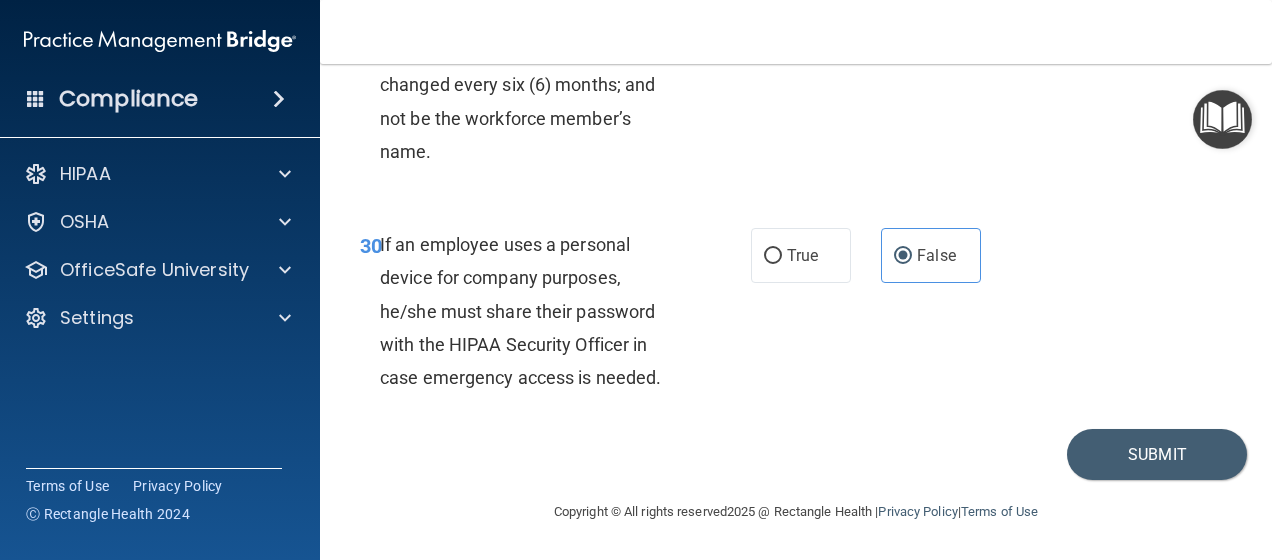 scroll, scrollTop: 6686, scrollLeft: 0, axis: vertical 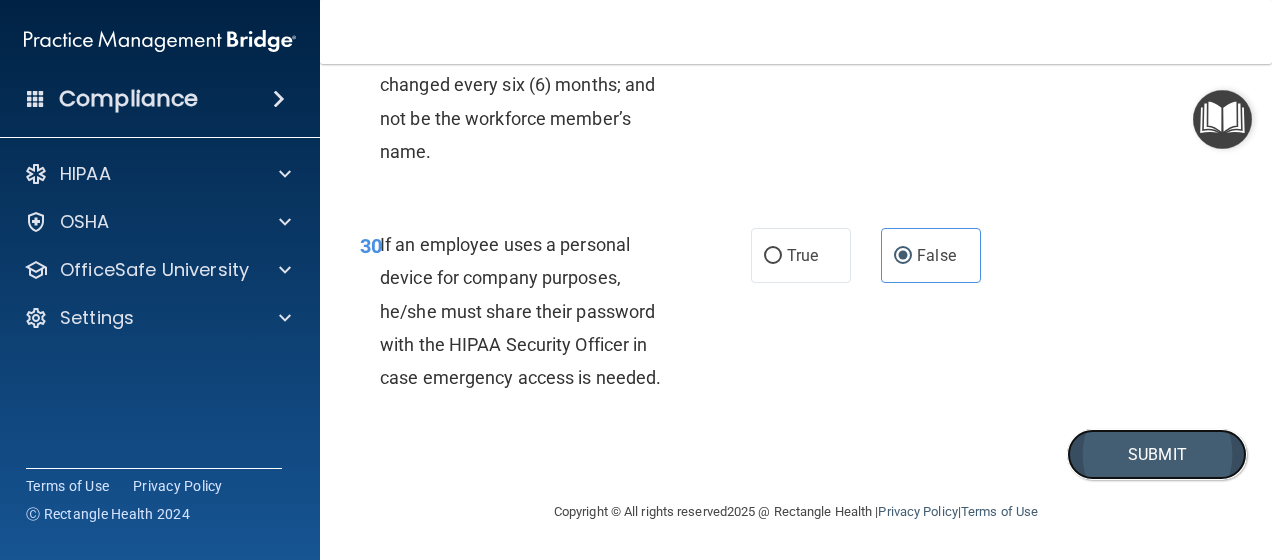 click on "Submit" at bounding box center [1157, 454] 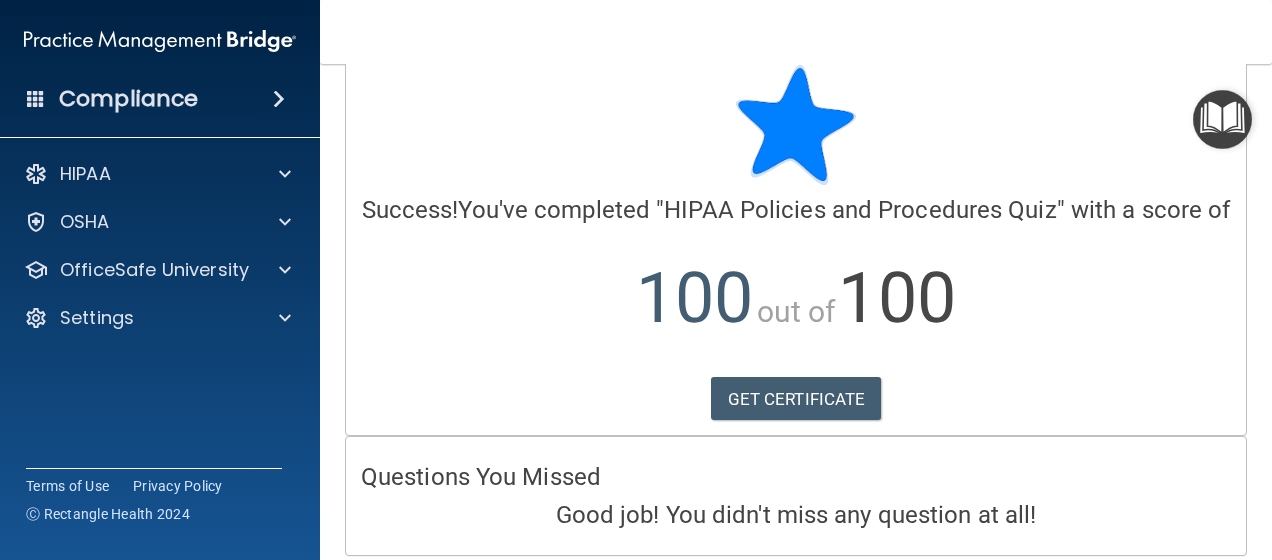 scroll, scrollTop: 0, scrollLeft: 0, axis: both 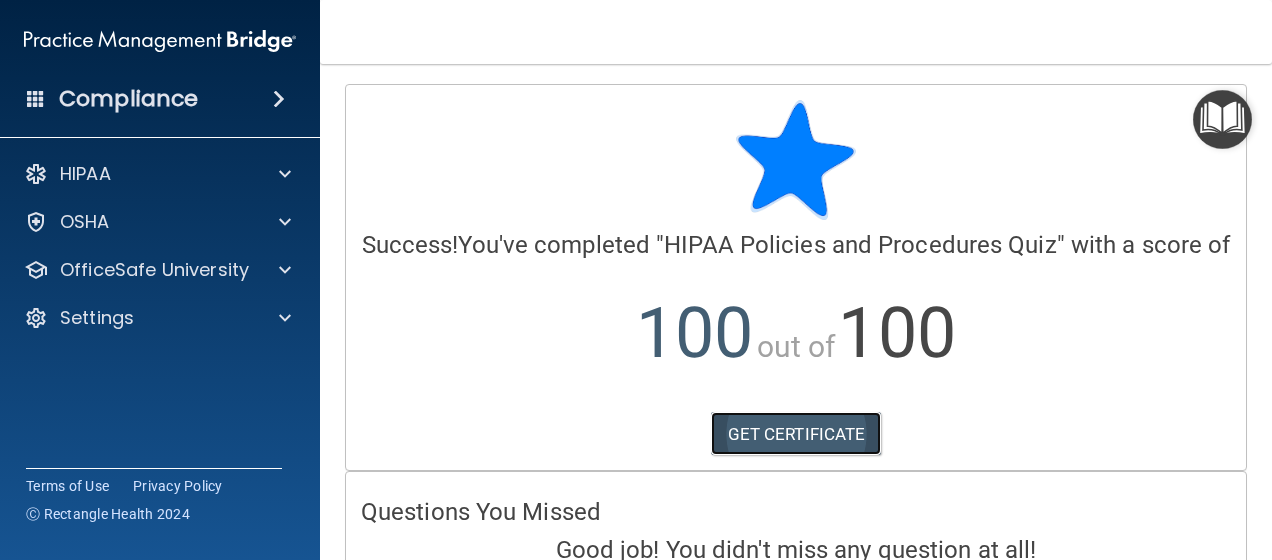 click on "GET CERTIFICATE" at bounding box center (796, 434) 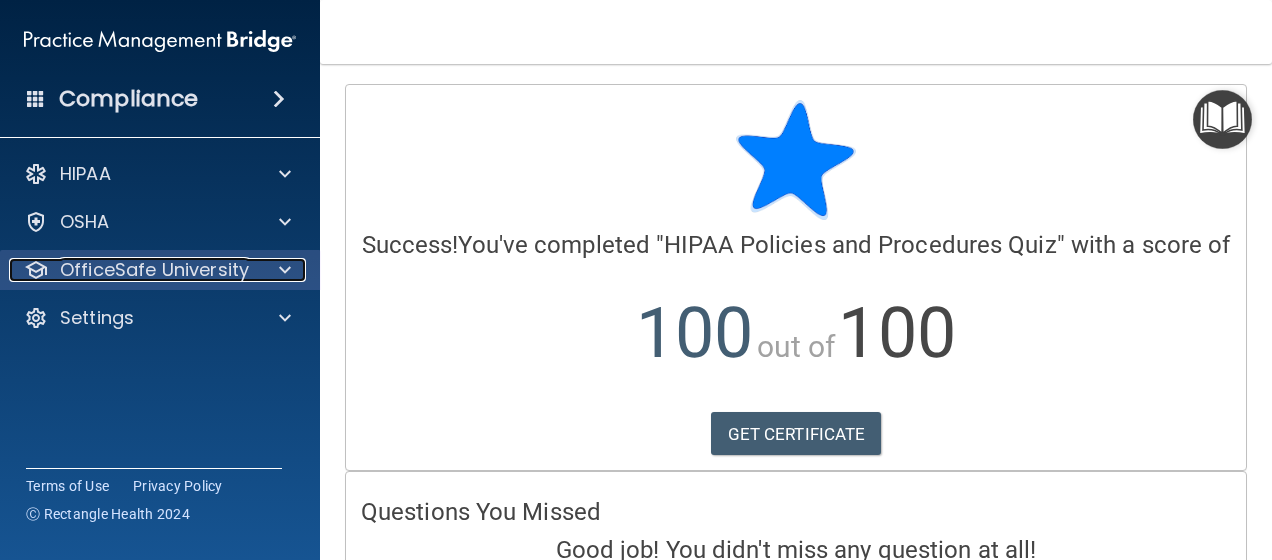 click on "OfficeSafe University" at bounding box center (154, 270) 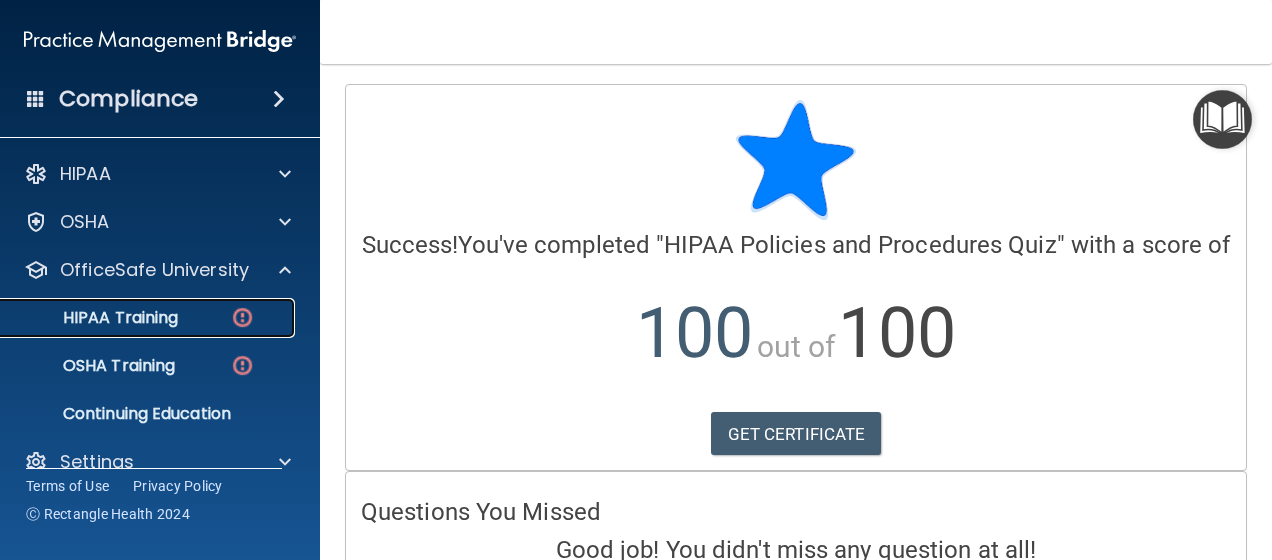 click on "HIPAA Training" at bounding box center [95, 318] 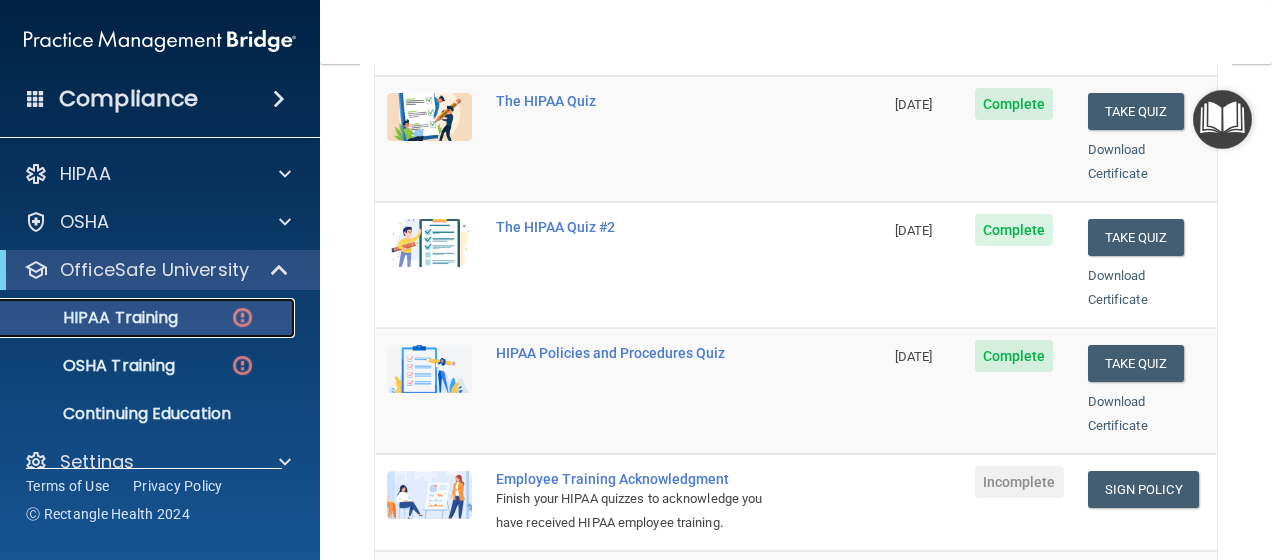scroll, scrollTop: 500, scrollLeft: 0, axis: vertical 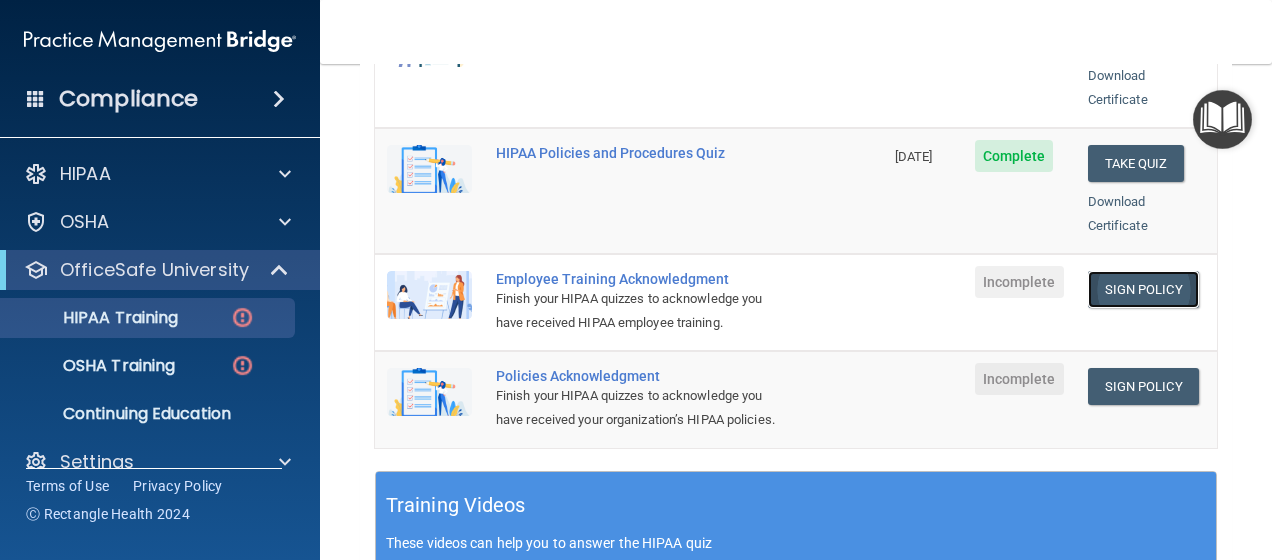 click on "Sign Policy" at bounding box center (1143, 289) 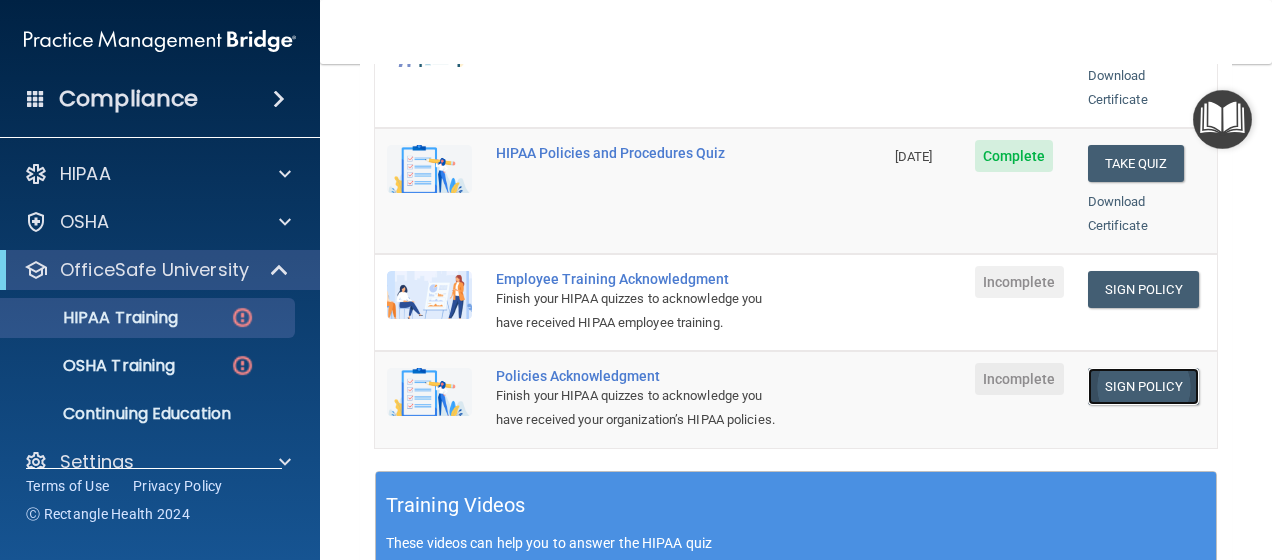 click on "Sign Policy" at bounding box center (1143, 386) 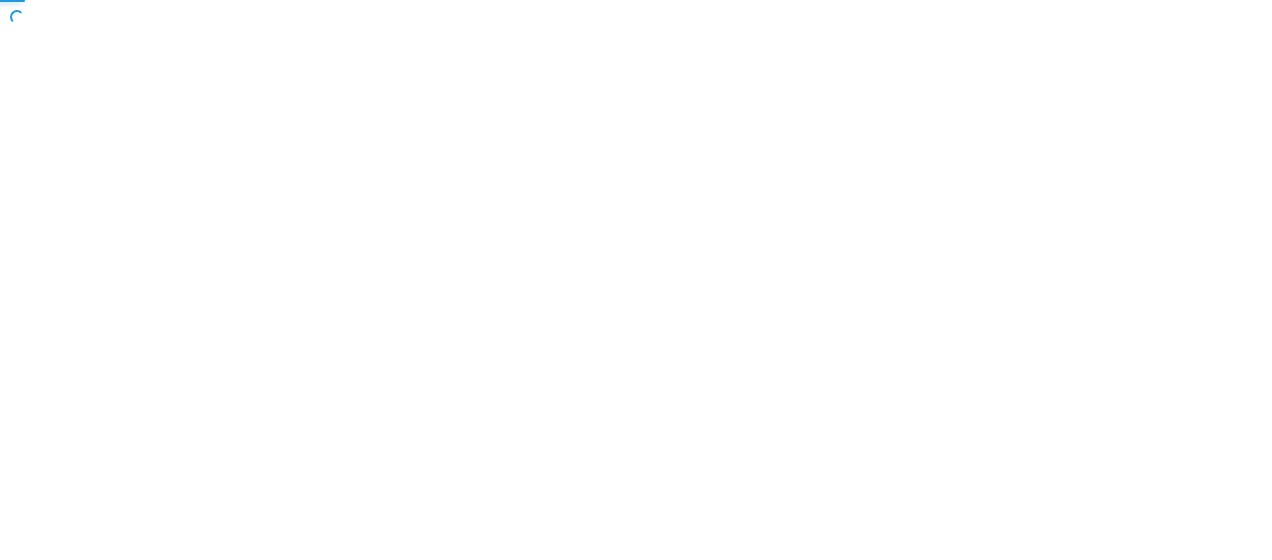 scroll, scrollTop: 0, scrollLeft: 0, axis: both 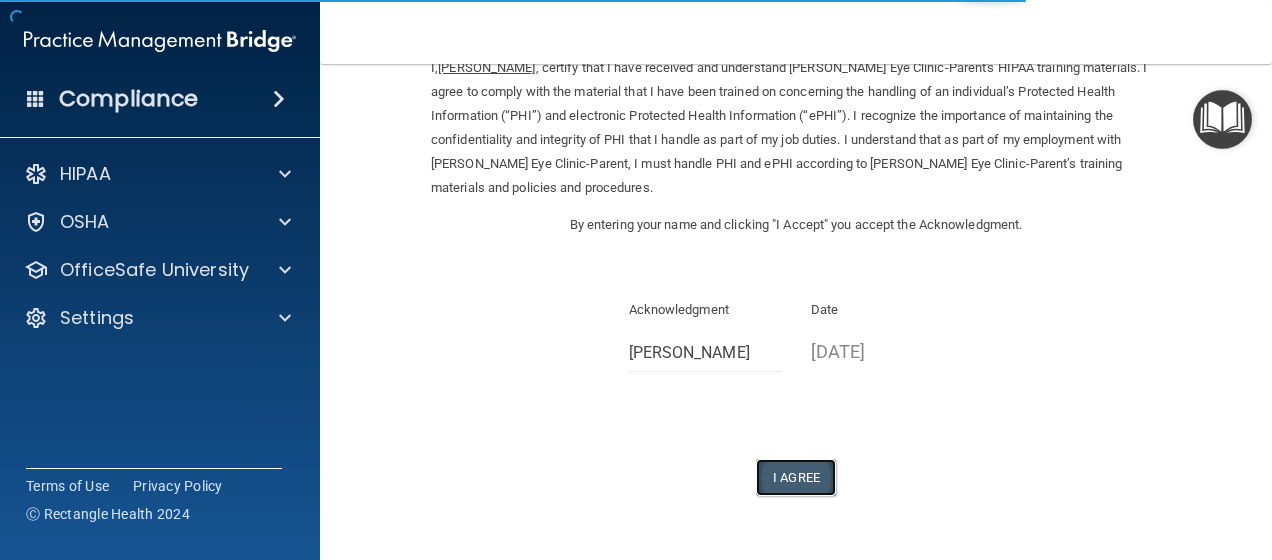 click on "I Agree" at bounding box center [796, 477] 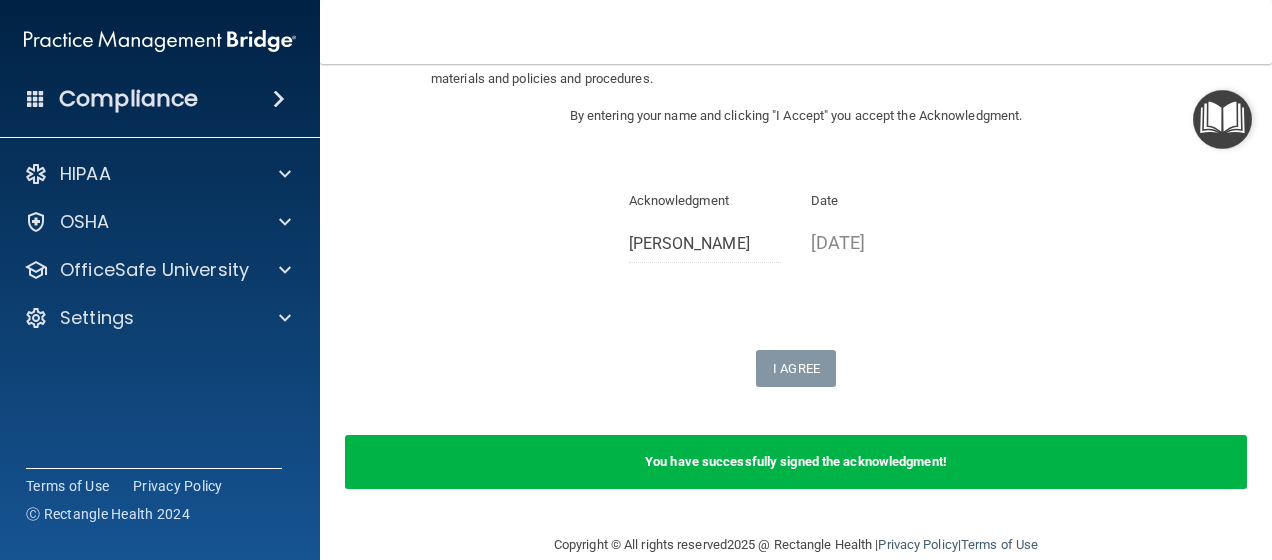 scroll, scrollTop: 217, scrollLeft: 0, axis: vertical 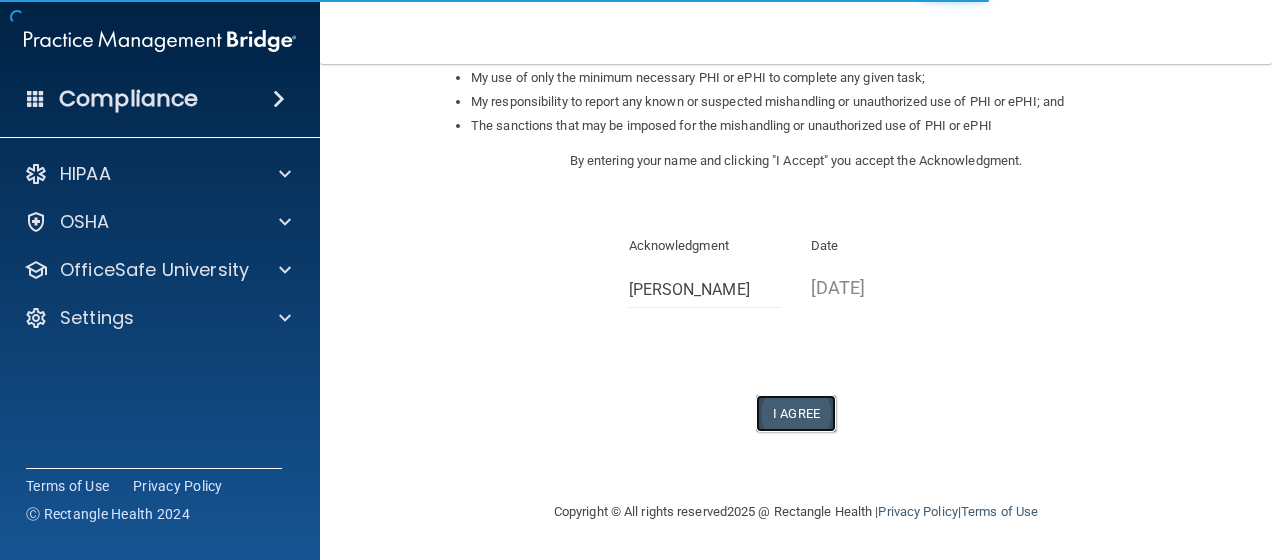 click on "I Agree" at bounding box center [796, 413] 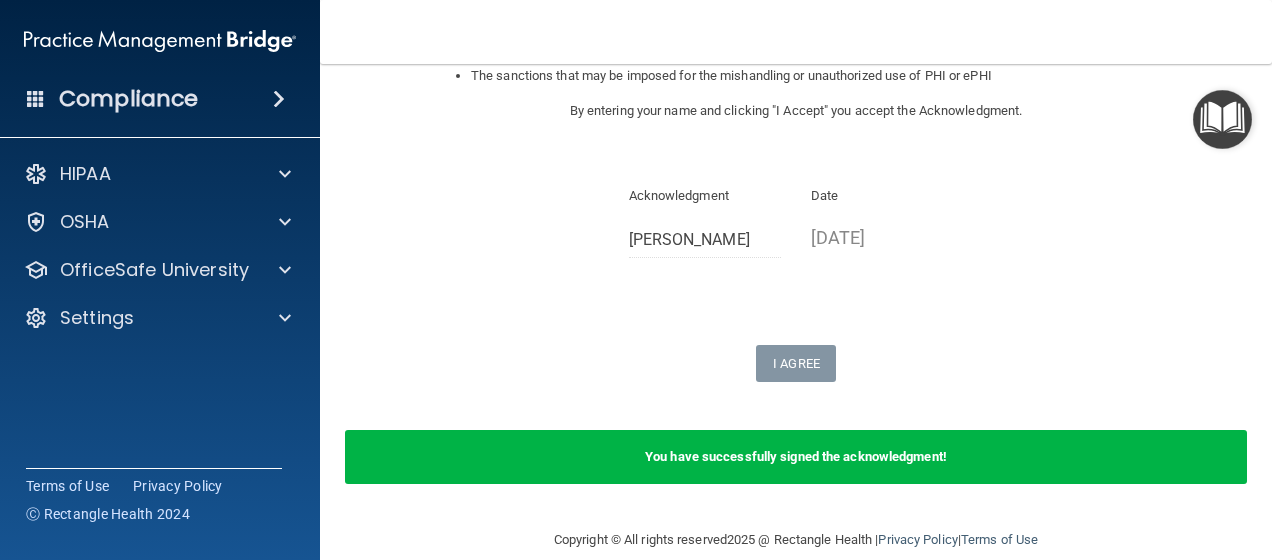 scroll, scrollTop: 434, scrollLeft: 0, axis: vertical 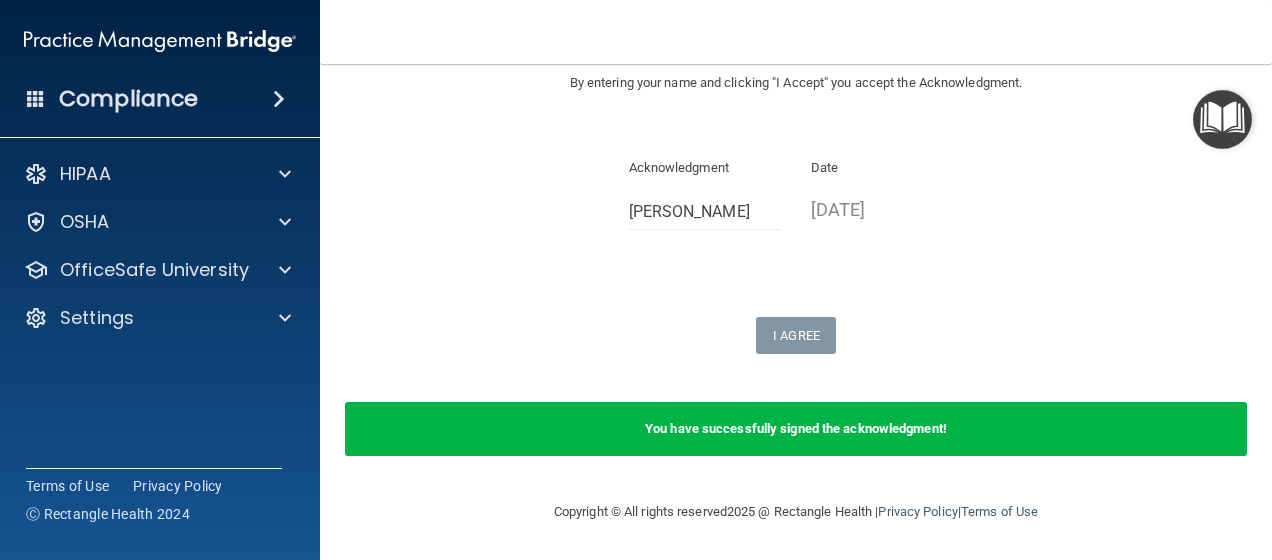 click on "I Agree" at bounding box center [796, 335] 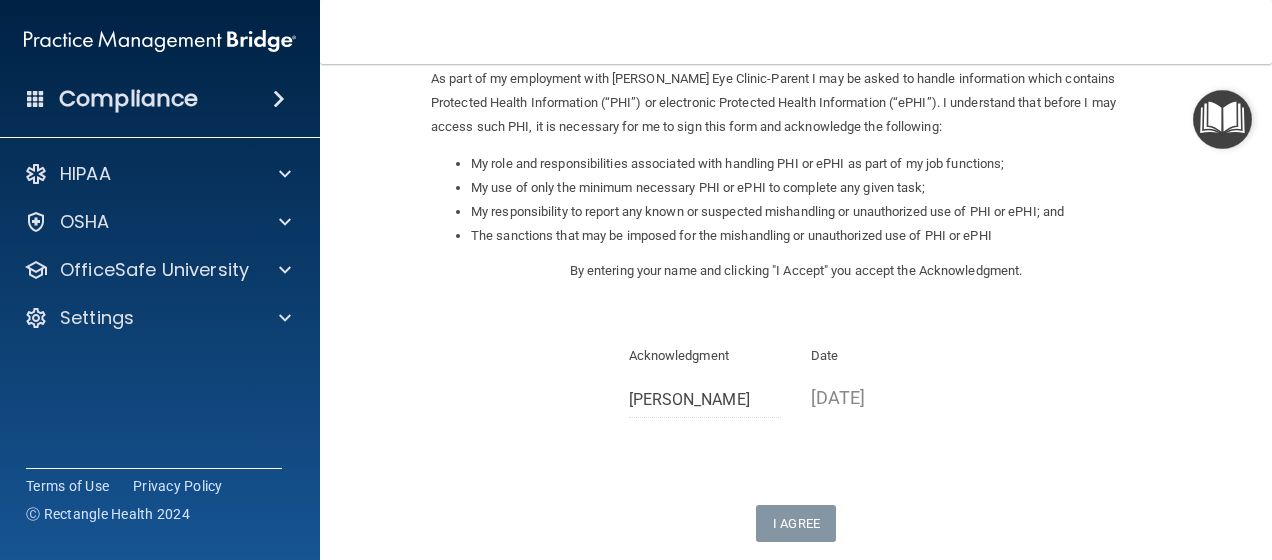 scroll, scrollTop: 234, scrollLeft: 0, axis: vertical 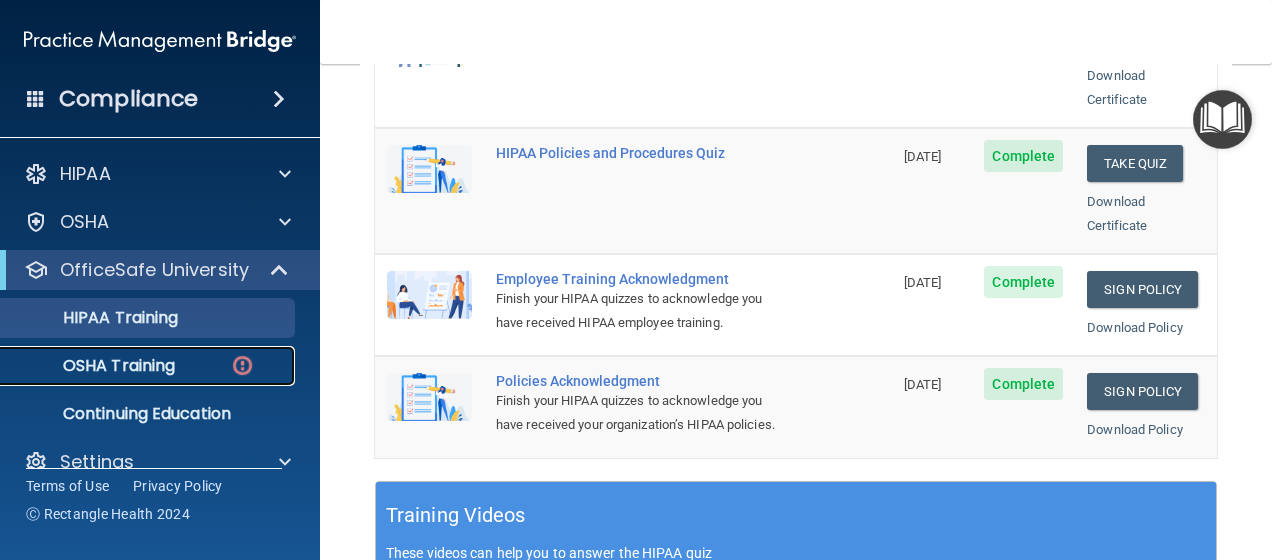 click on "OSHA Training" at bounding box center (94, 366) 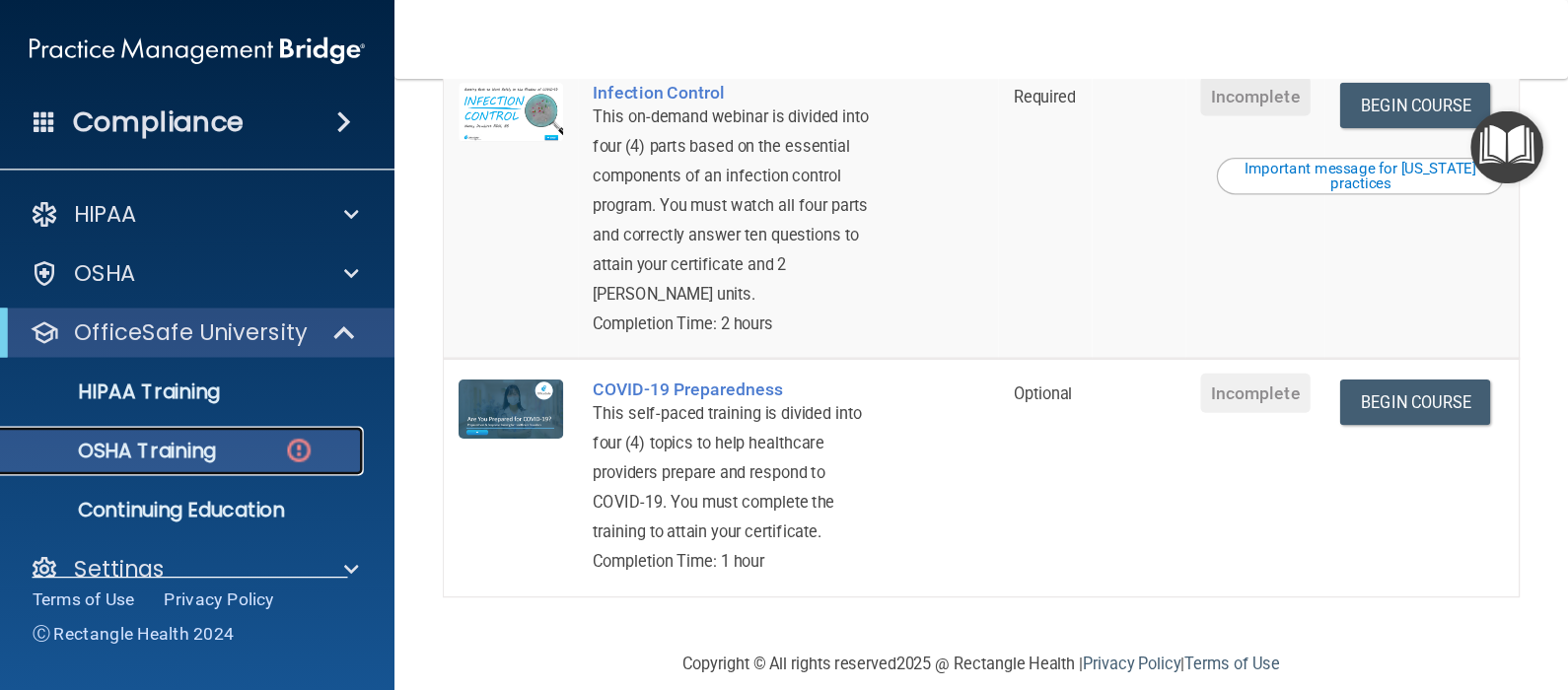scroll, scrollTop: 603, scrollLeft: 0, axis: vertical 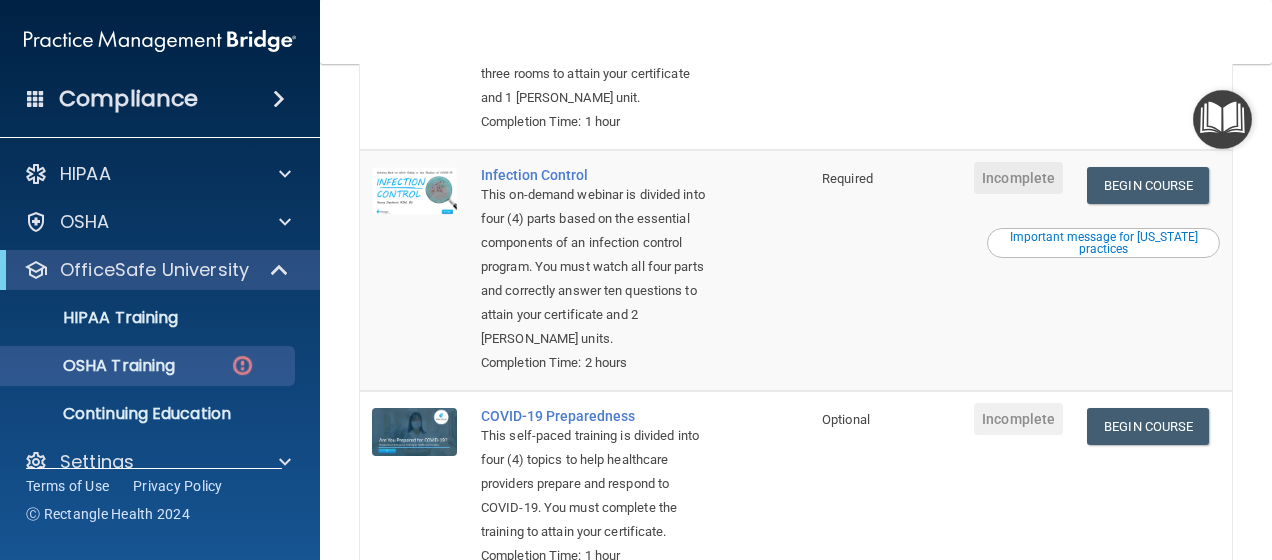 click on "Important message for California practices" at bounding box center [1103, 243] 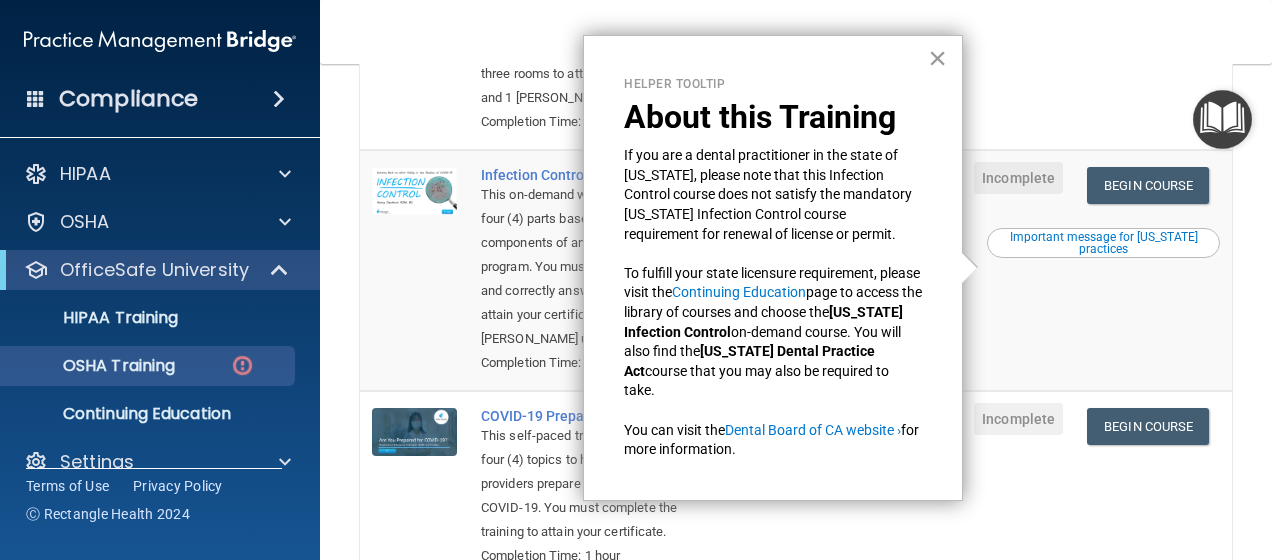 click on "×" at bounding box center (937, 58) 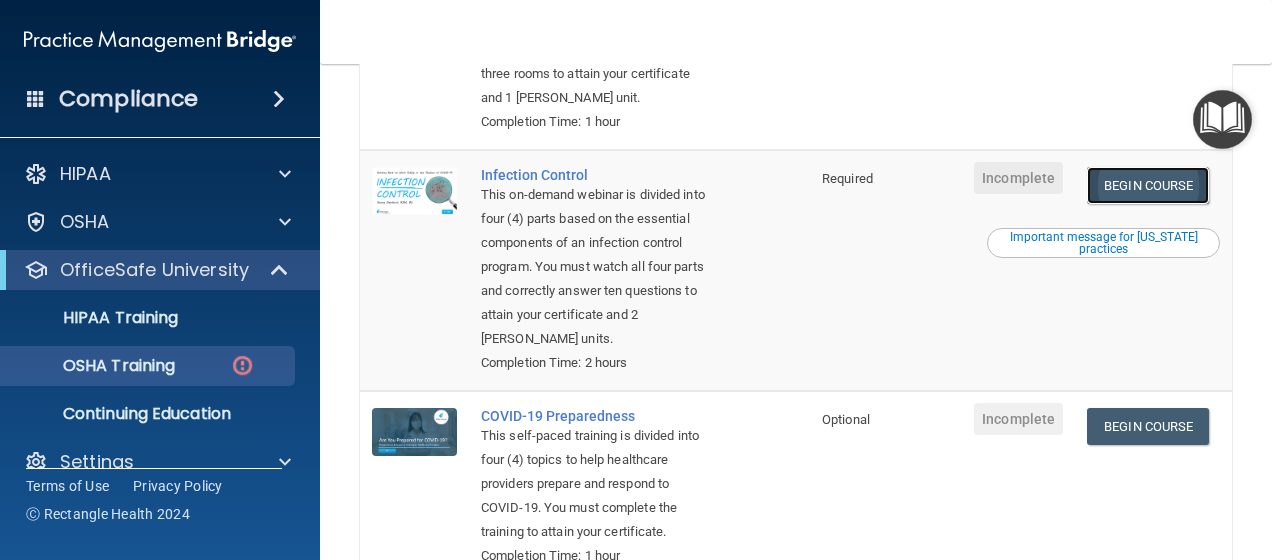 click on "Begin Course" at bounding box center [1148, 185] 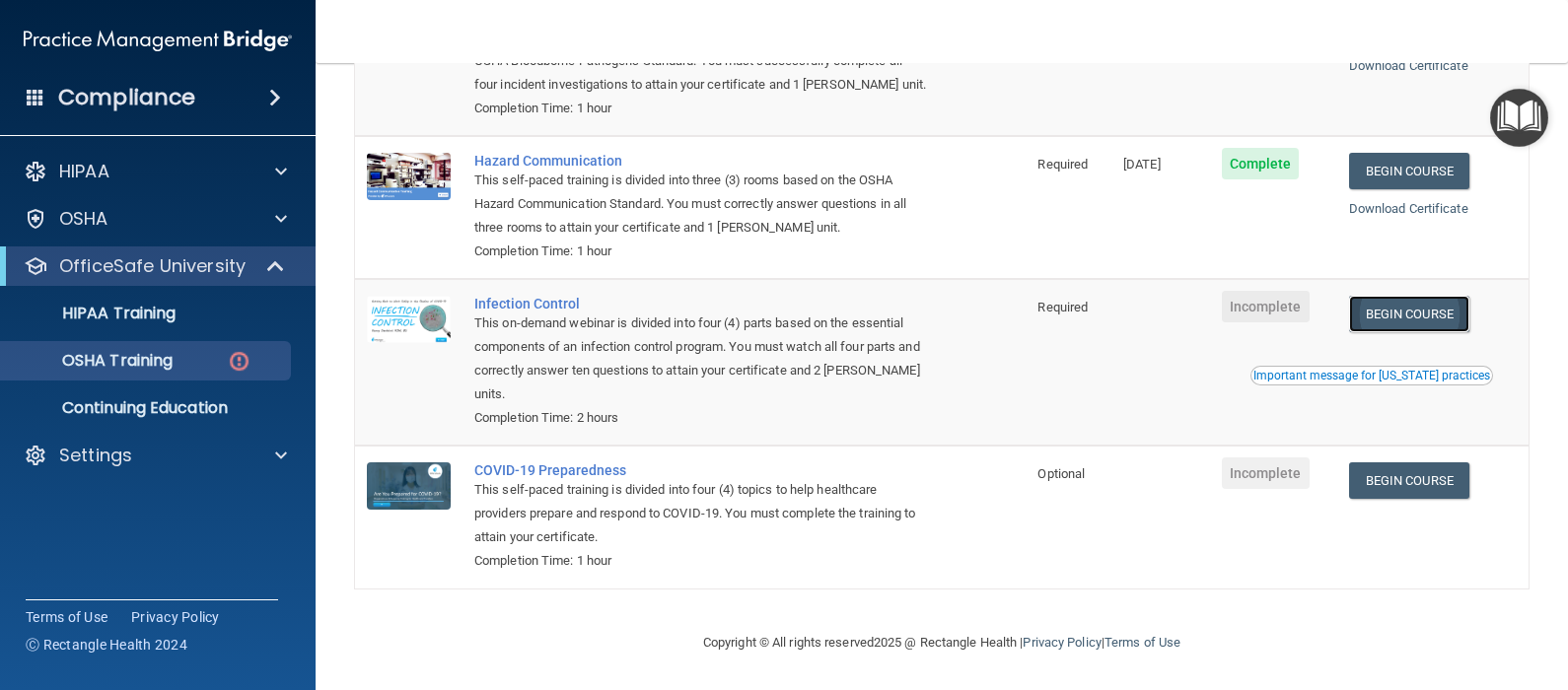 scroll, scrollTop: 285, scrollLeft: 0, axis: vertical 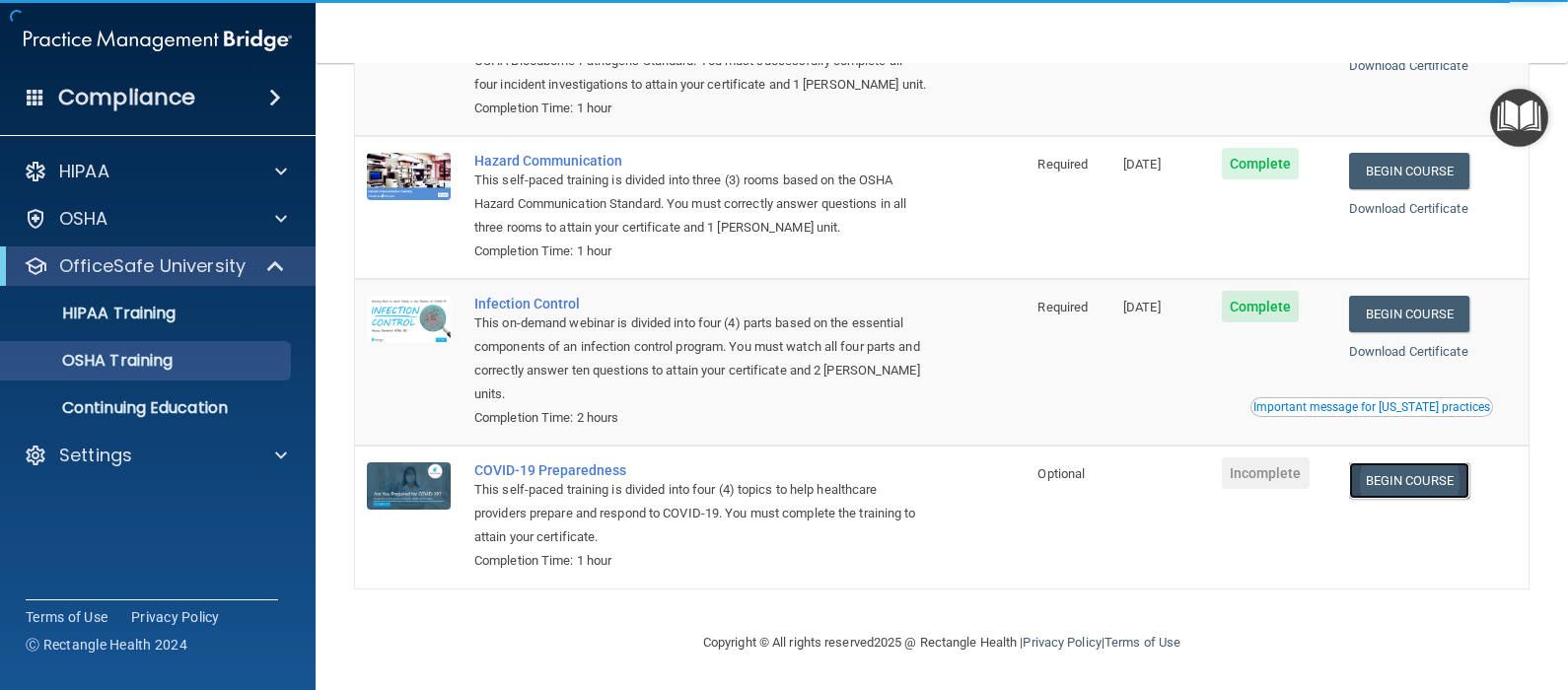 click on "Begin Course" at bounding box center [1409, 480] 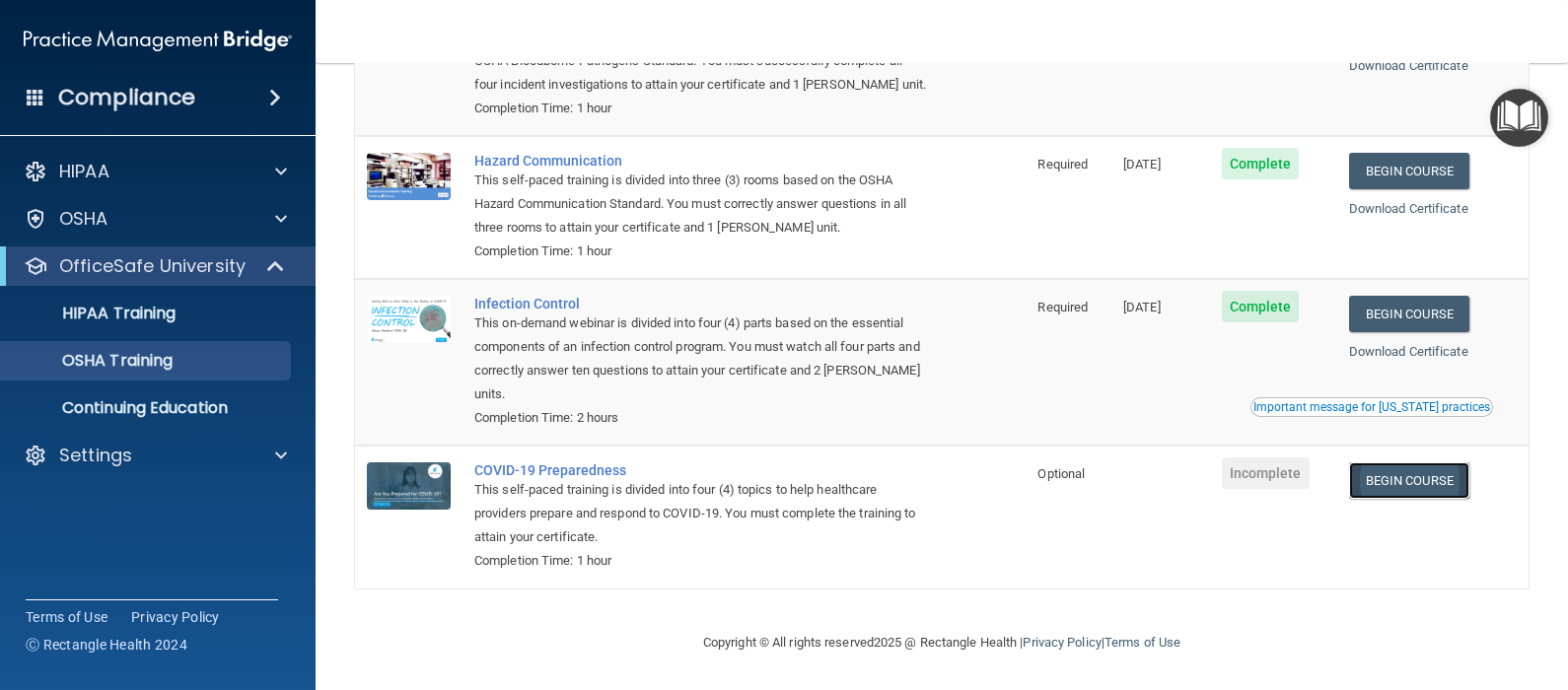 click on "Begin Course" at bounding box center [1409, 480] 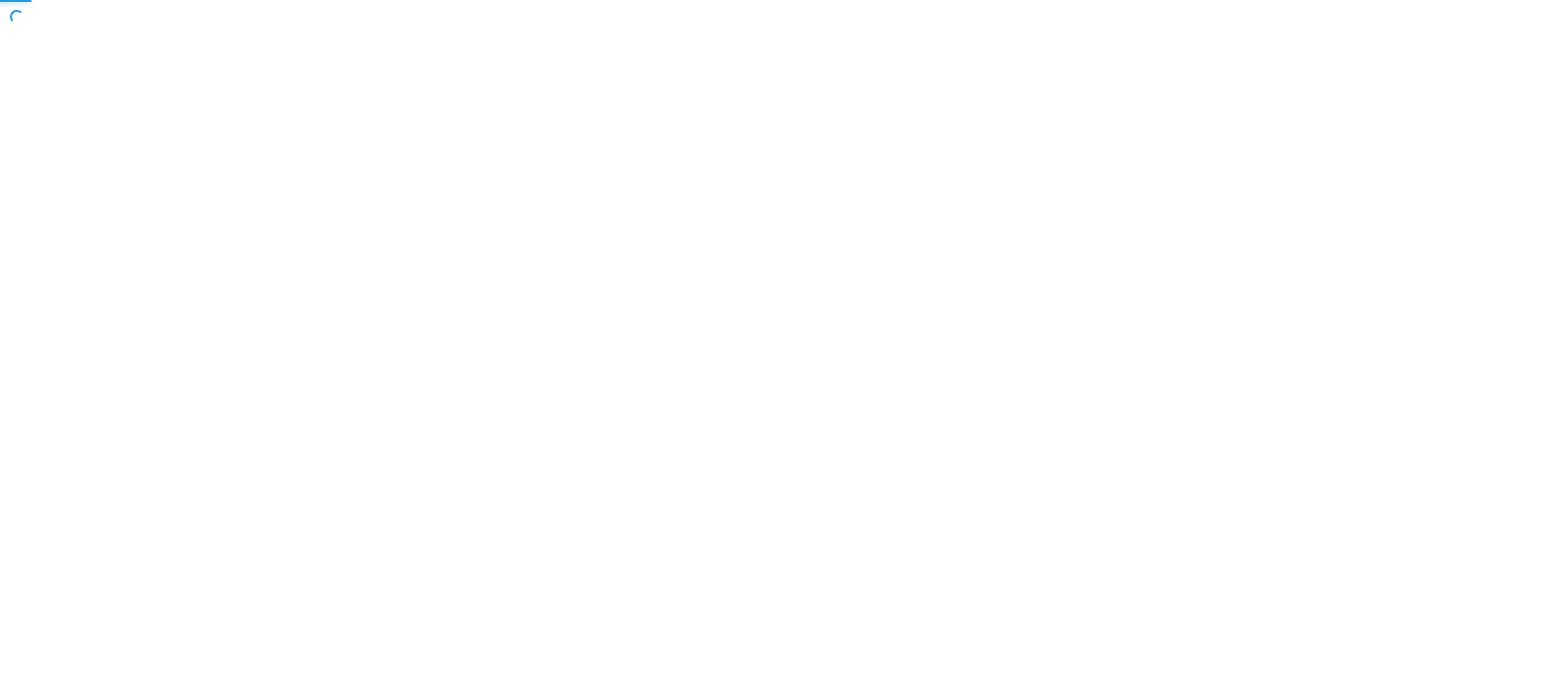 scroll, scrollTop: 0, scrollLeft: 0, axis: both 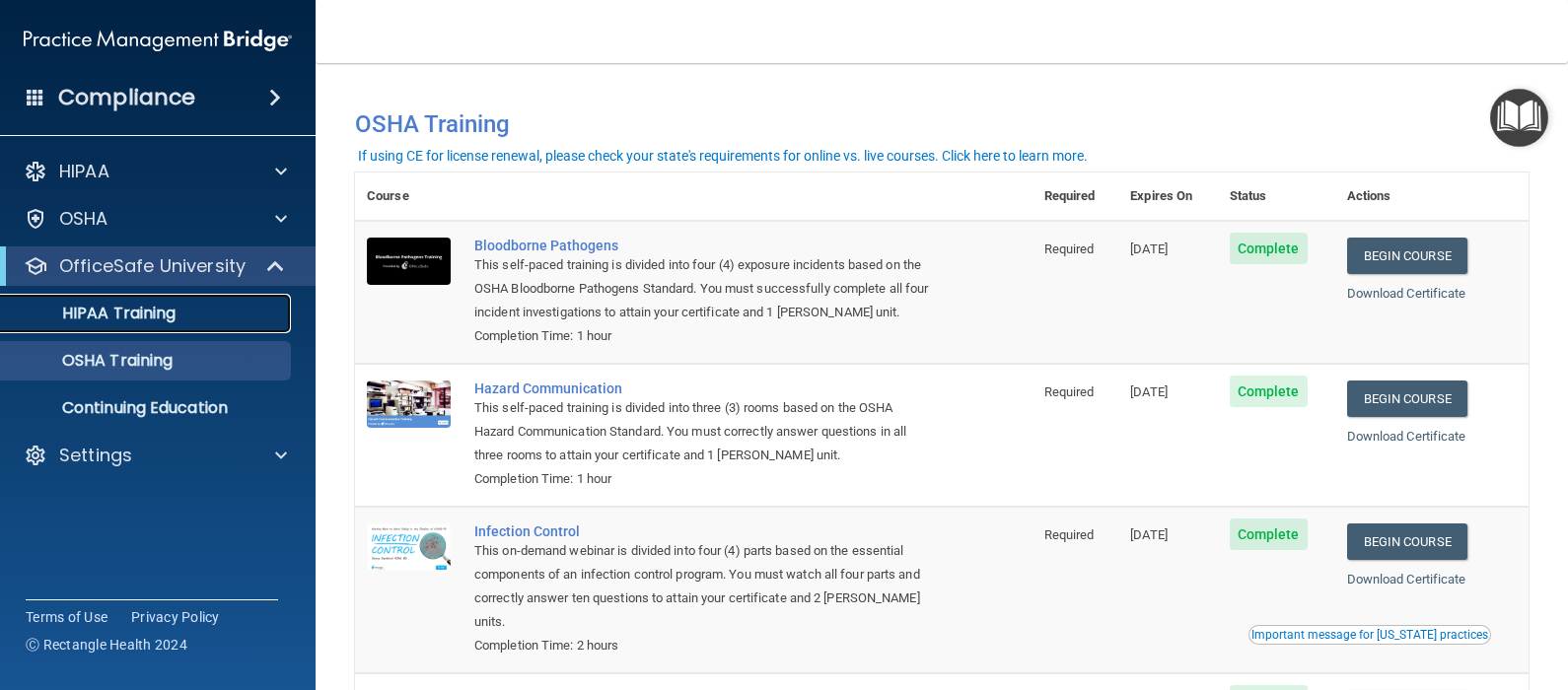 click on "HIPAA Training" at bounding box center [94, 313] 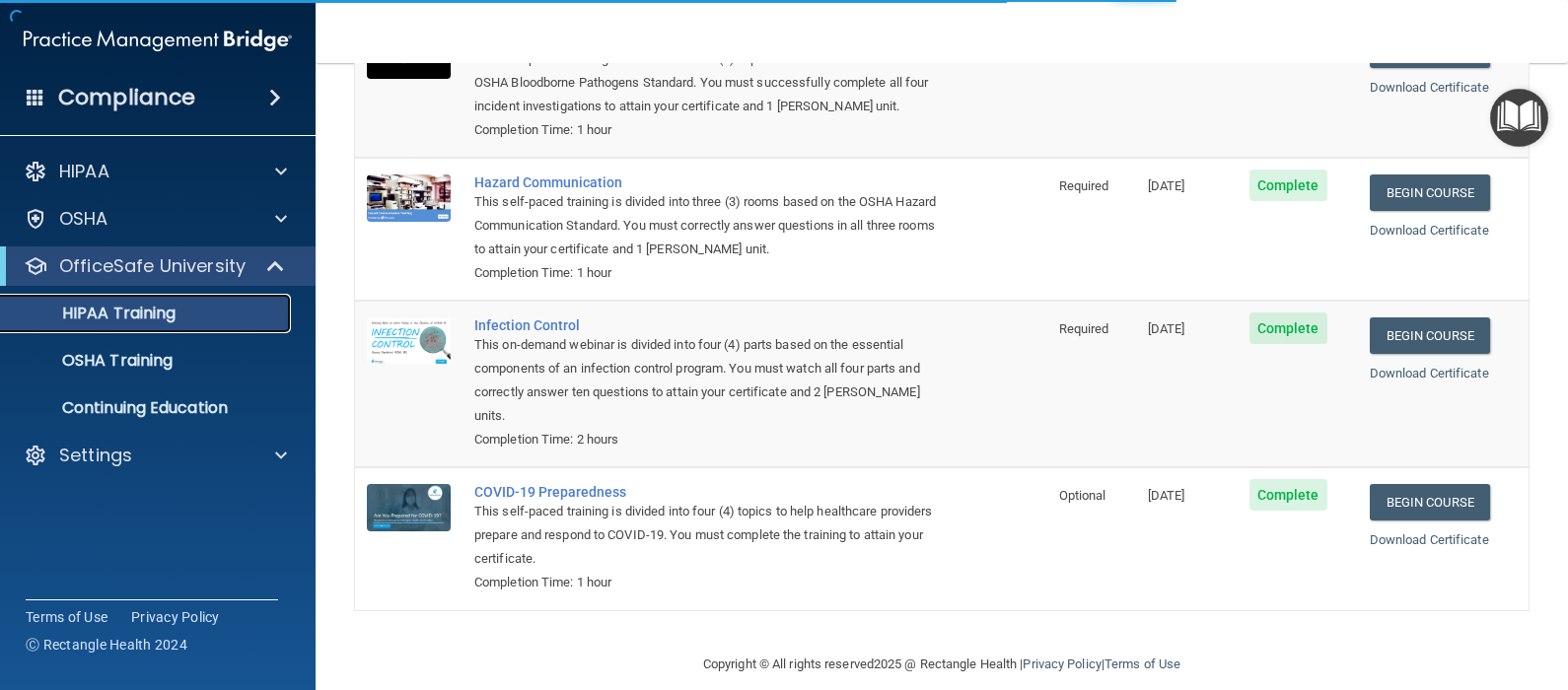 scroll, scrollTop: 790, scrollLeft: 0, axis: vertical 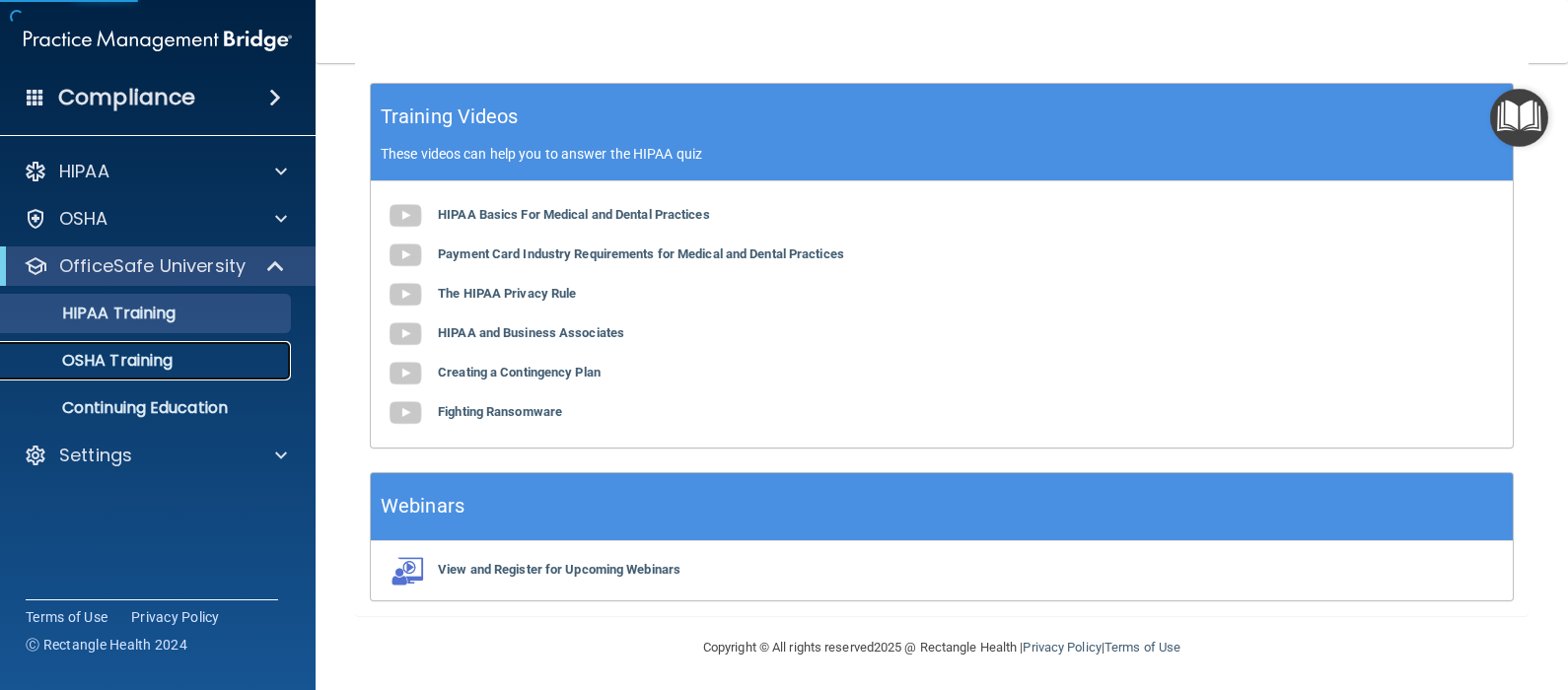 click on "OSHA Training" at bounding box center (93, 361) 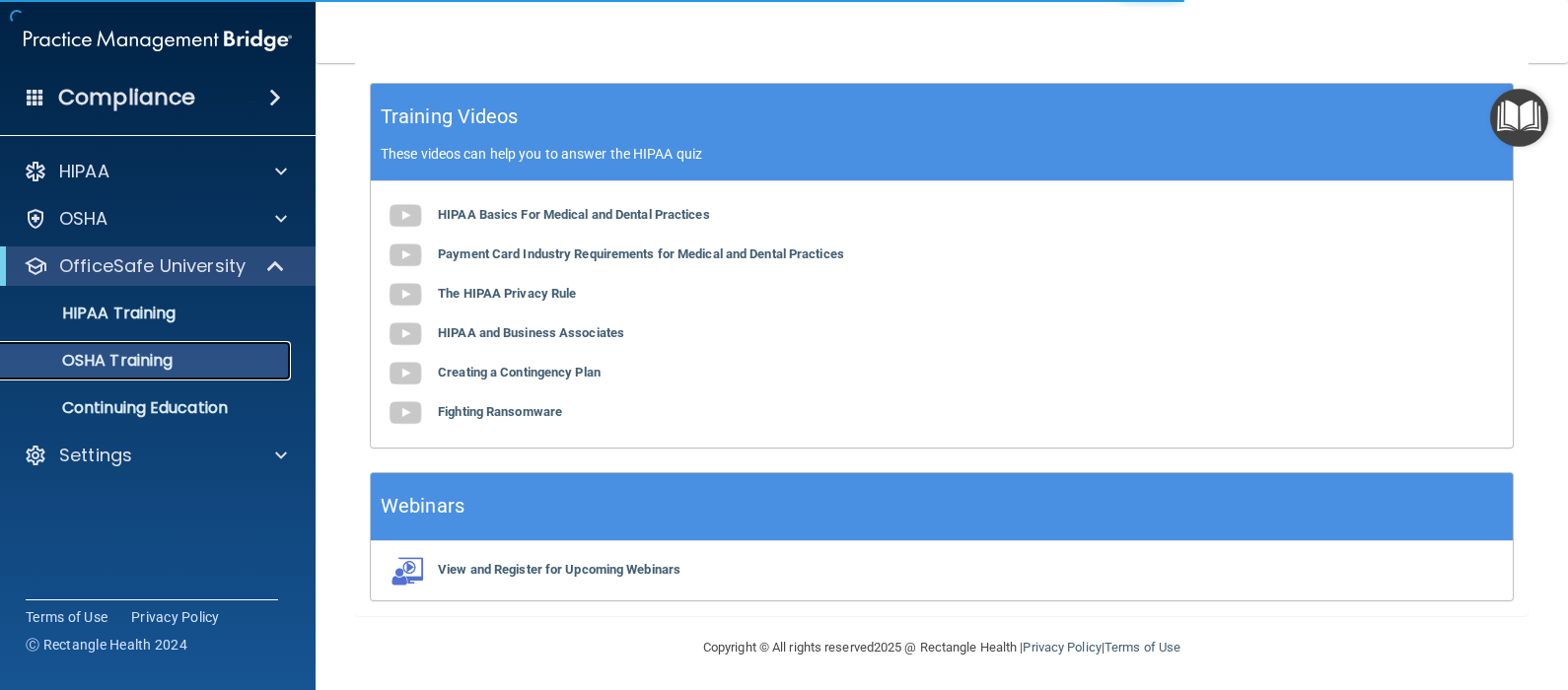 scroll, scrollTop: 230, scrollLeft: 0, axis: vertical 